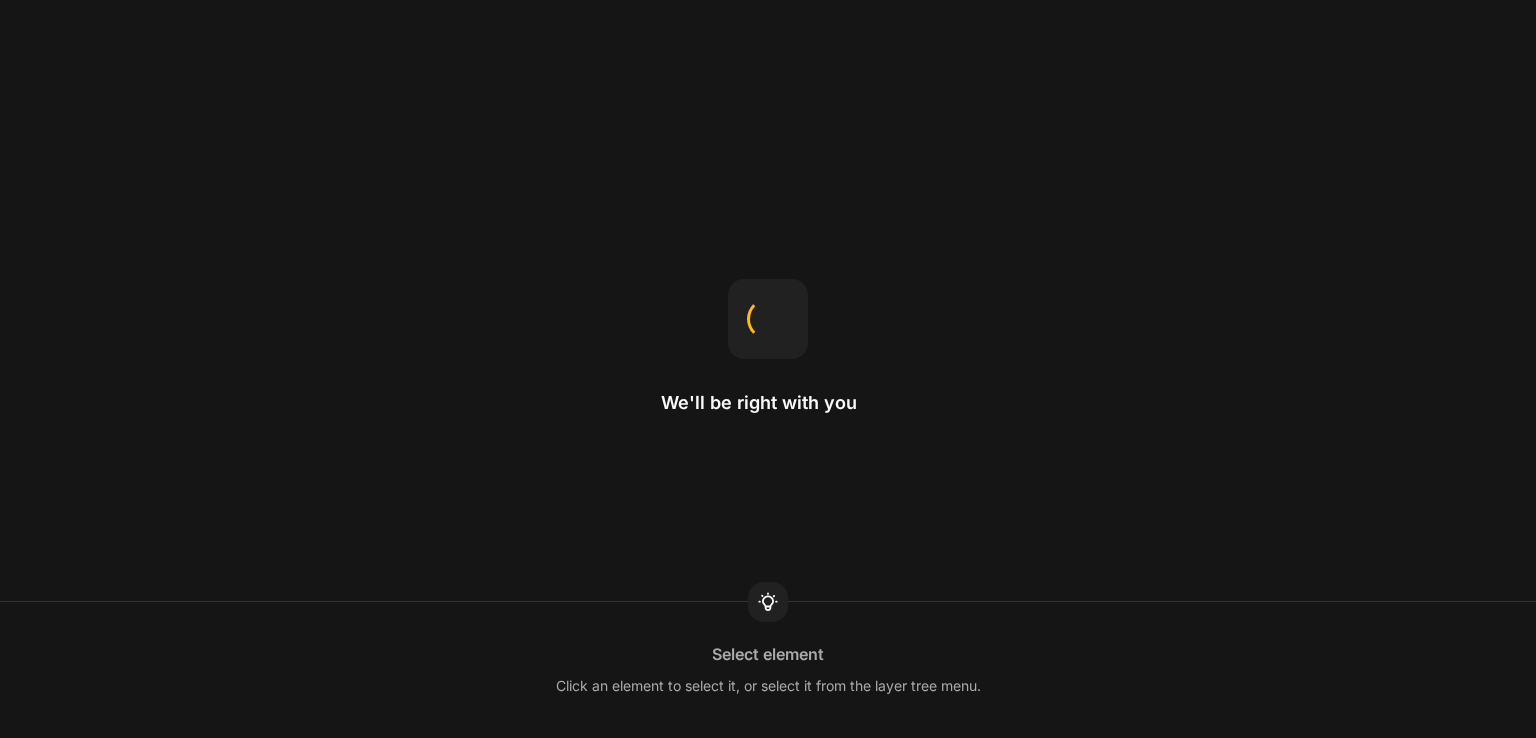 scroll, scrollTop: 0, scrollLeft: 0, axis: both 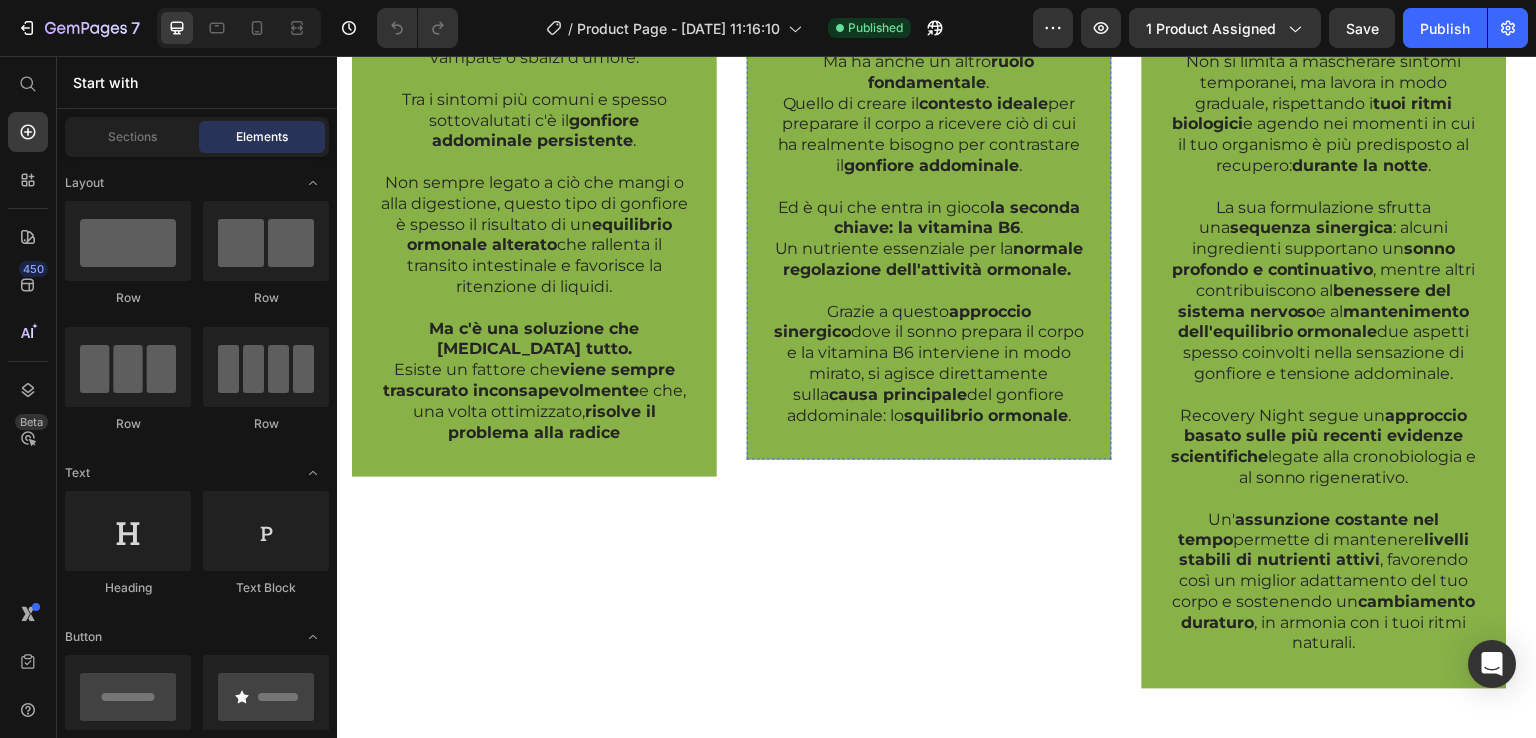 click on "Le Chiavi Per Contrastare Il Gonfiore" at bounding box center (929, -139) 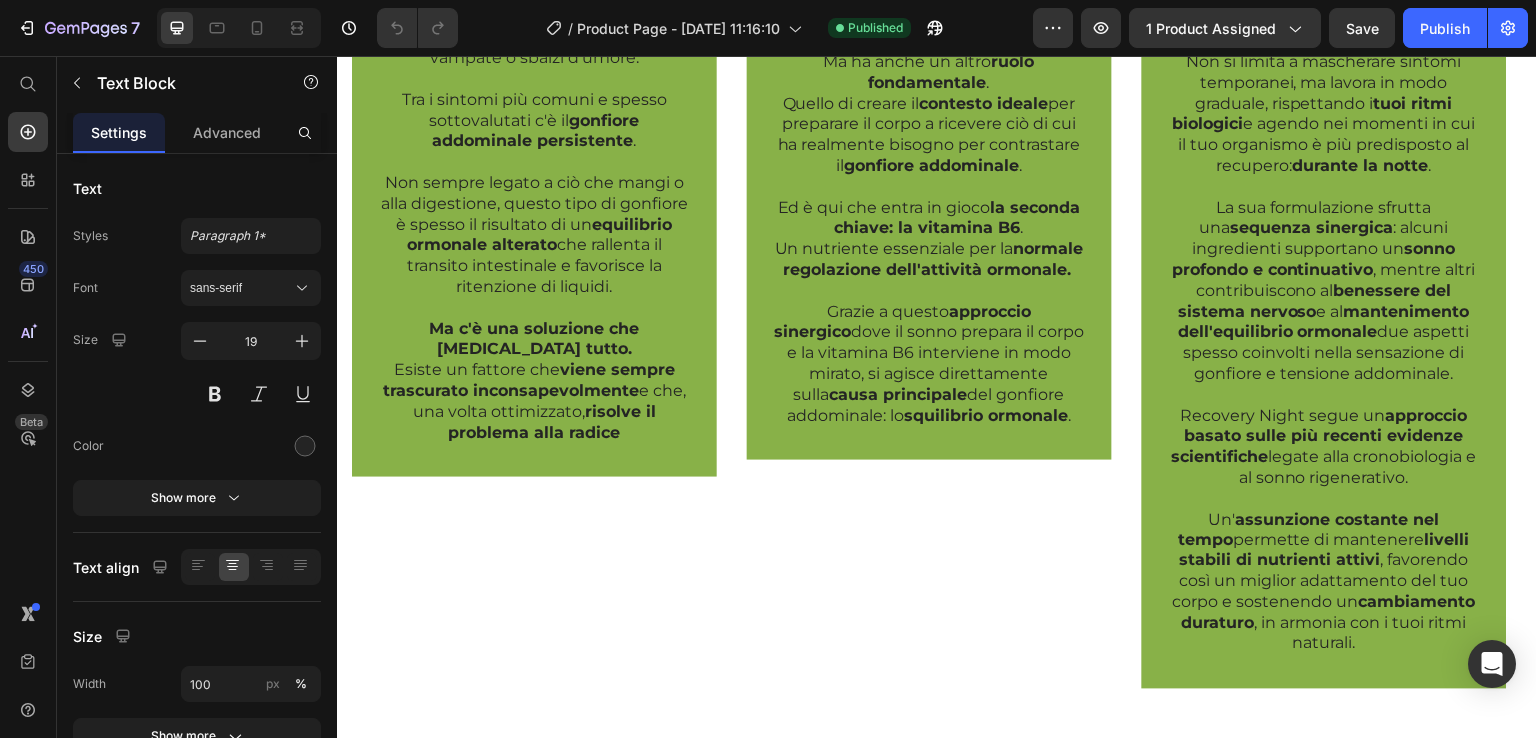 click on "Le Chiavi Per Contrastare Il Gonfiore" at bounding box center [929, -139] 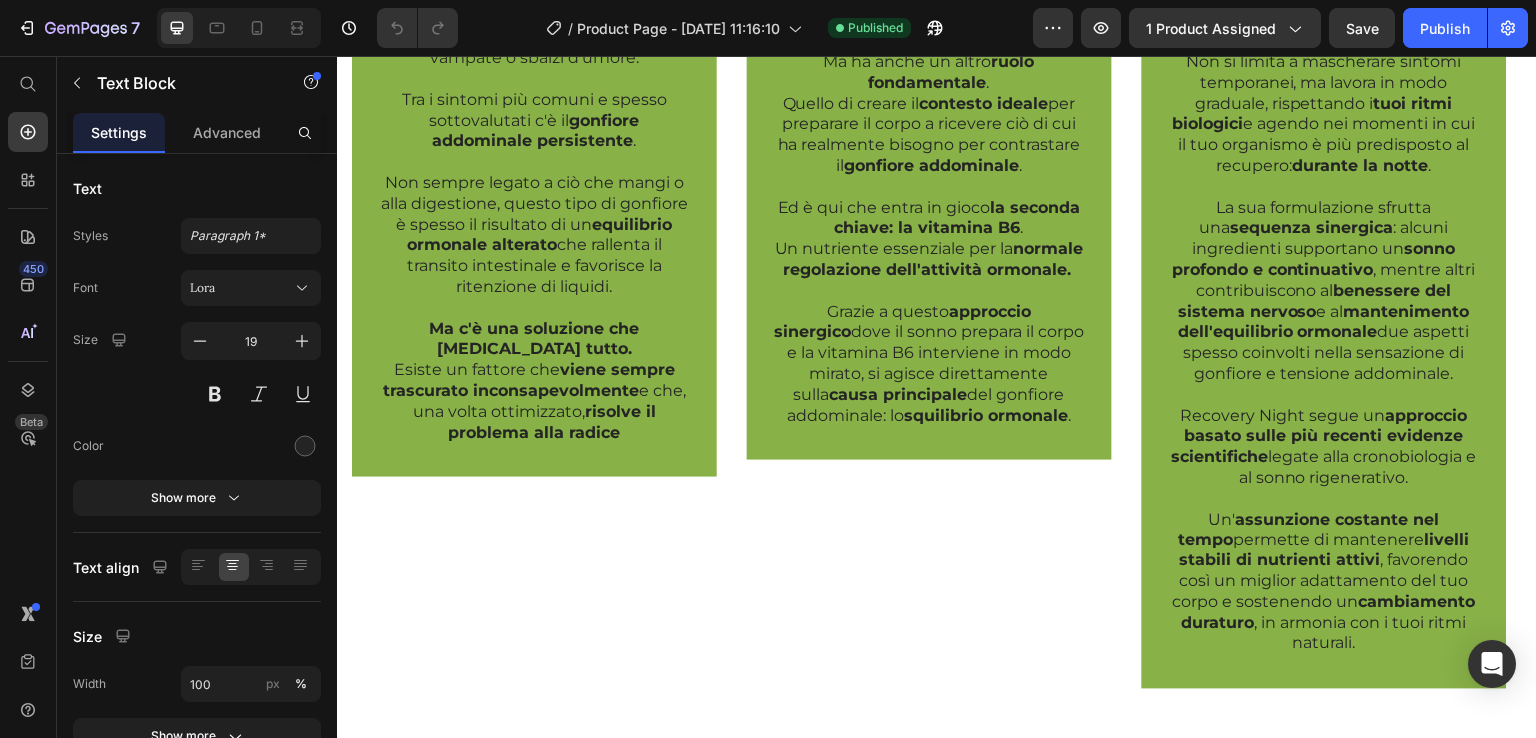 click on "Le Chiavi Per Contrastare Il Gonfiore" at bounding box center (929, -139) 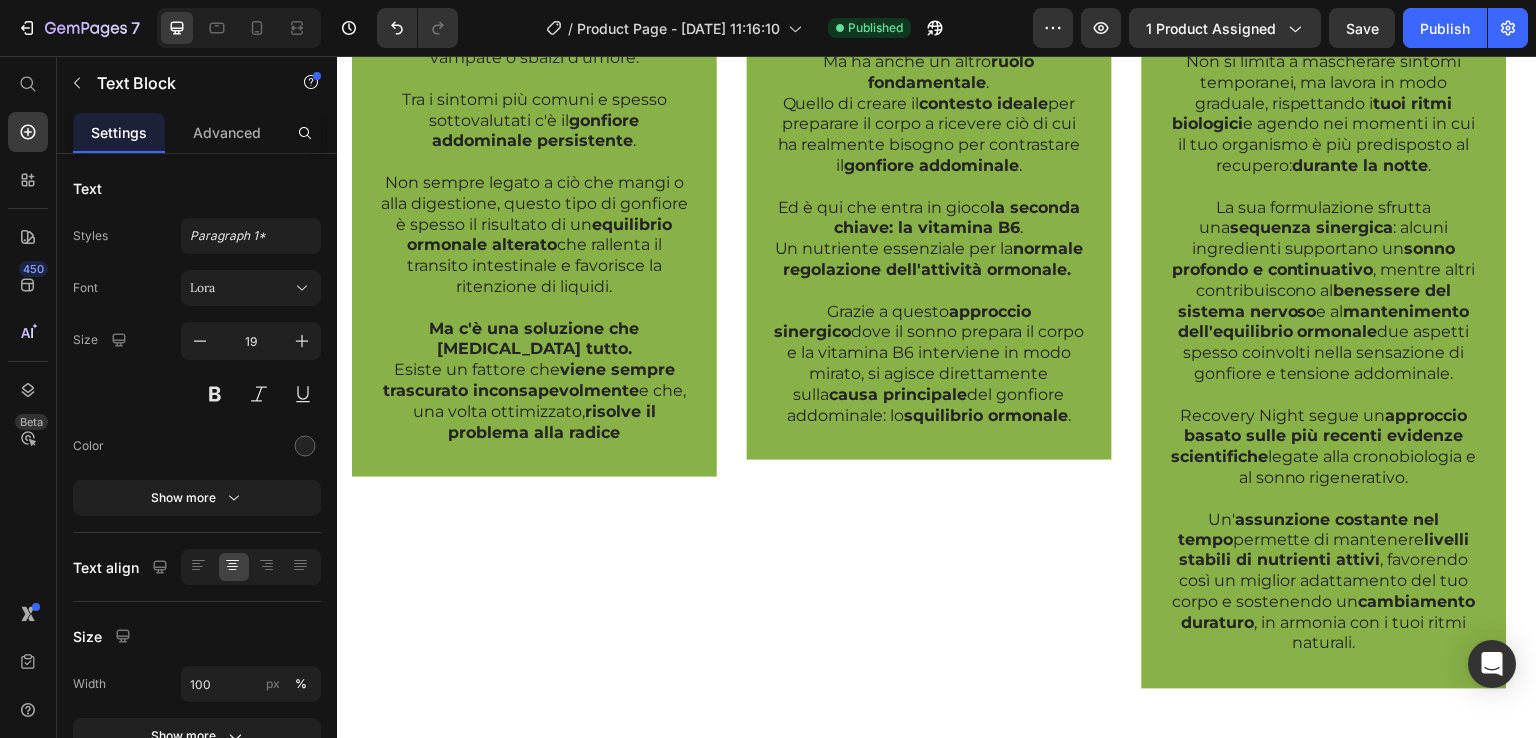 click on "La Chiavi Per Contrastare Il Gonfiore" at bounding box center [929, -139] 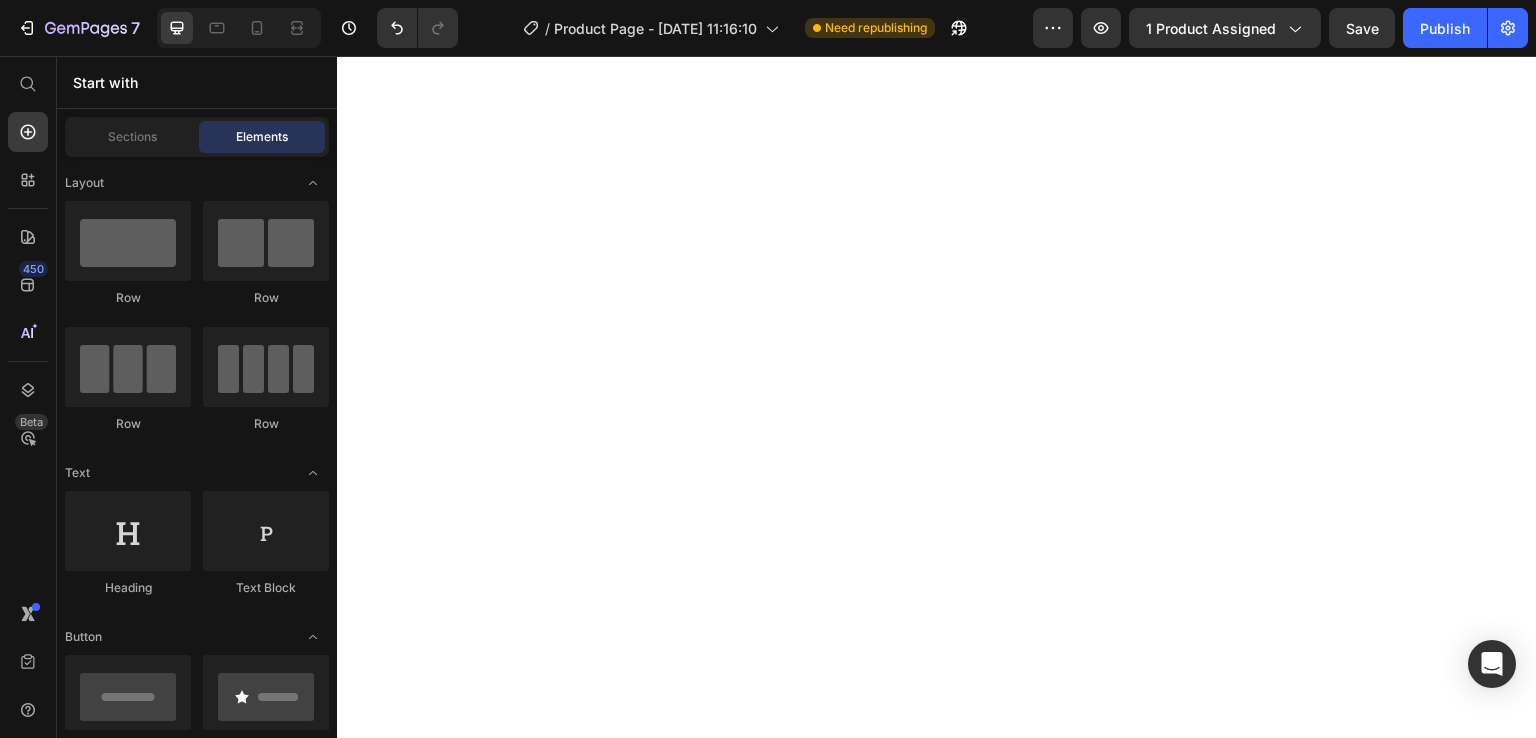 scroll, scrollTop: 6496, scrollLeft: 0, axis: vertical 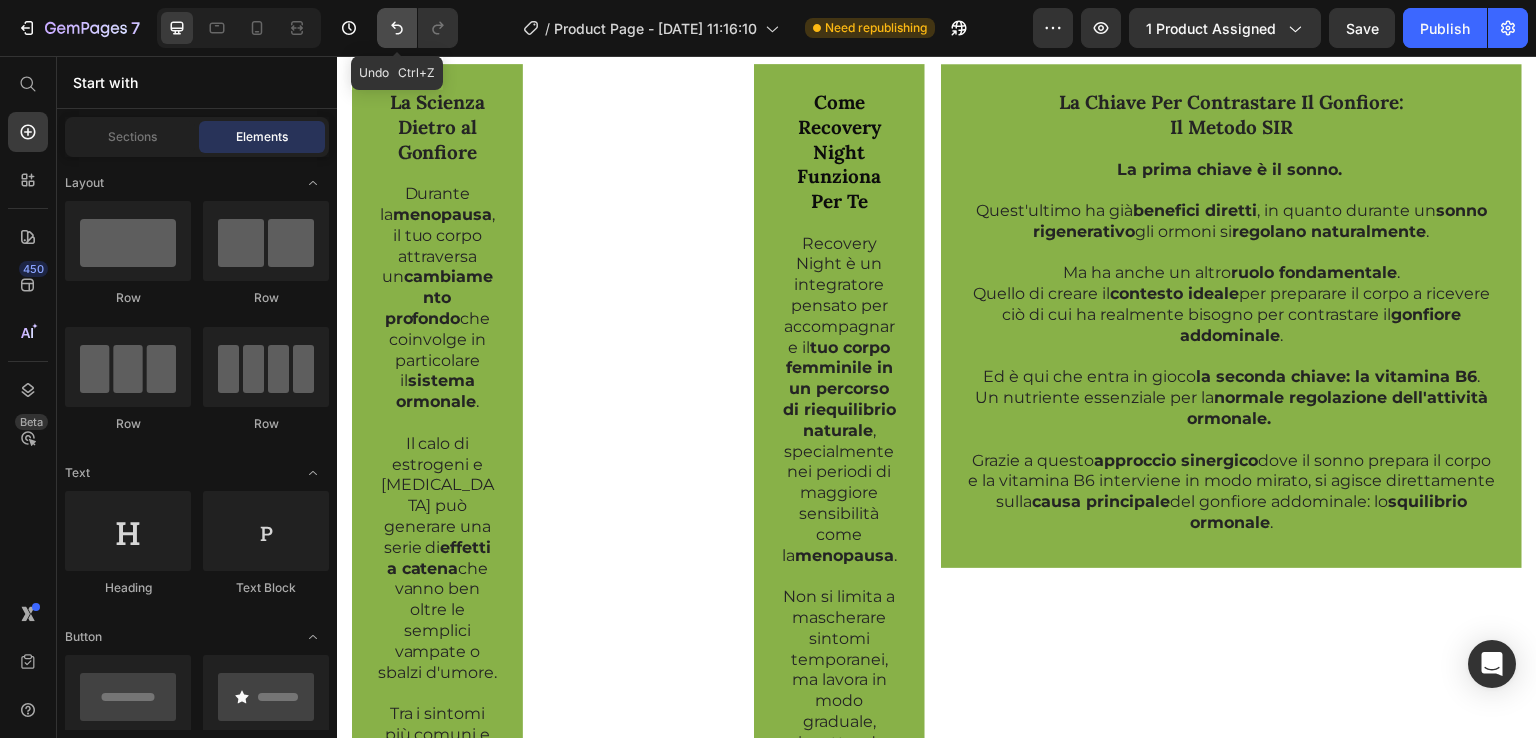 click 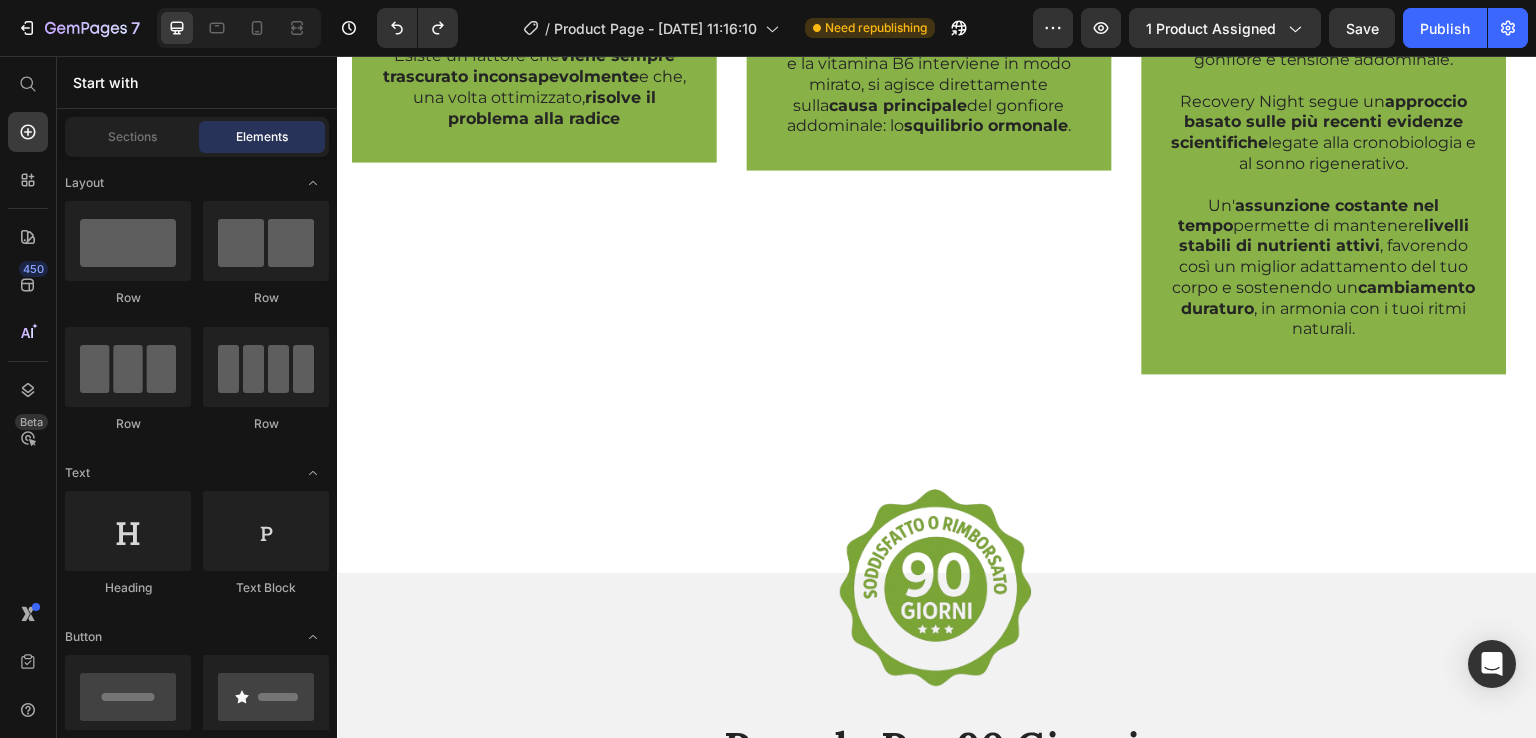 scroll, scrollTop: 1553, scrollLeft: 0, axis: vertical 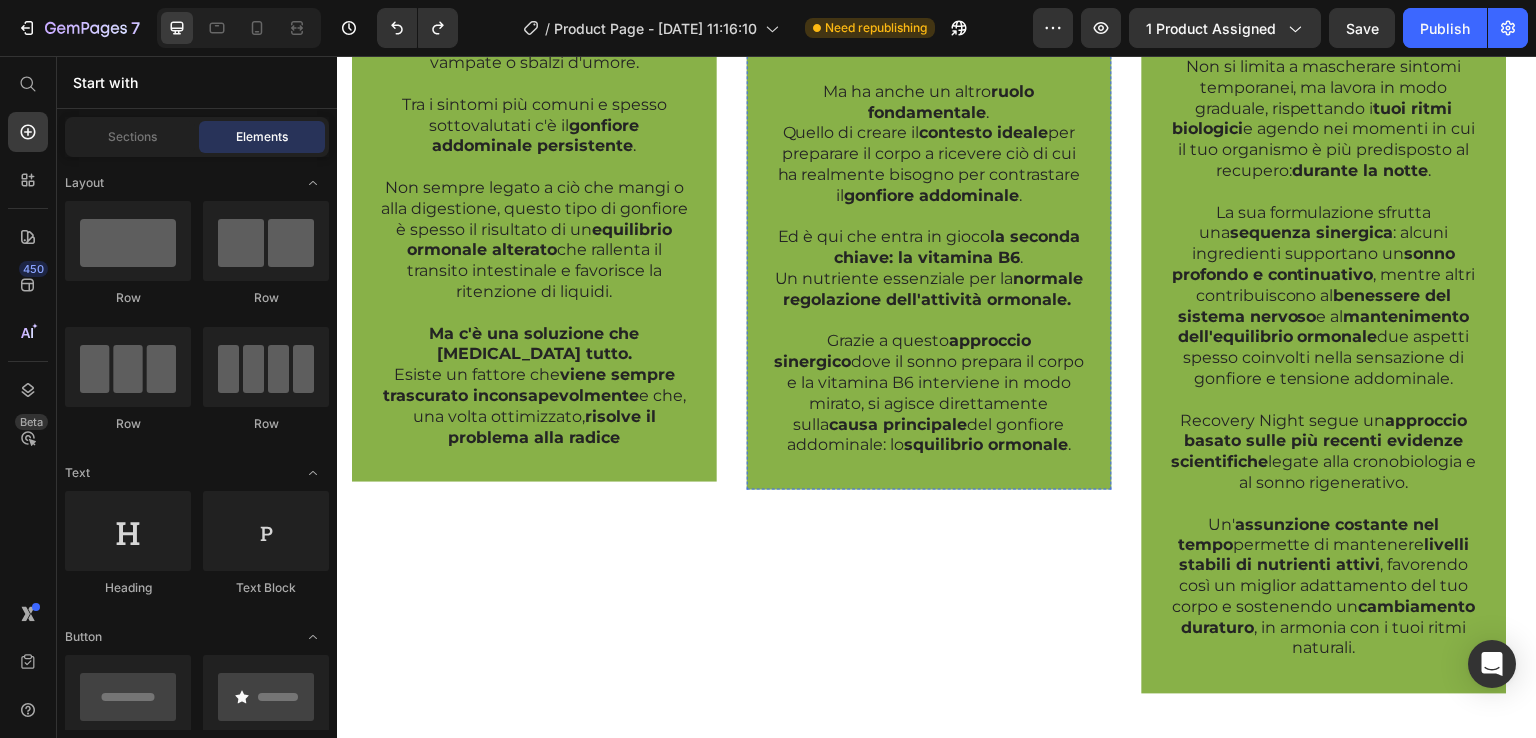 click on "Il Metodo SIR" at bounding box center [929, -96] 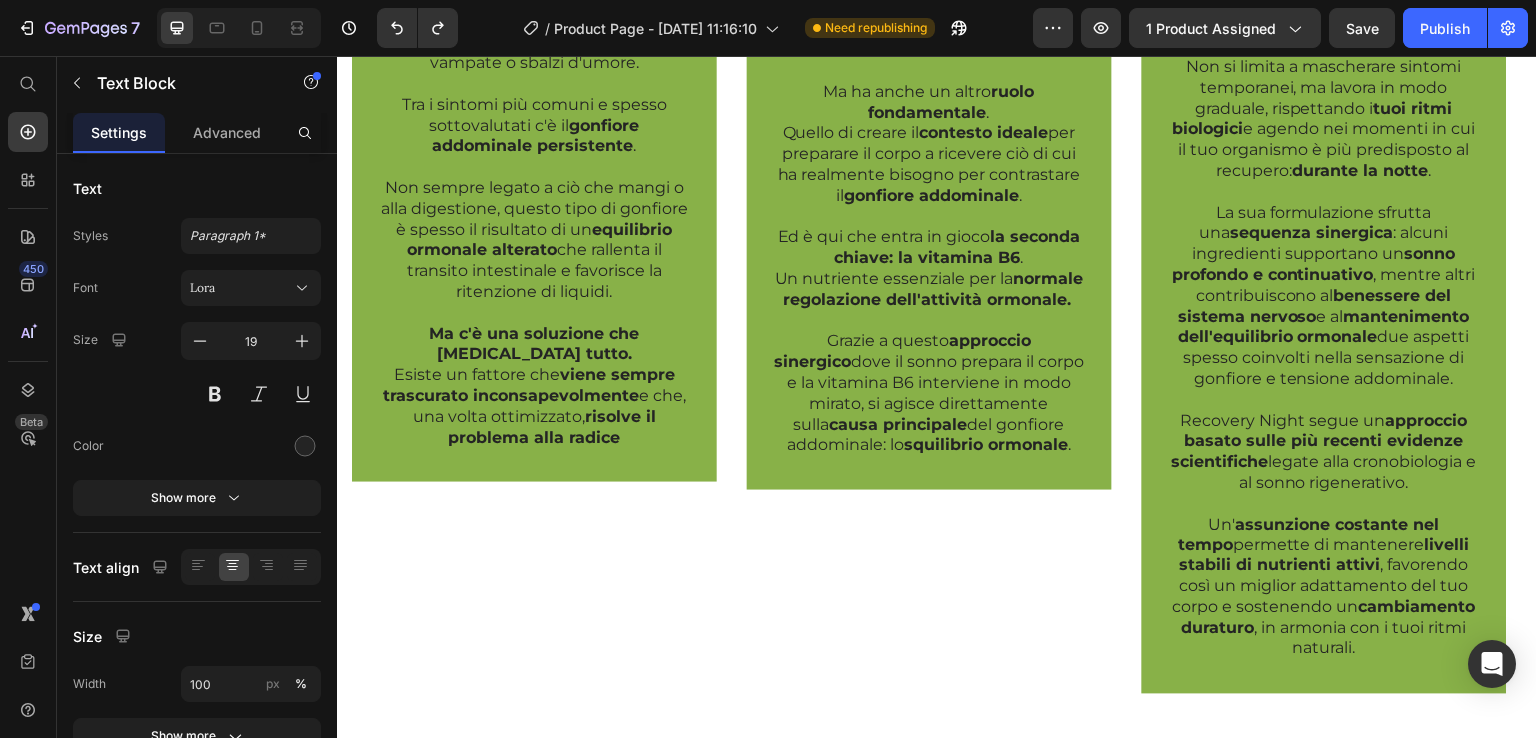 click on "Il Metodo SIR" at bounding box center (929, -96) 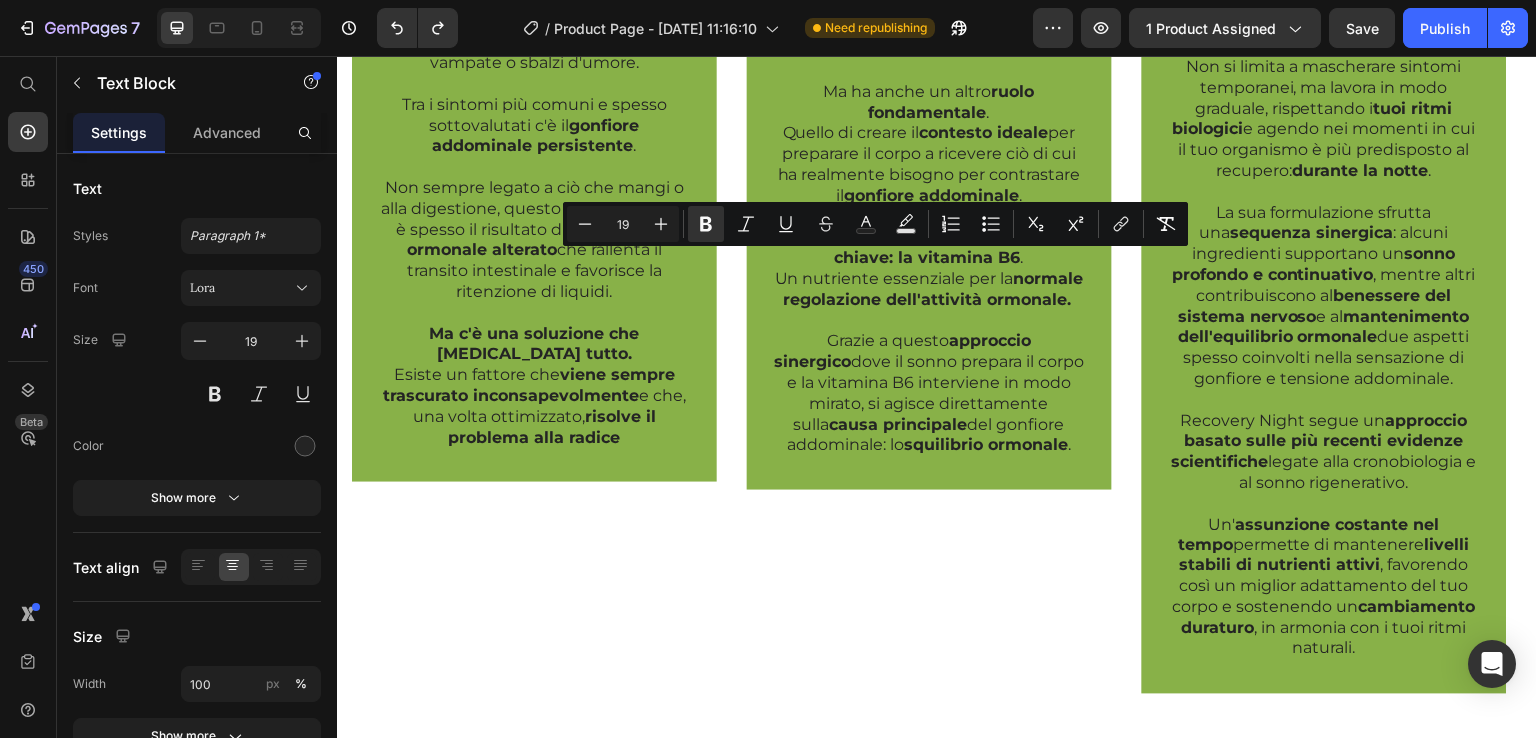 click on "Il Metodo SIR" at bounding box center [929, -96] 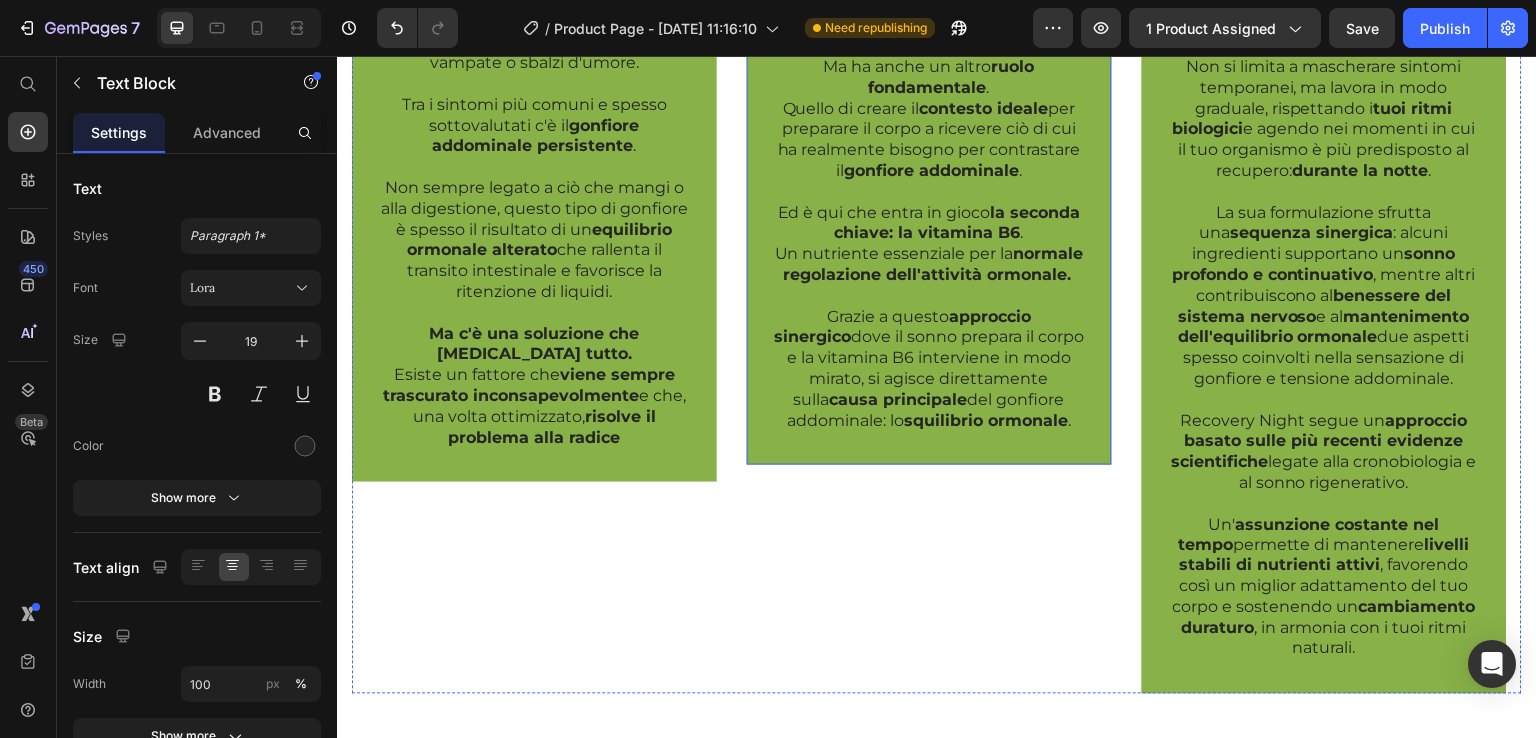 click on "La prima chiave è il sonno." at bounding box center [927, -79] 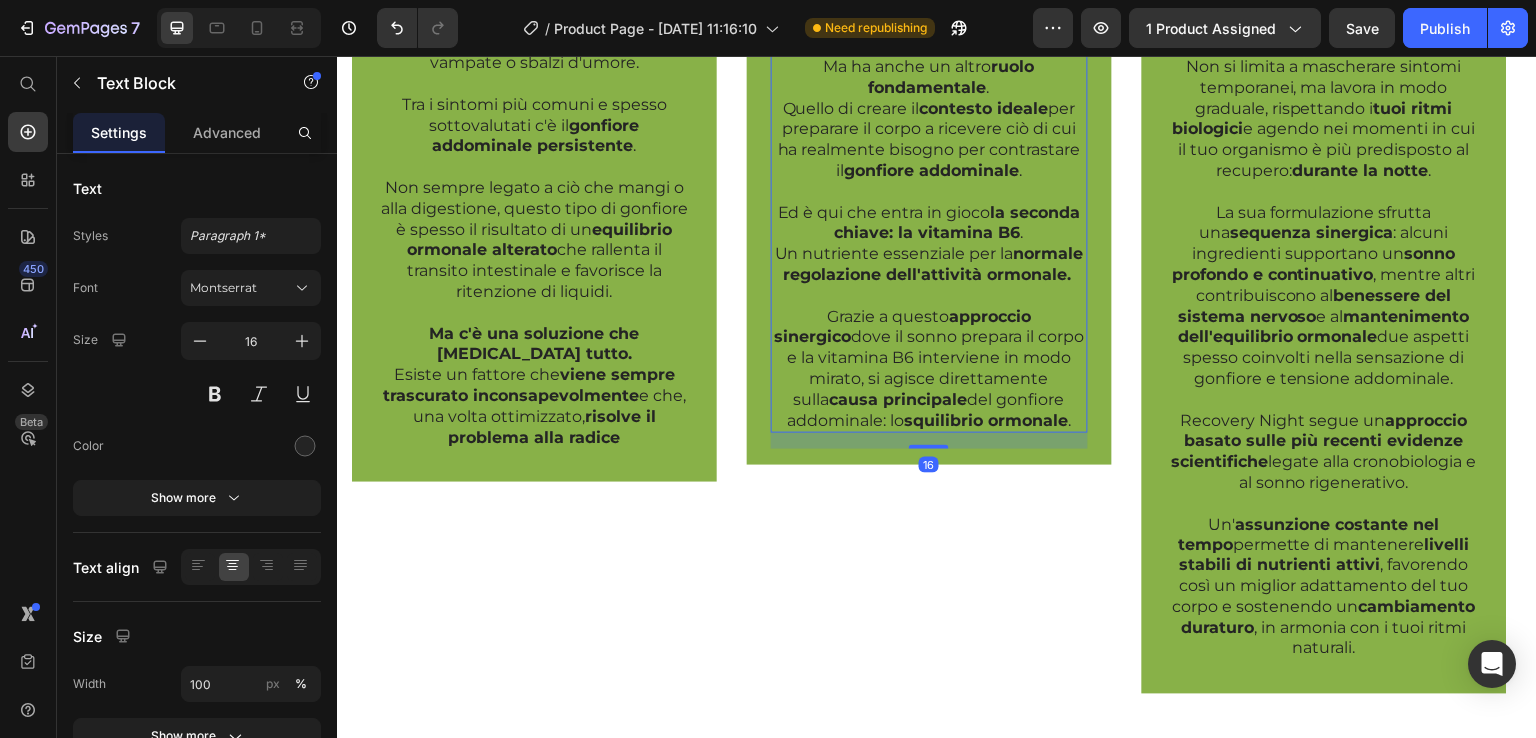 click on "La prima chiave è il sonno." at bounding box center (927, -79) 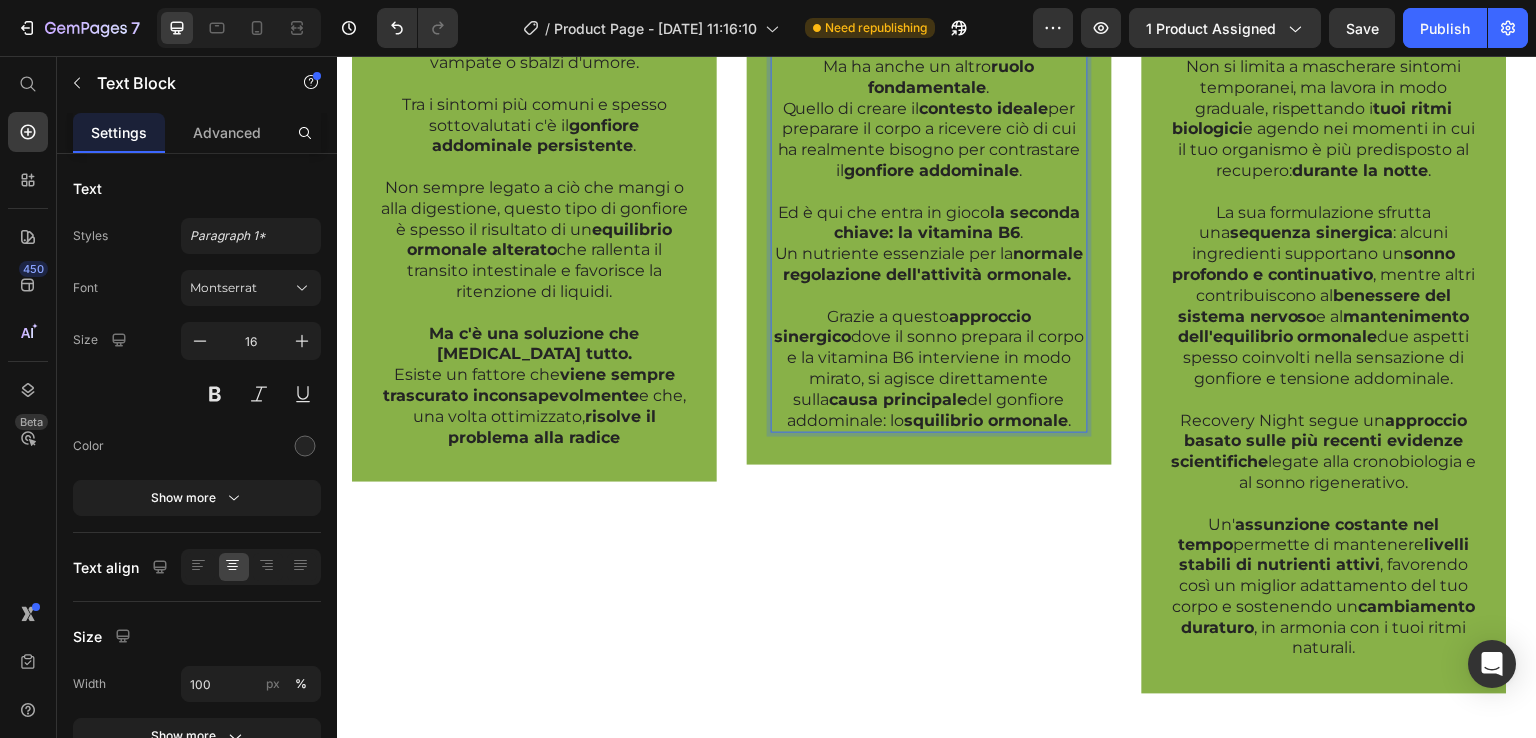 click on "La prima chiave è il sonno." at bounding box center [927, -79] 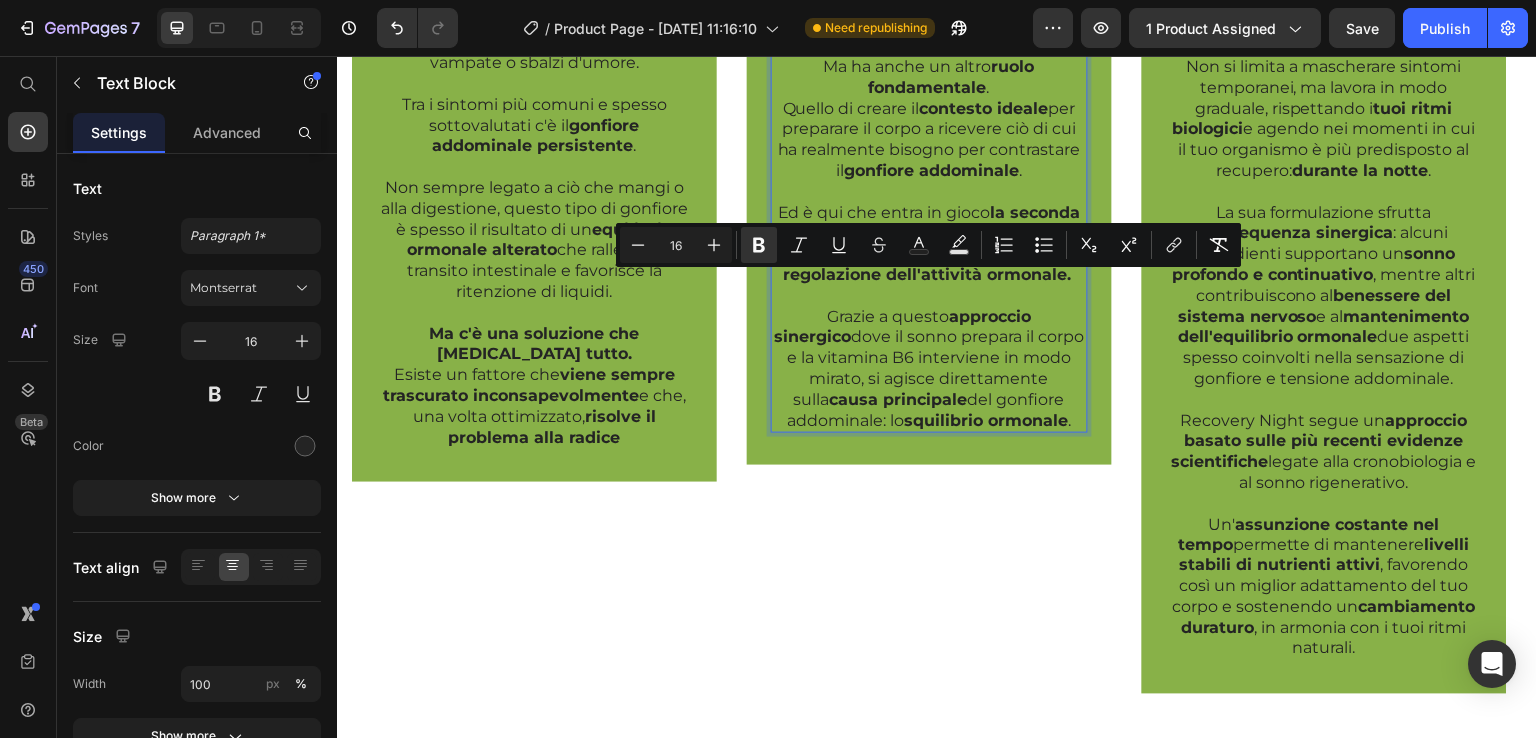 drag, startPoint x: 818, startPoint y: 288, endPoint x: 960, endPoint y: 390, distance: 174.83707 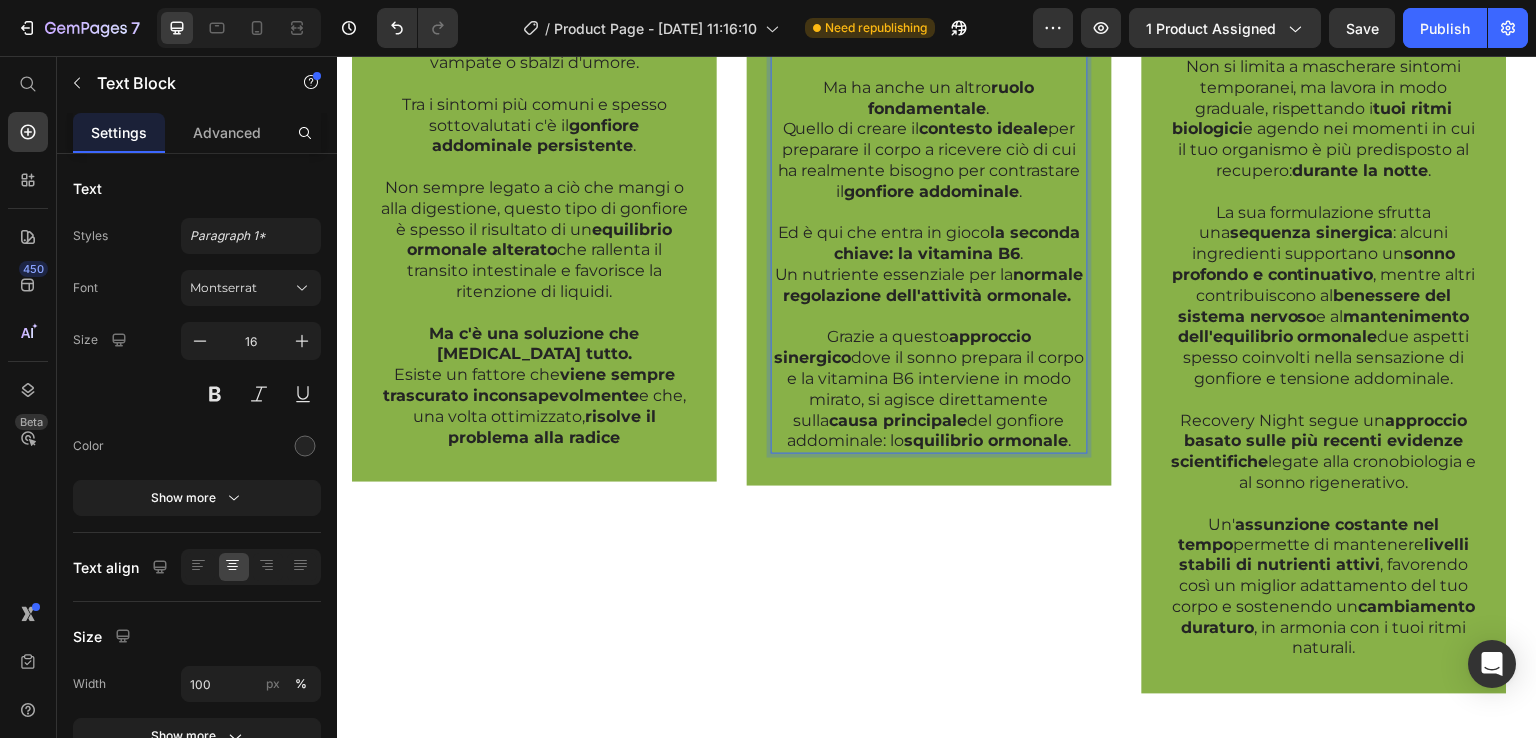 click on "Il Metodo SIR va dritto al cuore del problema, lavorando sulle cause reali invece di mascherare i sintomi. Un approccio che ti accompagna verso un benessere duraturo attraverso il riequilibrio ormonale naturale. . Ma ha anche un altro  ruolo fondamentale .  Quello di creare il  contesto ideale  per preparare il corpo a ricevere ciò di cui ha realmente bisogno per contrastare il  gonfiore addominale . Ed è qui che entra in gioco  la seconda chiave: la vitamina B6 ." at bounding box center (929, 89) 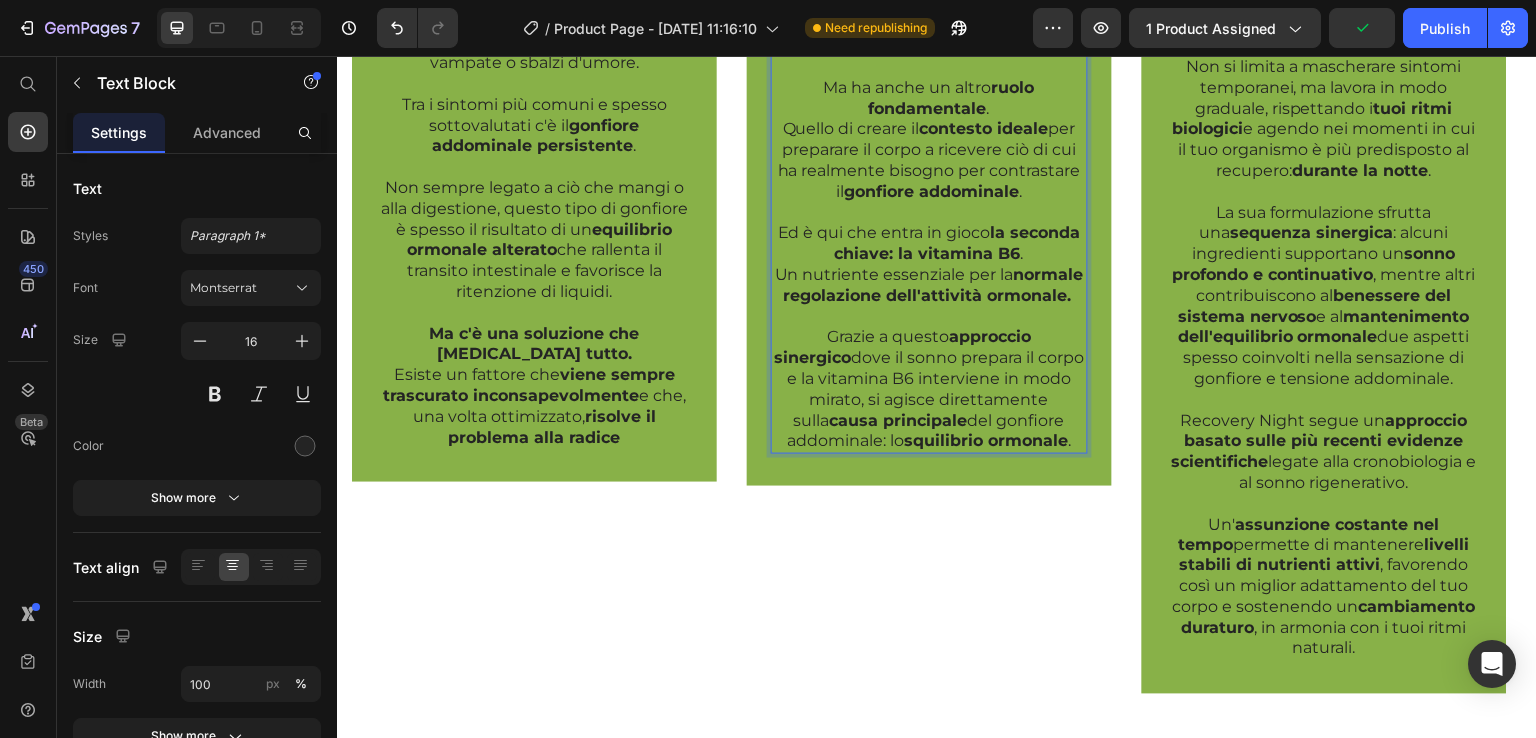 click on "Il Metodo SIR va dritto al cuore del problema, lavorando sulle cause reali invece di mascherare i sintomi. Un approccio che ti accompagna verso un benessere duraturo attraverso il riequilibrio ormonale naturale." at bounding box center [929, -16] 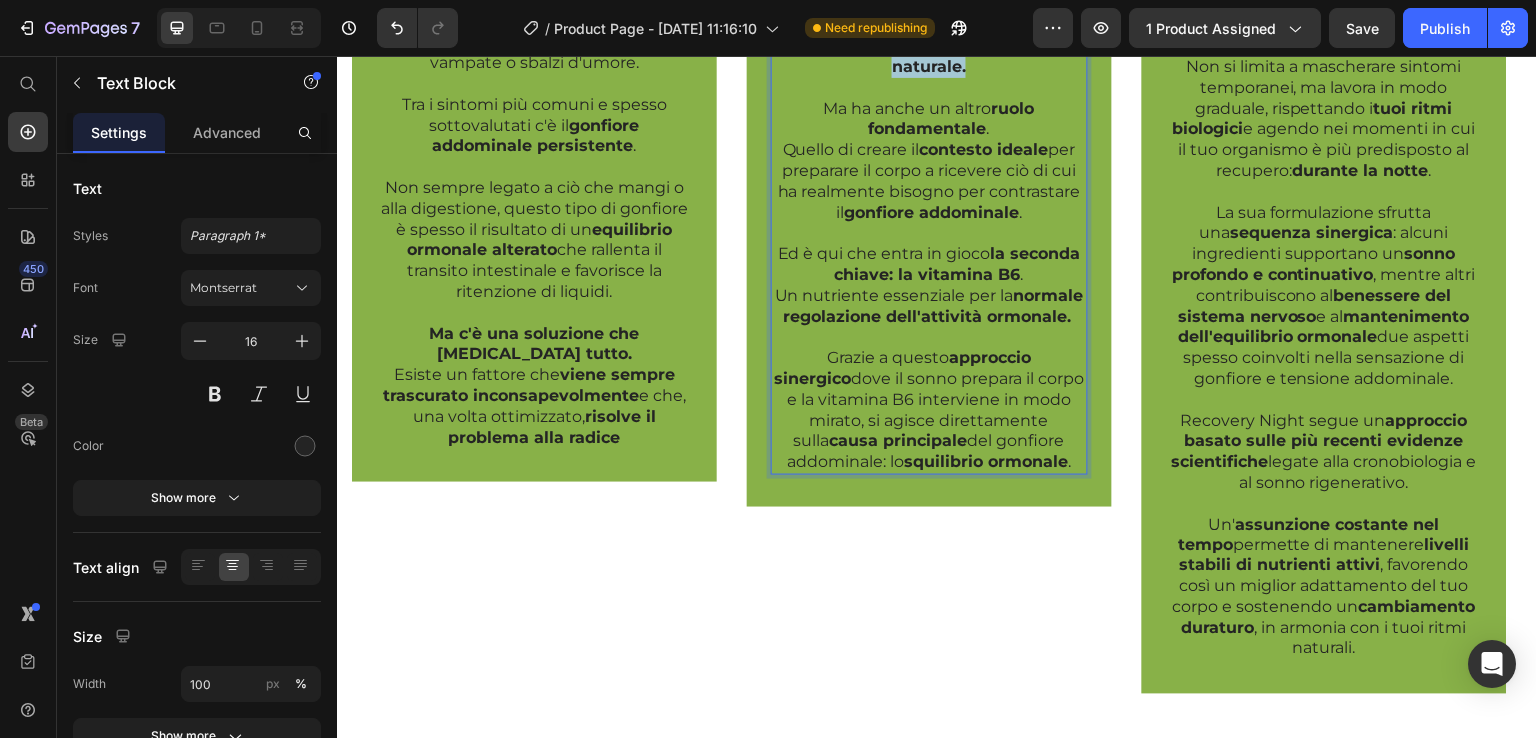 drag, startPoint x: 982, startPoint y: 427, endPoint x: 780, endPoint y: 275, distance: 252.80032 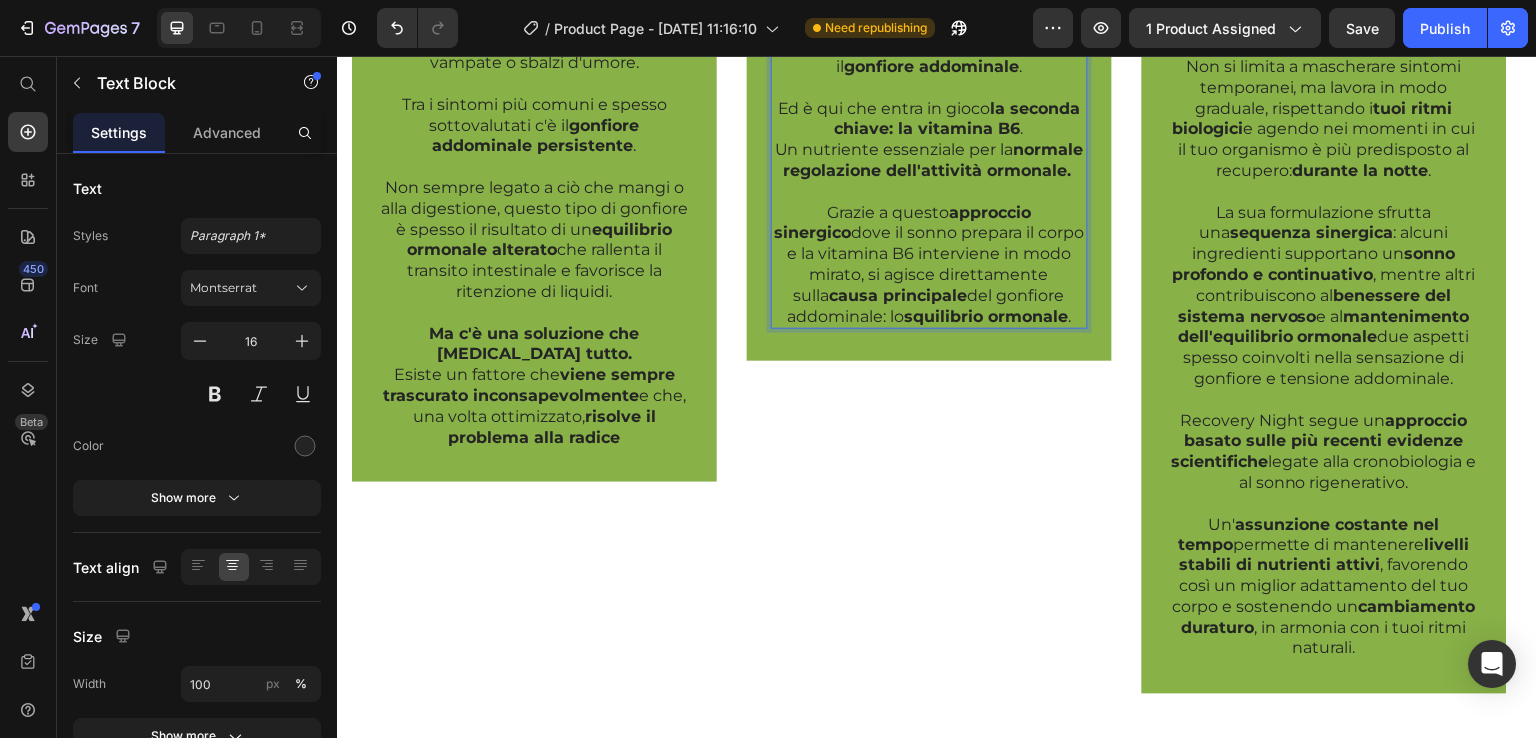 click on "⁠⁠⁠⁠⁠⁠⁠ Ma ha anche un altro  ruolo fondamentale .  Quello di creare il  contesto ideale  per preparare il corpo a ricevere ciò di cui ha realmente bisogno per contrastare il  gonfiore addominale . Ed è qui che entra in gioco  la seconda chiave: la vitamina B6 ." at bounding box center (929, 26) 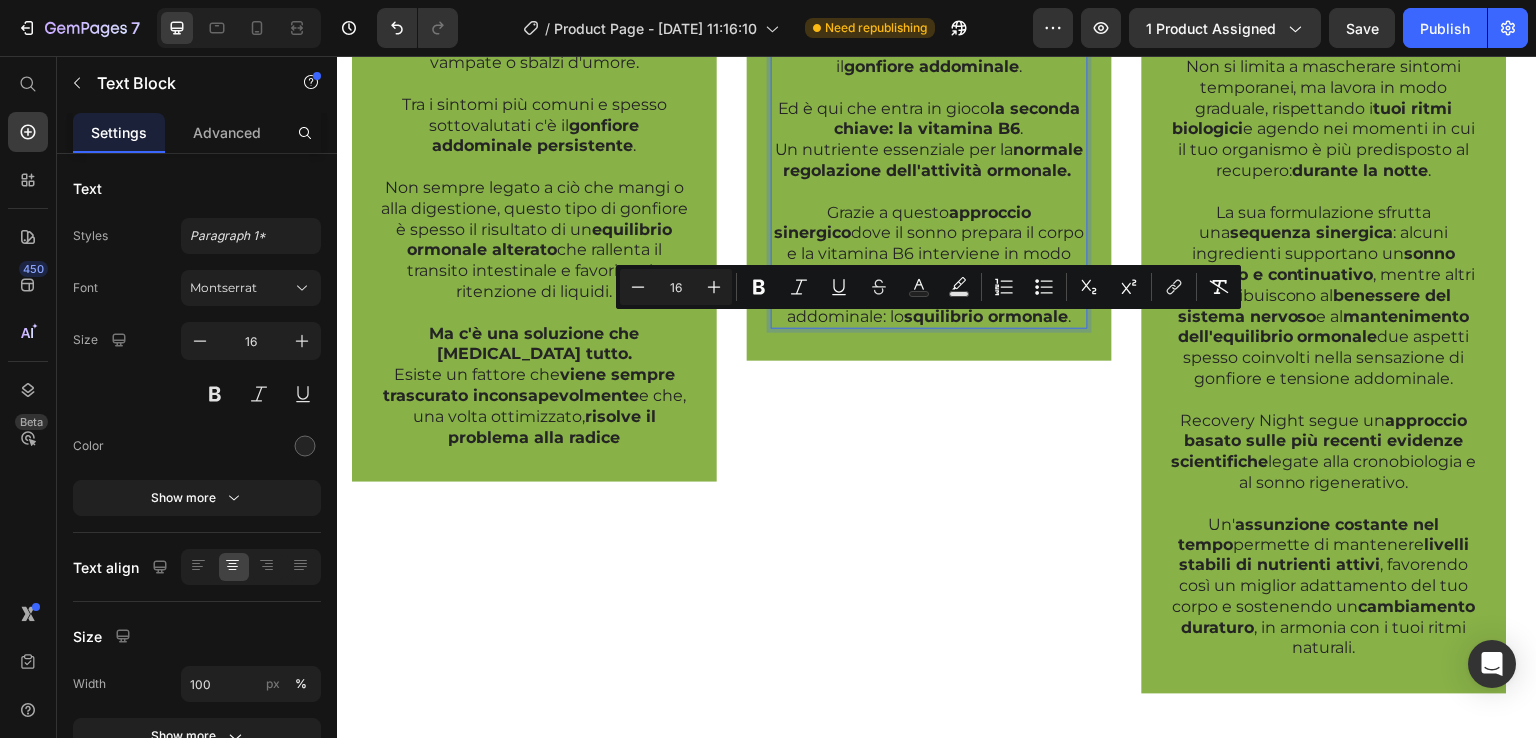drag, startPoint x: 805, startPoint y: 322, endPoint x: 1038, endPoint y: 683, distance: 429.66266 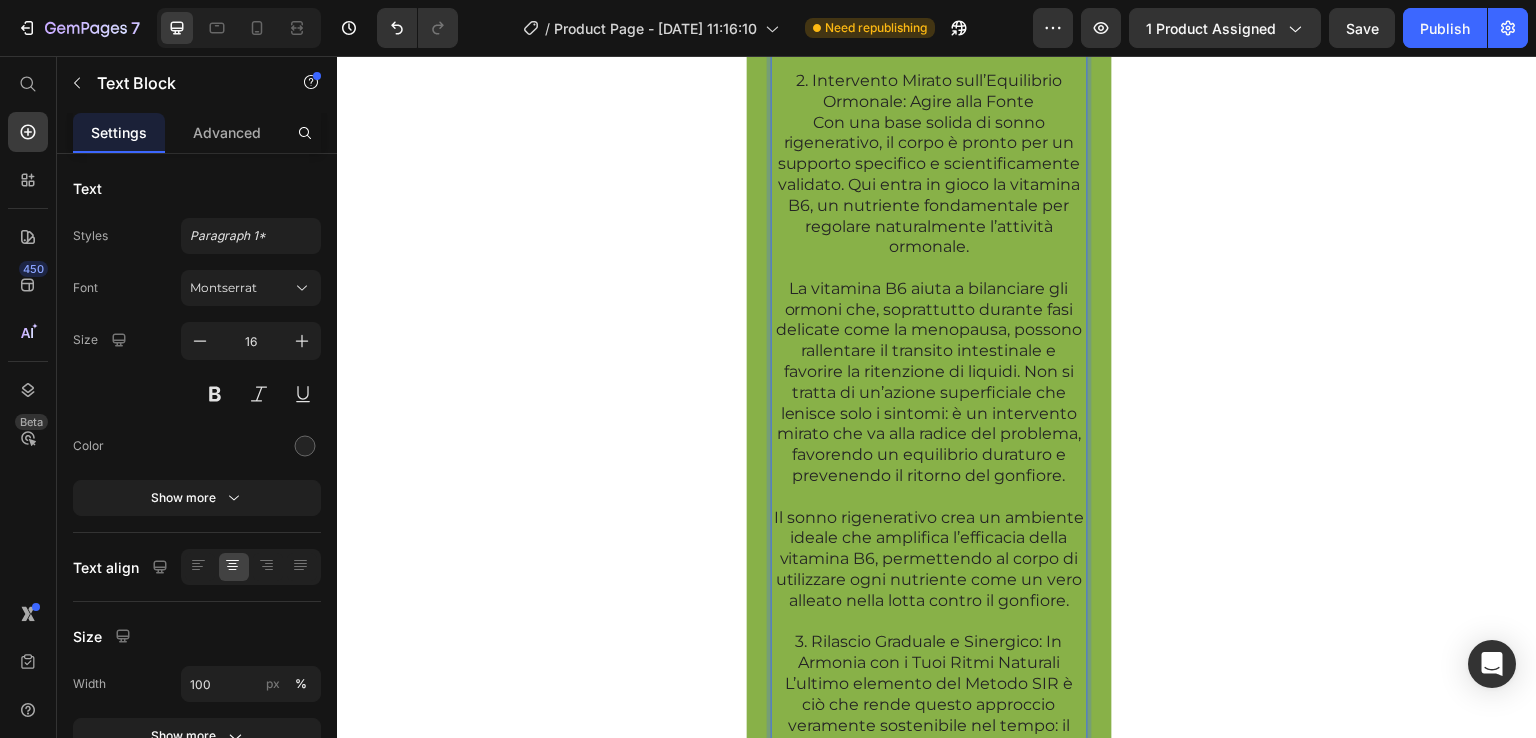 scroll, scrollTop: 3353, scrollLeft: 0, axis: vertical 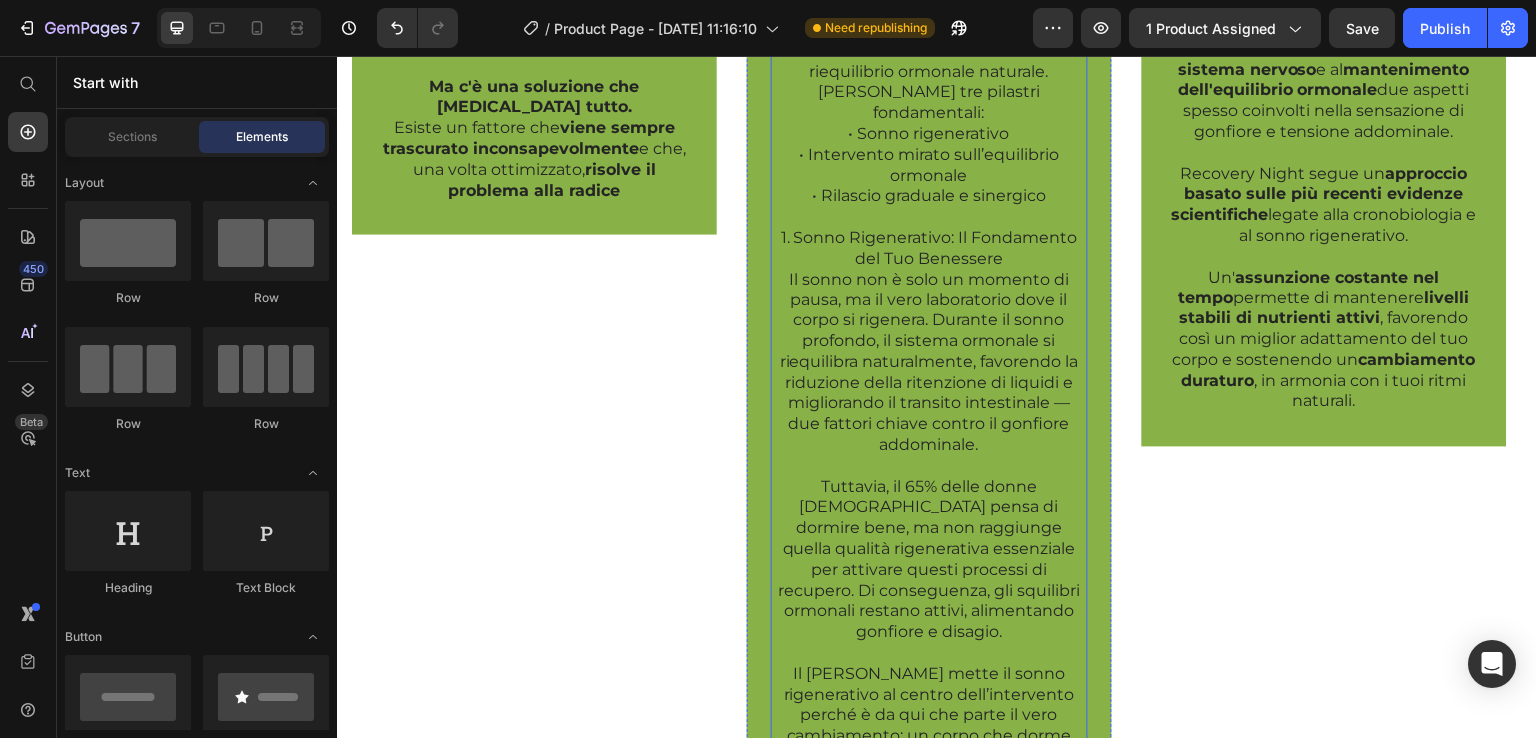 click at bounding box center [929, -201] 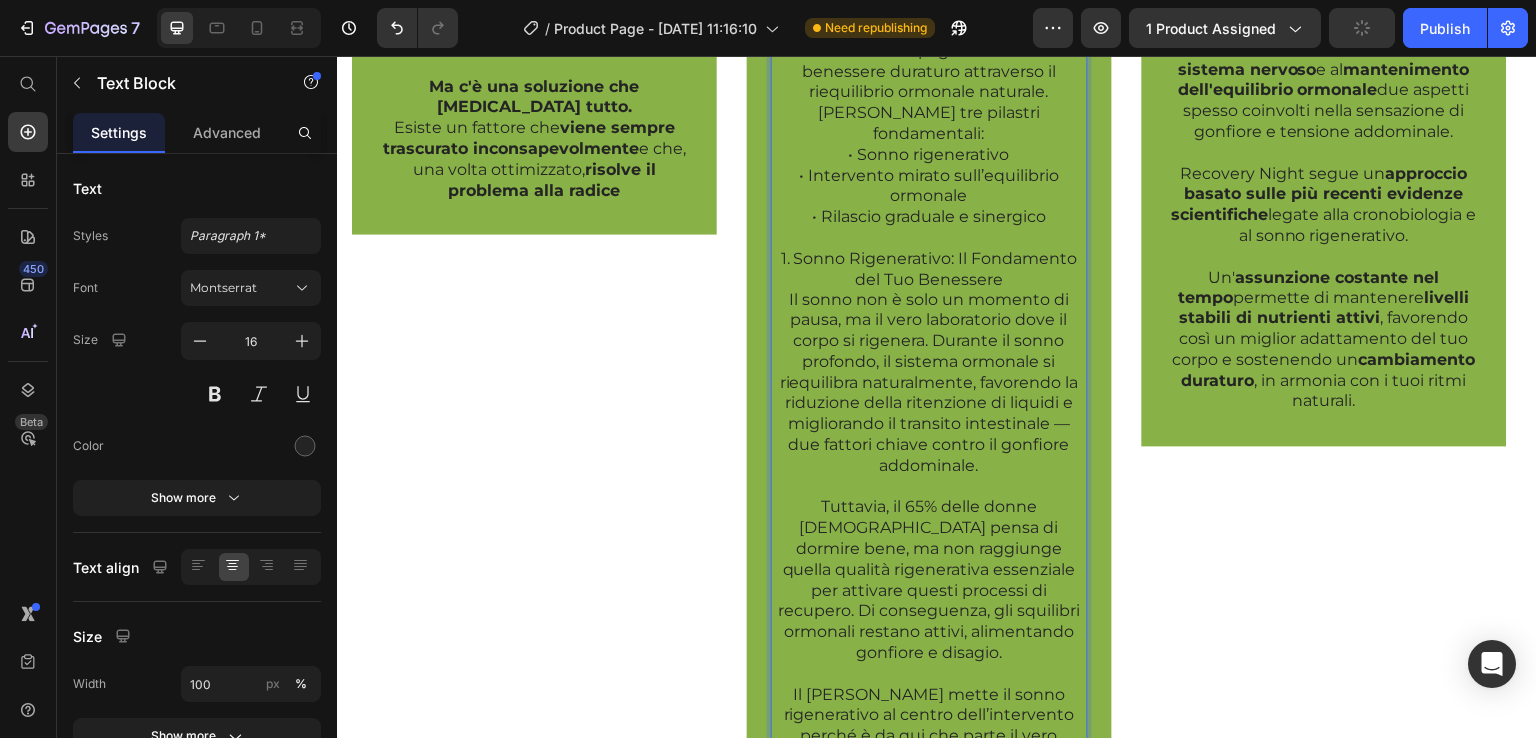 drag, startPoint x: 963, startPoint y: 221, endPoint x: 826, endPoint y: 124, distance: 167.86304 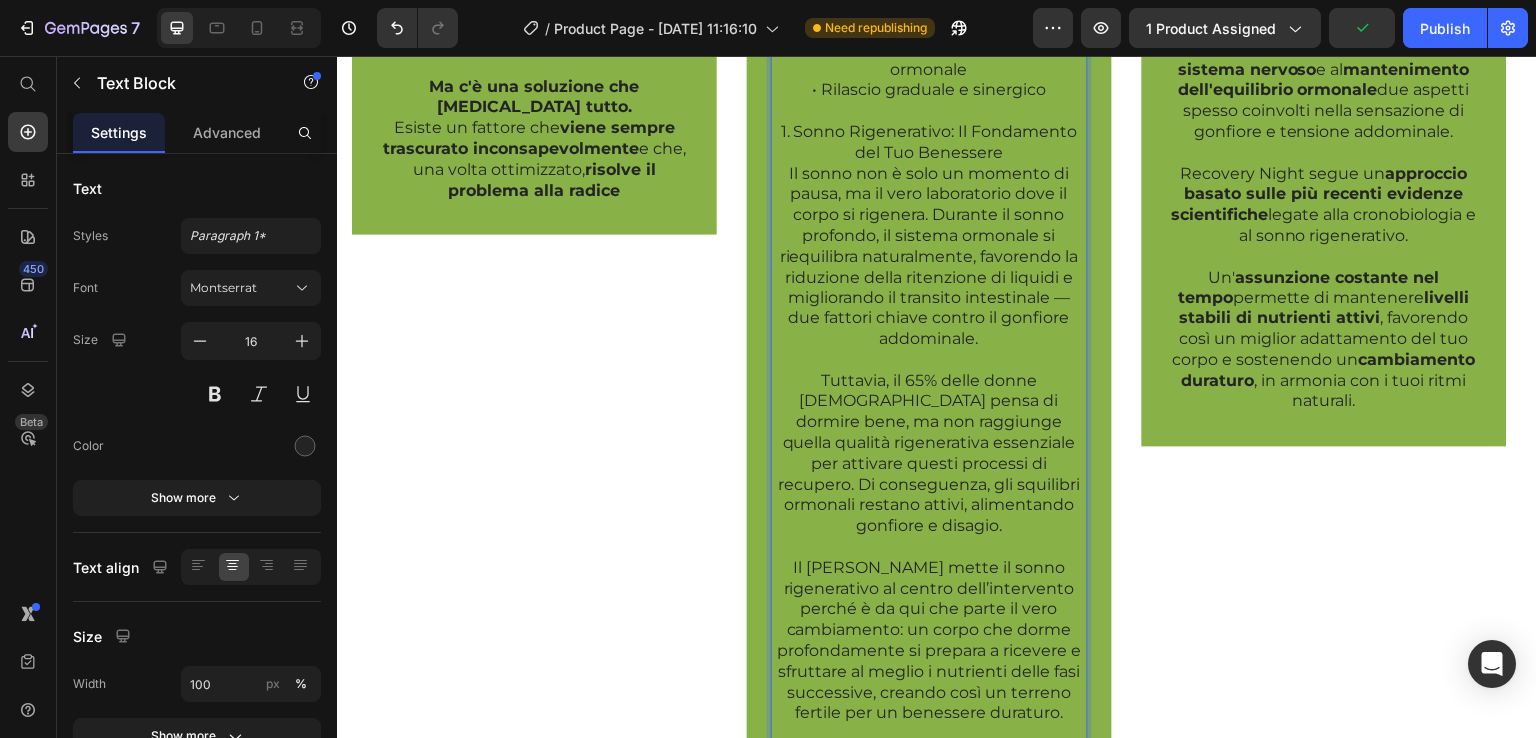 scroll, scrollTop: 1496, scrollLeft: 0, axis: vertical 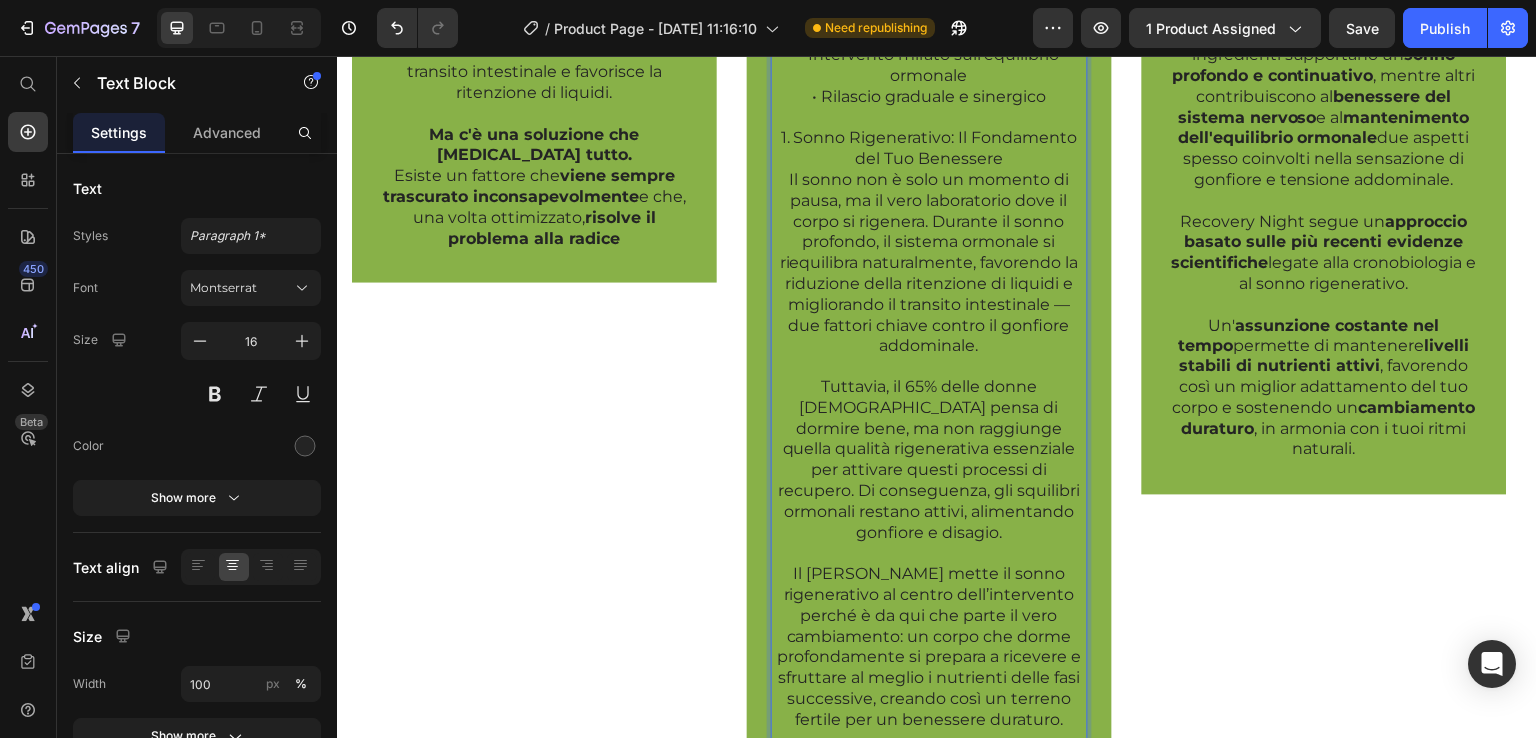 click at bounding box center (929, -258) 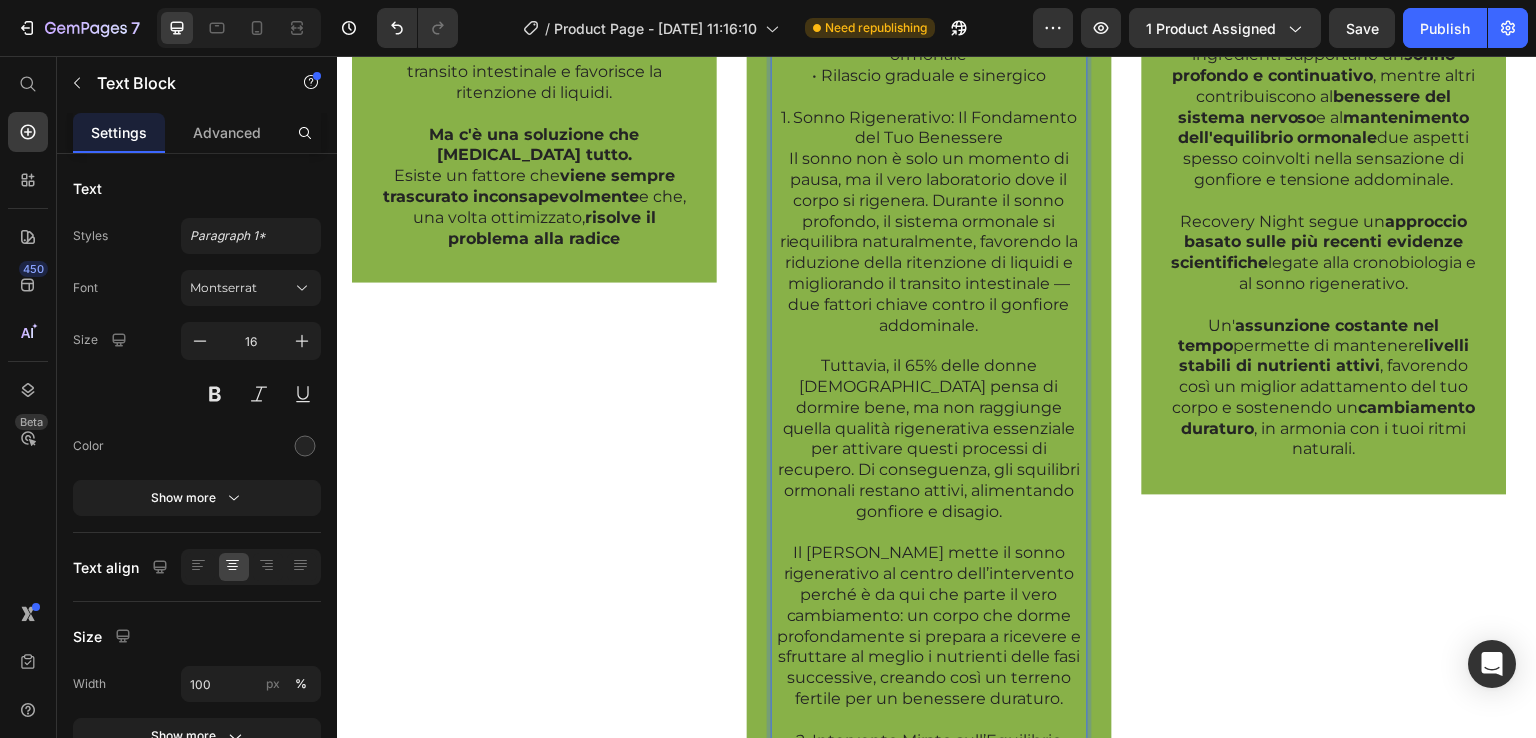 click at bounding box center (929, -258) 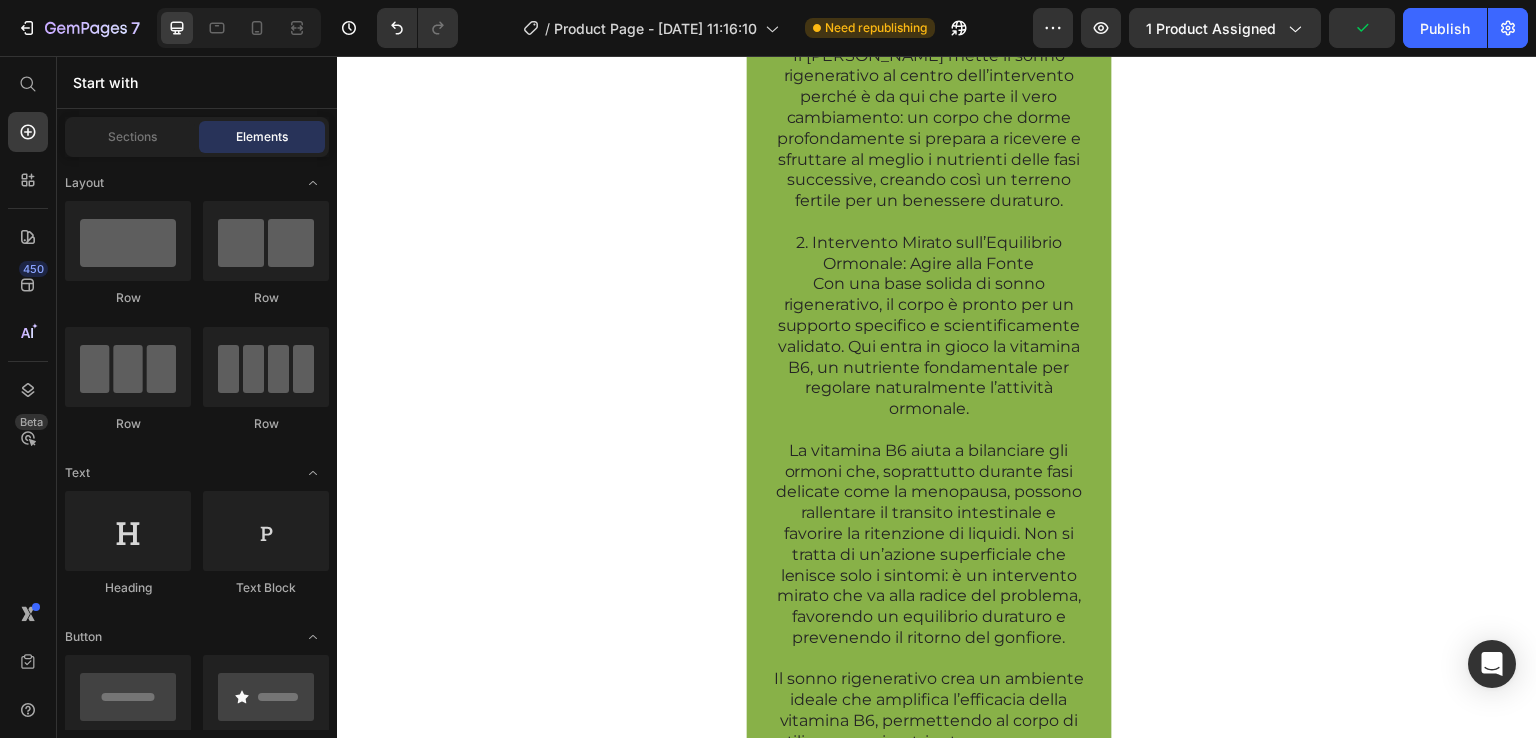 scroll, scrollTop: 1986, scrollLeft: 0, axis: vertical 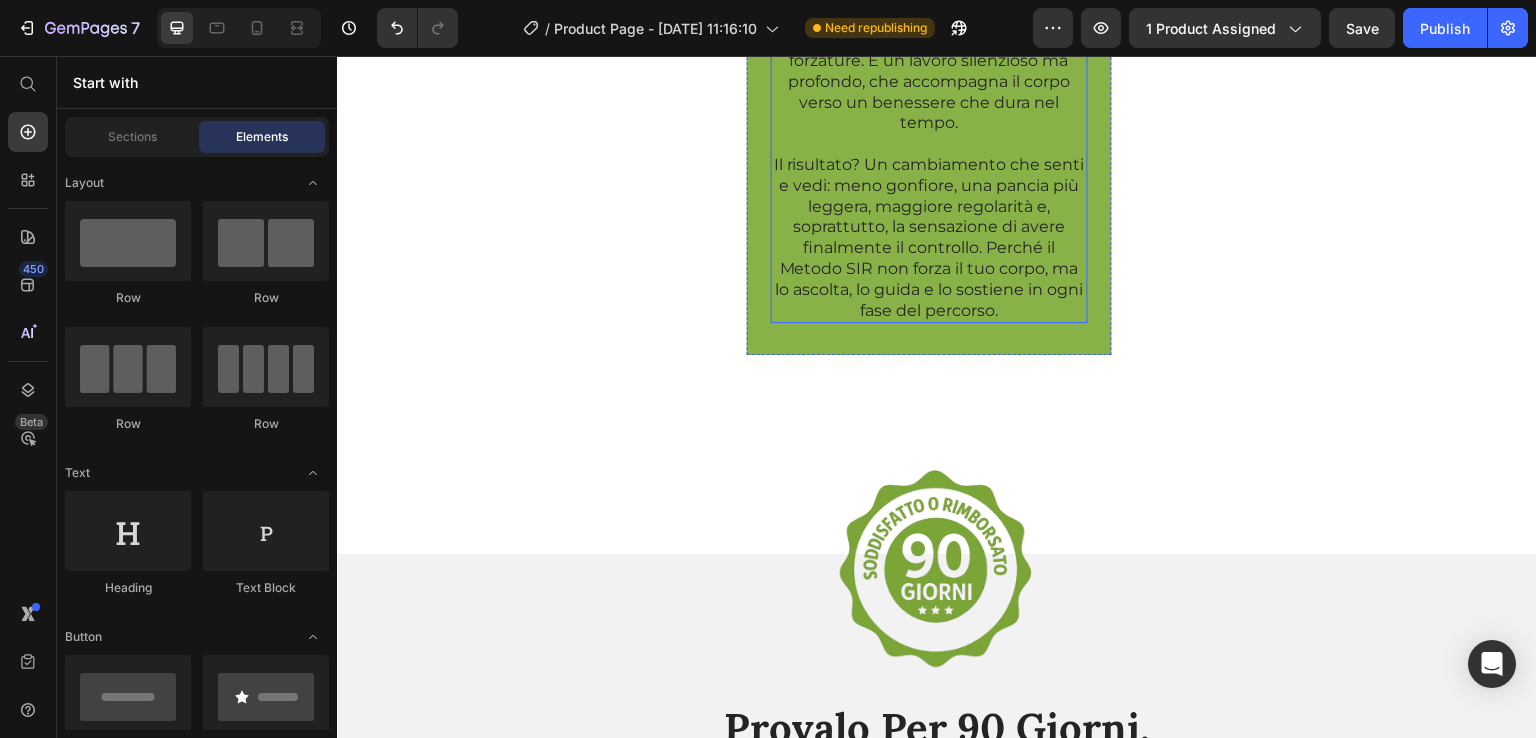 click on "La Chiave per Contrastare il Tuo Gonfiore: il Metodo SIR Il Metodo SIR va dritto al cuore del problema del gonfiore addominale, lavorando sulle cause reali invece di mascherare i sintomi. Un approccio che ti accompagna verso un benessere duraturo attraverso il riequilibrio ormonale naturale. [PERSON_NAME] tre pilastri fondamentali: • Sonno rigenerativo • Intervento mirato sull’equilibrio ormonale • Rilascio graduale e sinergico 1. Sonno Rigenerativo: Il Fondamento del Tuo Benessere Il sonno non è solo un momento di pausa, ma il vero laboratorio dove il corpo si rigenera. Durante il sonno profondo, il sistema ormonale si riequilibra naturalmente, favorendo la riduzione della ritenzione di liquidi e migliorando il transito intestinale — due fattori chiave contro il gonfiore addominale. 2. Intervento Mirato sull’Equilibrio Ormonale: Agire alla Fonte 3. Rilascio Graduale e Sinergico: In Armonia con i Tuoi Ritmi Naturali" at bounding box center (929, -854) 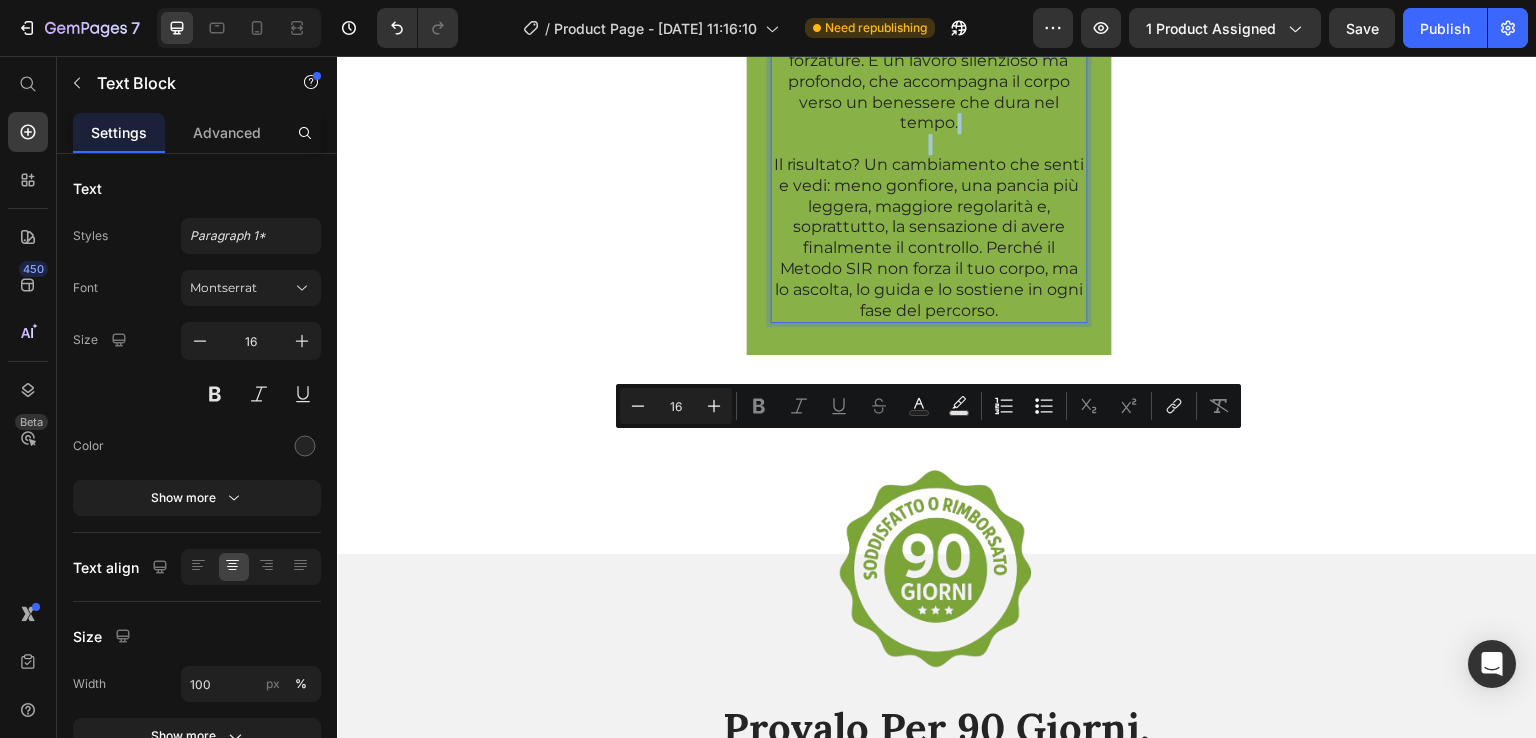 click on "La Chiave per Contrastare il Tuo Gonfiore: il Metodo SIR Il Metodo SIR va dritto al cuore del problema del gonfiore addominale, lavorando sulle cause reali invece di mascherare i sintomi. Un approccio che ti accompagna verso un benessere duraturo attraverso il riequilibrio ormonale naturale. [PERSON_NAME] tre pilastri fondamentali: • Sonno rigenerativo • Intervento mirato sull’equilibrio ormonale • Rilascio graduale e sinergico 1. Sonno Rigenerativo: Il Fondamento del Tuo Benessere Il sonno non è solo un momento di pausa, ma il vero laboratorio dove il corpo si rigenera. Durante il sonno profondo, il sistema ormonale si riequilibra naturalmente, favorendo la riduzione della ritenzione di liquidi e migliorando il transito intestinale — due fattori chiave contro il gonfiore addominale. 2. Intervento Mirato sull’Equilibrio Ormonale: Agire alla Fonte 3. Rilascio Graduale e Sinergico: In Armonia con i Tuoi Ritmi Naturali" at bounding box center (929, -864) 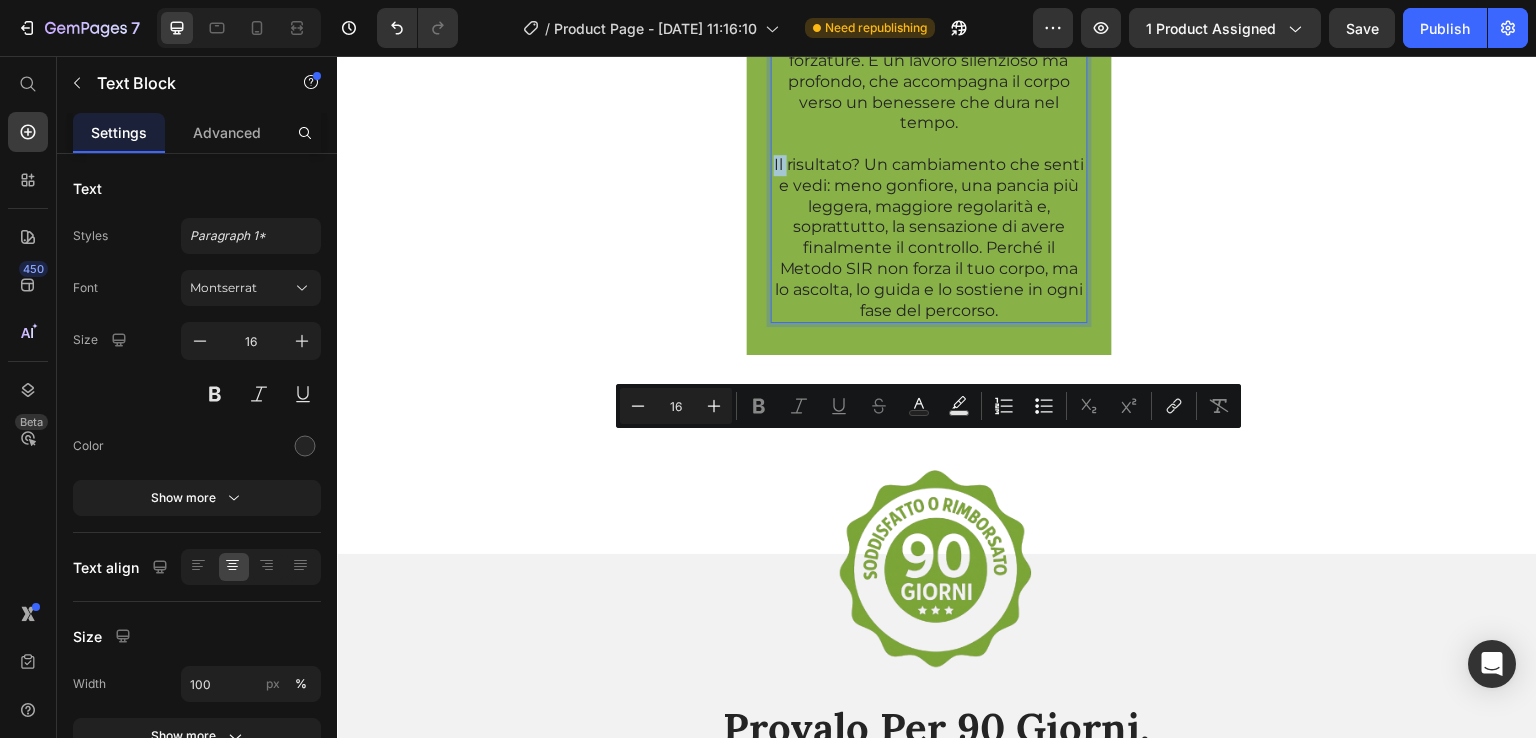 click on "La Chiave per Contrastare il Tuo Gonfiore: il Metodo SIR Il Metodo SIR va dritto al cuore del problema del gonfiore addominale, lavorando sulle cause reali invece di mascherare i sintomi. Un approccio che ti accompagna verso un benessere duraturo attraverso il riequilibrio ormonale naturale. [PERSON_NAME] tre pilastri fondamentali: • Sonno rigenerativo • Intervento mirato sull’equilibrio ormonale • Rilascio graduale e sinergico 1. Sonno Rigenerativo: Il Fondamento del Tuo Benessere Il sonno non è solo un momento di pausa, ma il vero laboratorio dove il corpo si rigenera. Durante il sonno profondo, il sistema ormonale si riequilibra naturalmente, favorendo la riduzione della ritenzione di liquidi e migliorando il transito intestinale — due fattori chiave contro il gonfiore addominale. 2. Intervento Mirato sull’Equilibrio Ormonale: Agire alla Fonte 3. Rilascio Graduale e Sinergico: In Armonia con i Tuoi Ritmi Naturali" at bounding box center [929, -864] 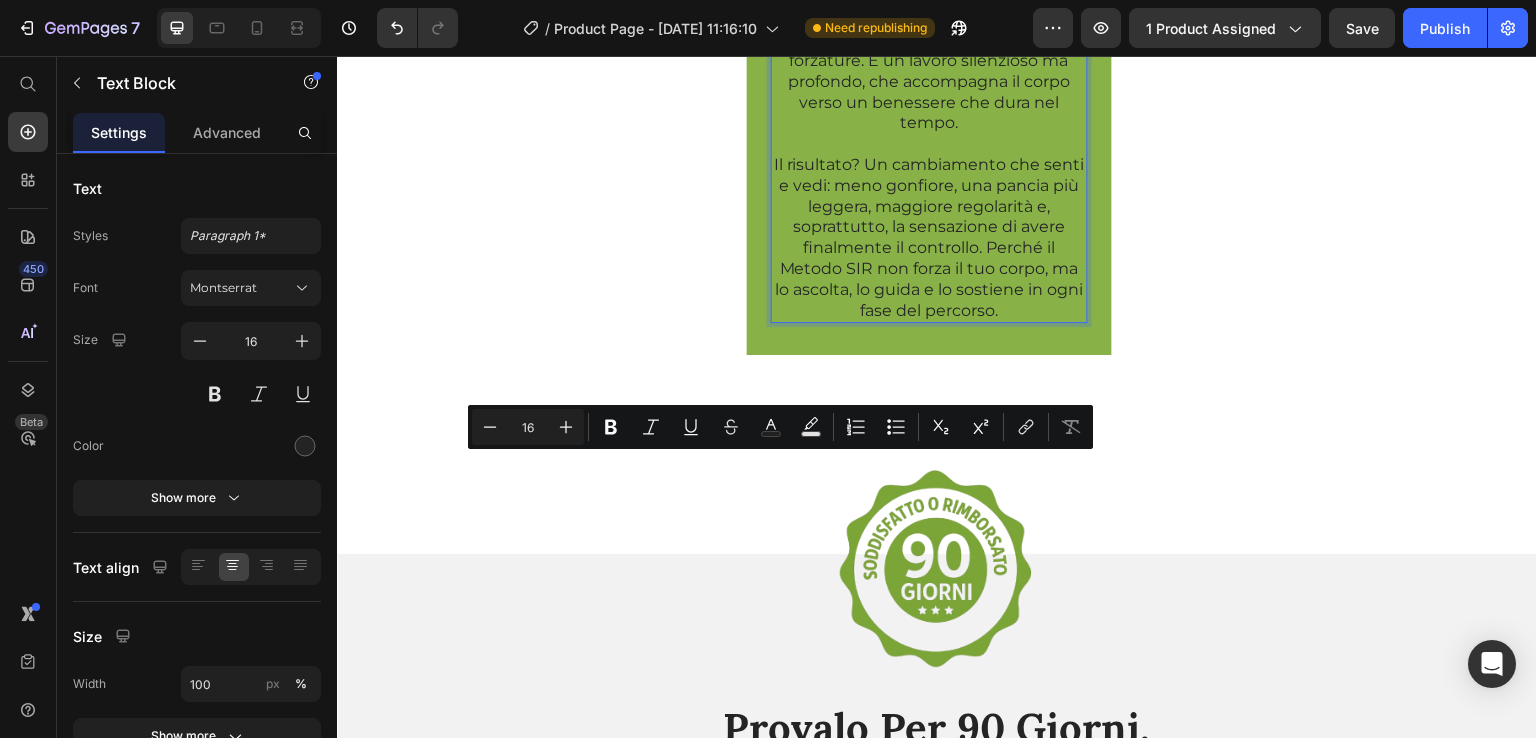 click on "La Chiave per Contrastare il Tuo Gonfiore: il Metodo SIR Il Metodo SIR va dritto al cuore del problema del gonfiore addominale, lavorando sulle cause reali invece di mascherare i sintomi. Un approccio che ti accompagna verso un benessere duraturo attraverso il riequilibrio ormonale naturale. [PERSON_NAME] tre pilastri fondamentali: • Sonno rigenerativo • Intervento mirato sull’equilibrio ormonale • Rilascio graduale e sinergico 1. Sonno Rigenerativo: Il Fondamento del Tuo Benessere Il sonno non è solo un momento di pausa, ma il vero laboratorio dove il corpo si rigenera. Durante il sonno profondo, il sistema ormonale si riequilibra naturalmente, favorendo la riduzione della ritenzione di liquidi e migliorando il transito intestinale — due fattori chiave contro il gonfiore addominale. 2. Intervento Mirato sull’Equilibrio Ormonale: Agire alla Fonte 3. Rilascio Graduale e Sinergico: In Armonia con i Tuoi Ritmi Naturali" at bounding box center [929, -854] 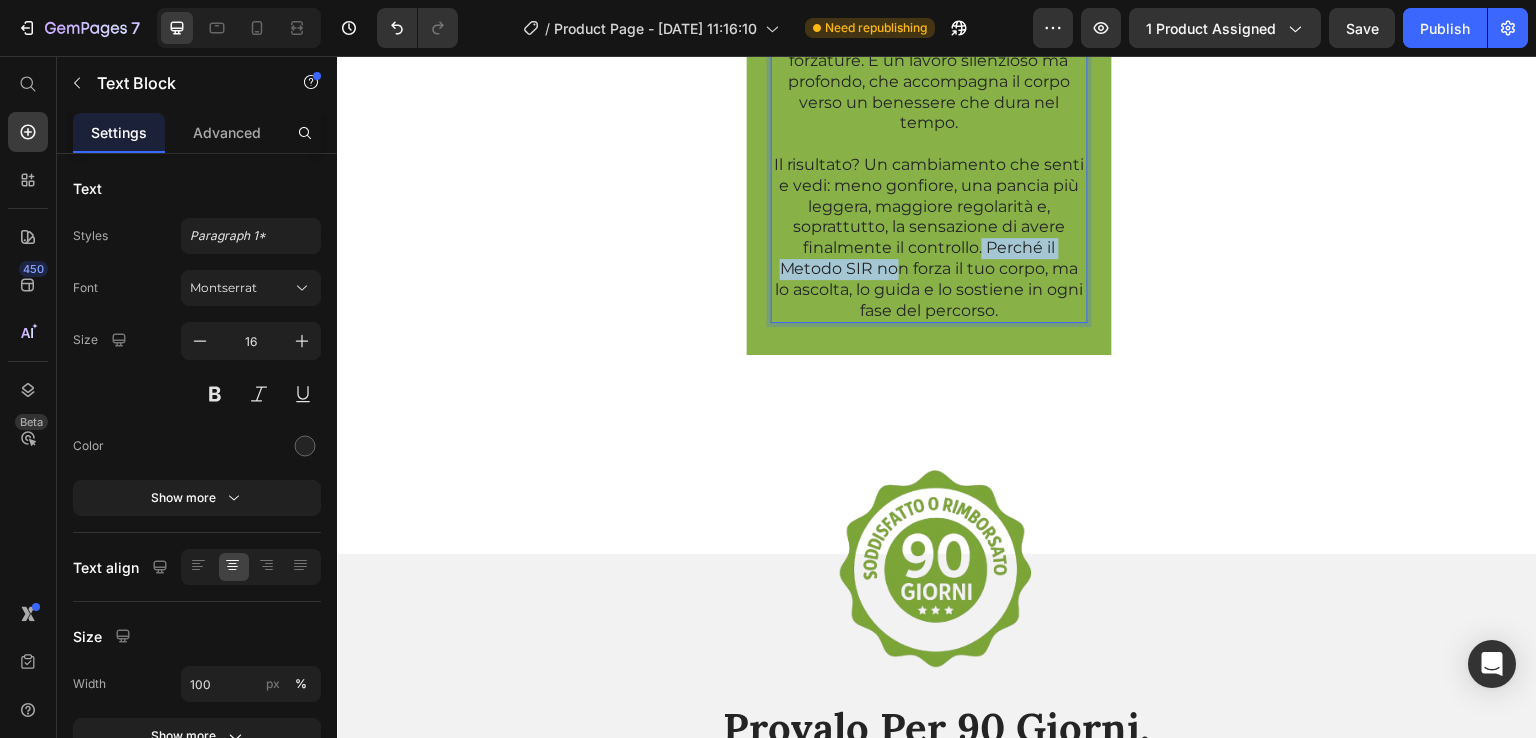 drag, startPoint x: 982, startPoint y: 549, endPoint x: 893, endPoint y: 579, distance: 93.92018 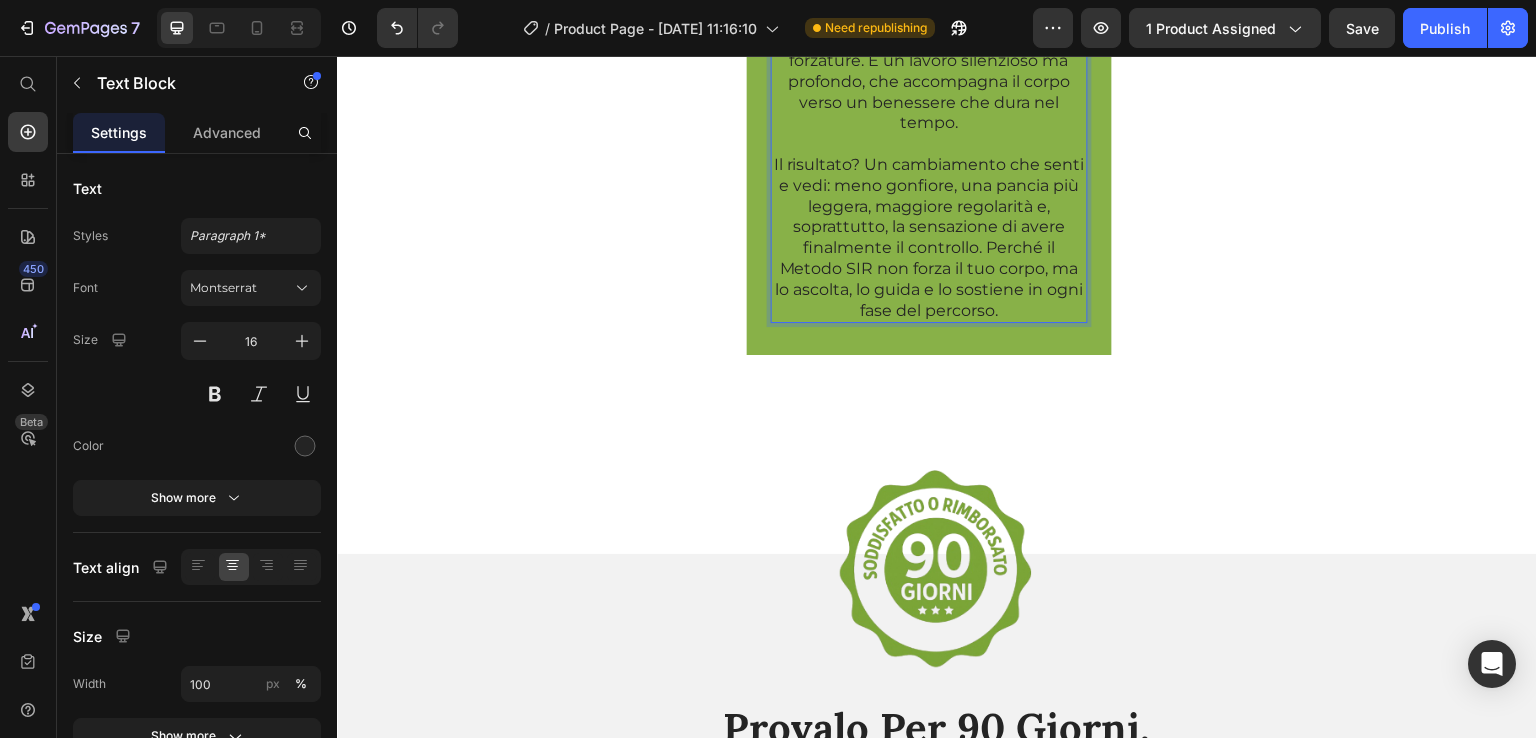 click on "La Chiave per Contrastare il Tuo Gonfiore: il Metodo SIR Il Metodo SIR va dritto al cuore del problema del gonfiore addominale, lavorando sulle cause reali invece di mascherare i sintomi. Un approccio che ti accompagna verso un benessere duraturo attraverso il riequilibrio ormonale naturale. [PERSON_NAME] tre pilastri fondamentali: • Sonno rigenerativo • Intervento mirato sull’equilibrio ormonale • Rilascio graduale e sinergico 1. Sonno Rigenerativo: Il Fondamento del Tuo Benessere Il sonno non è solo un momento di pausa, ma il vero laboratorio dove il corpo si rigenera. Durante il sonno profondo, il sistema ormonale si riequilibra naturalmente, favorendo la riduzione della ritenzione di liquidi e migliorando il transito intestinale — due fattori chiave contro il gonfiore addominale. 2. Intervento Mirato sull’Equilibrio Ormonale: Agire alla Fonte 3. Rilascio Graduale e Sinergico: In Armonia con i Tuoi Ritmi Naturali" at bounding box center (929, -854) 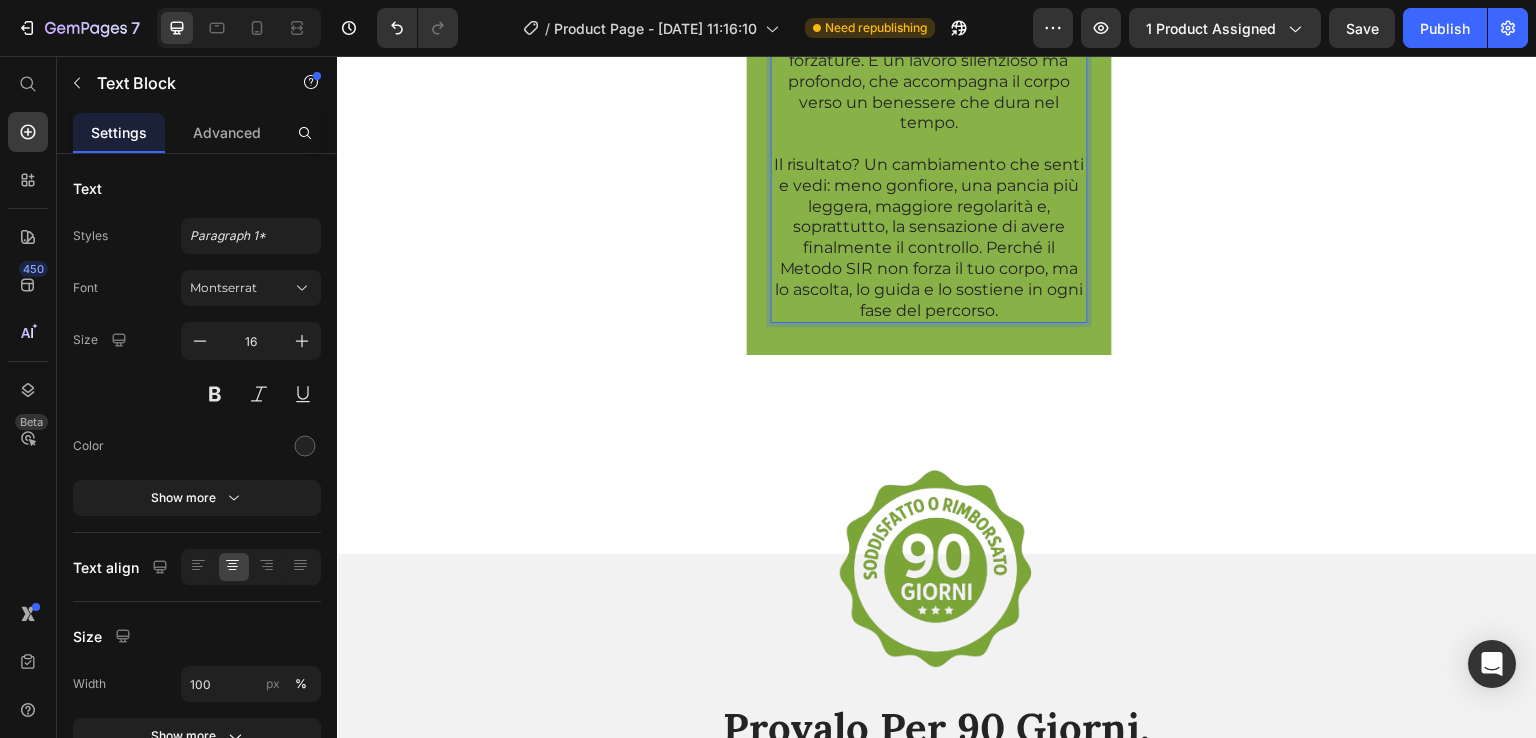 click on "La Chiave per Contrastare il Tuo Gonfiore: il Metodo SIR Il Metodo SIR va dritto al cuore del problema del gonfiore addominale, lavorando sulle cause reali invece di mascherare i sintomi. Un approccio che ti accompagna verso un benessere duraturo attraverso il riequilibrio ormonale naturale. [PERSON_NAME] tre pilastri fondamentali: • Sonno rigenerativo • Intervento mirato sull’equilibrio ormonale • Rilascio graduale e sinergico 1. Sonno Rigenerativo: Il Fondamento del Tuo Benessere Il sonno non è solo un momento di pausa, ma il vero laboratorio dove il corpo si rigenera. Durante il sonno profondo, il sistema ormonale si riequilibra naturalmente, favorendo la riduzione della ritenzione di liquidi e migliorando il transito intestinale — due fattori chiave contro il gonfiore addominale. 2. Intervento Mirato sull’Equilibrio Ormonale: Agire alla Fonte 3. Rilascio Graduale e Sinergico: In Armonia con i Tuoi Ritmi Naturali" at bounding box center (929, -854) 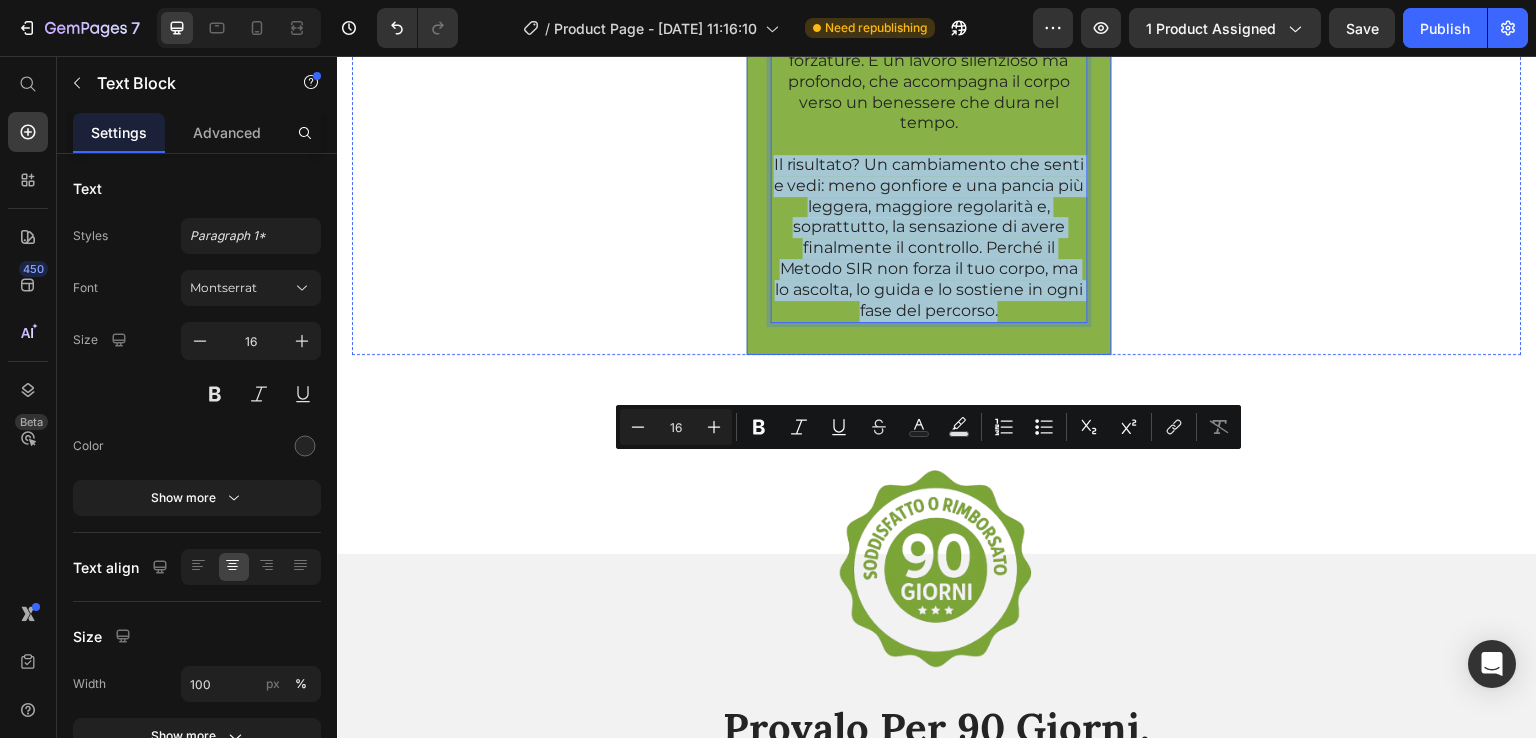 drag, startPoint x: 771, startPoint y: 468, endPoint x: 1058, endPoint y: 643, distance: 336.1458 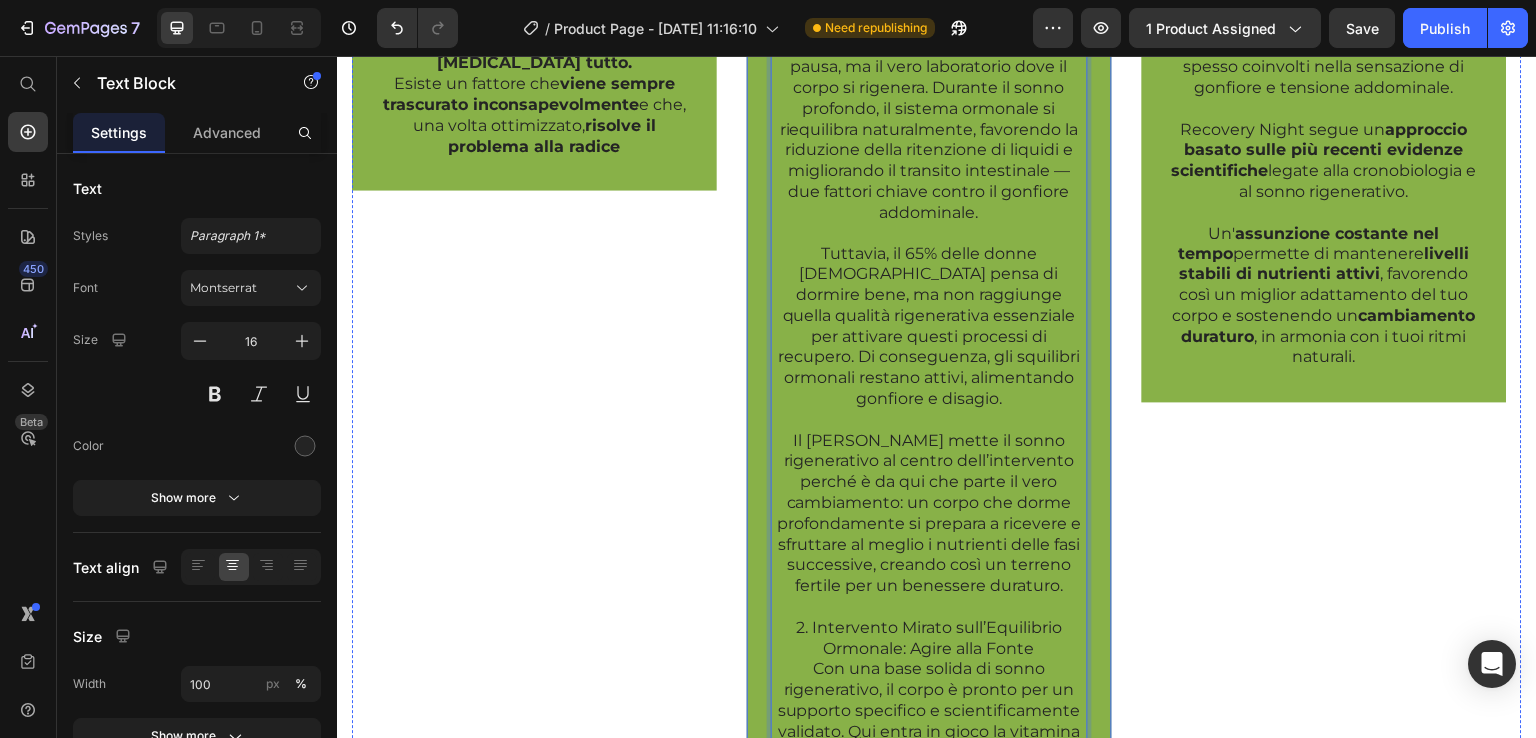 scroll, scrollTop: 1516, scrollLeft: 0, axis: vertical 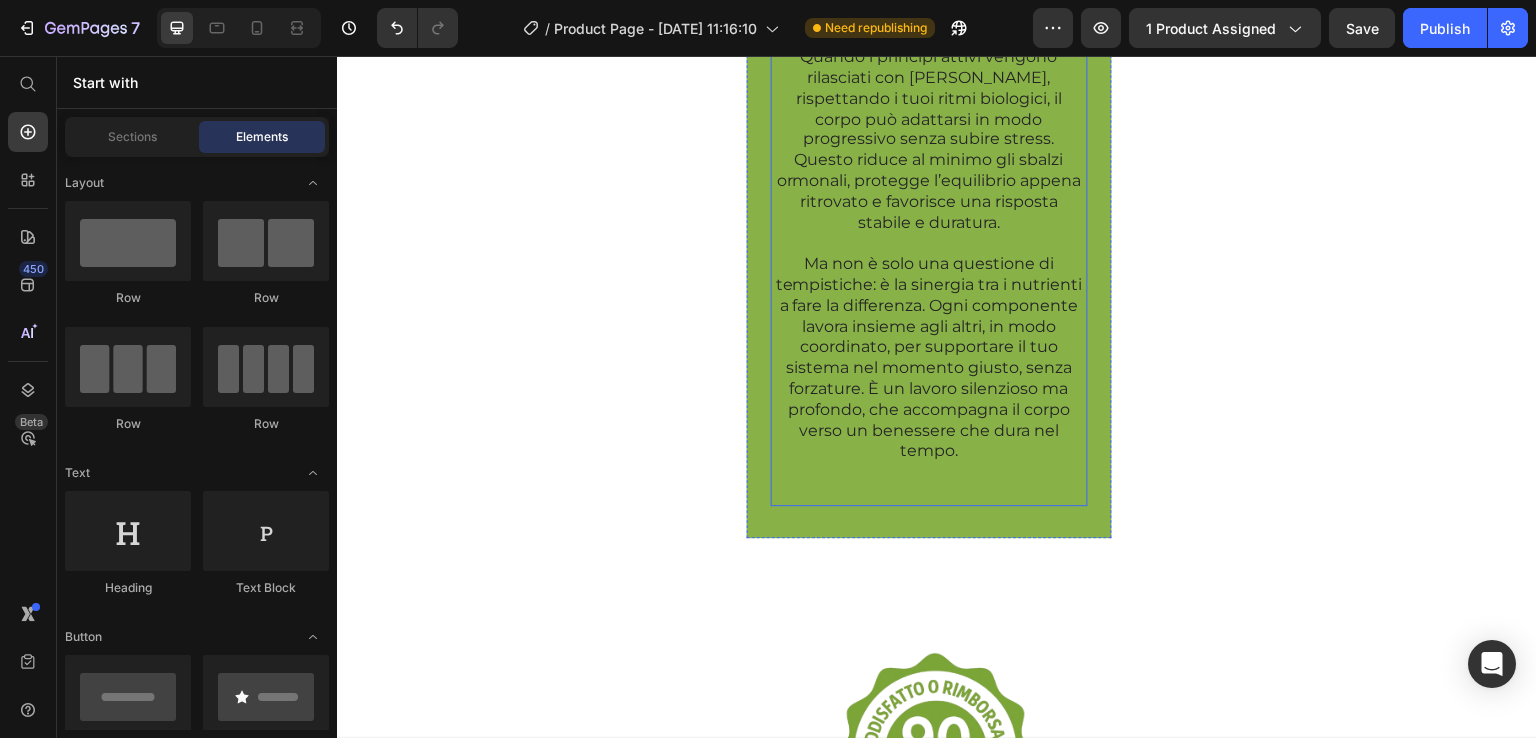 click on "La Chiave per Contrastare il Tuo Gonfiore: il Metodo SIR Il Metodo SIR va dritto al cuore del problema del gonfiore addominale, lavorando sulle cause reali invece di mascherare i sintomi. Un approccio che ti accompagna verso un benessere duraturo attraverso il riequilibrio ormonale naturale. [PERSON_NAME] tre pilastri fondamentali: • Sonno rigenerativo • Intervento mirato sull’equilibrio ormonale • Rilascio graduale e sinergico 1. Sonno Rigenerativo: Il Fondamento del Tuo Benessere Il sonno non è solo un momento di pausa, ma il vero laboratorio dove il corpo si rigenera. Durante il sonno profondo, il sistema ormonale si riequilibra naturalmente, favorendo la riduzione della ritenzione di liquidi e migliorando il transito intestinale — due fattori chiave contro il gonfiore addominale. 2. Intervento Mirato sull’Equilibrio Ormonale: Agire alla Fonte 3. Rilascio Graduale e Sinergico: In Armonia con i Tuoi Ritmi Naturali" at bounding box center [929, -599] 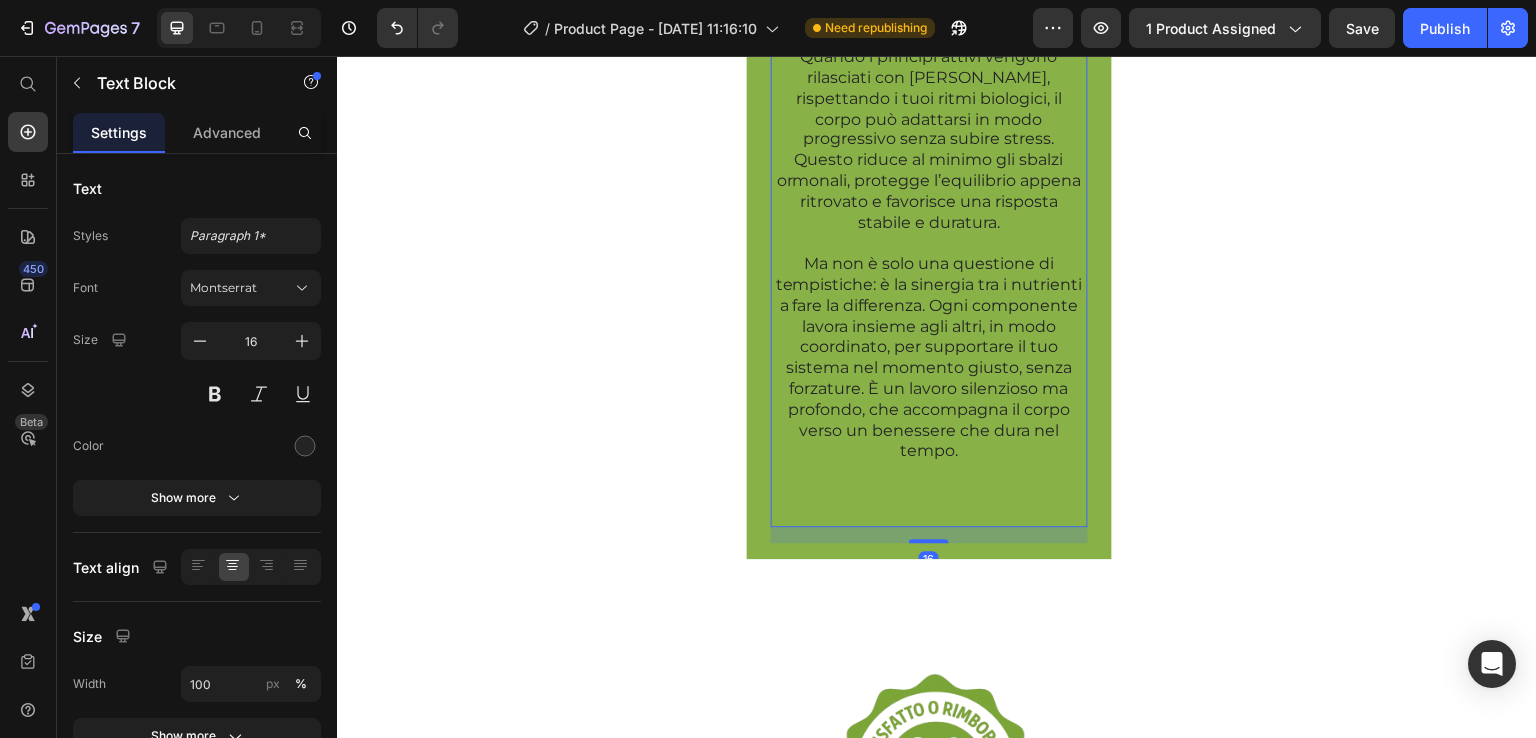 click on "La Chiave per Contrastare il Tuo Gonfiore: il Metodo SIR Il Metodo SIR va dritto al cuore del problema del gonfiore addominale, lavorando sulle cause reali invece di mascherare i sintomi. Un approccio che ti accompagna verso un benessere duraturo attraverso il riequilibrio ormonale naturale. [PERSON_NAME] tre pilastri fondamentali: • Sonno rigenerativo • Intervento mirato sull’equilibrio ormonale • Rilascio graduale e sinergico 1. Sonno Rigenerativo: Il Fondamento del Tuo Benessere Il sonno non è solo un momento di pausa, ma il vero laboratorio dove il corpo si rigenera. Durante il sonno profondo, il sistema ormonale si riequilibra naturalmente, favorendo la riduzione della ritenzione di liquidi e migliorando il transito intestinale — due fattori chiave contro il gonfiore addominale. 2. Intervento Mirato sull’Equilibrio Ormonale: Agire alla Fonte 3. Rilascio Graduale e Sinergico: In Armonia con i Tuoi Ritmi Naturali" at bounding box center [929, -589] 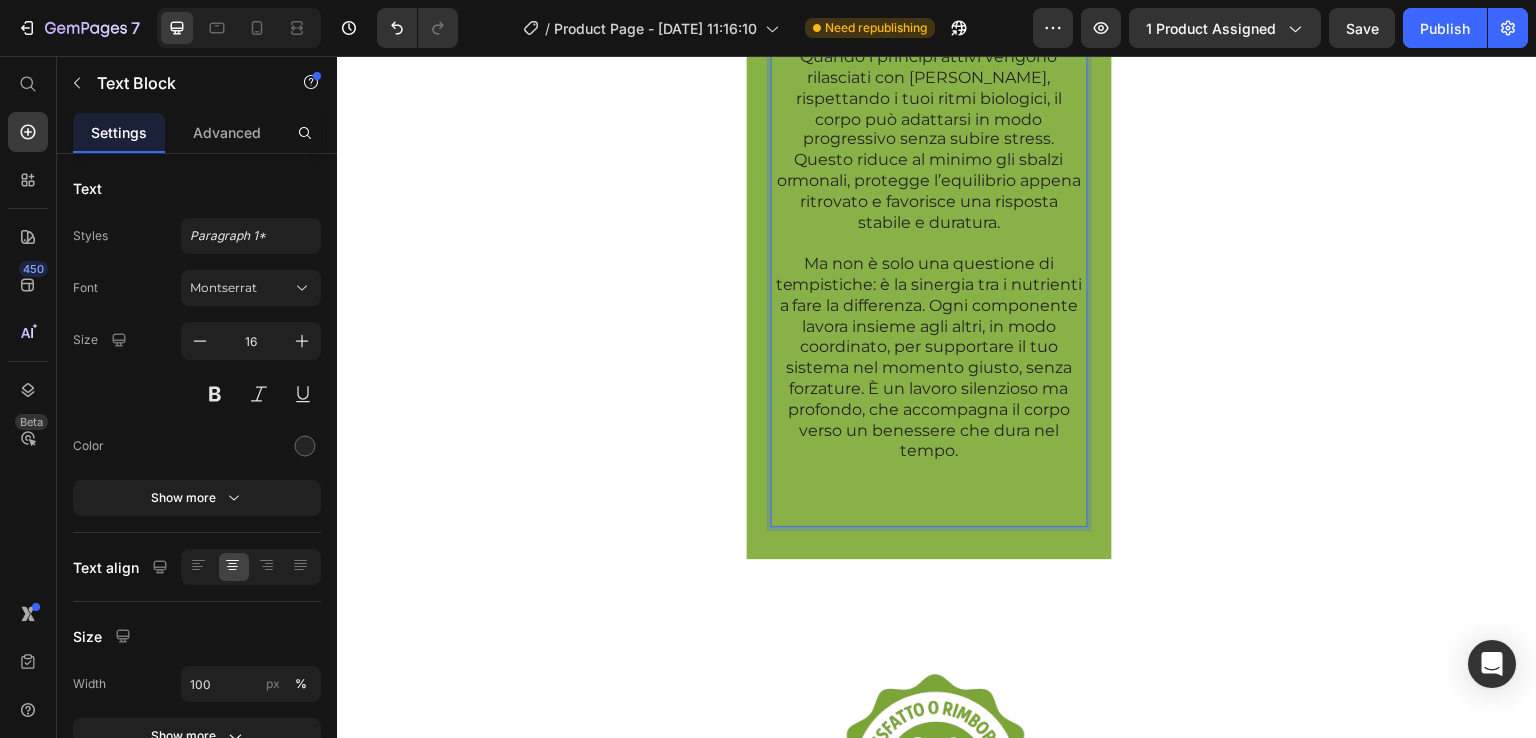 click on "La Chiave per Contrastare il Tuo Gonfiore: il Metodo SIR Il Metodo SIR va dritto al cuore del problema del gonfiore addominale, lavorando sulle cause reali invece di mascherare i sintomi. Un approccio che ti accompagna verso un benessere duraturo attraverso il riequilibrio ormonale naturale. [PERSON_NAME] tre pilastri fondamentali: • Sonno rigenerativo • Intervento mirato sull’equilibrio ormonale • Rilascio graduale e sinergico 1. Sonno Rigenerativo: Il Fondamento del Tuo Benessere Il sonno non è solo un momento di pausa, ma il vero laboratorio dove il corpo si rigenera. Durante il sonno profondo, il sistema ormonale si riequilibra naturalmente, favorendo la riduzione della ritenzione di liquidi e migliorando il transito intestinale — due fattori chiave contro il gonfiore addominale. 2. Intervento Mirato sull’Equilibrio Ormonale: Agire alla Fonte 3. Rilascio Graduale e Sinergico: In Armonia con i Tuoi Ritmi Naturali" at bounding box center [929, -589] 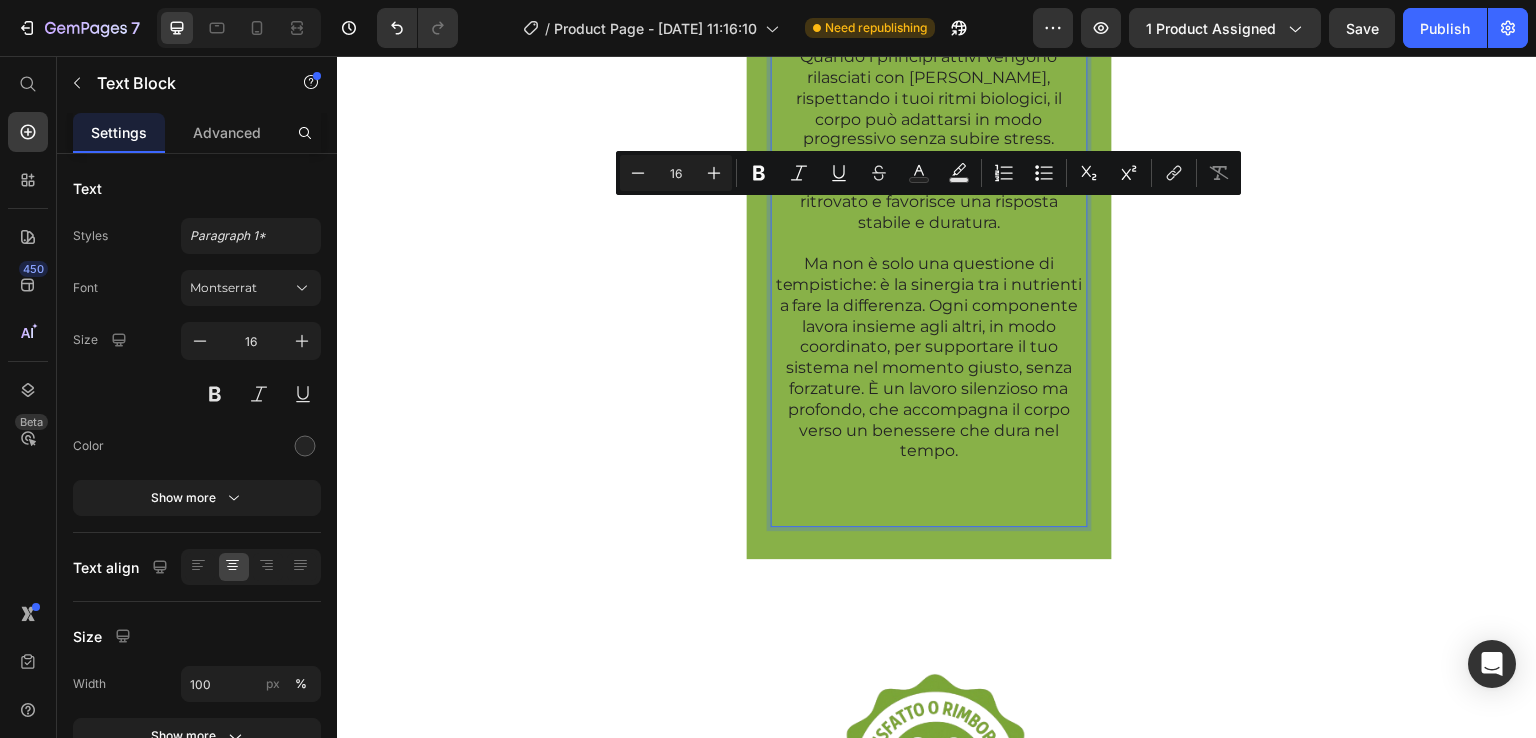 click on "La Chiave per Contrastare il Tuo Gonfiore: il Metodo SIR Il Metodo SIR va dritto al cuore del problema del gonfiore addominale, lavorando sulle cause reali invece di mascherare i sintomi. Un approccio che ti accompagna verso un benessere duraturo attraverso il riequilibrio ormonale naturale. [PERSON_NAME] tre pilastri fondamentali: • Sonno rigenerativo • Intervento mirato sull’equilibrio ormonale • Rilascio graduale e sinergico 1. Sonno Rigenerativo: Il Fondamento del Tuo Benessere Il sonno non è solo un momento di pausa, ma il vero laboratorio dove il corpo si rigenera. Durante il sonno profondo, il sistema ormonale si riequilibra naturalmente, favorendo la riduzione della ritenzione di liquidi e migliorando il transito intestinale — due fattori chiave contro il gonfiore addominale. 2. Intervento Mirato sull’Equilibrio Ormonale: Agire alla Fonte 3. Rilascio Graduale e Sinergico: In Armonia con i Tuoi Ritmi Naturali" at bounding box center (929, -589) 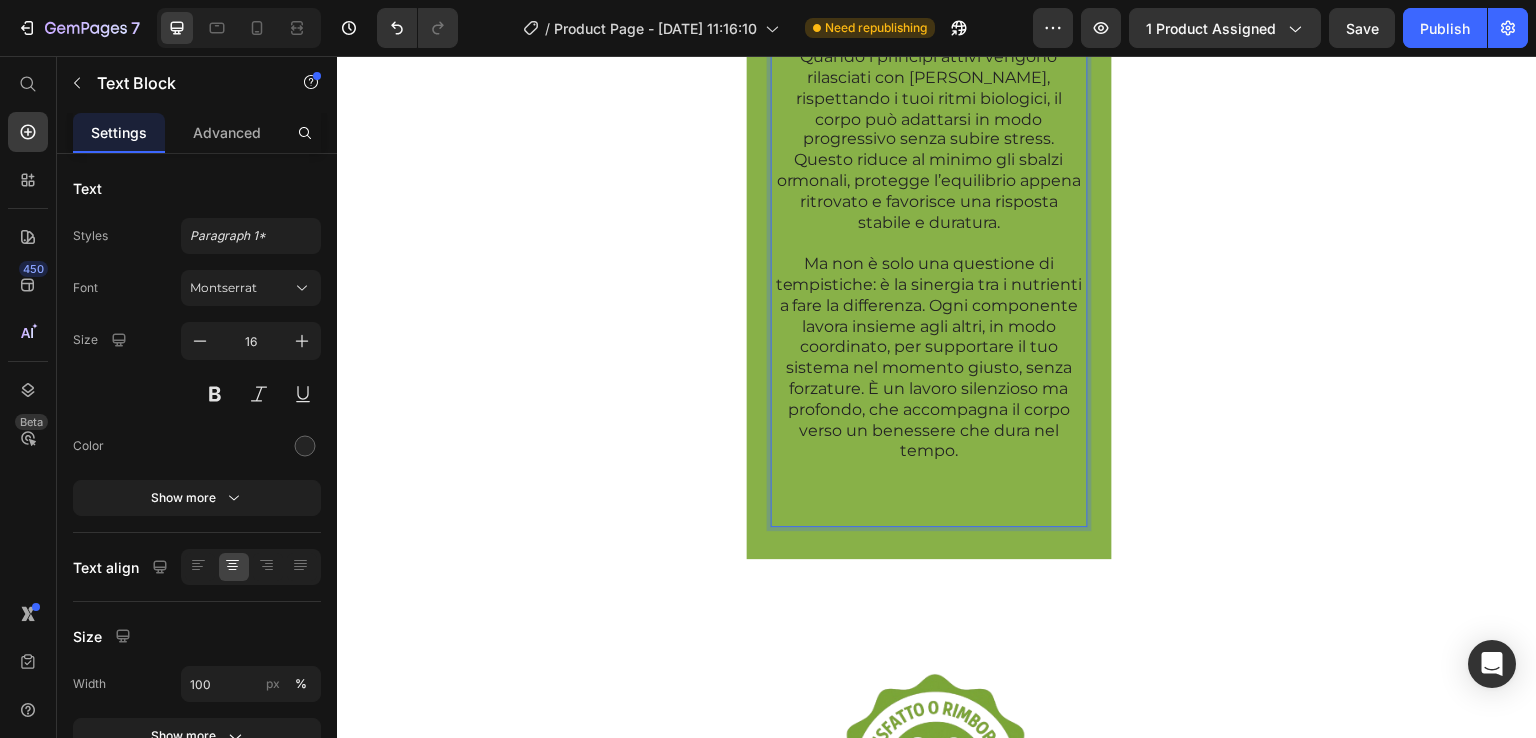 click on "La Chiave per Contrastare il Tuo Gonfiore: il Metodo SIR Il Metodo SIR va dritto al cuore del problema del gonfiore addominale, lavorando sulle cause reali invece di mascherare i sintomi. Un approccio che ti accompagna verso un benessere duraturo attraverso il riequilibrio ormonale naturale. [PERSON_NAME] tre pilastri fondamentali: • Sonno rigenerativo • Intervento mirato sull’equilibrio ormonale • Rilascio graduale e sinergico 1. Sonno Rigenerativo: Il Fondamento del Tuo Benessere Il sonno non è solo un momento di pausa, ma il vero laboratorio dove il corpo si rigenera. Durante il sonno profondo, il sistema ormonale si riequilibra naturalmente, favorendo la riduzione della ritenzione di liquidi e migliorando il transito intestinale — due fattori chiave contro il gonfiore addominale. 2. Intervento Mirato sull’Equilibrio Ormonale: Agire alla Fonte 3. Rilascio Graduale e Sinergico: In Armonia con i Tuoi Ritmi Naturali ⁠⁠⁠⁠⁠⁠⁠" at bounding box center [929, -589] 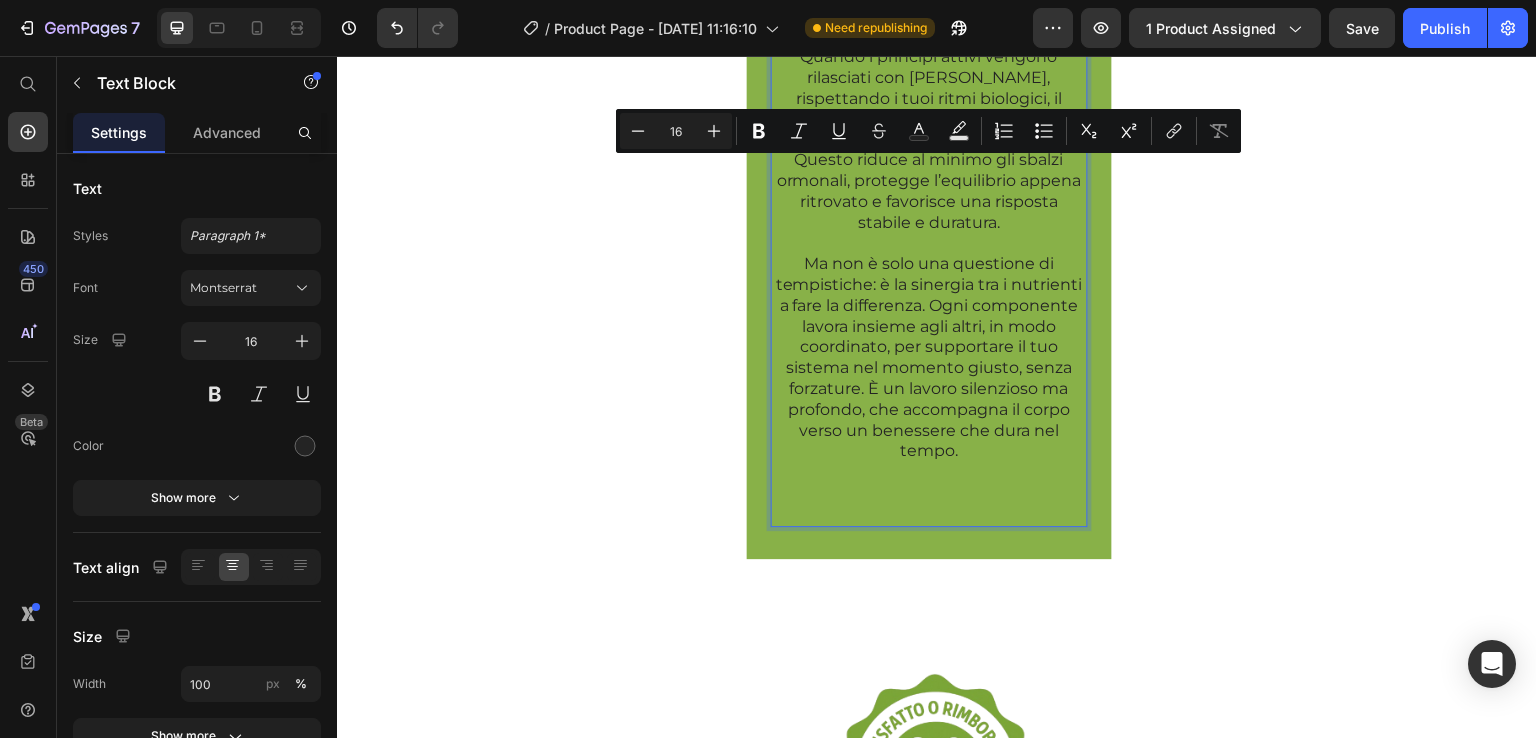 drag, startPoint x: 1032, startPoint y: 337, endPoint x: 793, endPoint y: 173, distance: 289.85687 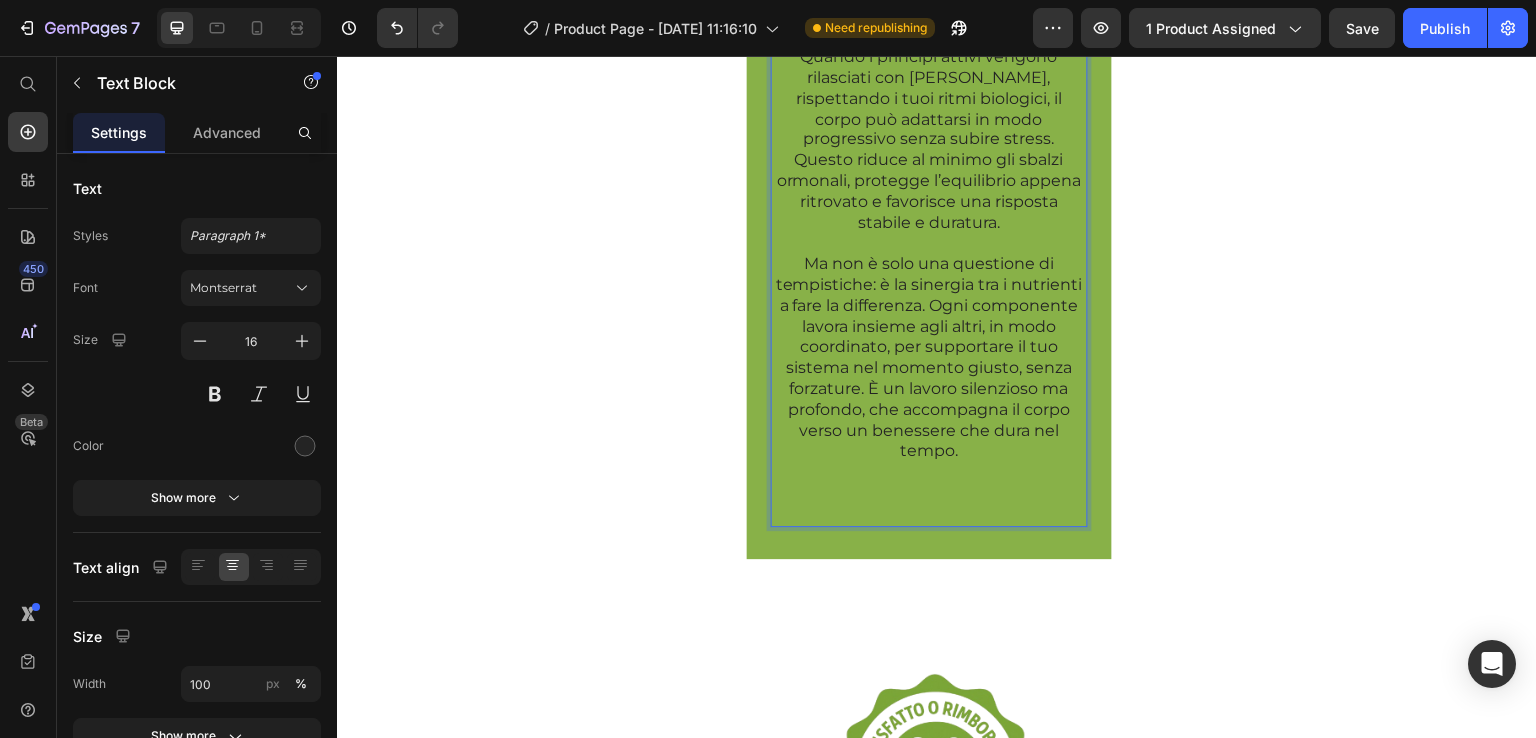 drag, startPoint x: 812, startPoint y: 171, endPoint x: 1050, endPoint y: 336, distance: 289.60144 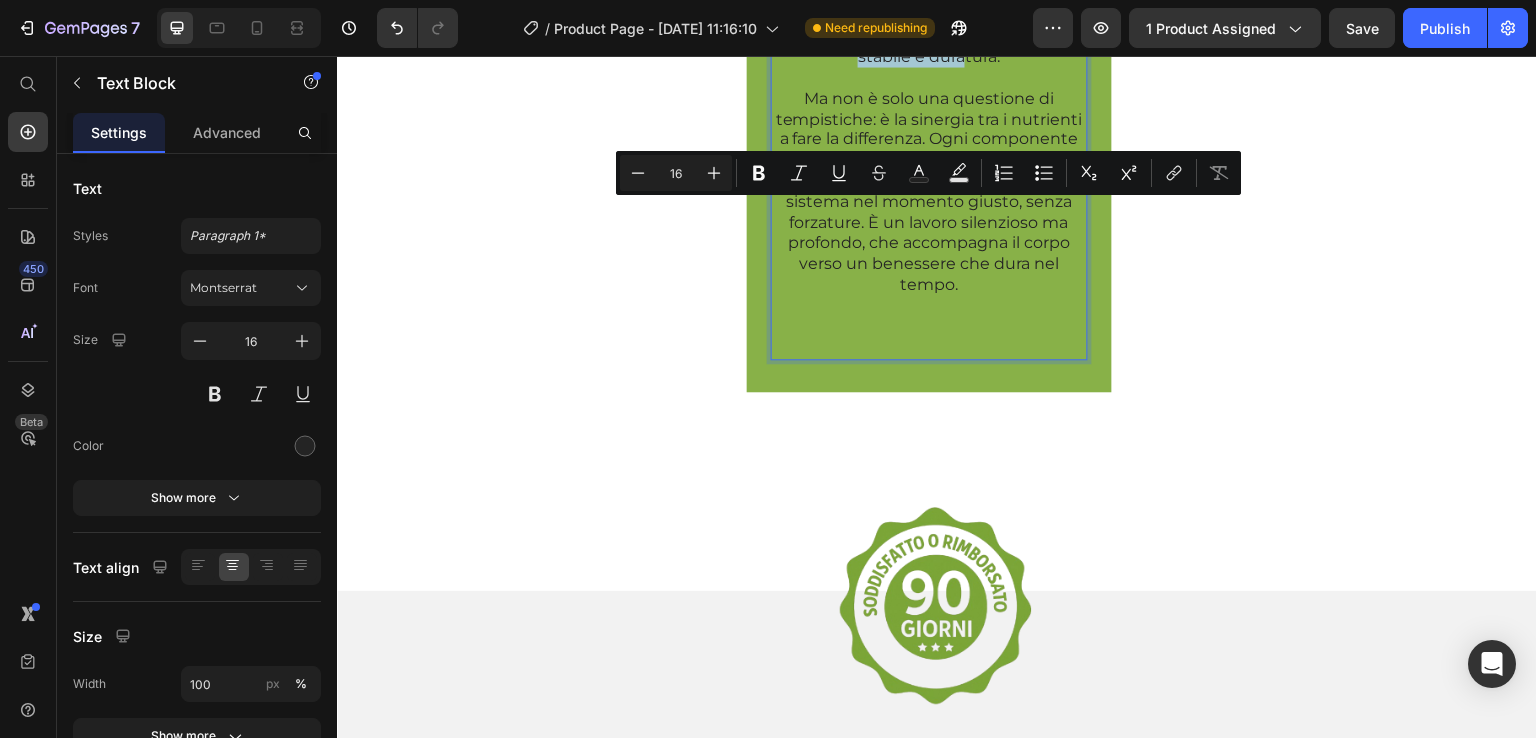 drag, startPoint x: 799, startPoint y: 207, endPoint x: 1054, endPoint y: 355, distance: 294.83725 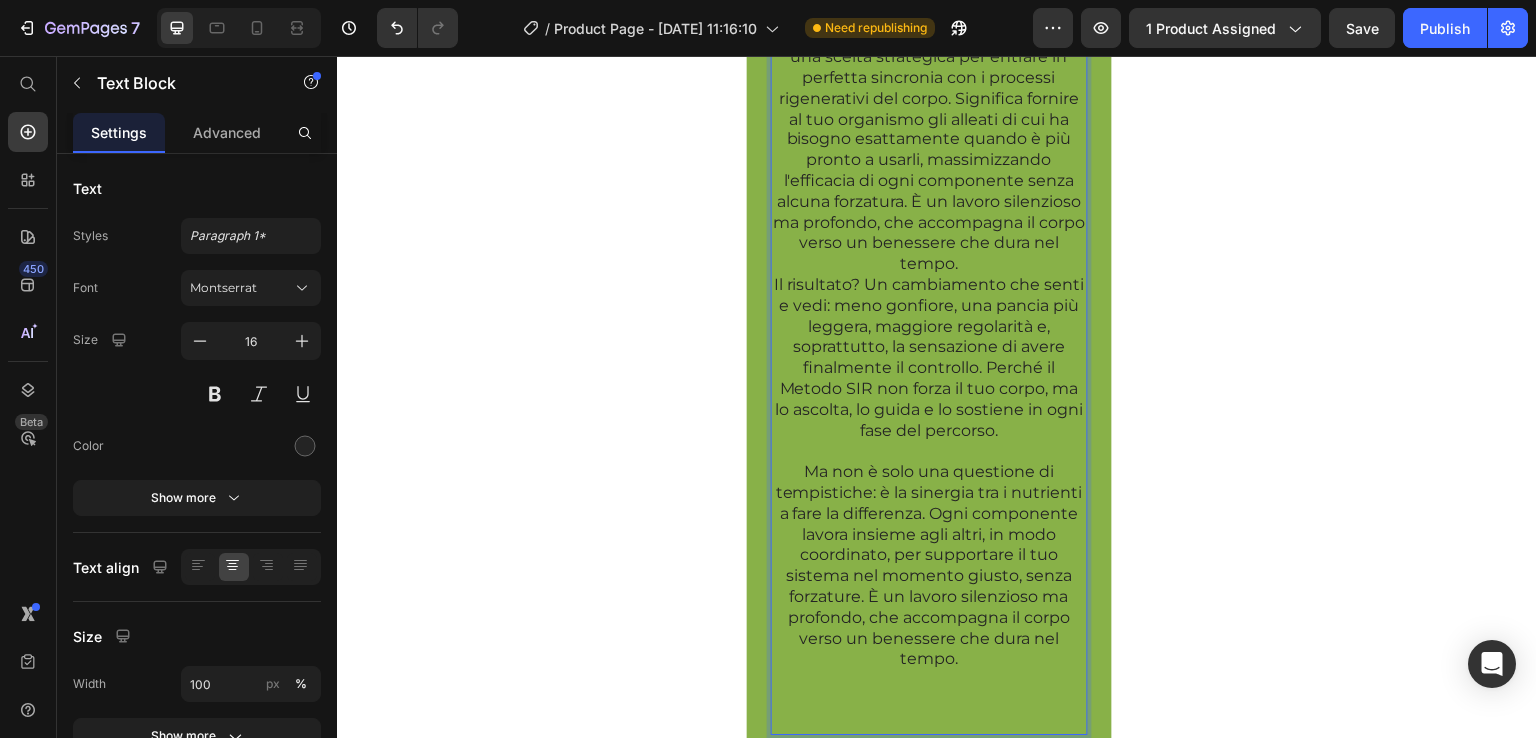 scroll, scrollTop: 2954, scrollLeft: 0, axis: vertical 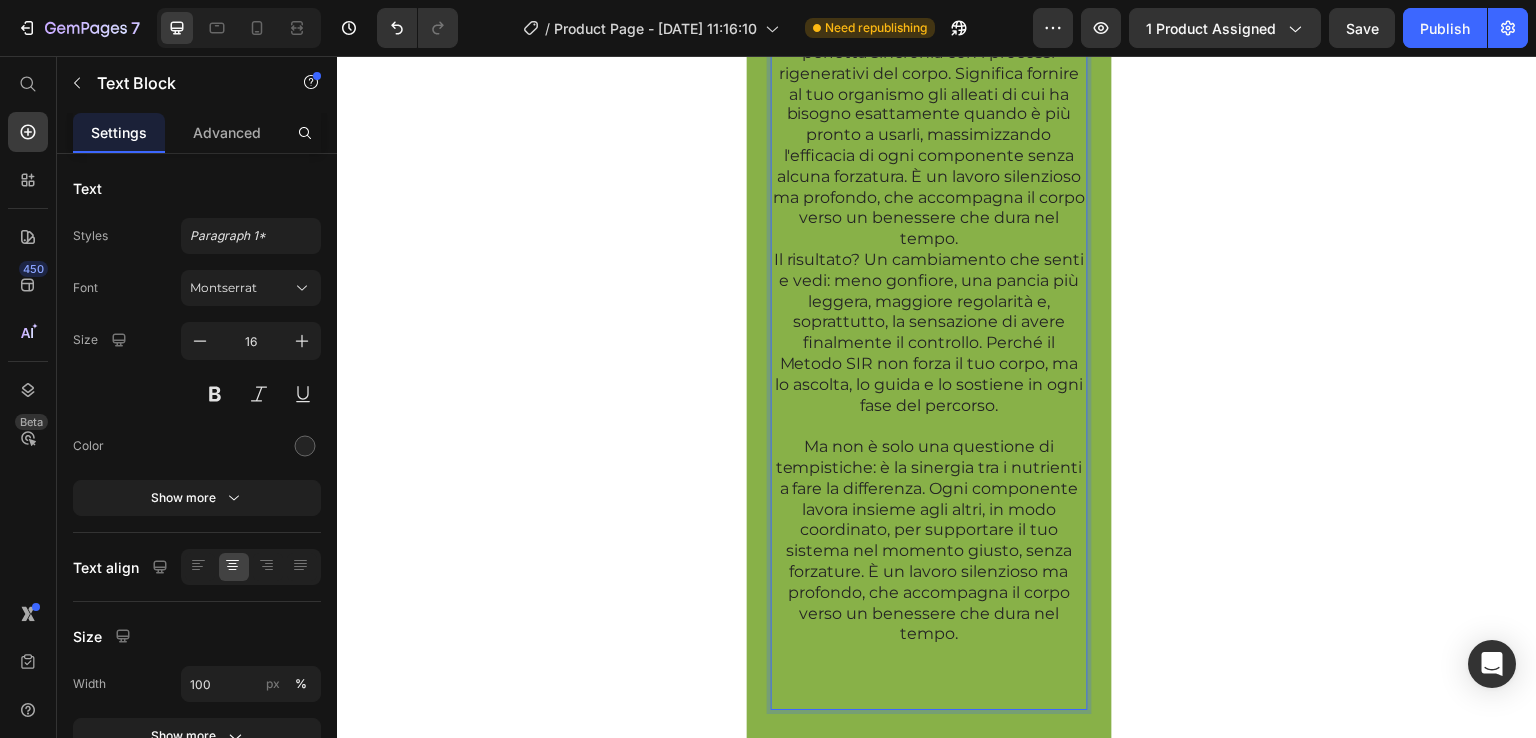 click on "La Chiave per Contrastare il Tuo Gonfiore: il Metodo SIR Il Metodo SIR va dritto al cuore del problema del gonfiore addominale, lavorando sulle cause reali invece di mascherare i sintomi. Un approccio che ti accompagna verso un benessere duraturo attraverso il riequilibrio ormonale naturale. [PERSON_NAME] tre pilastri fondamentali: • Sonno rigenerativo • Intervento mirato sull’equilibrio ormonale • Rilascio graduale e sinergico 1. Sonno Rigenerativo: Il Fondamento del Tuo Benessere Il sonno non è solo un momento di pausa, ma il vero laboratorio dove il corpo si rigenera. Durante il sonno profondo, il sistema ormonale si riequilibra naturalmente, favorendo la riduzione della ritenzione di liquidi e migliorando il transito intestinale — due fattori chiave contro il gonfiore addominale. 2. Intervento Mirato sull’Equilibrio Ormonale: Agire alla Fonte 3.  Rituale Notturno Strategico: In [GEOGRAPHIC_DATA] con i Tuoi Ritmi" at bounding box center [929, -738] 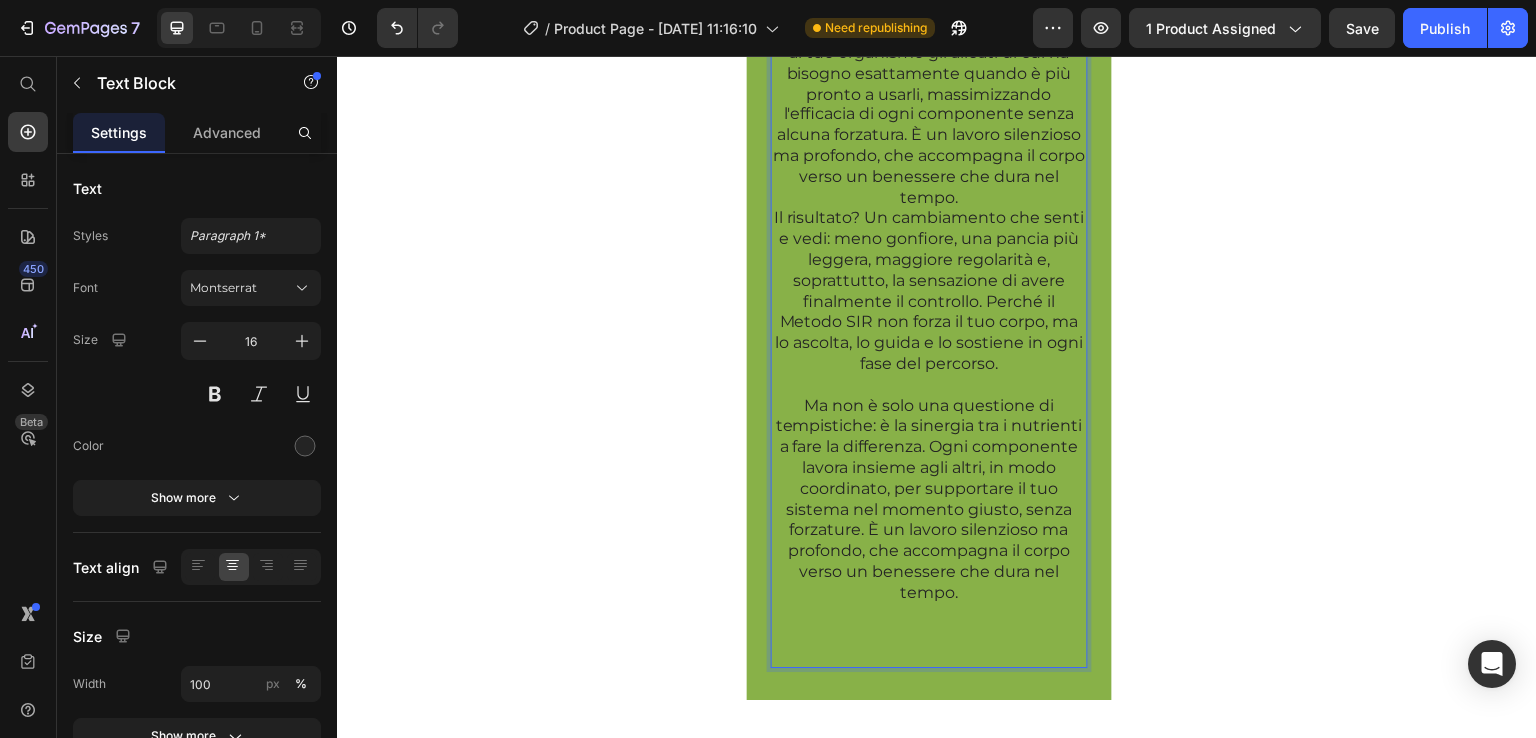 click on "Rituale Notturno Strategico: In Armonia con i [PERSON_NAME]" at bounding box center [923, -157] 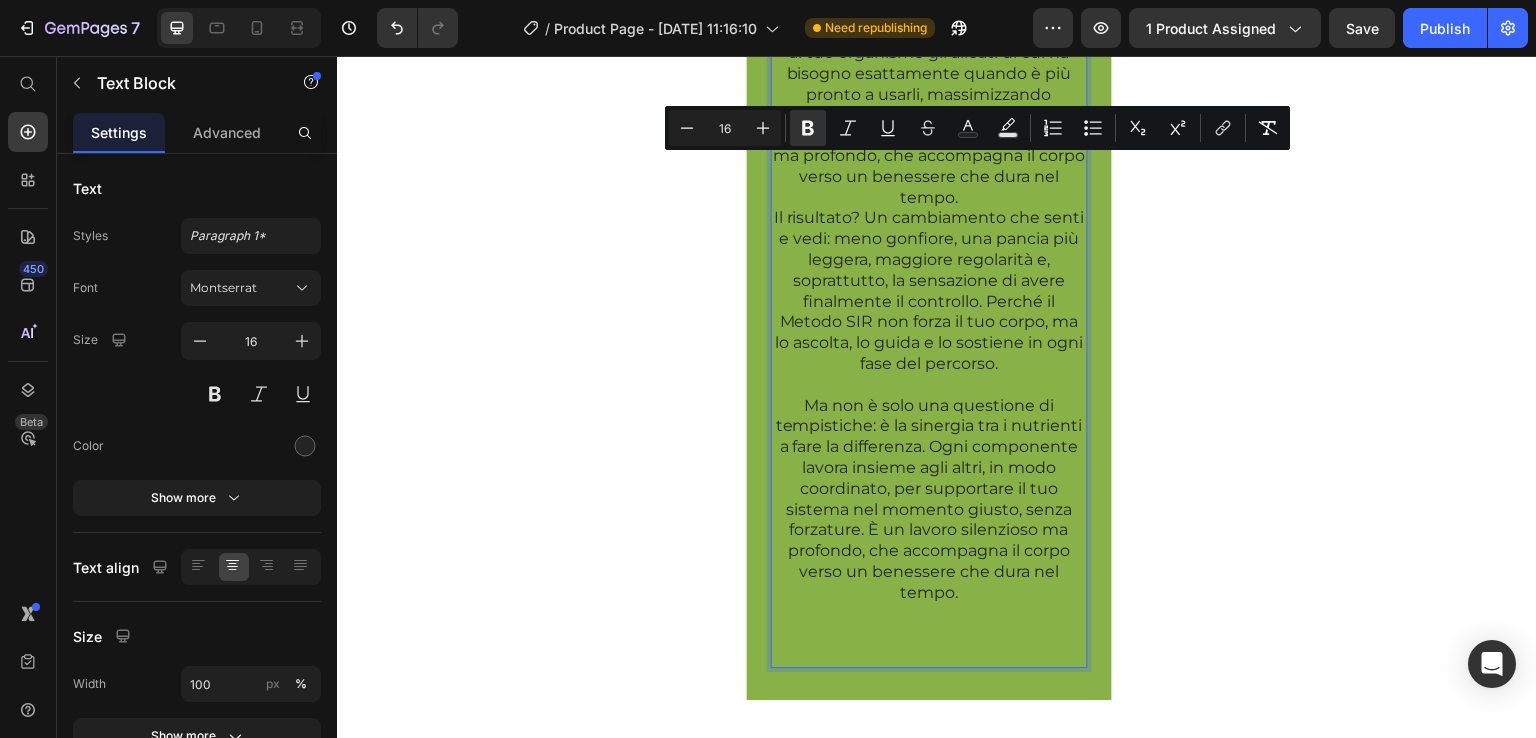 click on "Rituale Notturno Strategico: In Armonia con i [PERSON_NAME]" at bounding box center (923, -157) 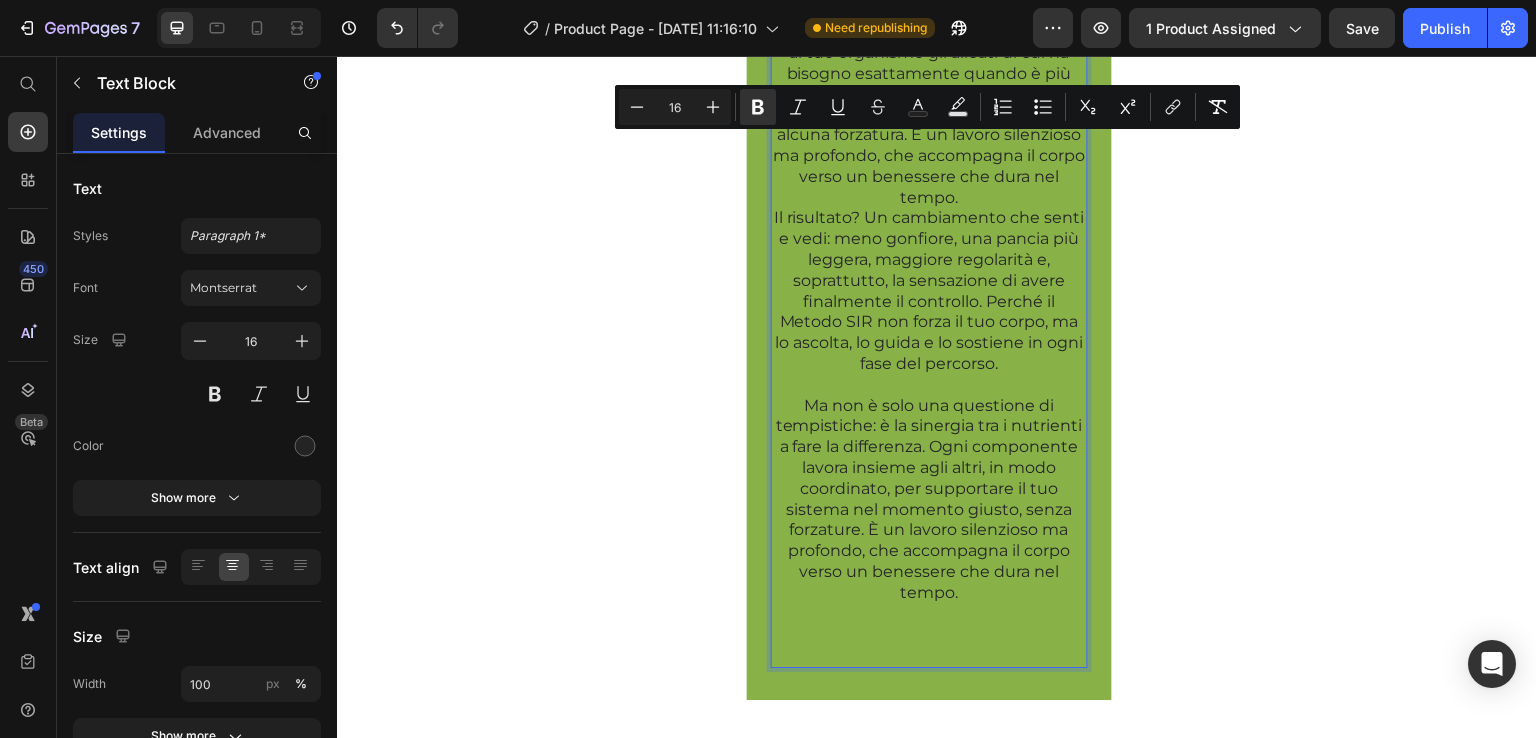 drag, startPoint x: 998, startPoint y: 169, endPoint x: 1047, endPoint y: 148, distance: 53.310413 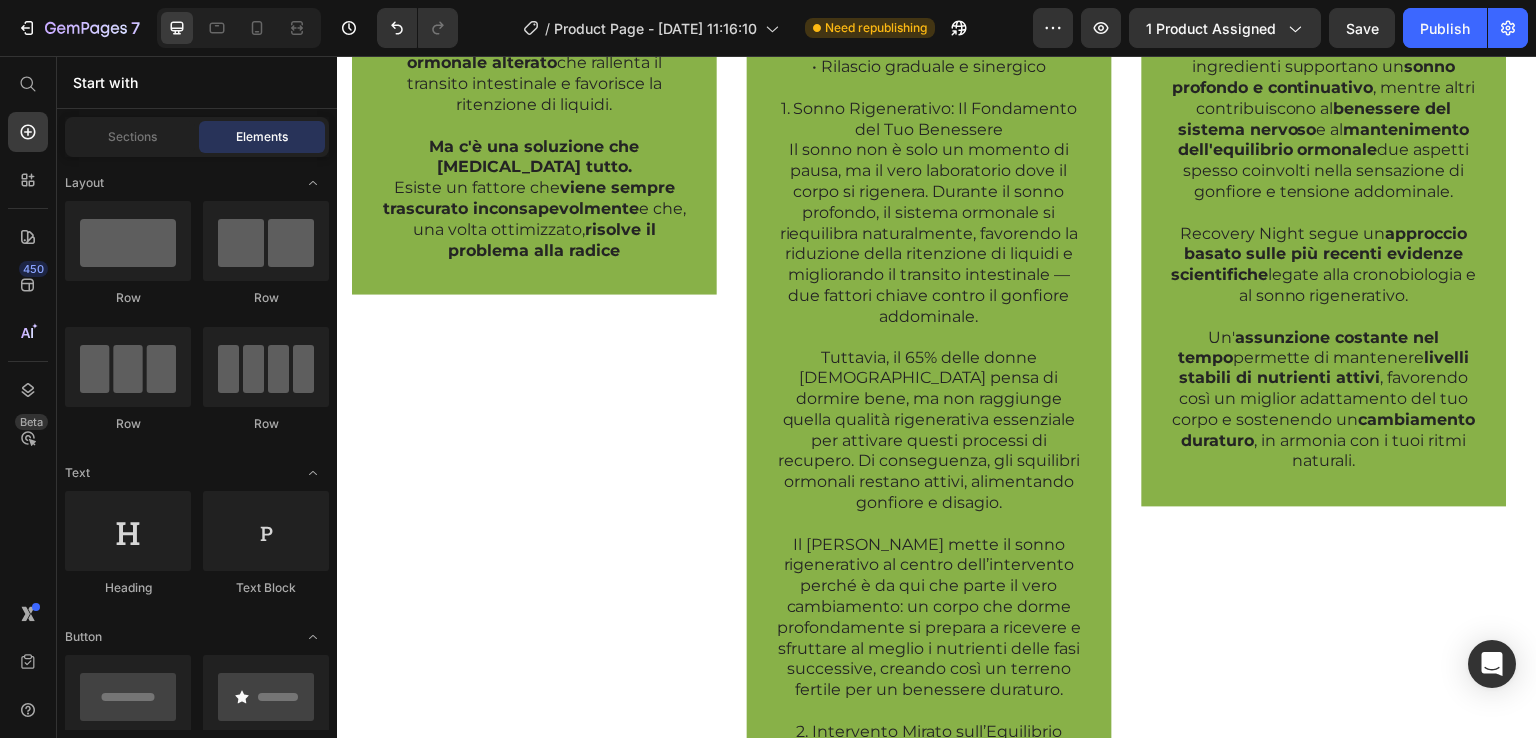scroll, scrollTop: 1509, scrollLeft: 0, axis: vertical 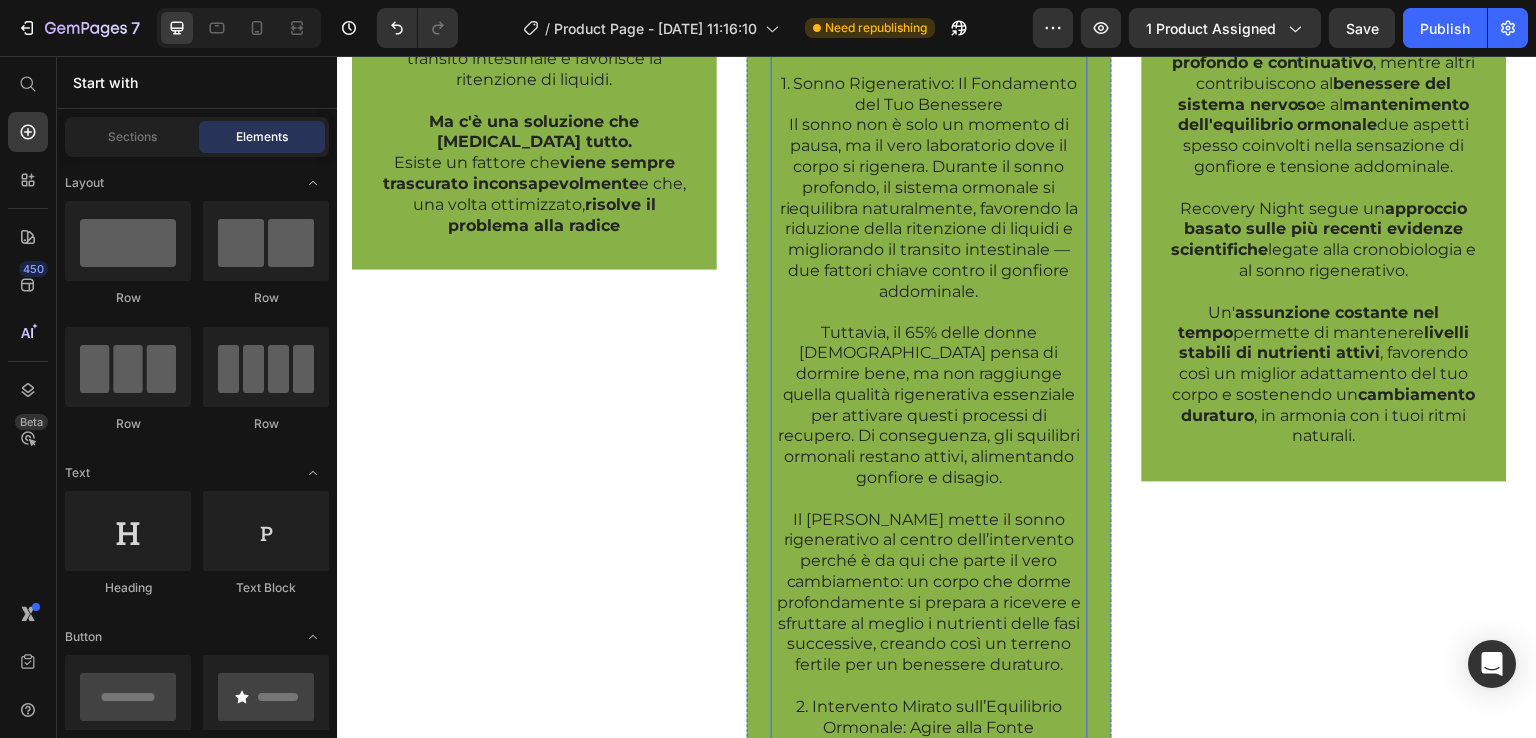 click on "La Chiave per Contrastare il Tuo Gonfiore: il Metodo SIR Il Metodo SIR va dritto al cuore del problema del gonfiore addominale, lavorando sulle cause reali invece di mascherare i sintomi. Un approccio che ti accompagna verso un benessere duraturo attraverso il riequilibrio ormonale naturale. [PERSON_NAME] tre pilastri fondamentali: • Sonno rigenerativo • Intervento mirato sull’equilibrio ormonale • Rilascio graduale e sinergico 1. Sonno Rigenerativo: Il Fondamento del Tuo Benessere Il sonno non è solo un momento di pausa, ma il vero laboratorio dove il corpo si rigenera. Durante il sonno profondo, il sistema ormonale si riequilibra naturalmente, favorendo la riduzione della ritenzione di liquidi e migliorando il transito intestinale — due fattori chiave contro il gonfiore addominale. 2. Intervento Mirato sull’Equilibrio Ormonale: Agire alla Fonte 3.  Rituale Notturno Strategico:" at bounding box center (929, 665) 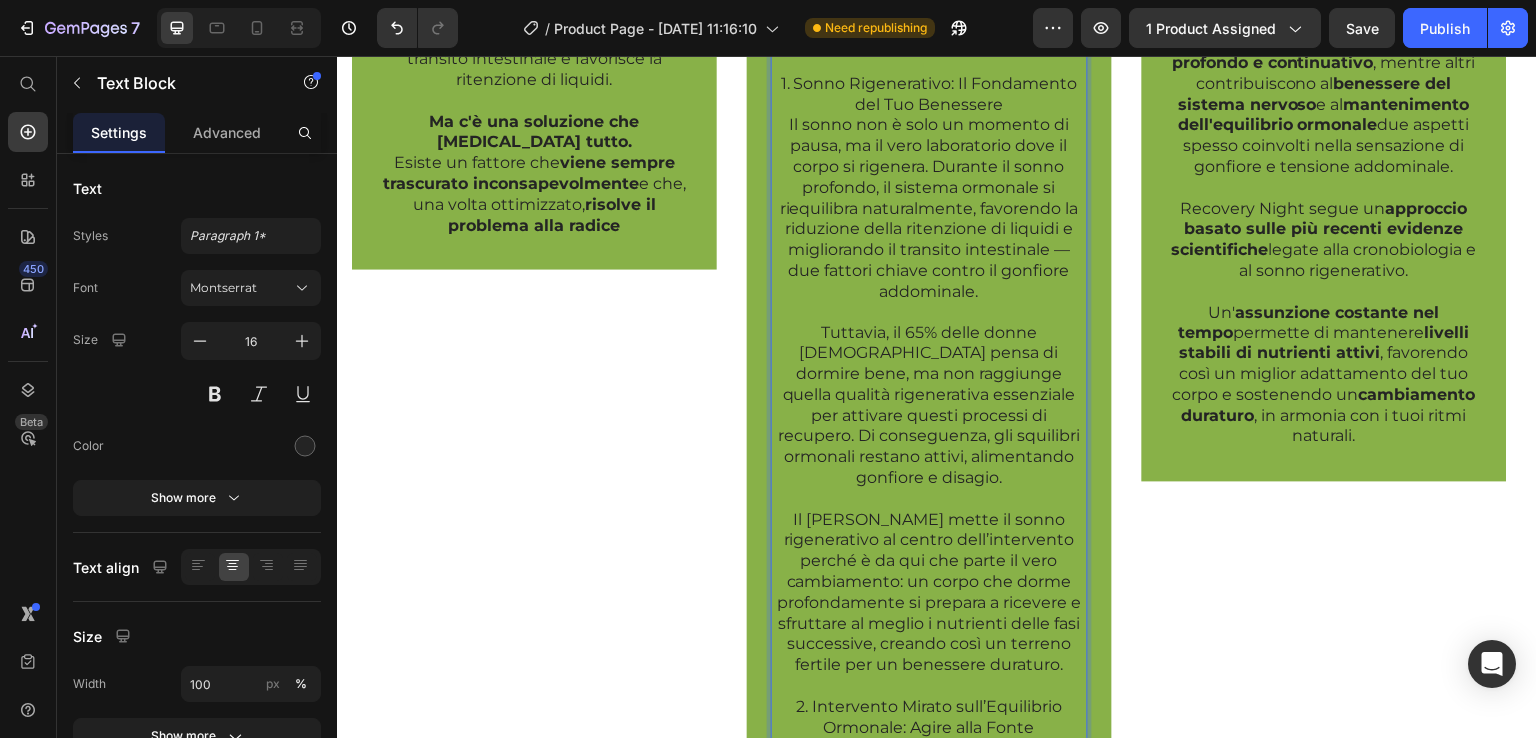click on "La Chiave per Contrastare il Tuo Gonfiore: il Metodo SIR Il Metodo SIR va dritto al cuore del problema del gonfiore addominale, lavorando sulle cause reali invece di mascherare i sintomi. Un approccio che ti accompagna verso un benessere duraturo attraverso il riequilibrio ormonale naturale. [PERSON_NAME] tre pilastri fondamentali: • Sonno rigenerativo • Intervento mirato sull’equilibrio ormonale • Rilascio graduale e sinergico 1. Sonno Rigenerativo: Il Fondamento del Tuo Benessere Il sonno non è solo un momento di pausa, ma il vero laboratorio dove il corpo si rigenera. Durante il sonno profondo, il sistema ormonale si riequilibra naturalmente, favorendo la riduzione della ritenzione di liquidi e migliorando il transito intestinale — due fattori chiave contro il gonfiore addominale. 2. Intervento Mirato sull’Equilibrio Ormonale: Agire alla Fonte 3.  Rituale Notturno Strategico:" at bounding box center (929, 665) 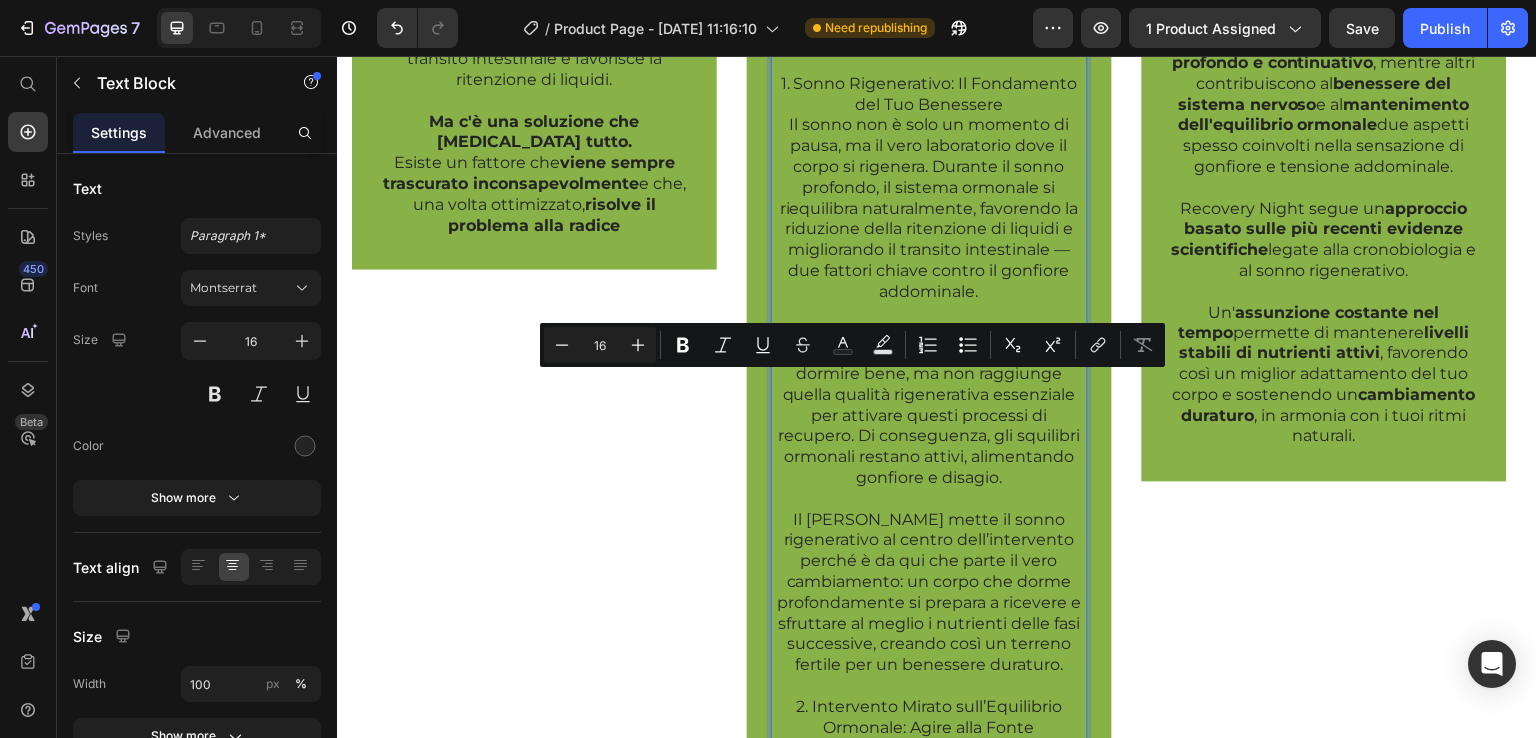 click on "La Chiave per Contrastare il Tuo Gonfiore: il Metodo SIR Il Metodo SIR va dritto al cuore del problema del gonfiore addominale, lavorando sulle cause reali invece di mascherare i sintomi. Un approccio che ti accompagna verso un benessere duraturo attraverso il riequilibrio ormonale naturale. [PERSON_NAME] tre pilastri fondamentali: • Sonno rigenerativo • Intervento mirato sull’equilibrio ormonale • Rilascio graduale e sinergico 1. Sonno Rigenerativo: Il Fondamento del Tuo Benessere Il sonno non è solo un momento di pausa, ma il vero laboratorio dove il corpo si rigenera. Durante il sonno profondo, il sistema ormonale si riequilibra naturalmente, favorendo la riduzione della ritenzione di liquidi e migliorando il transito intestinale — due fattori chiave contro il gonfiore addominale. 2. Intervento Mirato sull’Equilibrio Ormonale: Agire alla Fonte 3.  Rituale Notturno Strategico:" at bounding box center [929, 665] 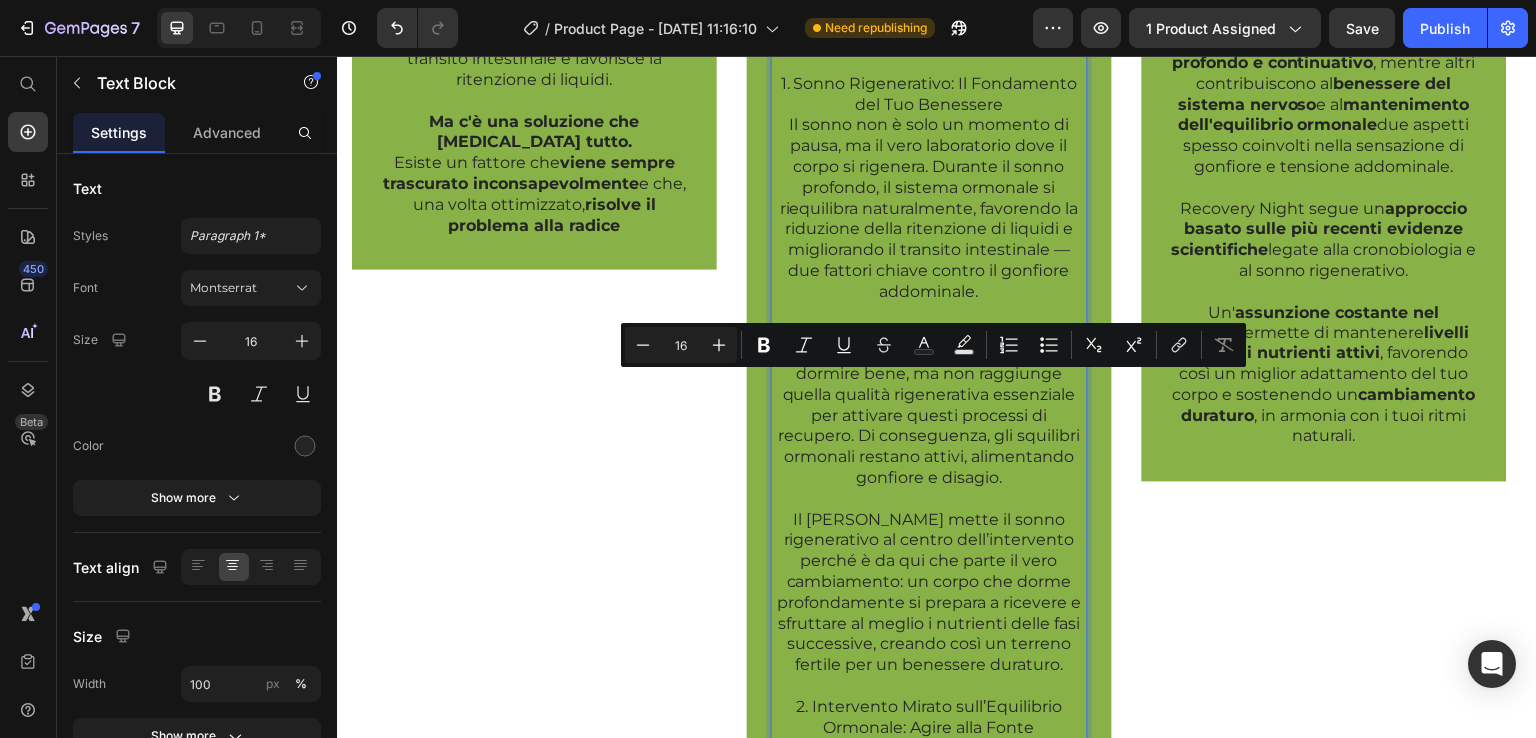 drag, startPoint x: 1059, startPoint y: 386, endPoint x: 821, endPoint y: 387, distance: 238.0021 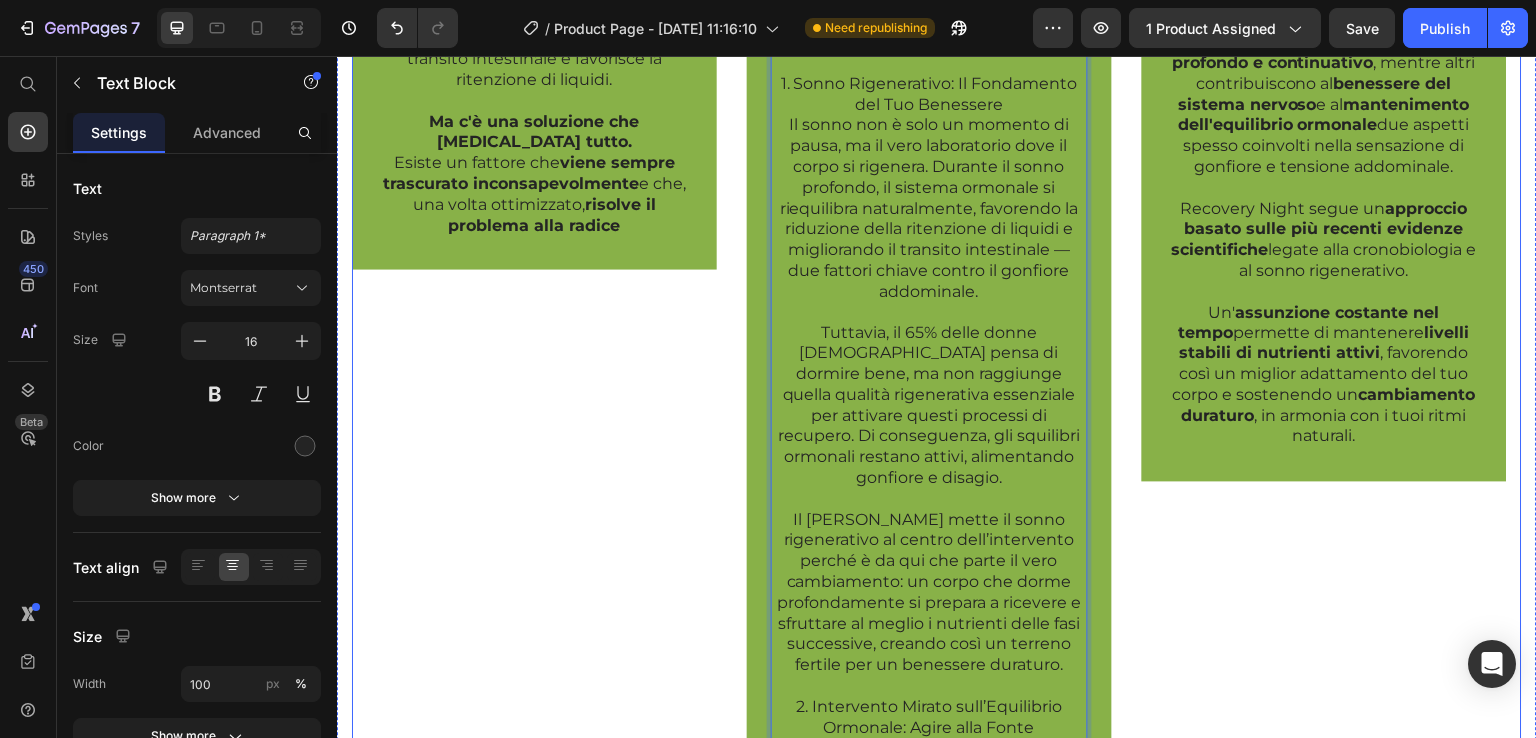 click on "Image La Scienza Dietro al Gonfiore Text Block Durante la  menopausa , il tuo corpo attraversa un  cambiamento profondo  che coinvolge in particolare il  sistema ormonale .  Il calo di estrogeni e [MEDICAL_DATA] può generare una serie di  effetti a catena  che vanno ben oltre le semplici vampate o sbalzi d'umore. Tra i sintomi più comuni e spesso sottovalutati c'è il  gonfiore addominale persistente .  Non sempre legato a ciò che mangi o alla digestione, questo tipo di gonfiore è spesso il risultato di un  equilibrio ormonale alterato  che rallenta il transito intestinale e favorisce la ritenzione di liquidi.   Ma c'è una soluzione che [MEDICAL_DATA] tutto.  Esiste un fattore che  viene sempre trascurato inconsapevolmente  e che, una volta ottimizzato,  risolve il problema alla radice Text Block Row" at bounding box center [534, 863] 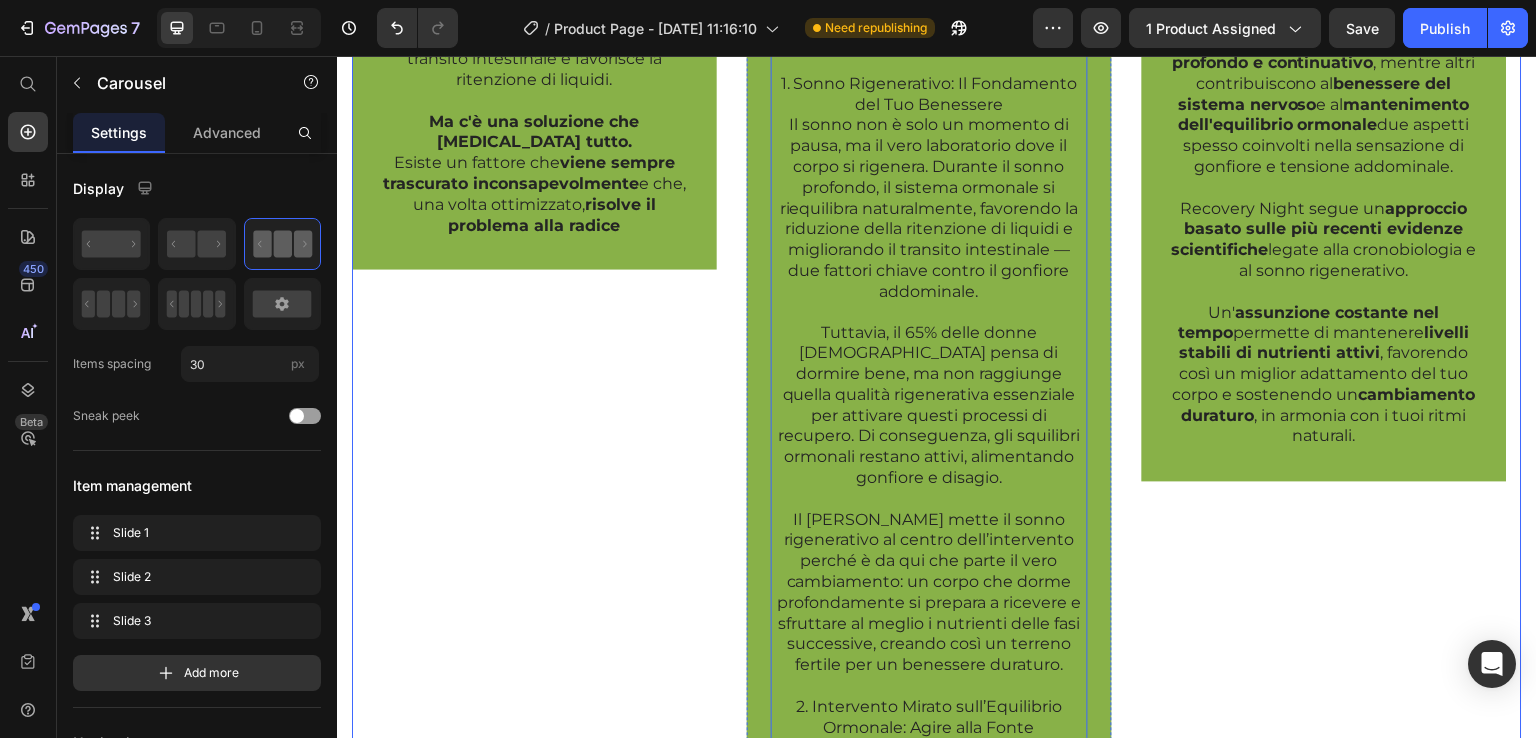 click on "La Chiave per Contrastare il Tuo Gonfiore: il Metodo SIR Il Metodo SIR va dritto al cuore del problema del gonfiore addominale, lavorando sulle cause reali invece di mascherare i sintomi. Un approccio che ti accompagna verso un benessere duraturo attraverso il riequilibrio ormonale naturale. [PERSON_NAME] tre pilastri fondamentali: • Sonno rigenerativo • Intervento mirato sull’equilibrio ormonale • Rituale Notturno 1. Sonno Rigenerativo: Il Fondamento del Tuo Benessere Il sonno non è solo un momento di pausa, ma il vero laboratorio dove il corpo si rigenera. Durante il sonno profondo, il sistema ormonale si riequilibra naturalmente, favorendo la riduzione della ritenzione di liquidi e migliorando il transito intestinale — due fattori chiave contro il gonfiore addominale. 2. Intervento Mirato sull’Equilibrio Ormonale: Agire alla Fonte 3.  Rituale Notturno Strategico:" at bounding box center [929, 665] 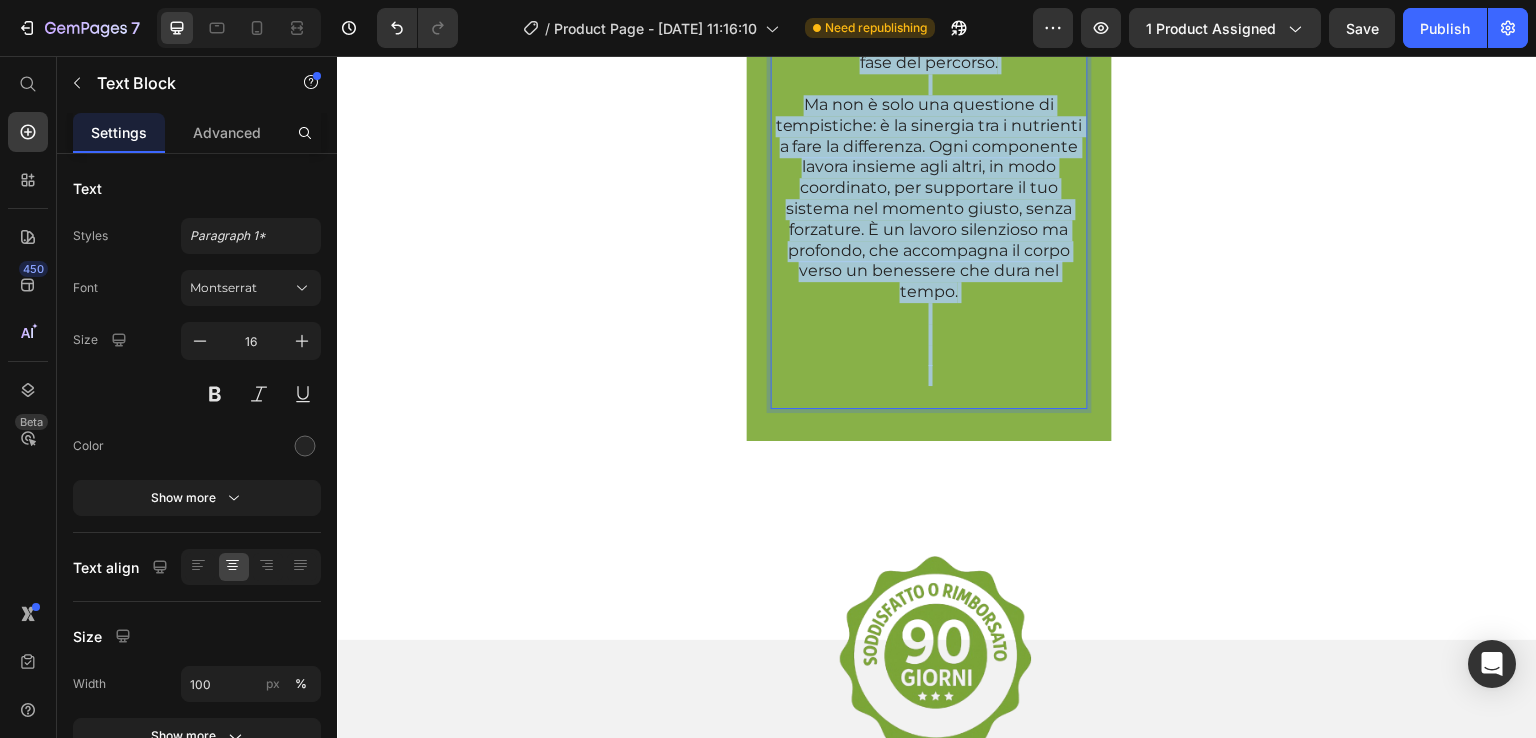 scroll, scrollTop: 3341, scrollLeft: 0, axis: vertical 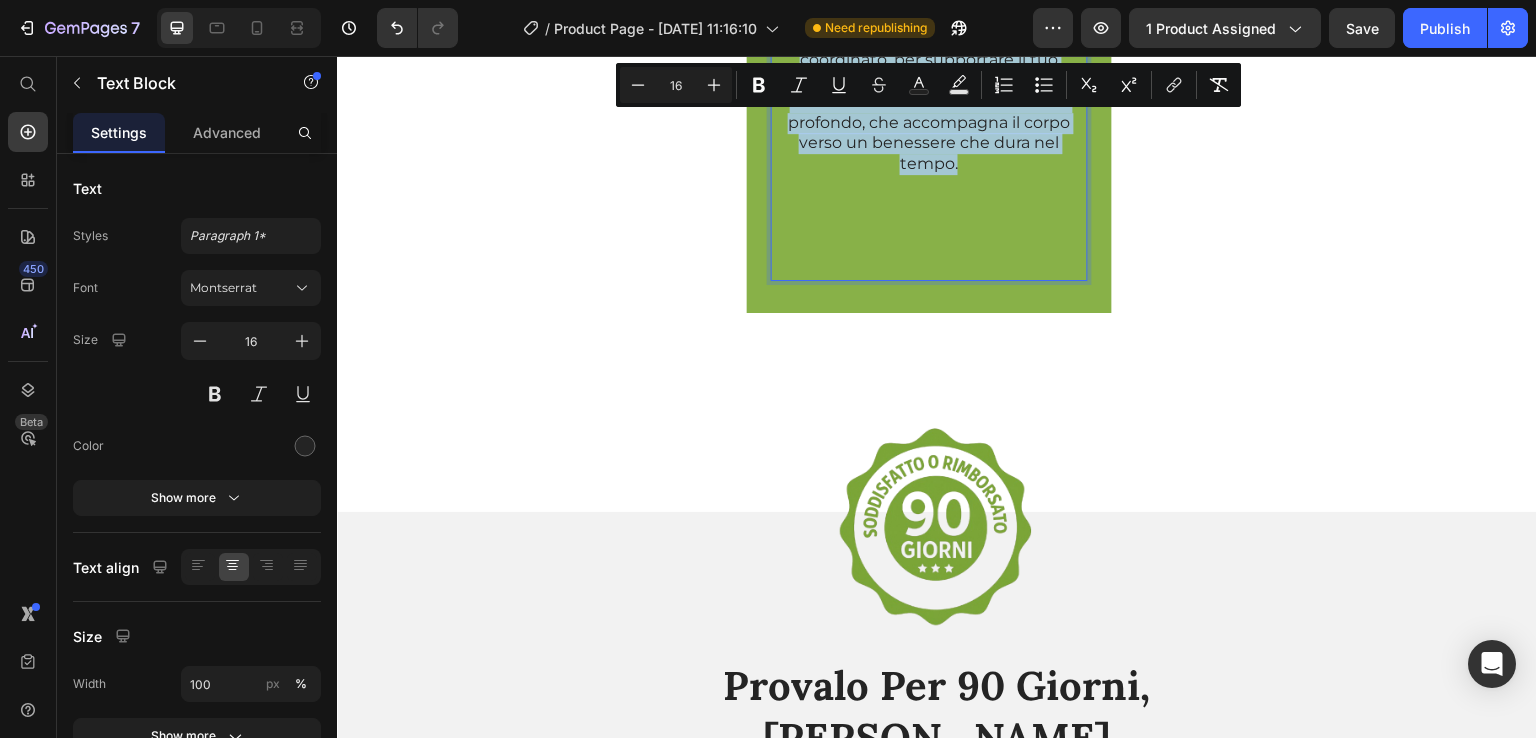 drag, startPoint x: 801, startPoint y: 93, endPoint x: 984, endPoint y: 482, distance: 429.89532 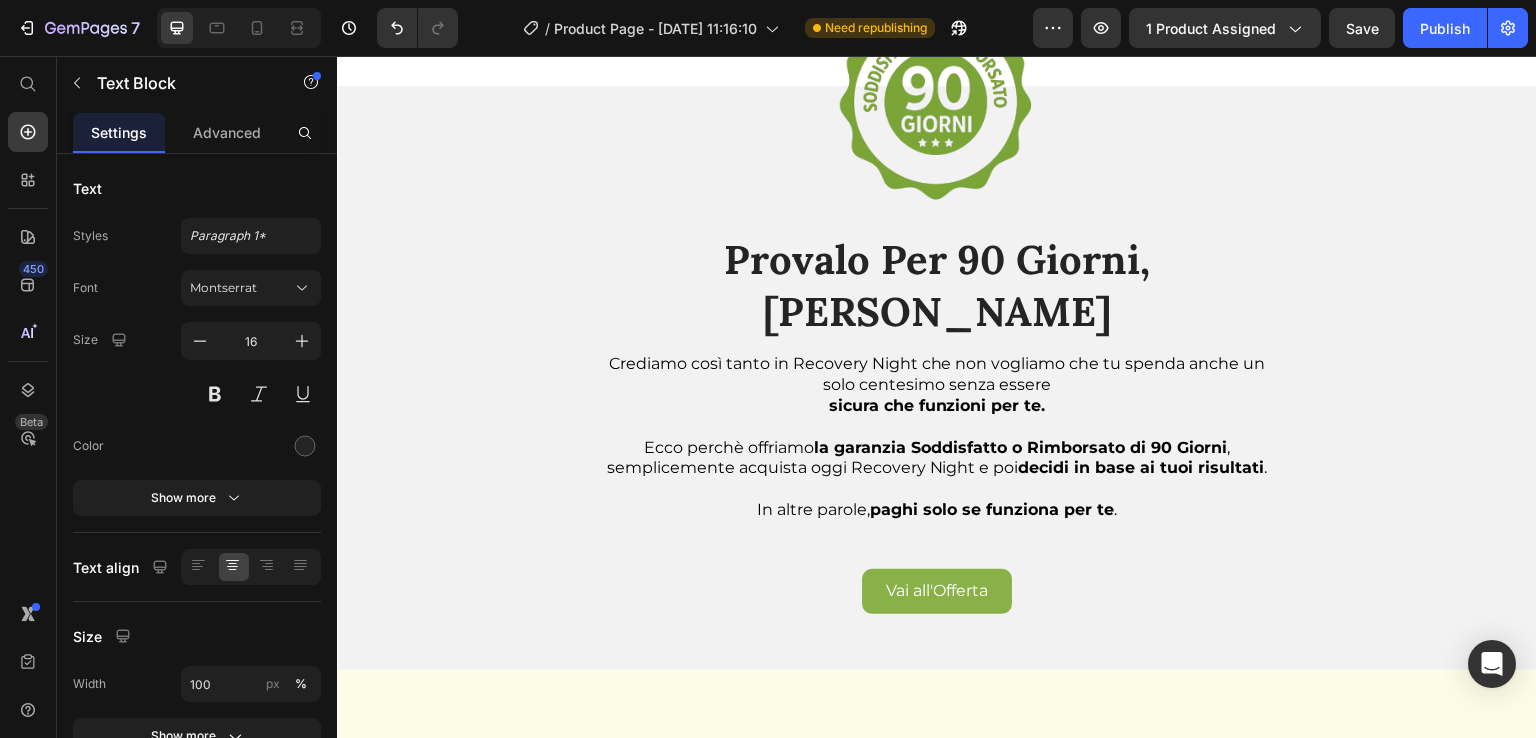 scroll, scrollTop: 3317, scrollLeft: 0, axis: vertical 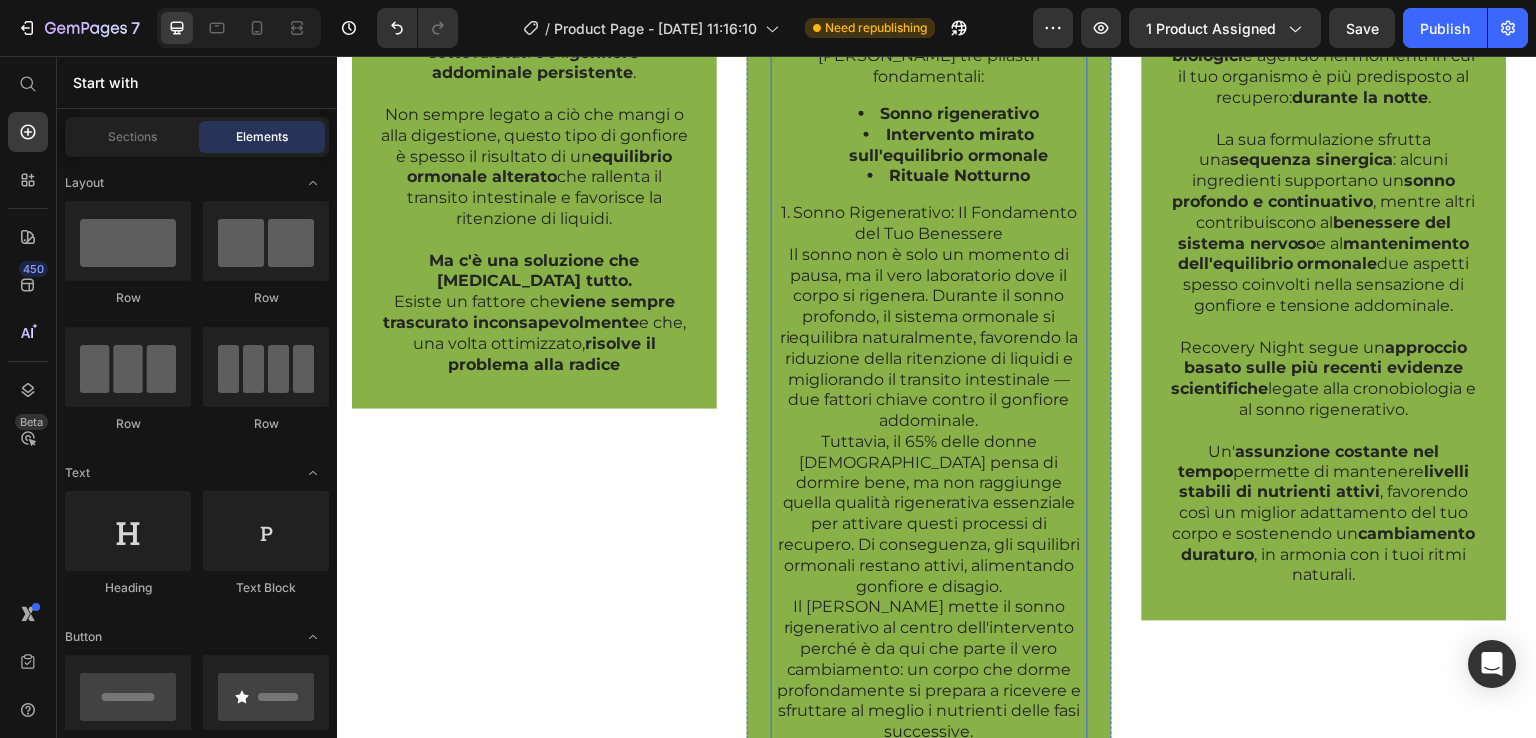 click on "Sonno rigenerativo" at bounding box center (949, 114) 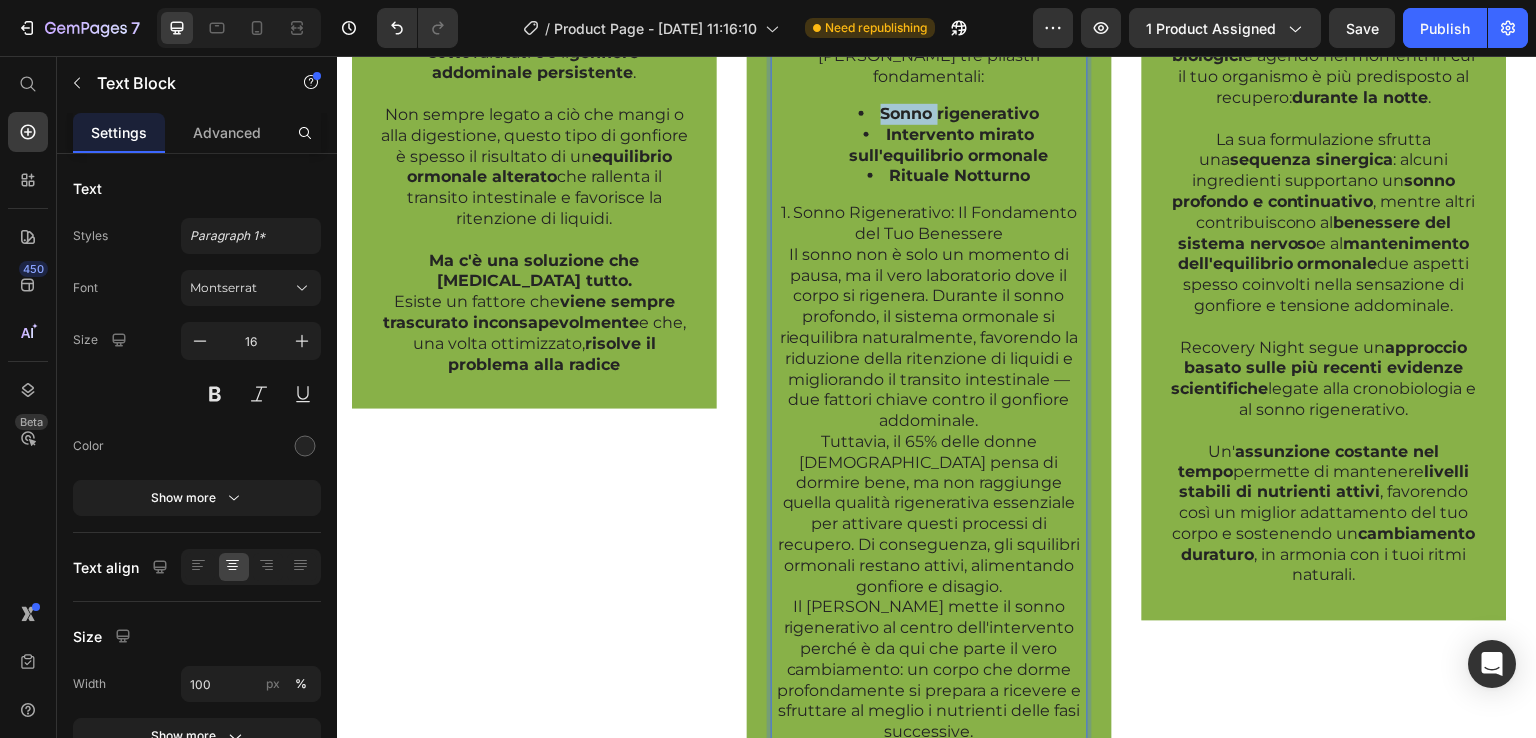 click on "Sonno rigenerativo" at bounding box center (949, 114) 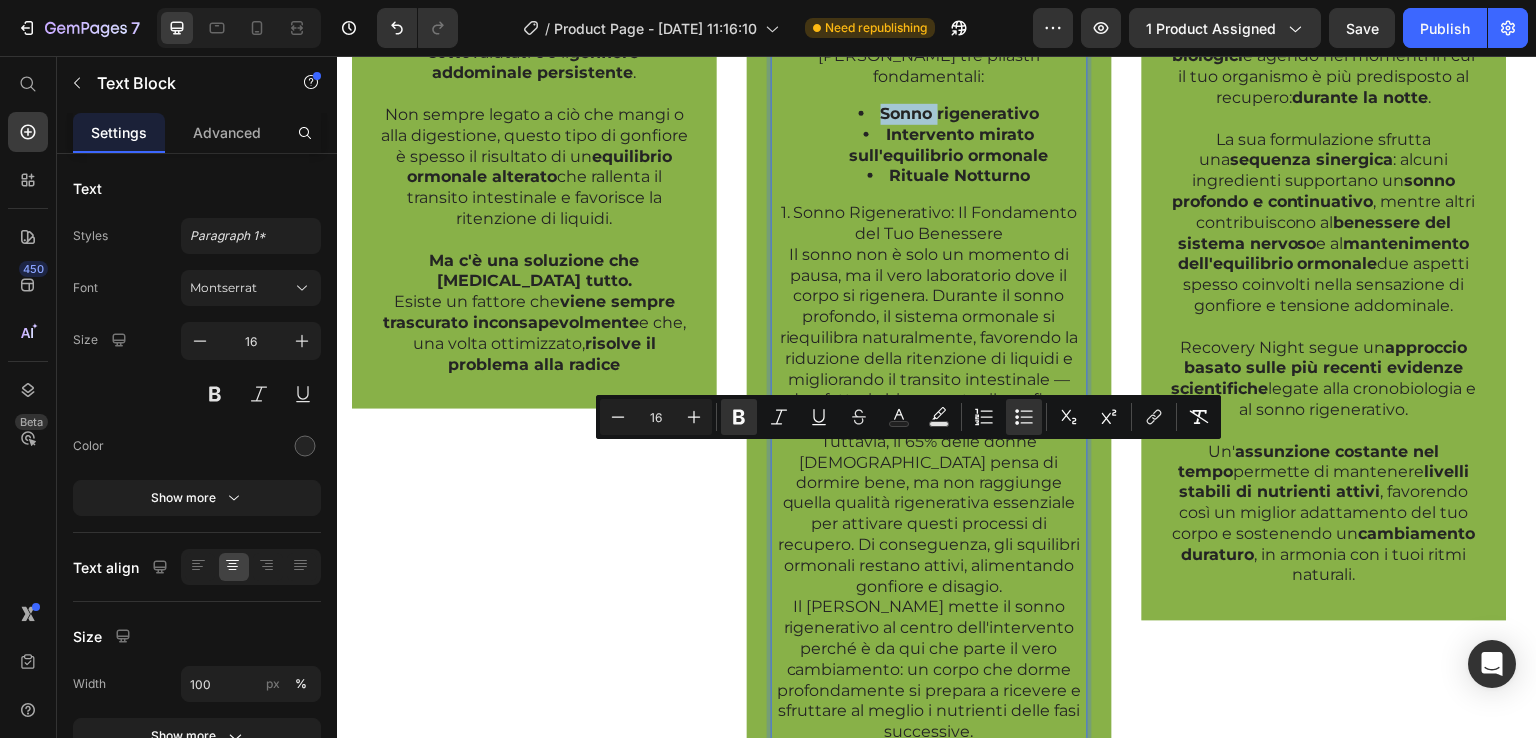 click on "Sonno rigenerativo" at bounding box center [949, 114] 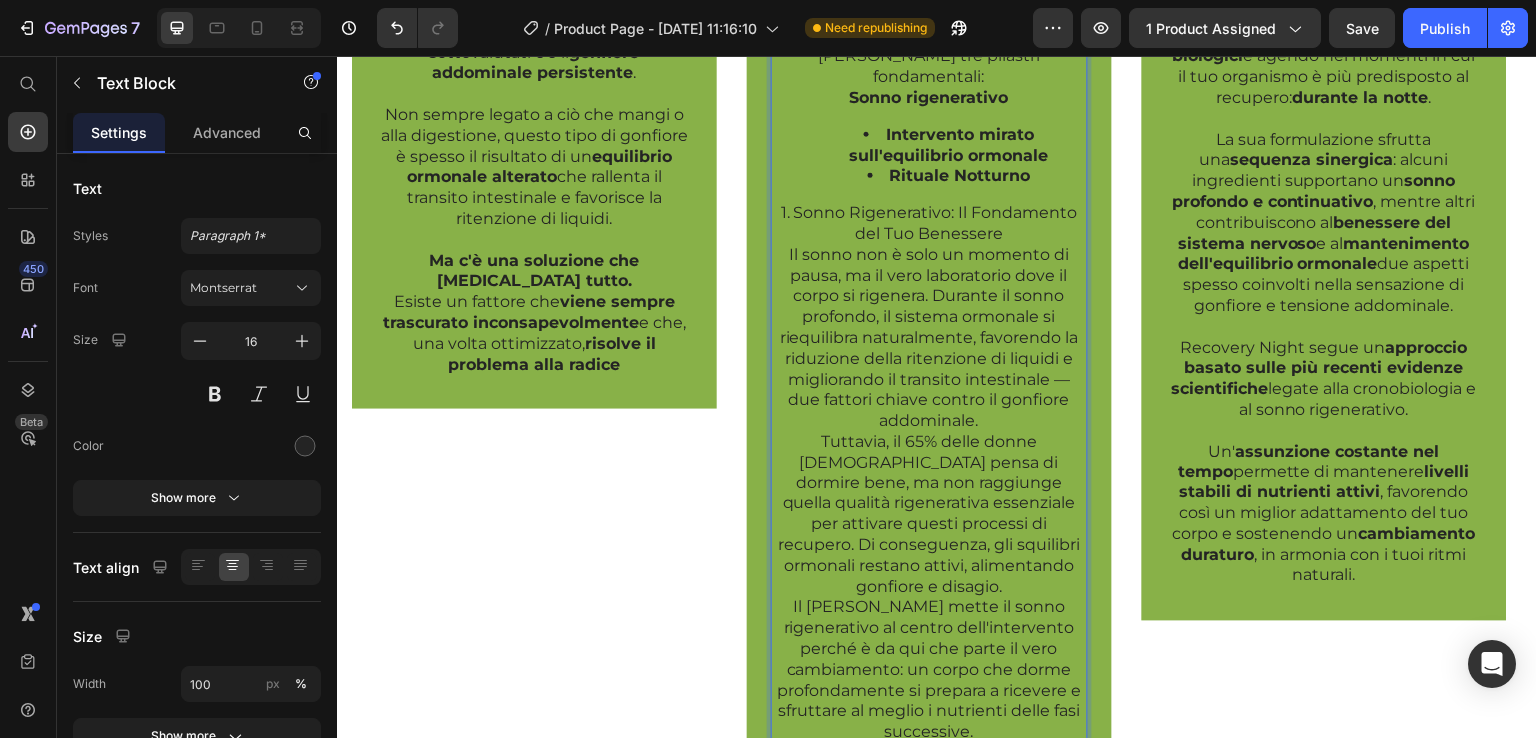 click on "Intervento mirato sull'equilibrio ormonale" at bounding box center (949, 146) 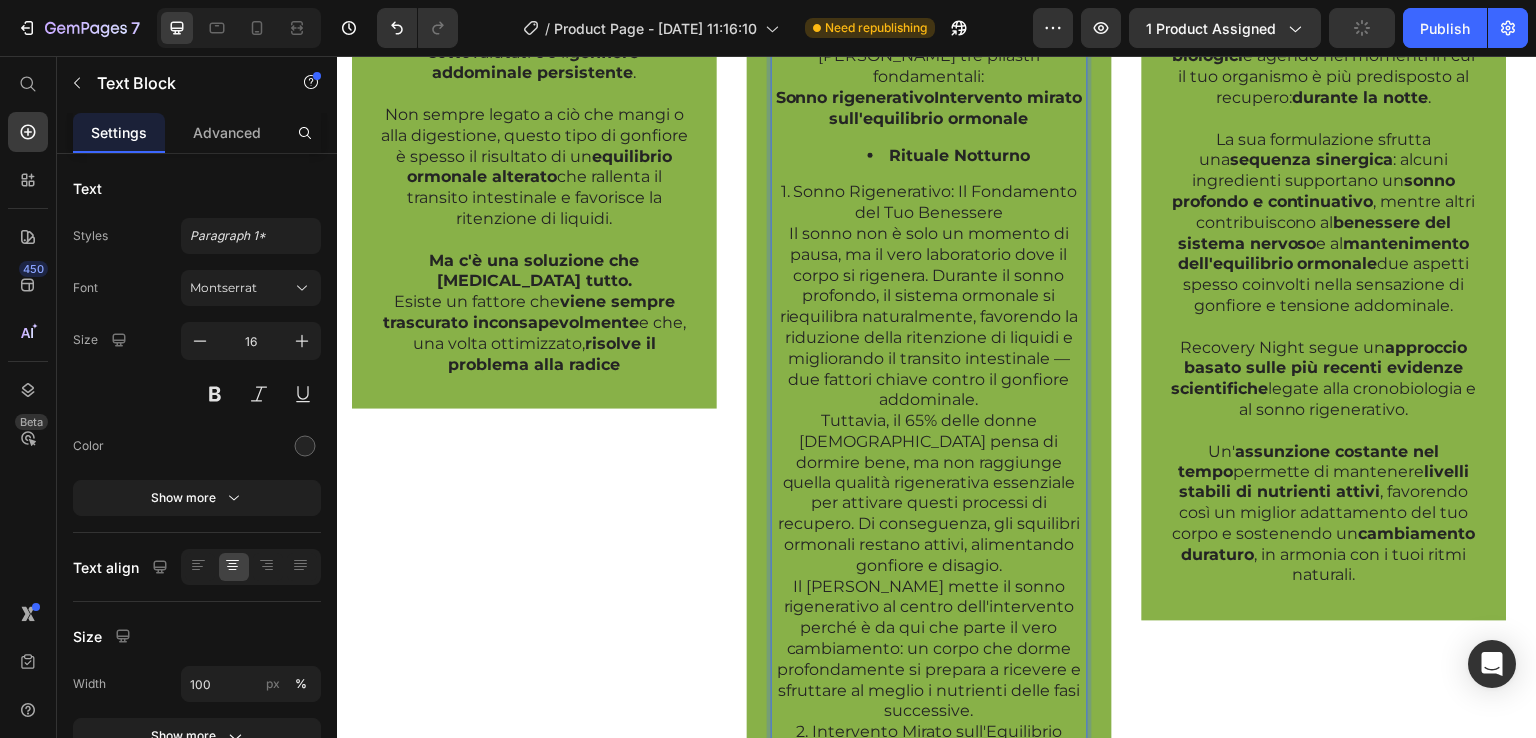 click on "Rituale Notturno" at bounding box center (949, 156) 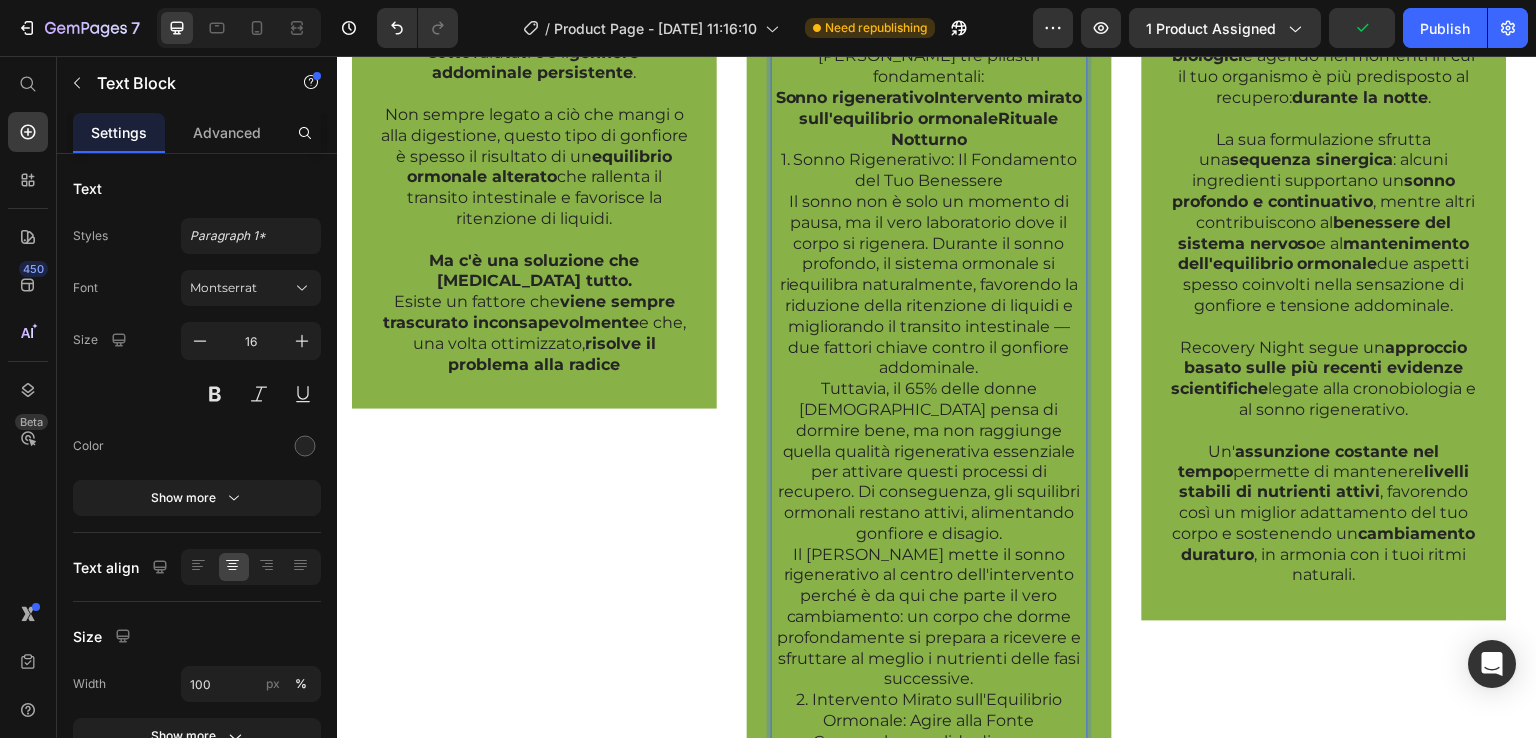 click on "Sonno rigenerativoIntervento mirato sull'equilibrio ormonaleRituale Notturno" at bounding box center (929, 118) 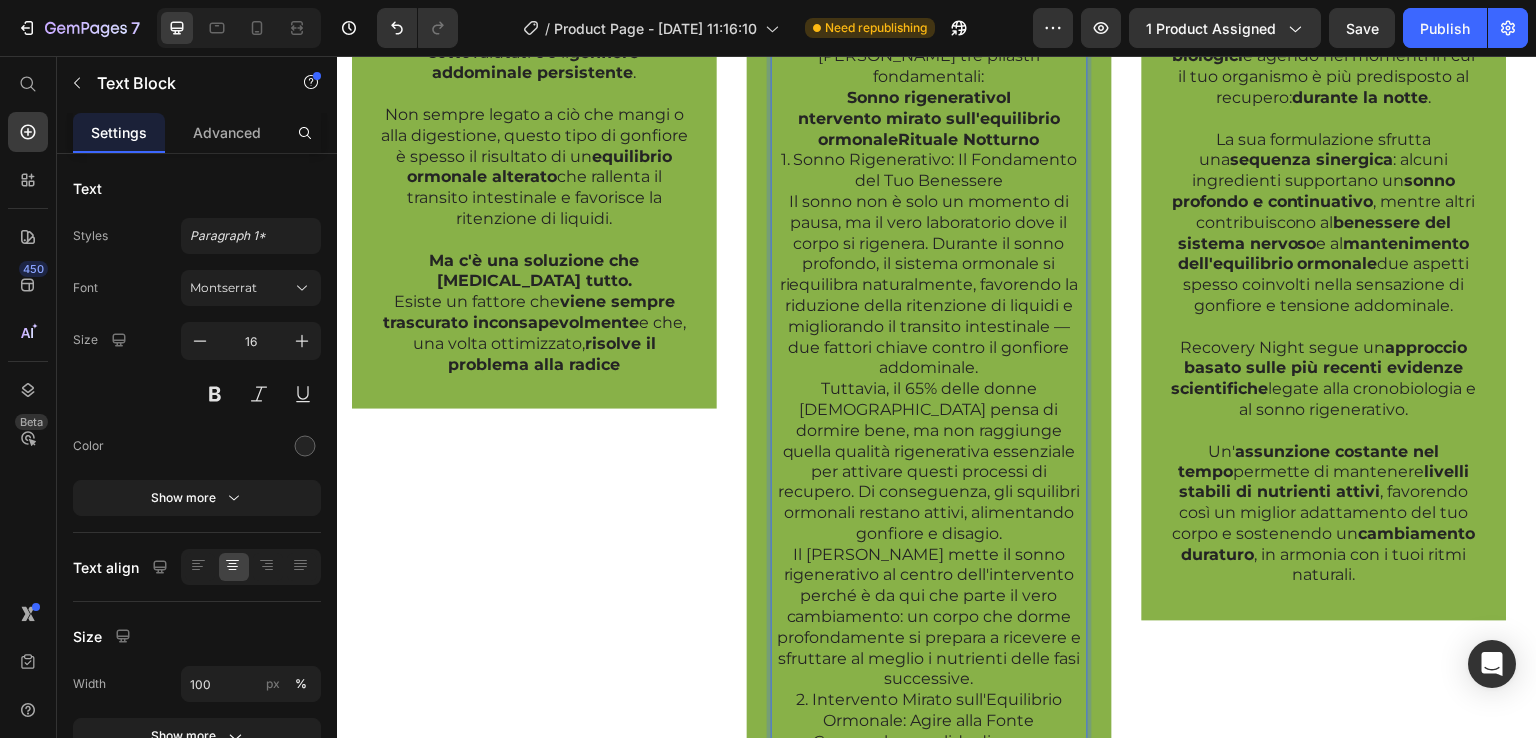 click on "ntervento mirato sull'equilibrio ormonaleRituale Notturno" at bounding box center (929, 129) 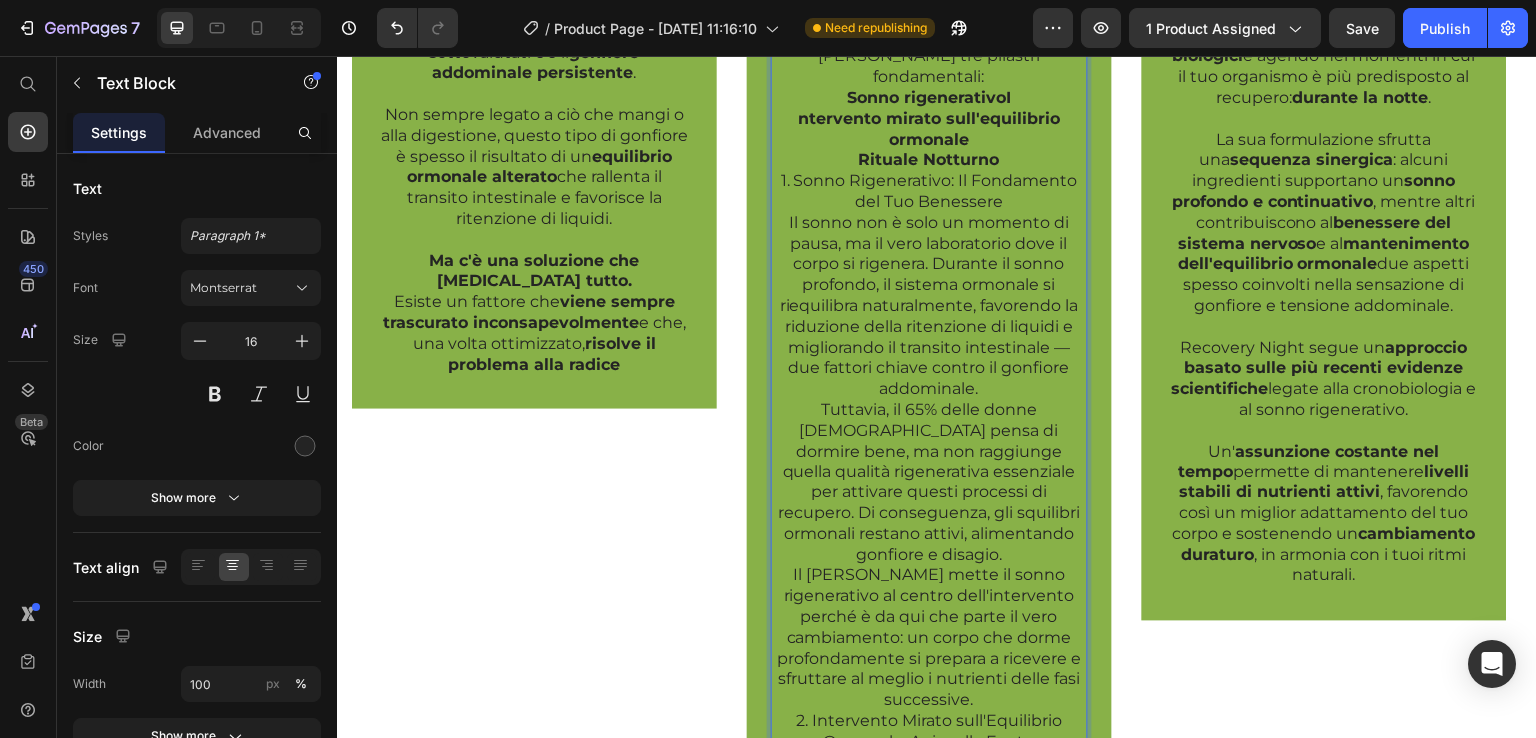 click on "Sonno rigenerativoI" at bounding box center (929, 97) 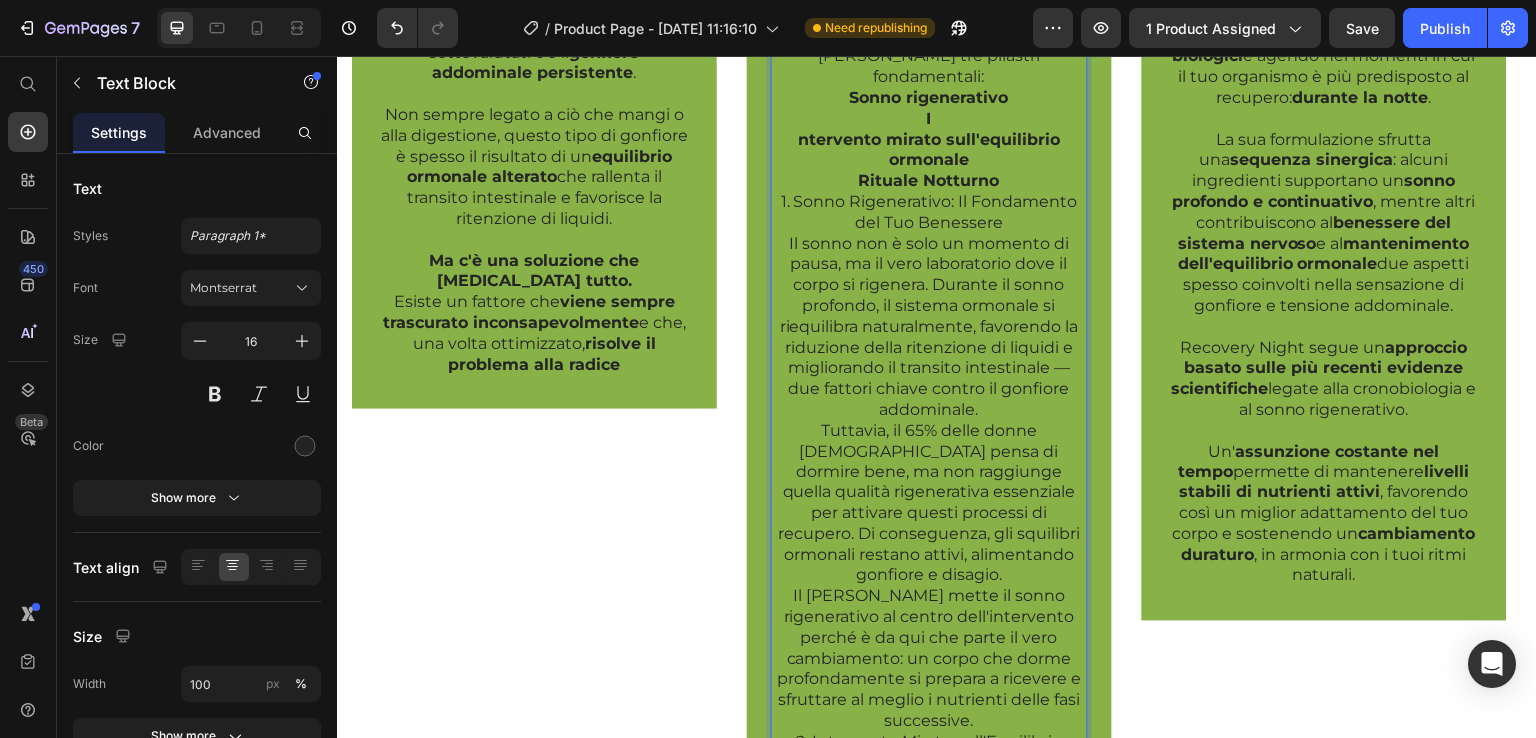 click on "ntervento mirato sull'equilibrio ormonale" at bounding box center (929, 151) 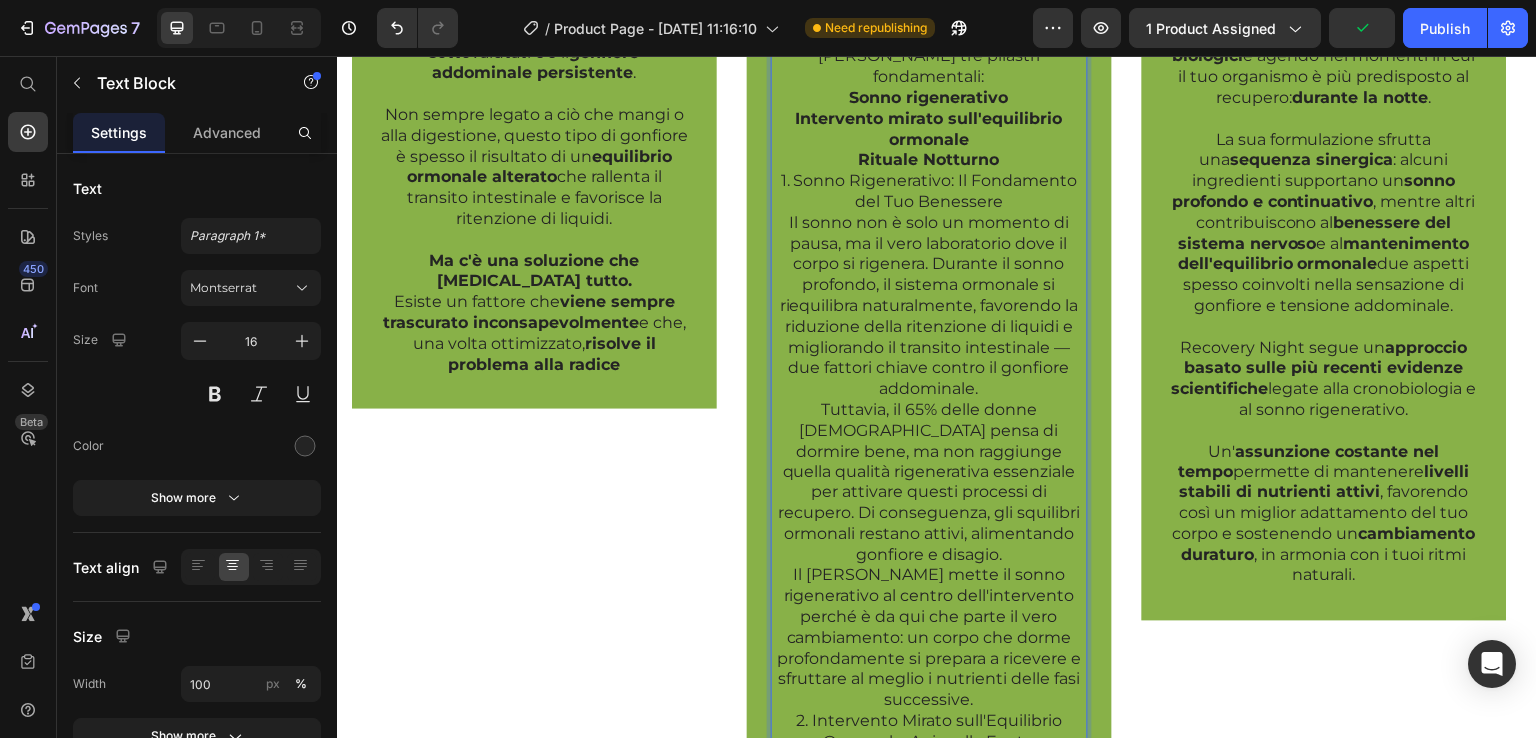 click on "Sonno rigenerativo" at bounding box center [929, 98] 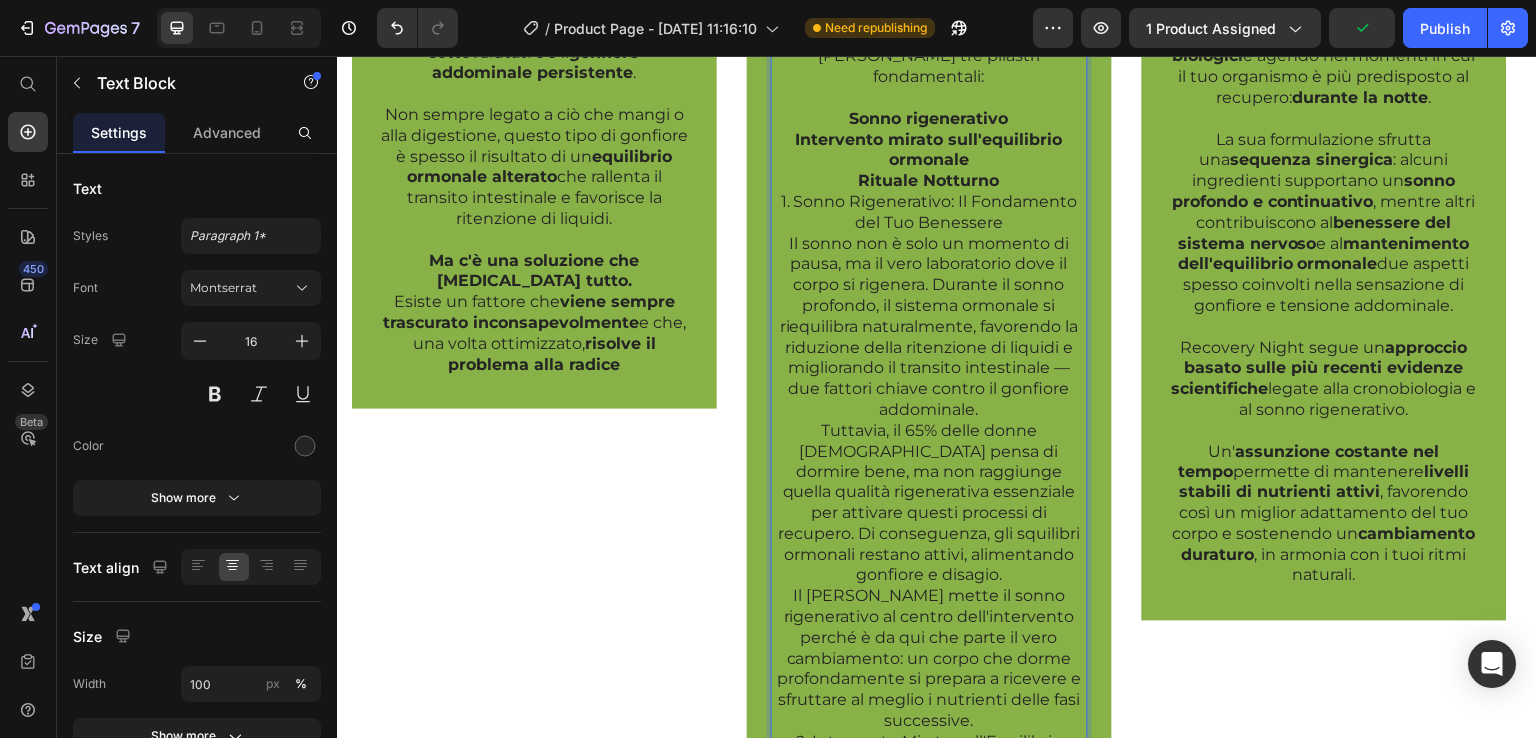 click on "Rituale Notturno" at bounding box center (929, 181) 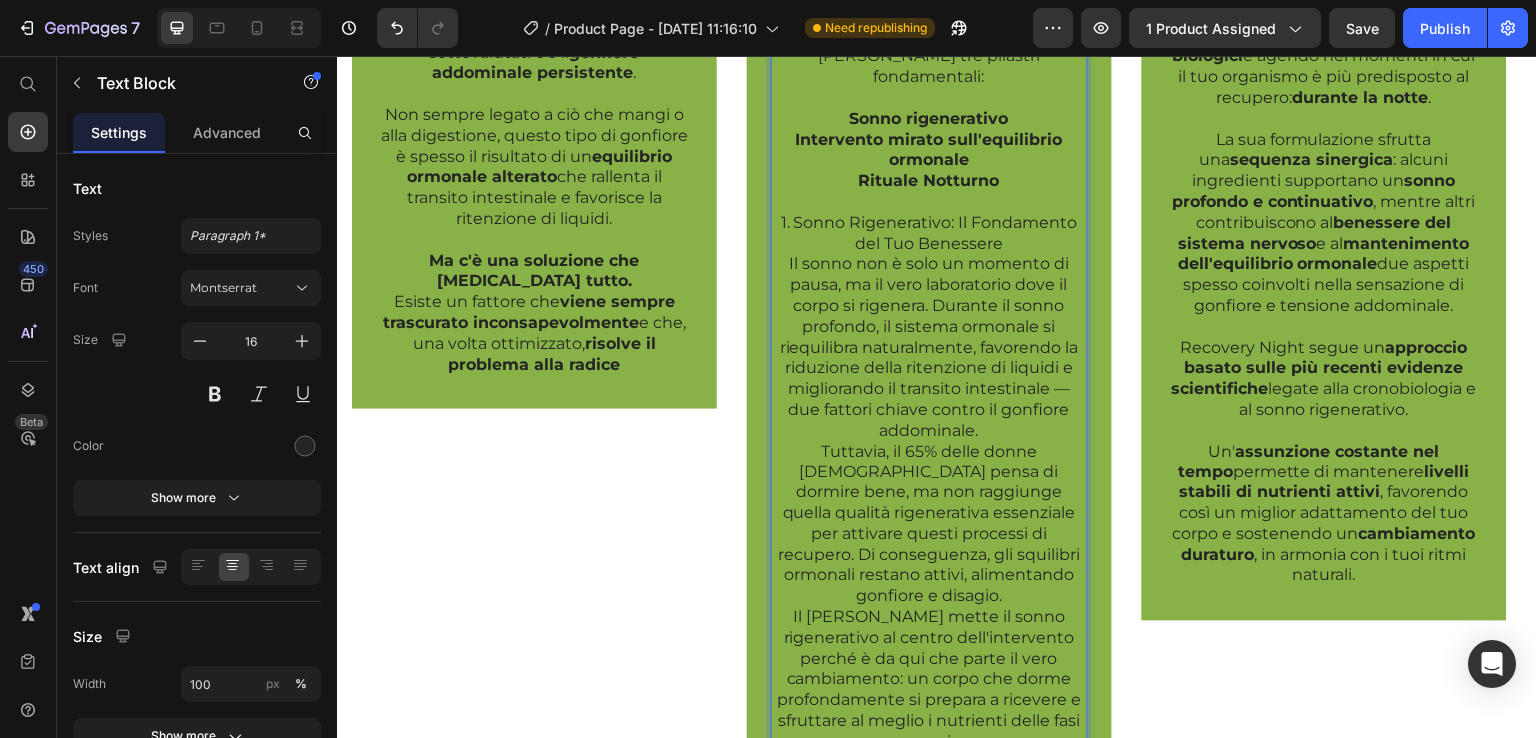 click on "Intervento mirato sull'equilibrio ormonale" at bounding box center (929, 151) 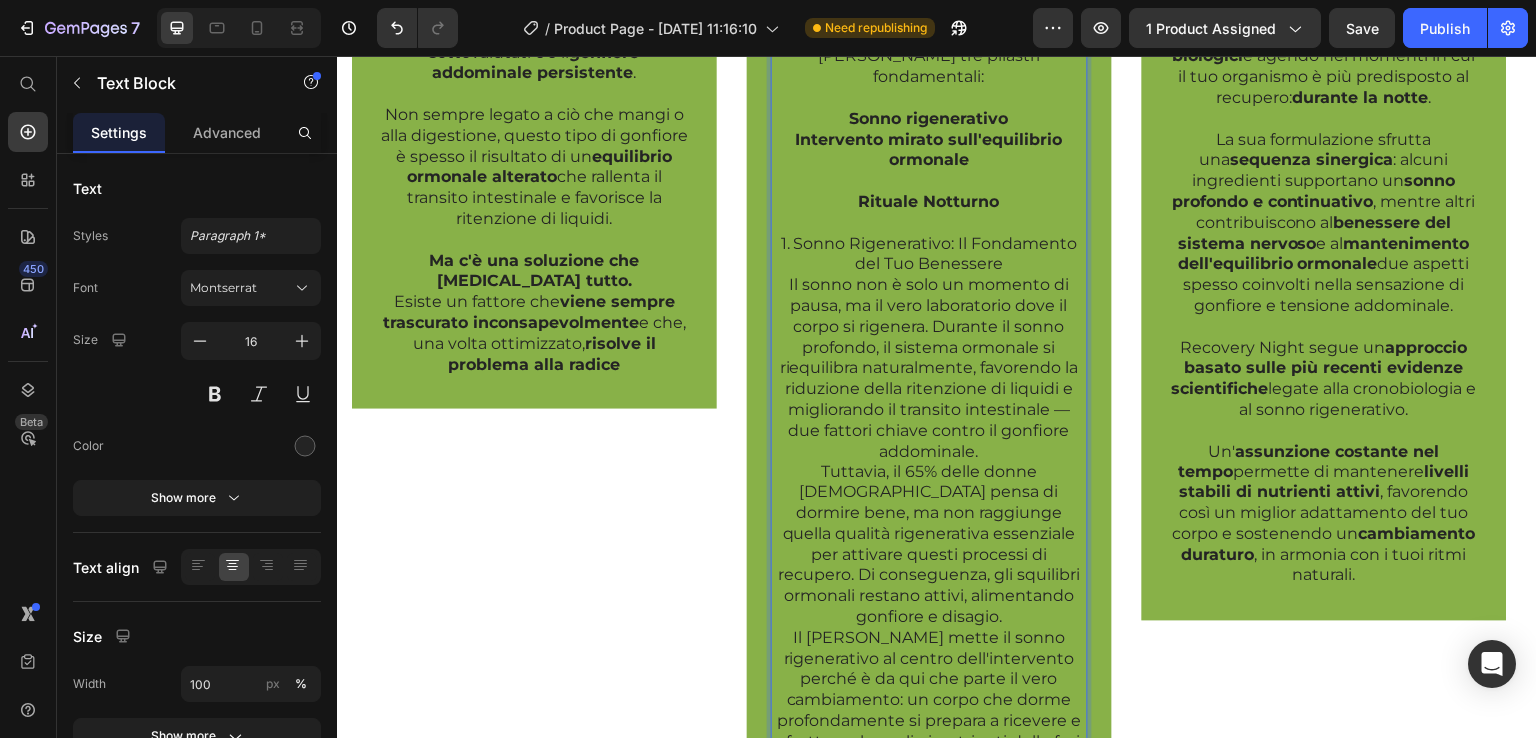 click on "Sonno rigenerativo" at bounding box center (929, 119) 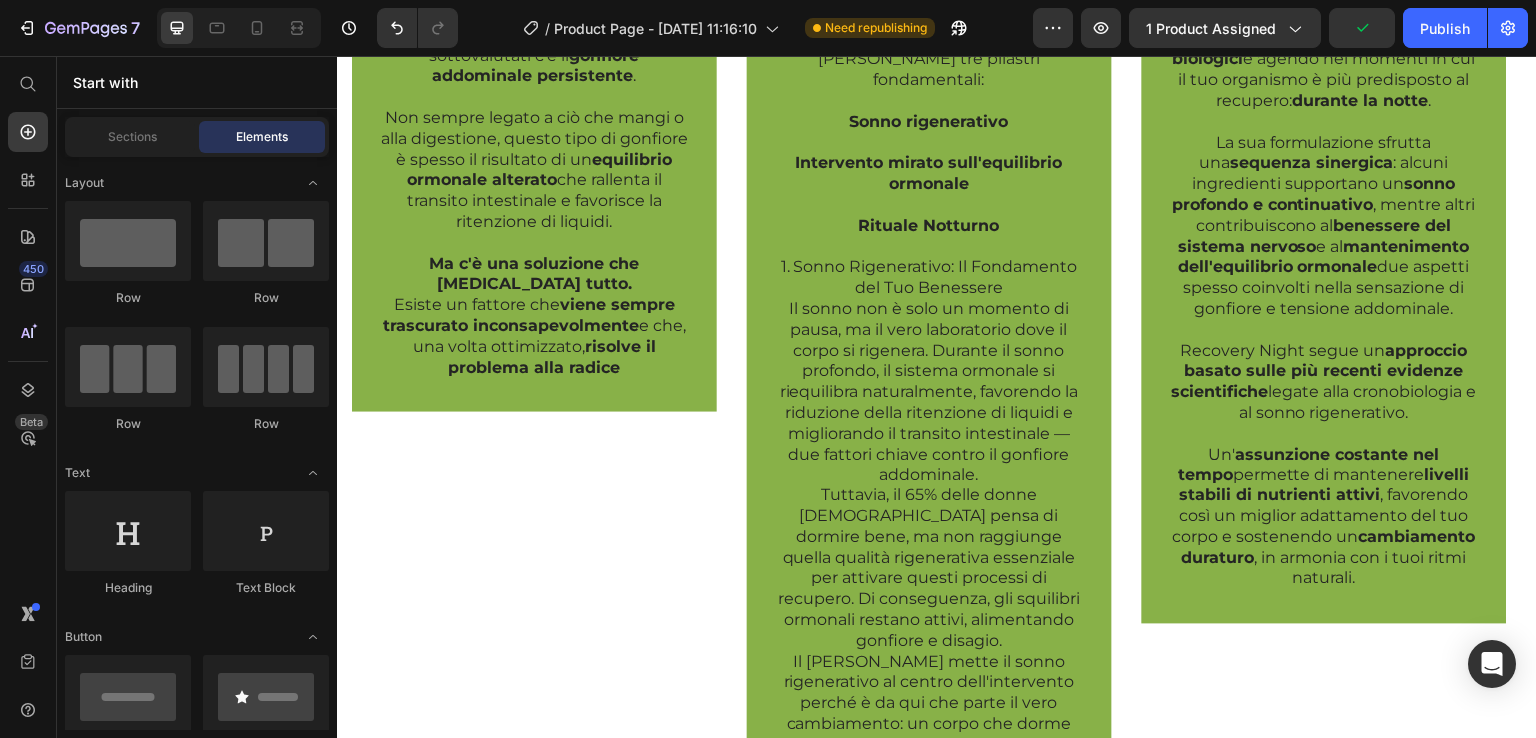 scroll, scrollTop: 1391, scrollLeft: 0, axis: vertical 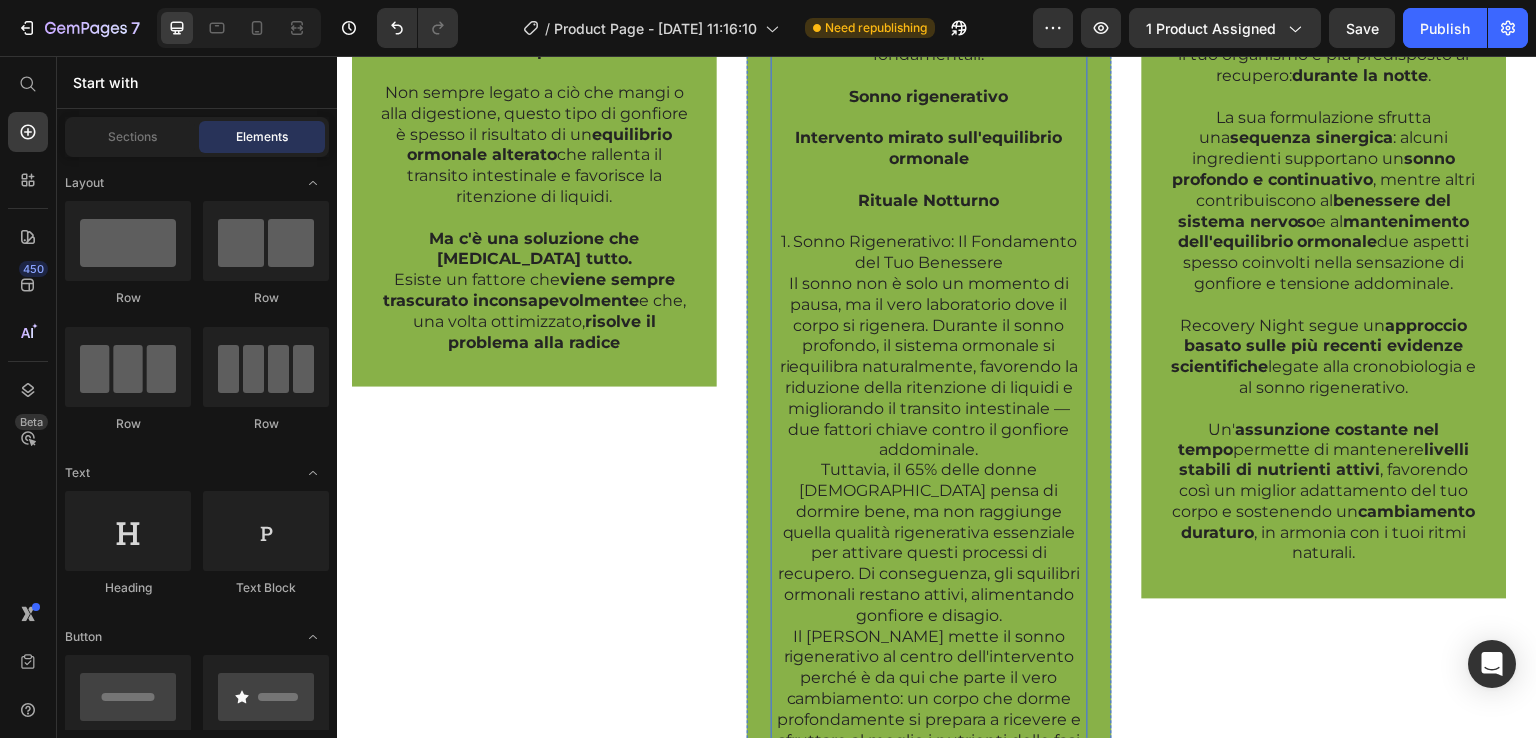 click on "La Chiave per Contrastare il Tuo Gonfiore: il Metodo SIR" at bounding box center [929, -142] 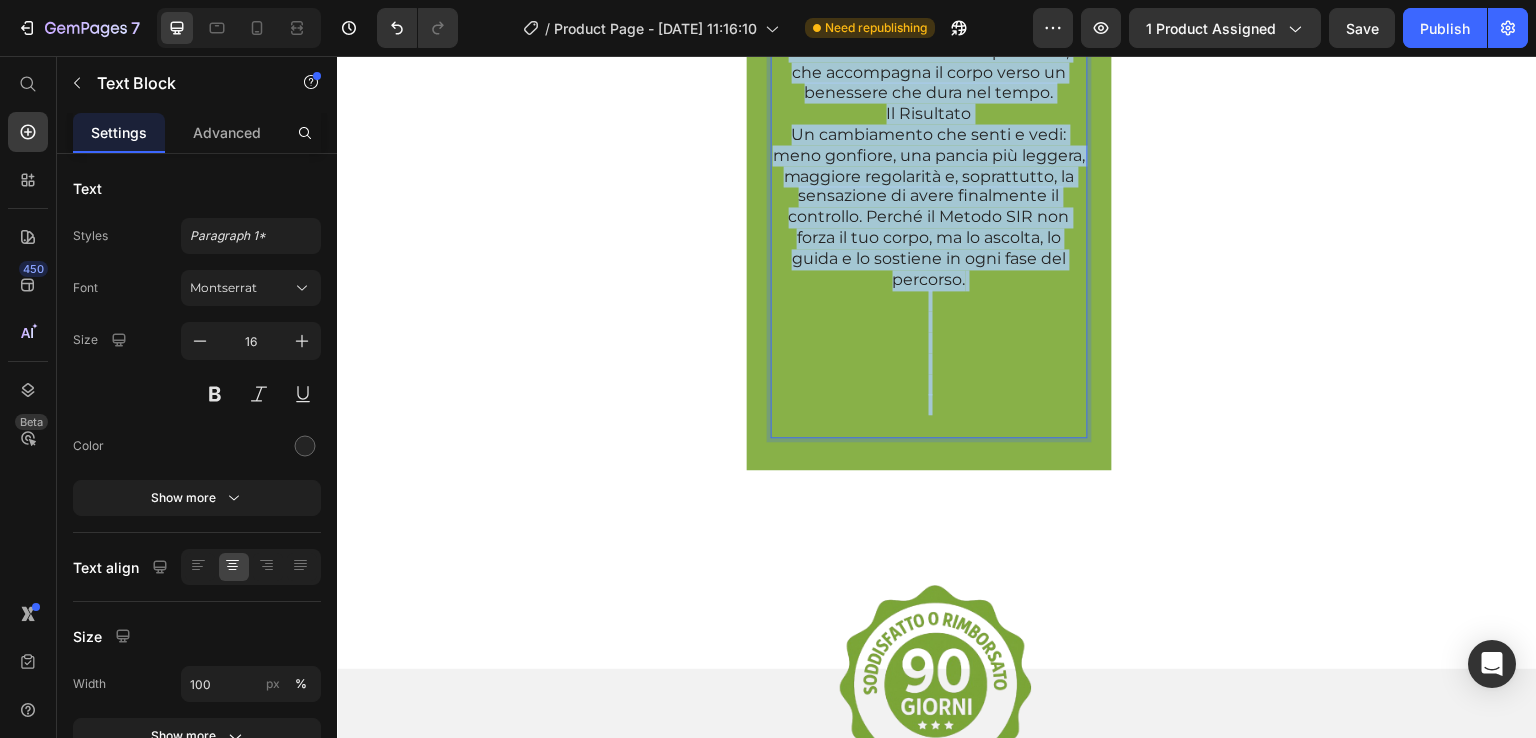 scroll, scrollTop: 2973, scrollLeft: 0, axis: vertical 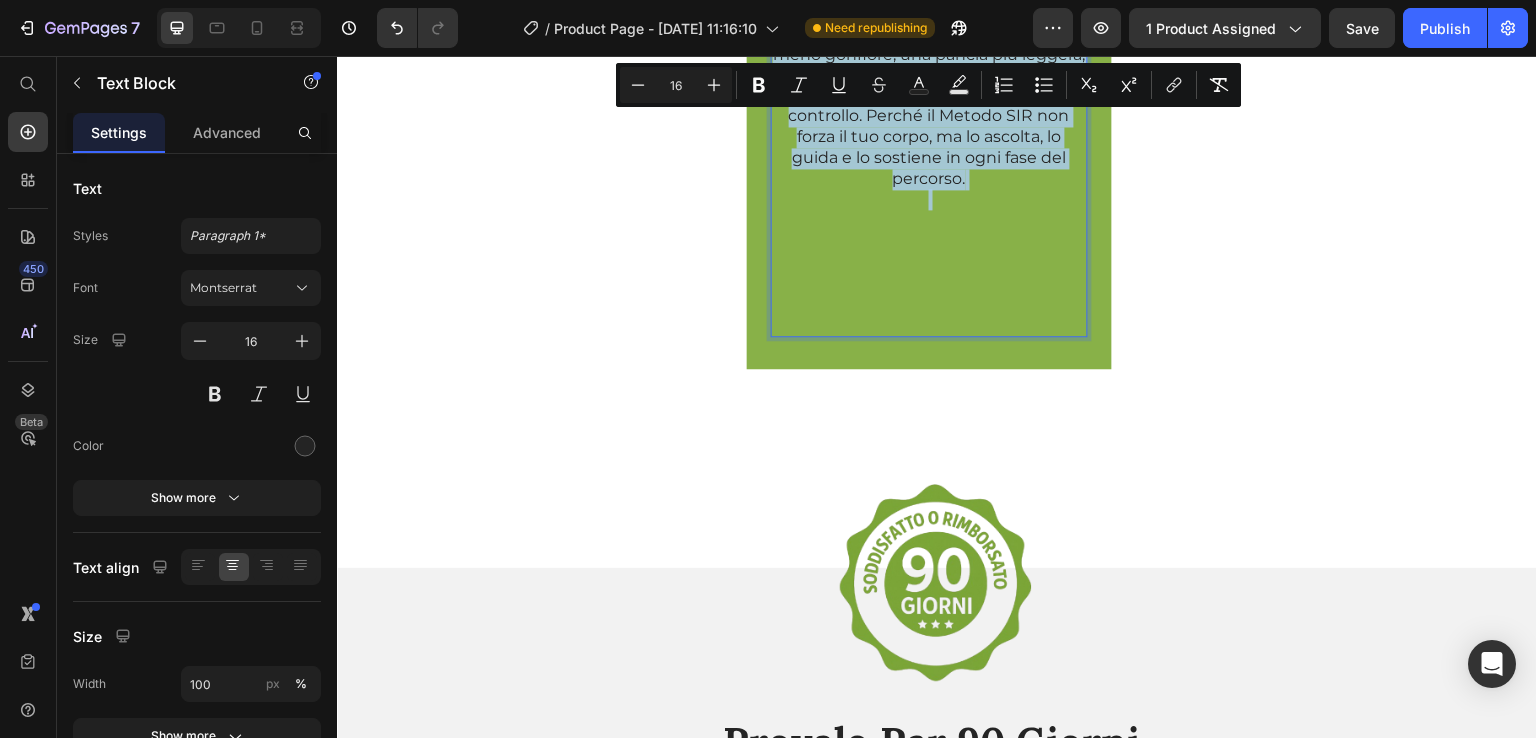drag, startPoint x: 800, startPoint y: 209, endPoint x: 1014, endPoint y: 518, distance: 375.86832 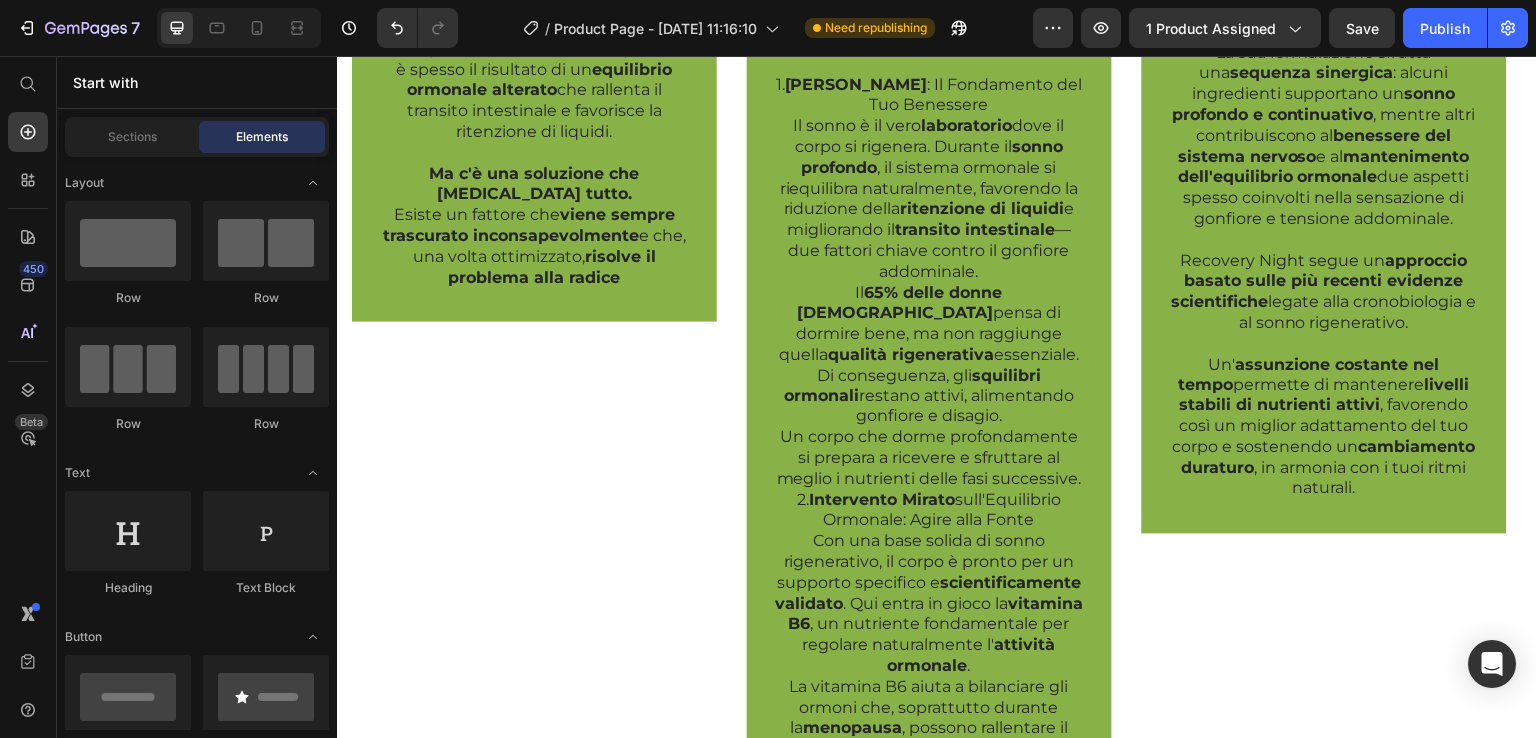 scroll, scrollTop: 1468, scrollLeft: 0, axis: vertical 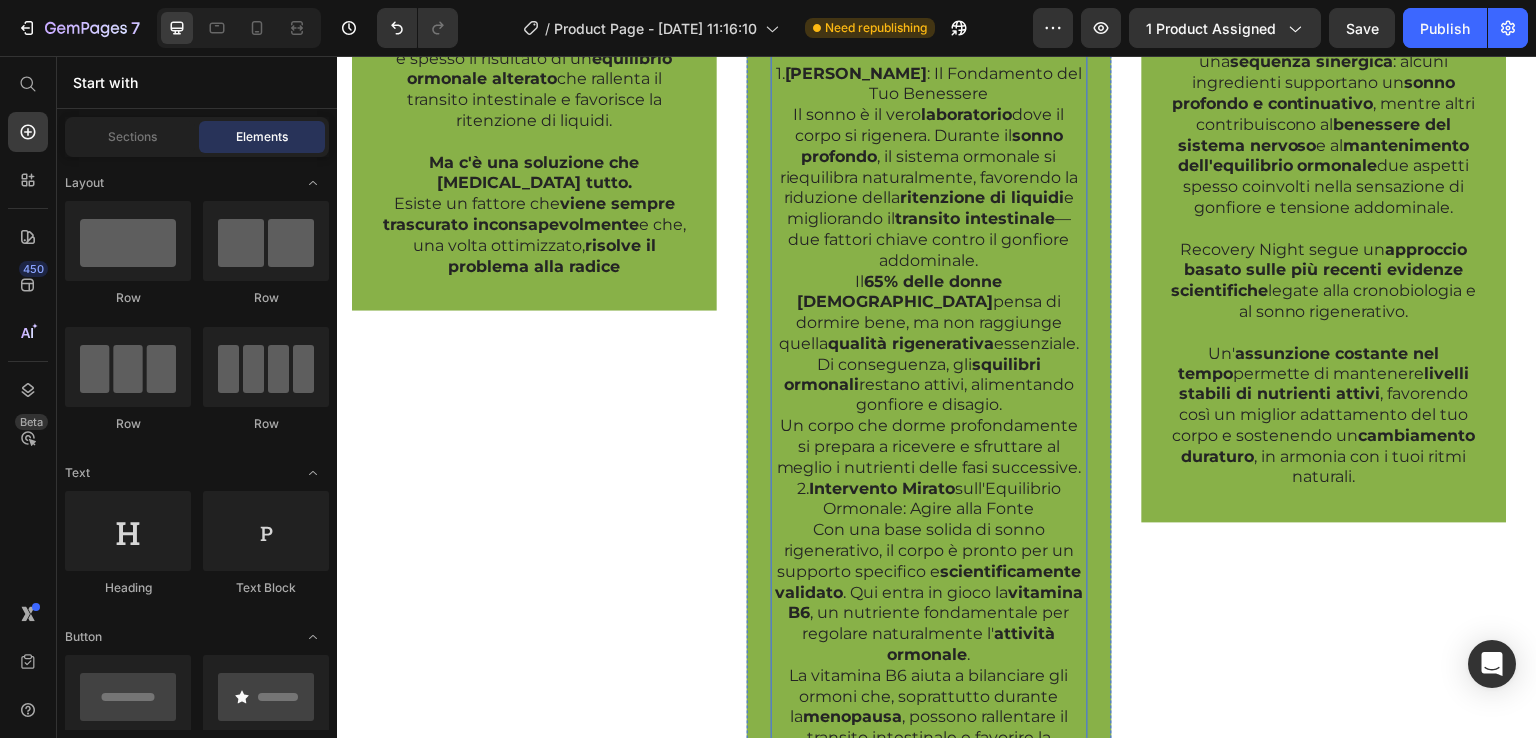 click on "Sonno rigenerativo" at bounding box center (949, -27) 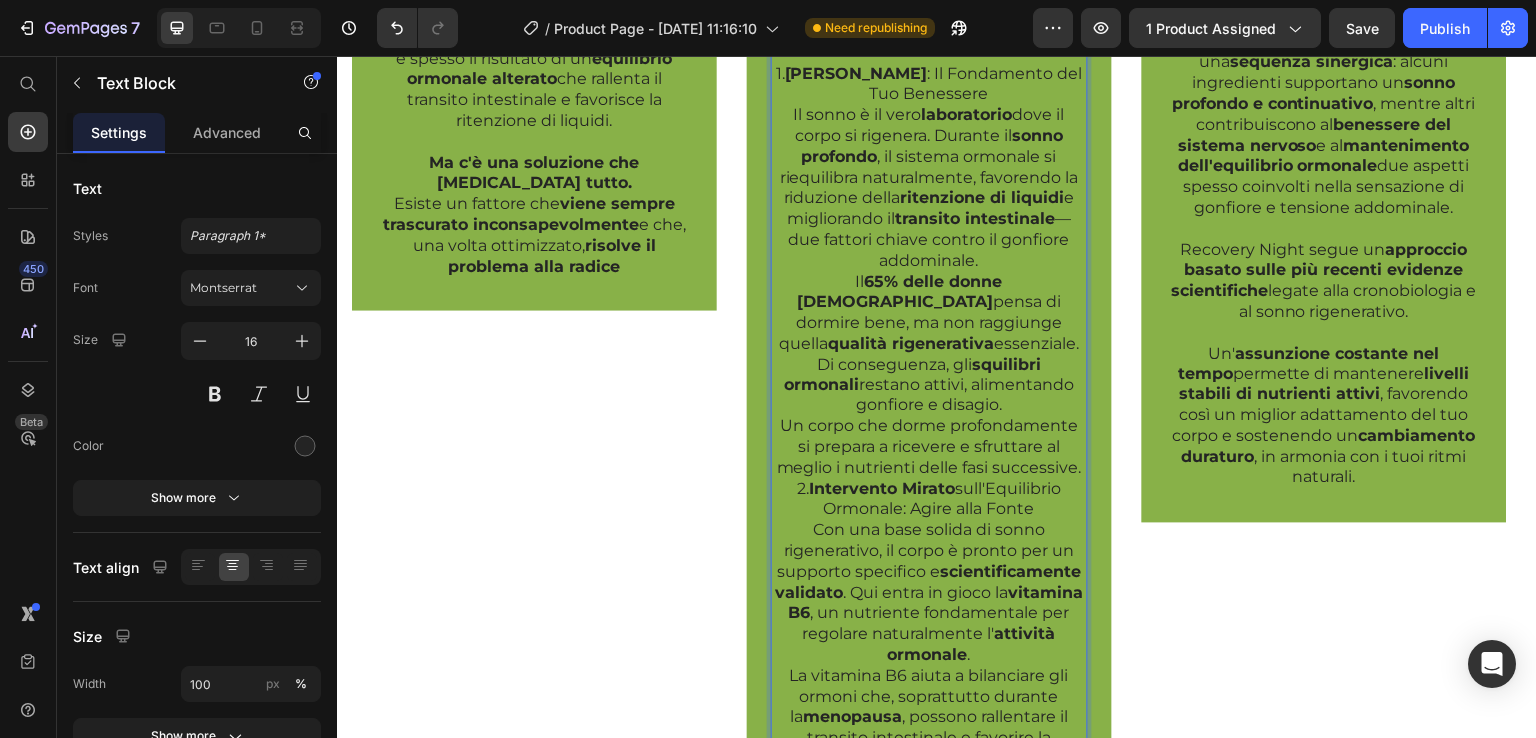 click on "Sonno rigenerativo" at bounding box center [960, -28] 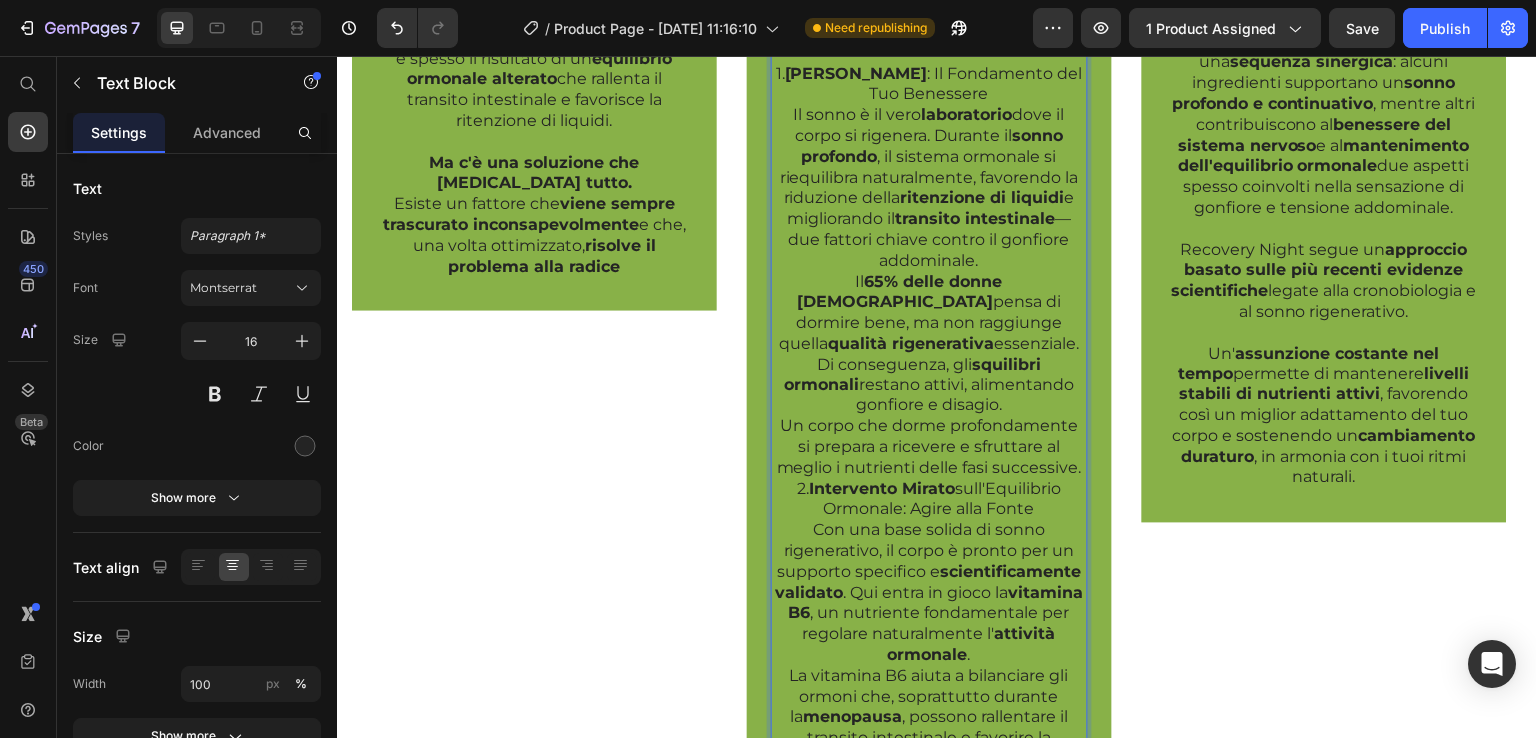 click on "Intervento mirato sull'equilibrio ormonale" at bounding box center (949, 5) 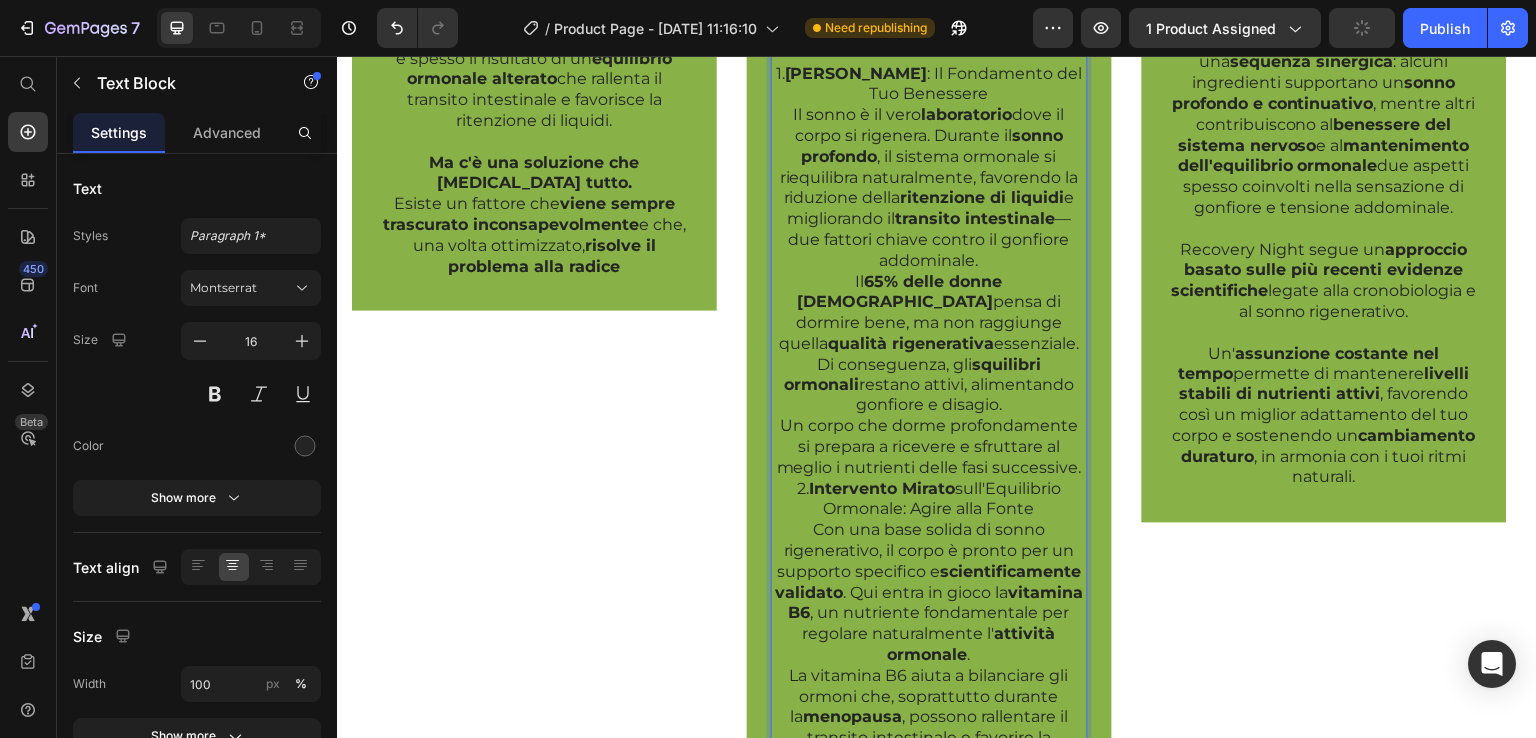 click on "Intervento mirato sull'equilibrio ormonale" at bounding box center [949, 5] 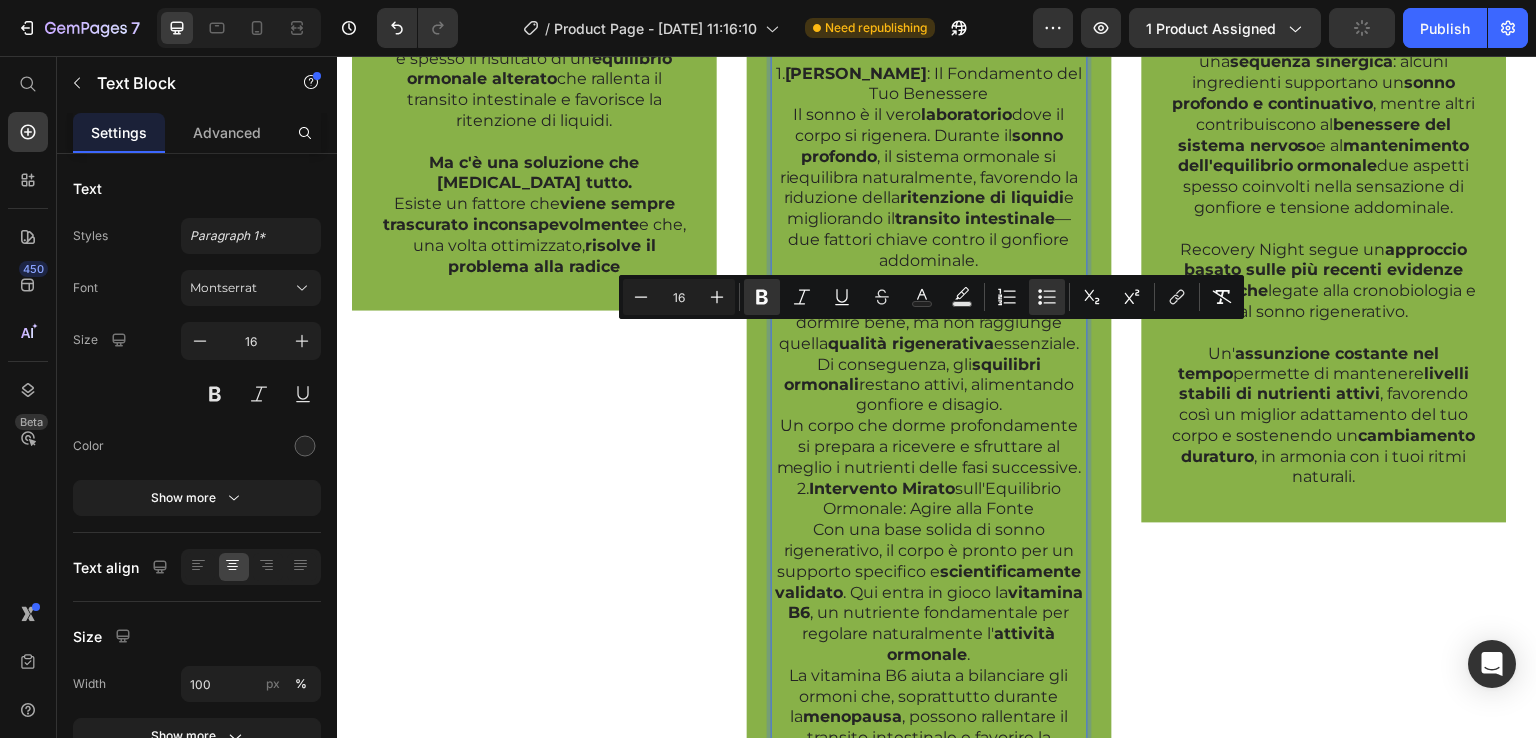 click on "Intervento mirato sull'equilibrio ormonale" at bounding box center [949, 5] 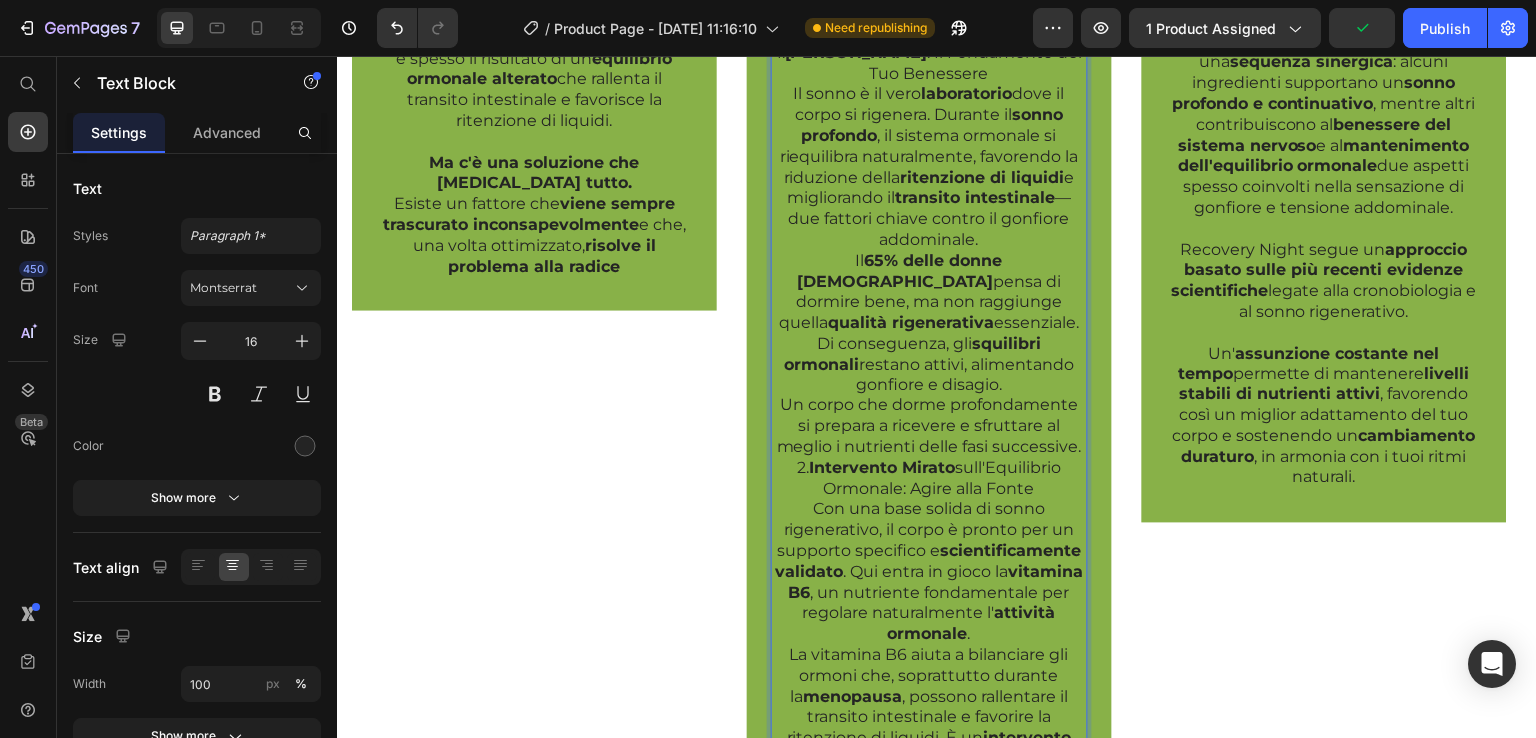click on "Rituale Notturno" at bounding box center [949, 15] 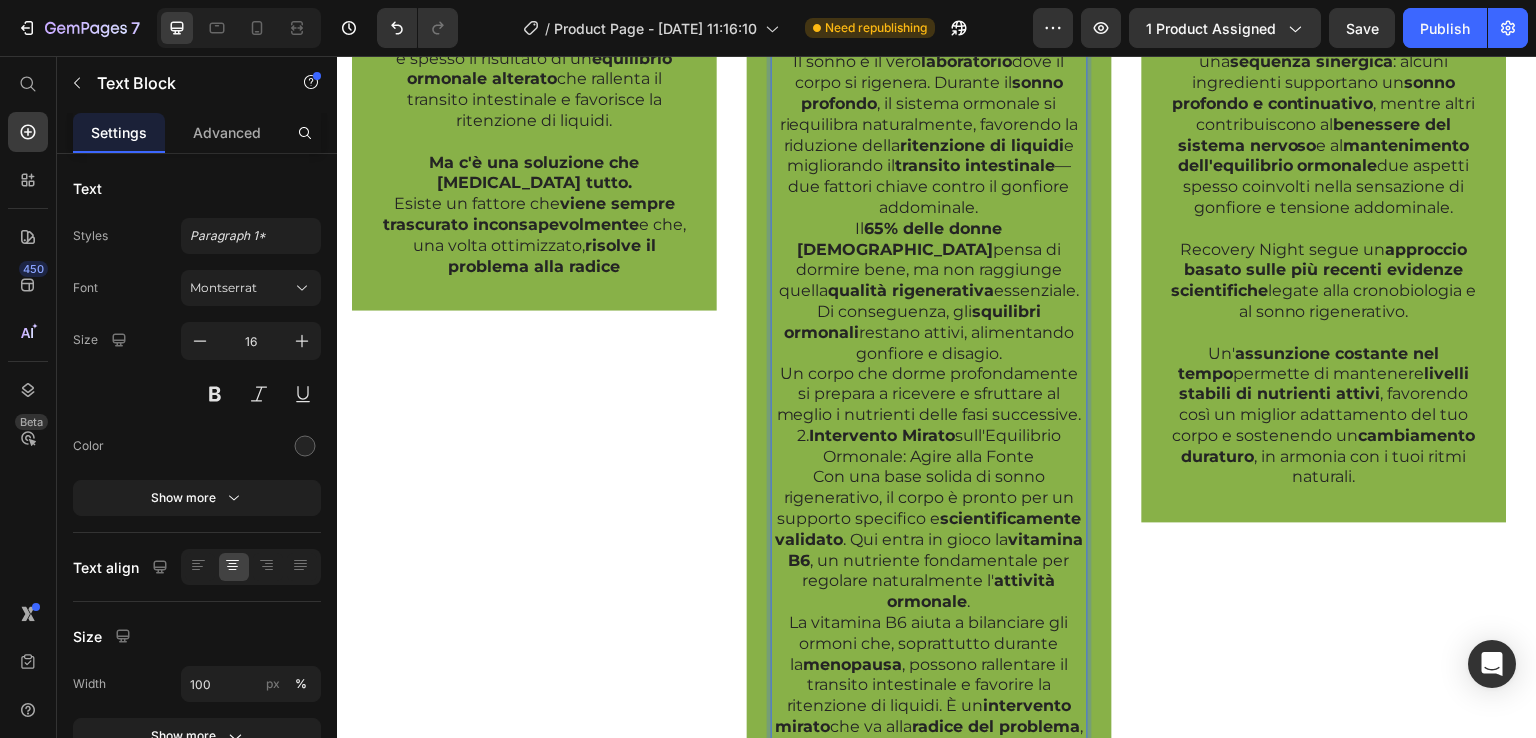 click on "Sonno rigenerativoIntervento mirato sull'equilibrio ormonale" at bounding box center [929, -33] 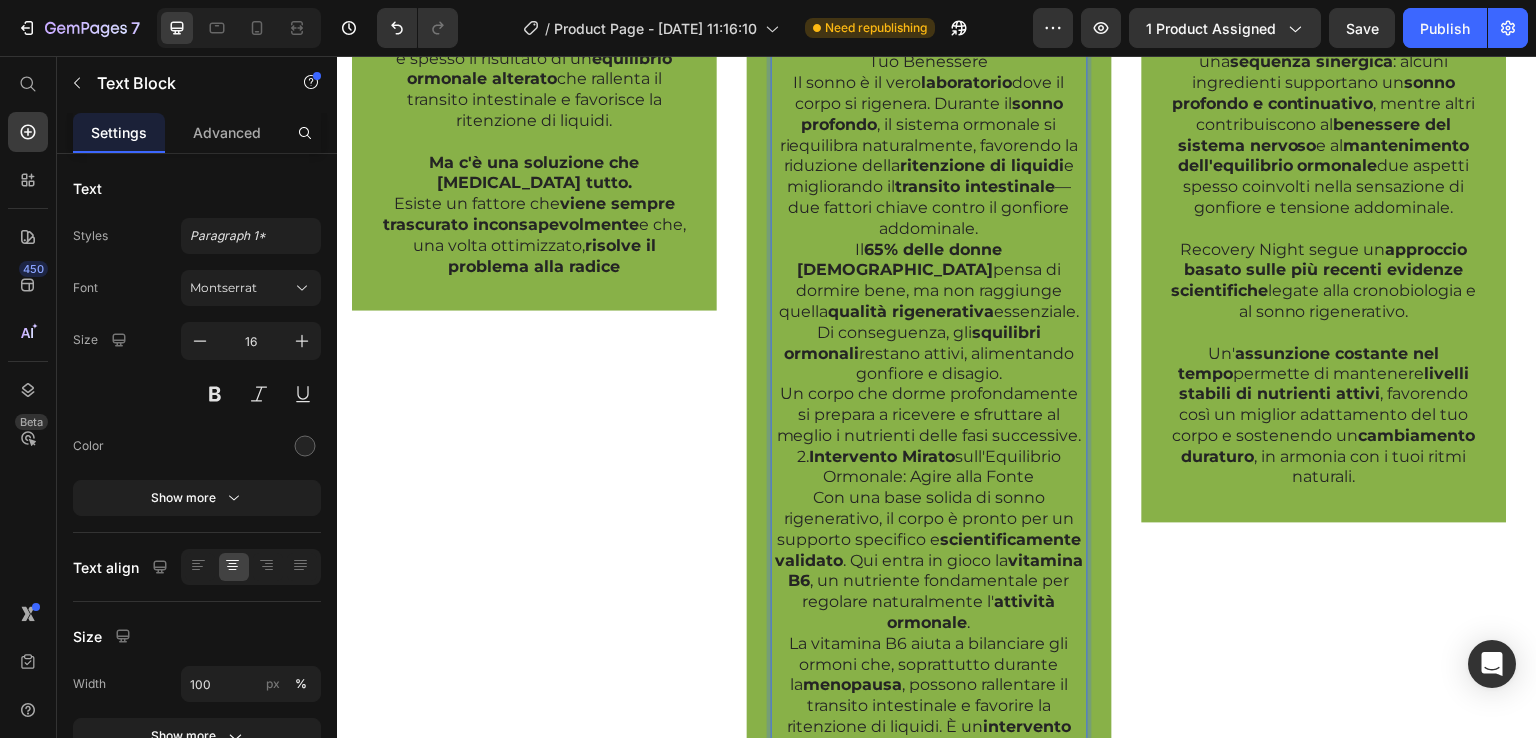 click on "Rituale Notturno" at bounding box center [929, 20] 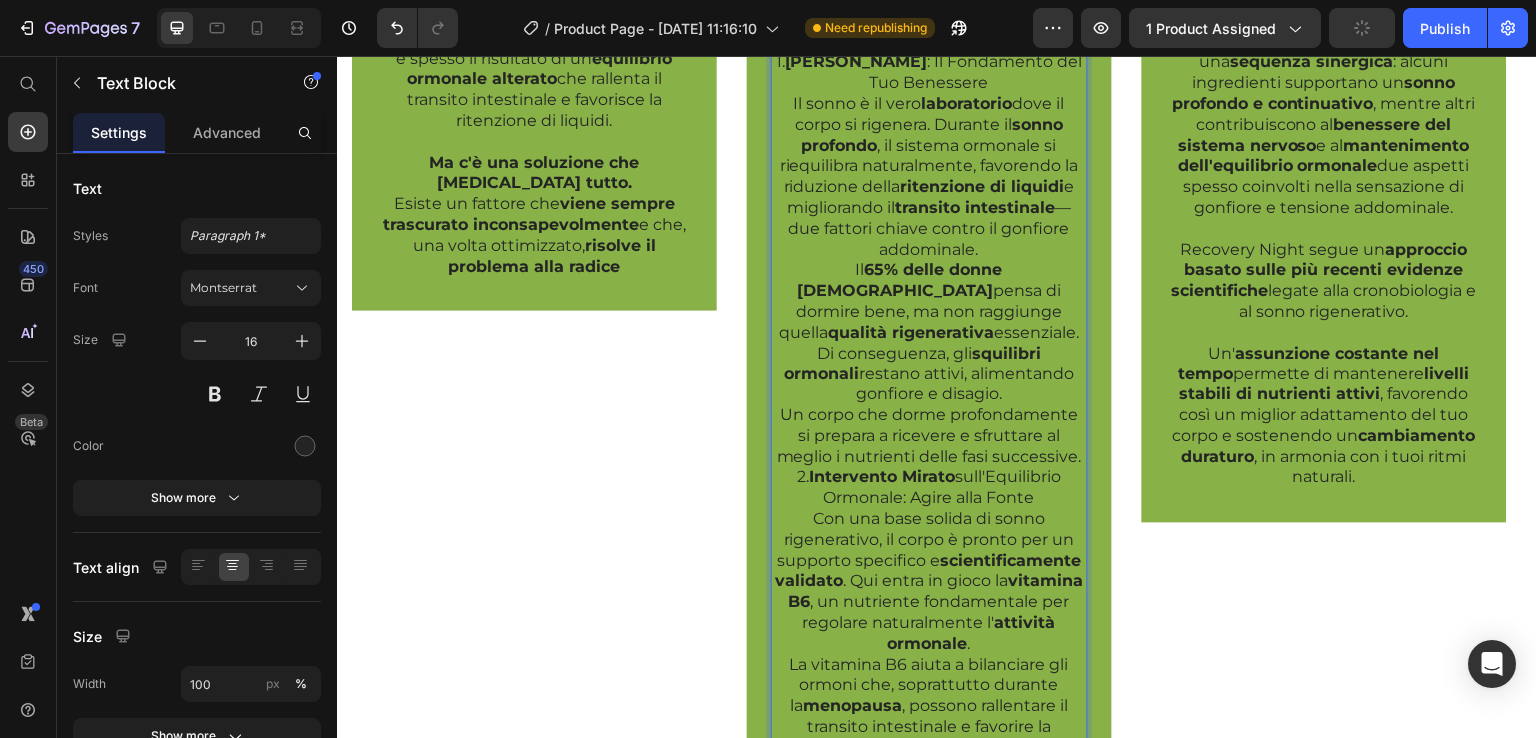 click on "Intervento mirato sull'equilibrio ormonale" at bounding box center [929, -12] 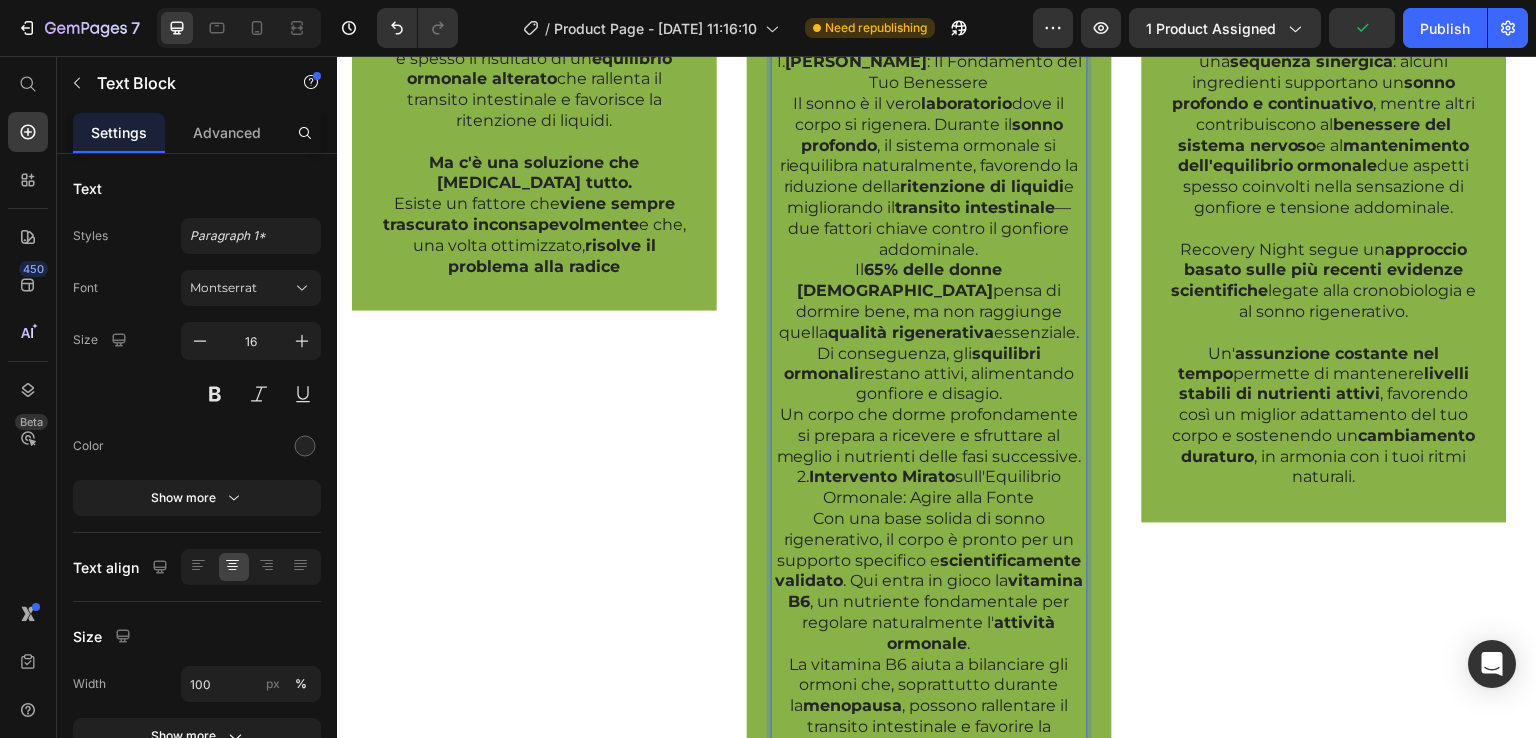 click on "Intervento mirato sull'equilibrio ormonale" at bounding box center [929, -11] 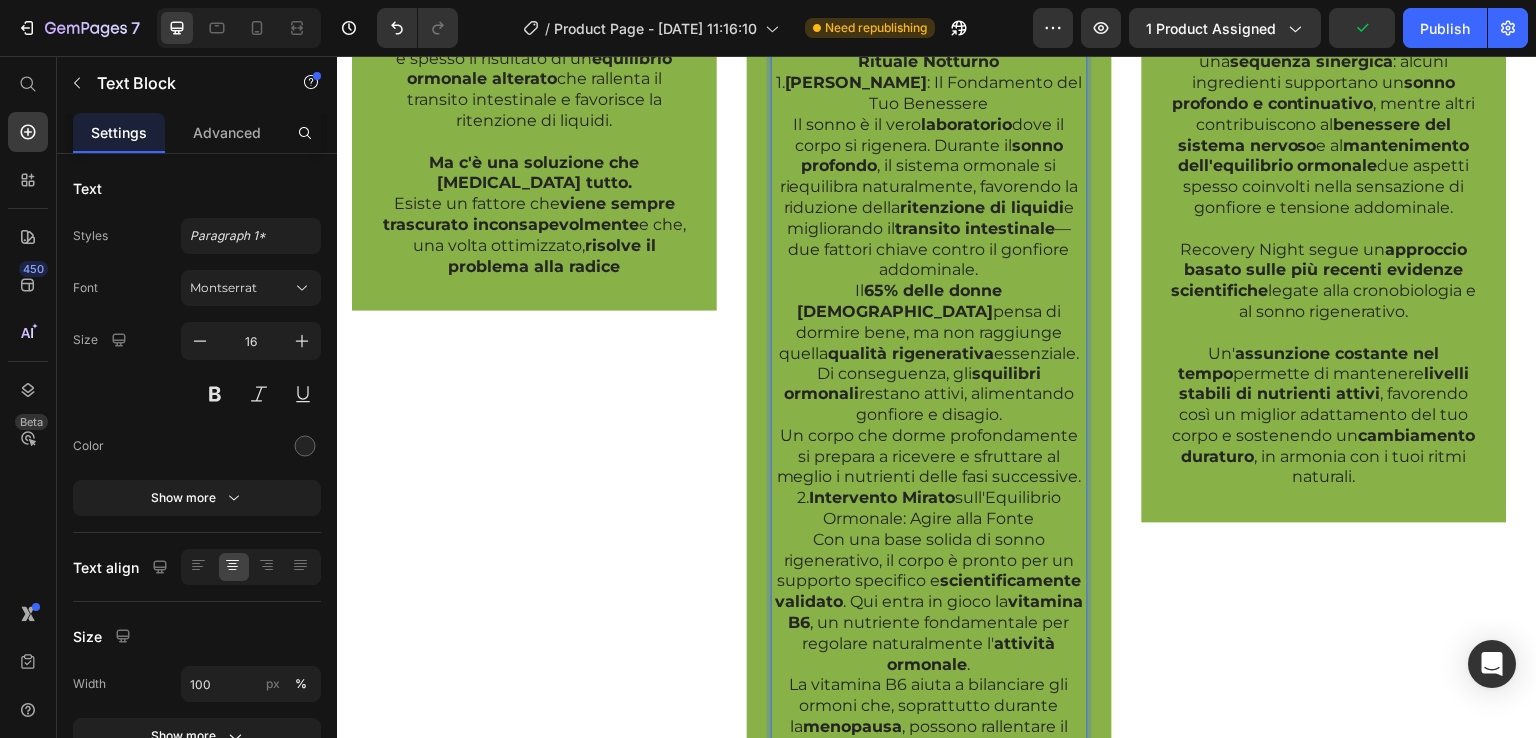 click on "Sonno rigenerativo" at bounding box center [929, -43] 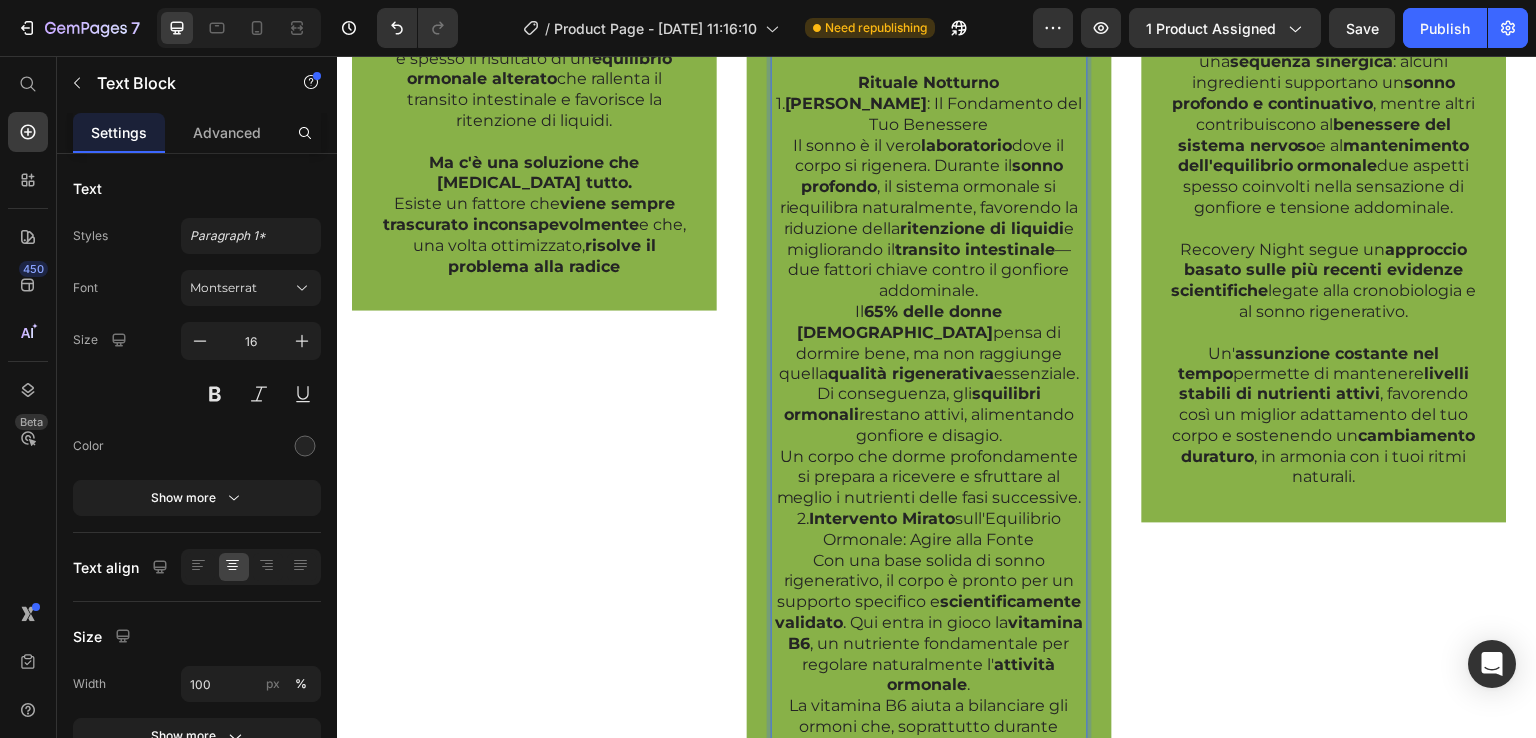 click on "Rituale Notturno" at bounding box center (929, 82) 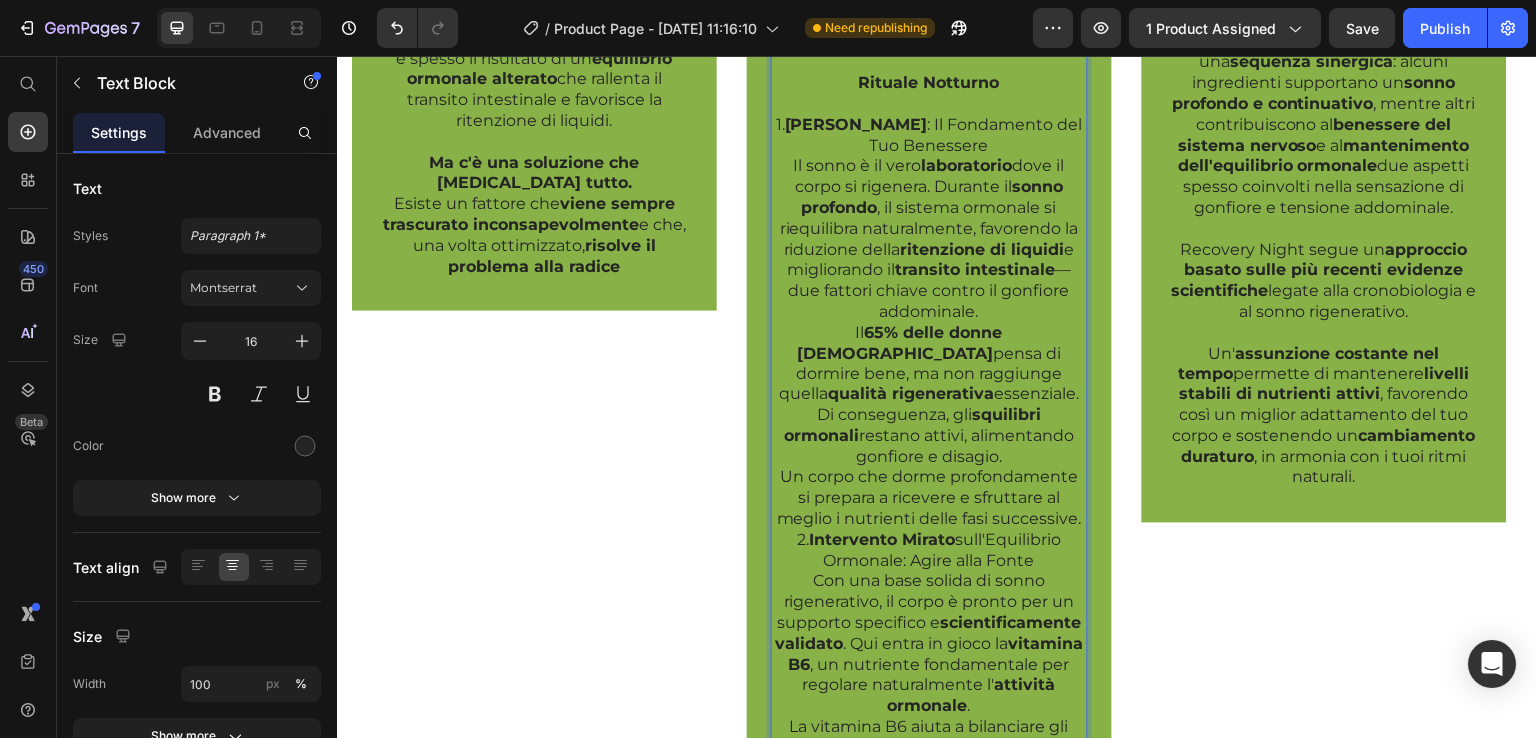 click on "Intervento mirato sull'equilibrio ormonale" at bounding box center (929, 30) 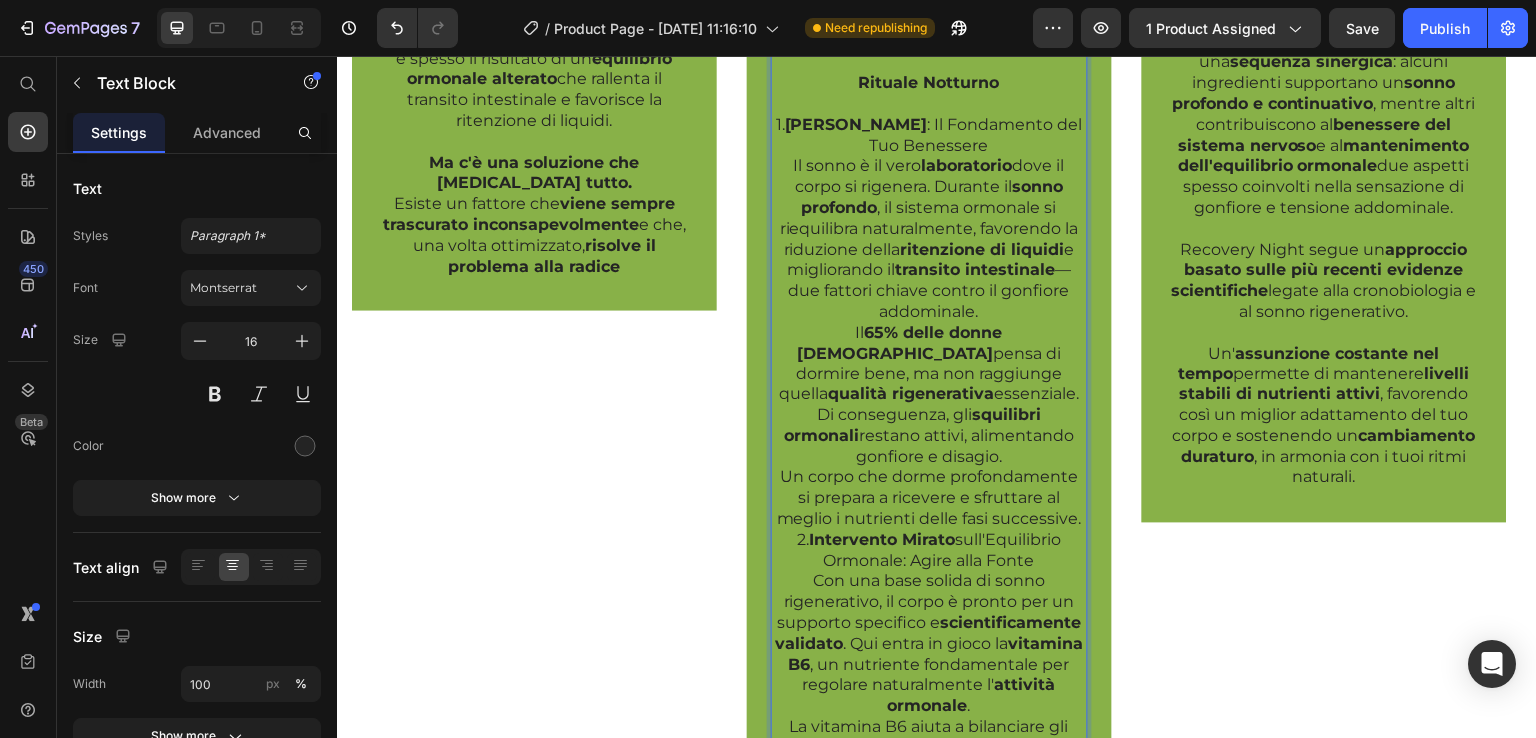 click at bounding box center (929, 61) 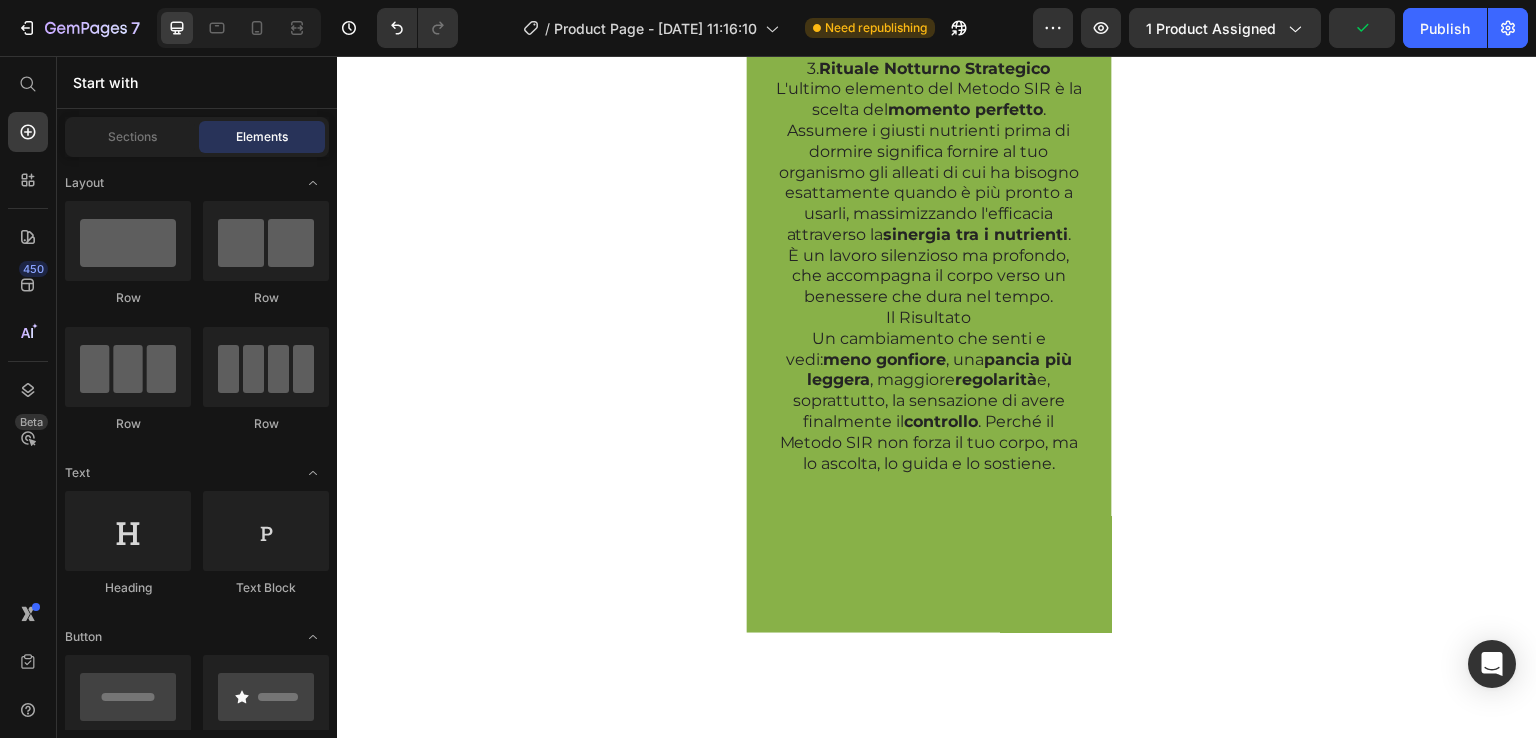 scroll, scrollTop: 2861, scrollLeft: 0, axis: vertical 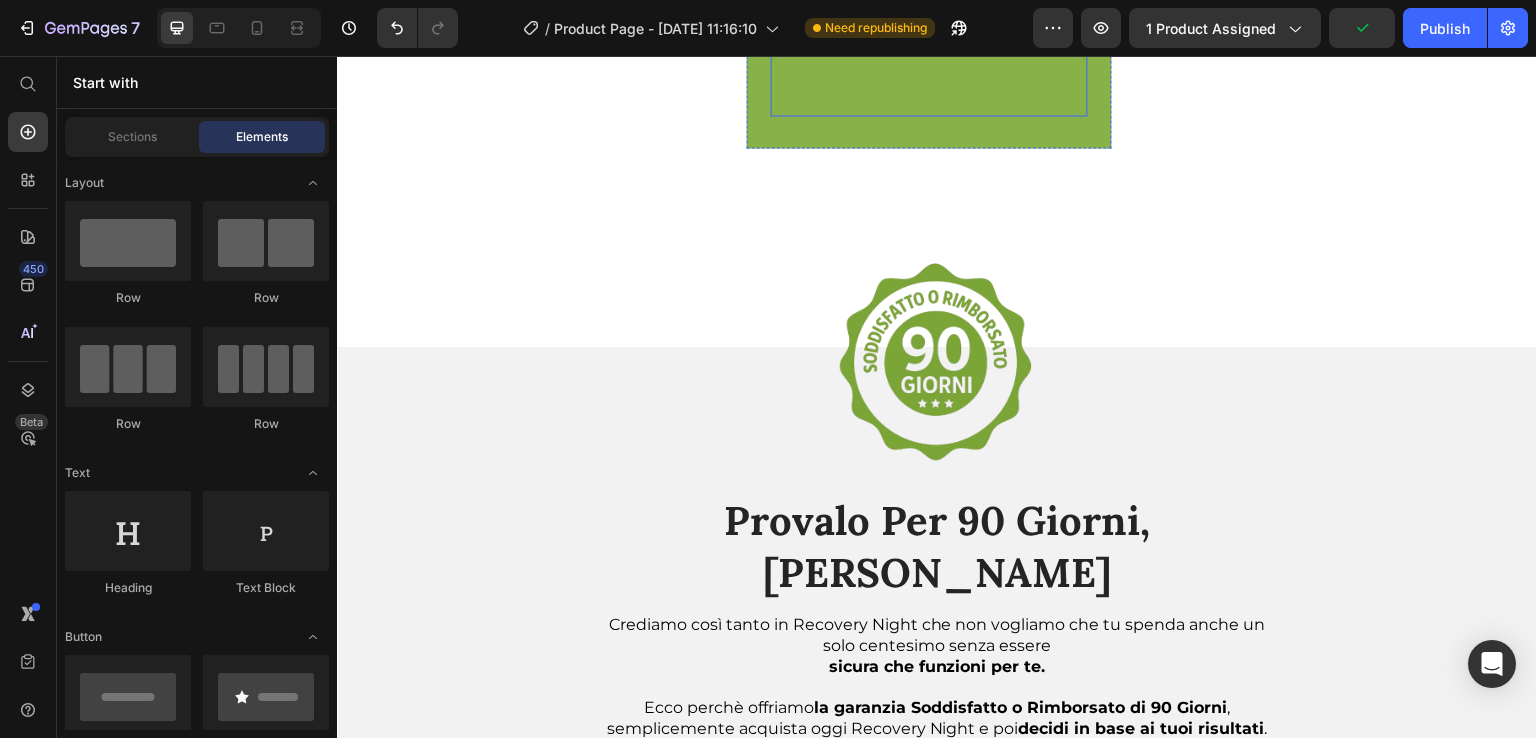 click on "Un cambiamento che senti e vedi:  meno gonfiore , una  pancia più leggera , maggiore  regolarità  e, soprattutto, la sensazione di avere finalmente il  controllo . Perché il Metodo SIR non forza il tuo corpo, ma lo ascolta, lo guida e lo sostiene." at bounding box center [929, -21] 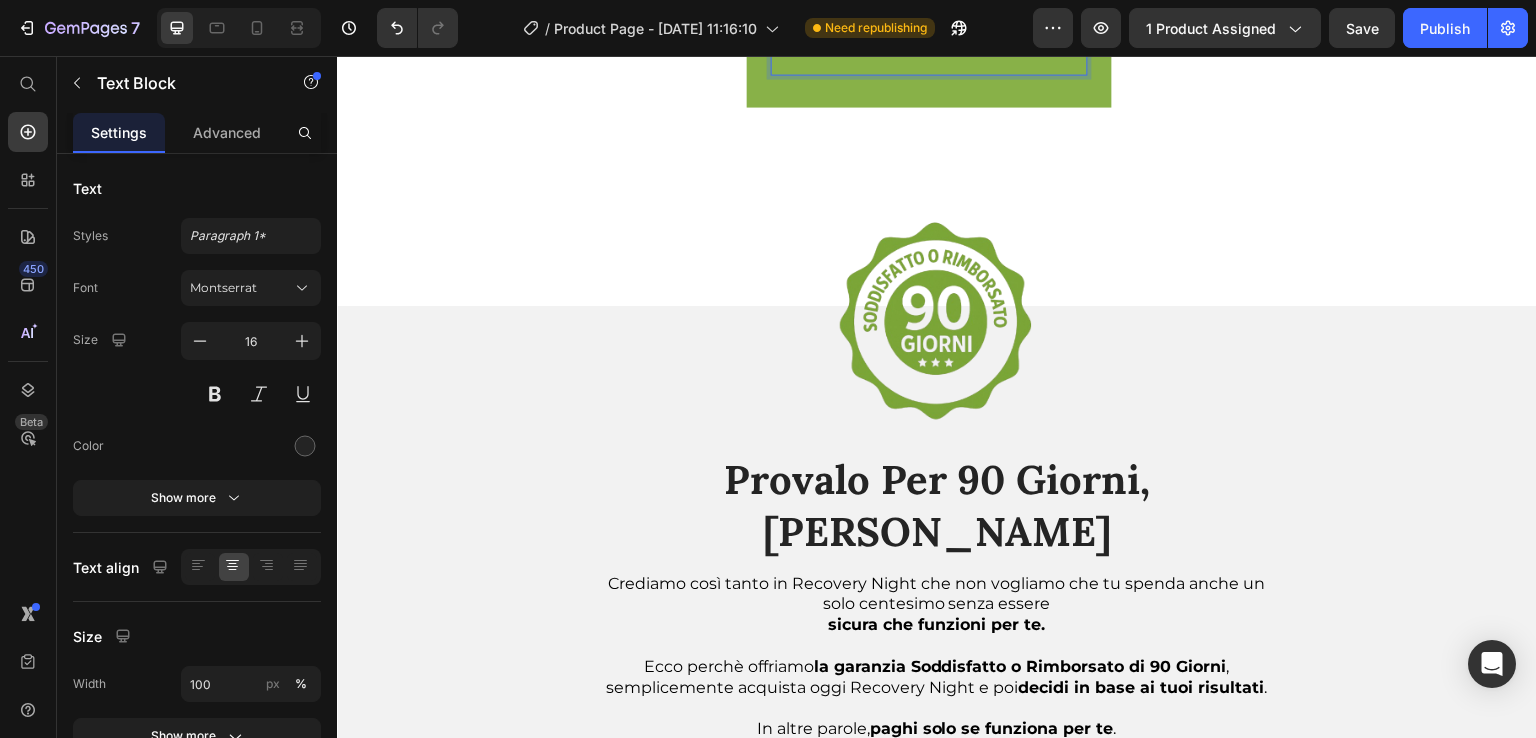 click on "Un cambiamento che senti e vedi:  meno gonfiore , una  pancia più leggera , maggiore  regolarità  e, soprattutto, la sensazione di avere finalmente il  controllo . Perché il Metodo SIR non forza il tuo corpo, ma lo ascolta, lo guida e lo sostiene. ⁠⁠⁠⁠⁠⁠⁠" at bounding box center (929, -42) 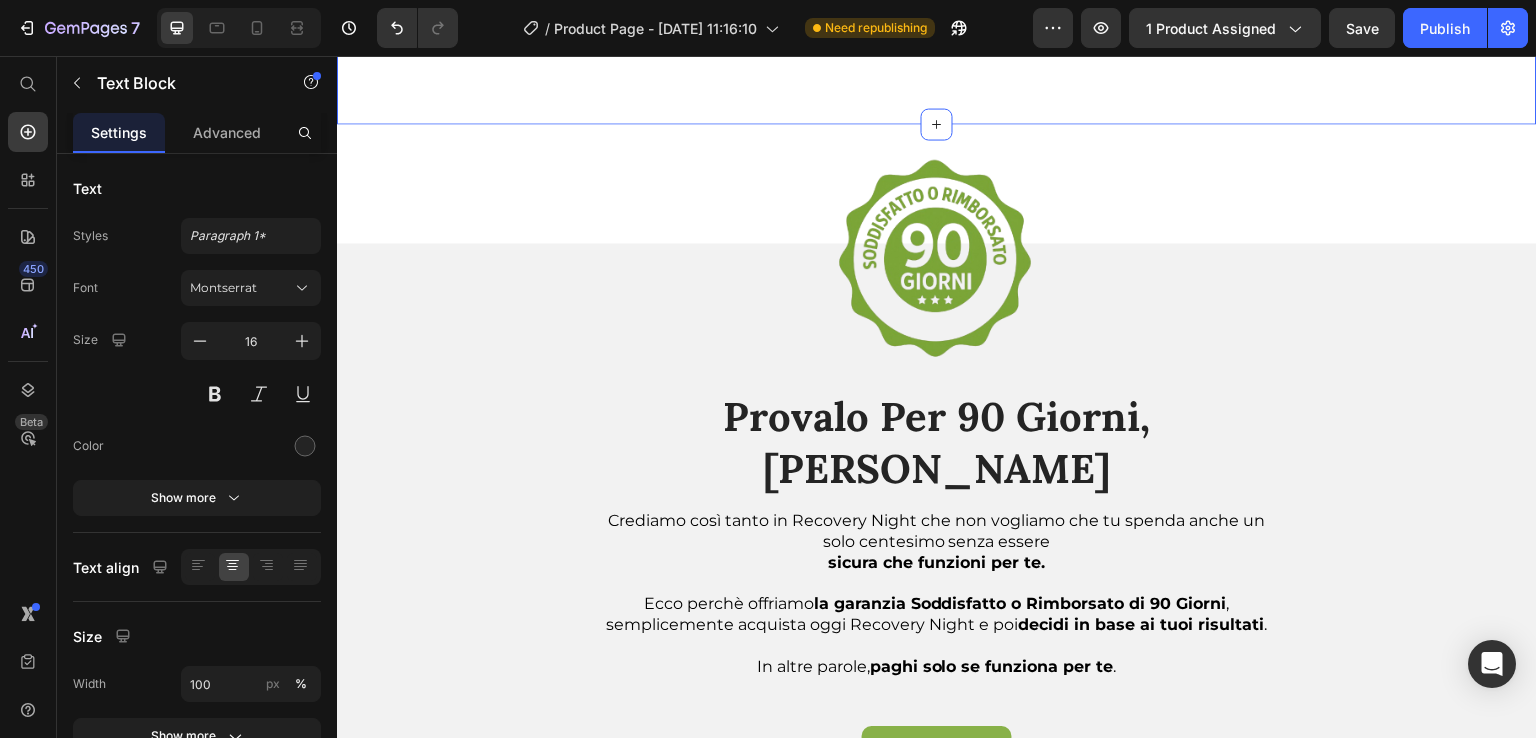 click on "Image La Scienza Dietro al Gonfiore Text Block Durante la  menopausa , il tuo corpo attraversa un  cambiamento profondo  che coinvolge in particolare il  sistema ormonale .  Il calo di estrogeni e [MEDICAL_DATA] può generare una serie di  effetti a catena  che vanno ben oltre le semplici vampate o sbalzi d'umore. Tra i sintomi più comuni e spesso sottovalutati c'è il  gonfiore addominale persistente .  Non sempre legato a ciò che mangi o alla digestione, questo tipo di gonfiore è spesso il risultato di un  equilibrio ormonale alterato  che rallenta il transito intestinale e favorisce la ritenzione di liquidi.   Ma c'è una soluzione che [MEDICAL_DATA] tutto.  Esiste un fattore che  viene sempre trascurato inconsapevolmente  e che, una volta ottimizzato,  risolve il problema alla radice Text Block Row Image La Chiave Per Contrastare Il Gonfiore:  Il Metodo SIR Text Block Il  Metodo SIR  va dritto al cuore del problema del  gonfiore addominale , lavorando sulle  cause reali benessere duraturo  attraverso il  ." at bounding box center (937, -837) 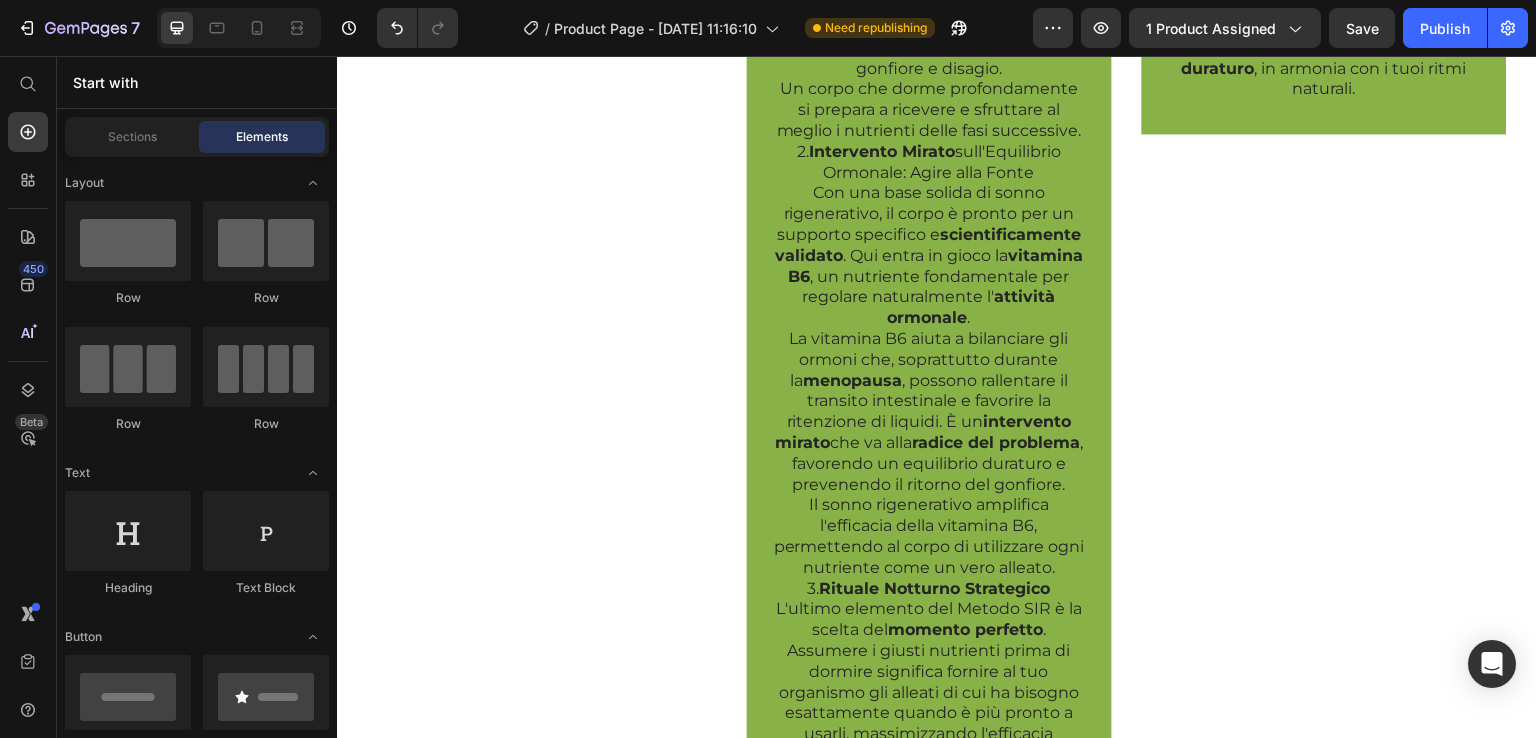 scroll, scrollTop: 1879, scrollLeft: 0, axis: vertical 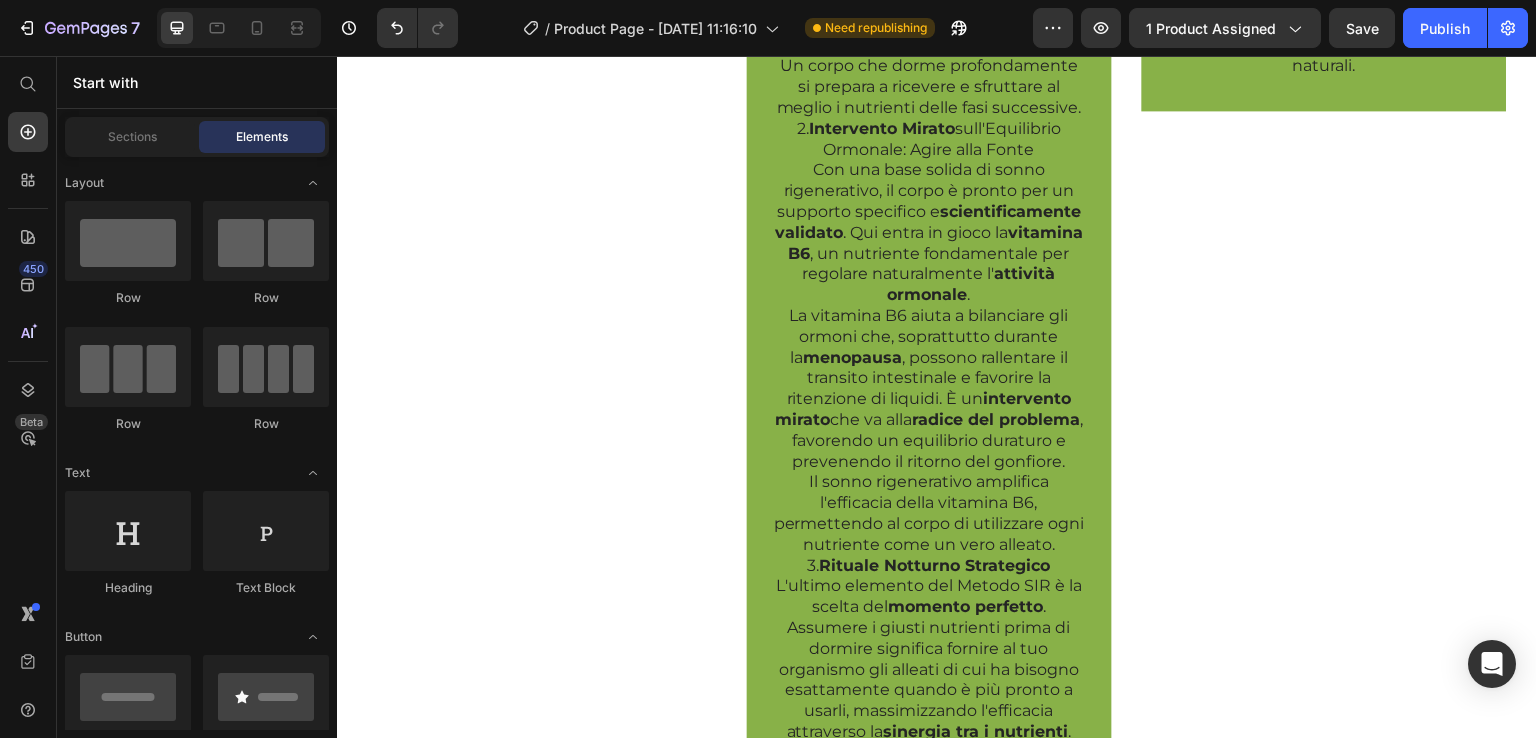 drag, startPoint x: 1532, startPoint y: 205, endPoint x: 1679, endPoint y: 101, distance: 180.06943 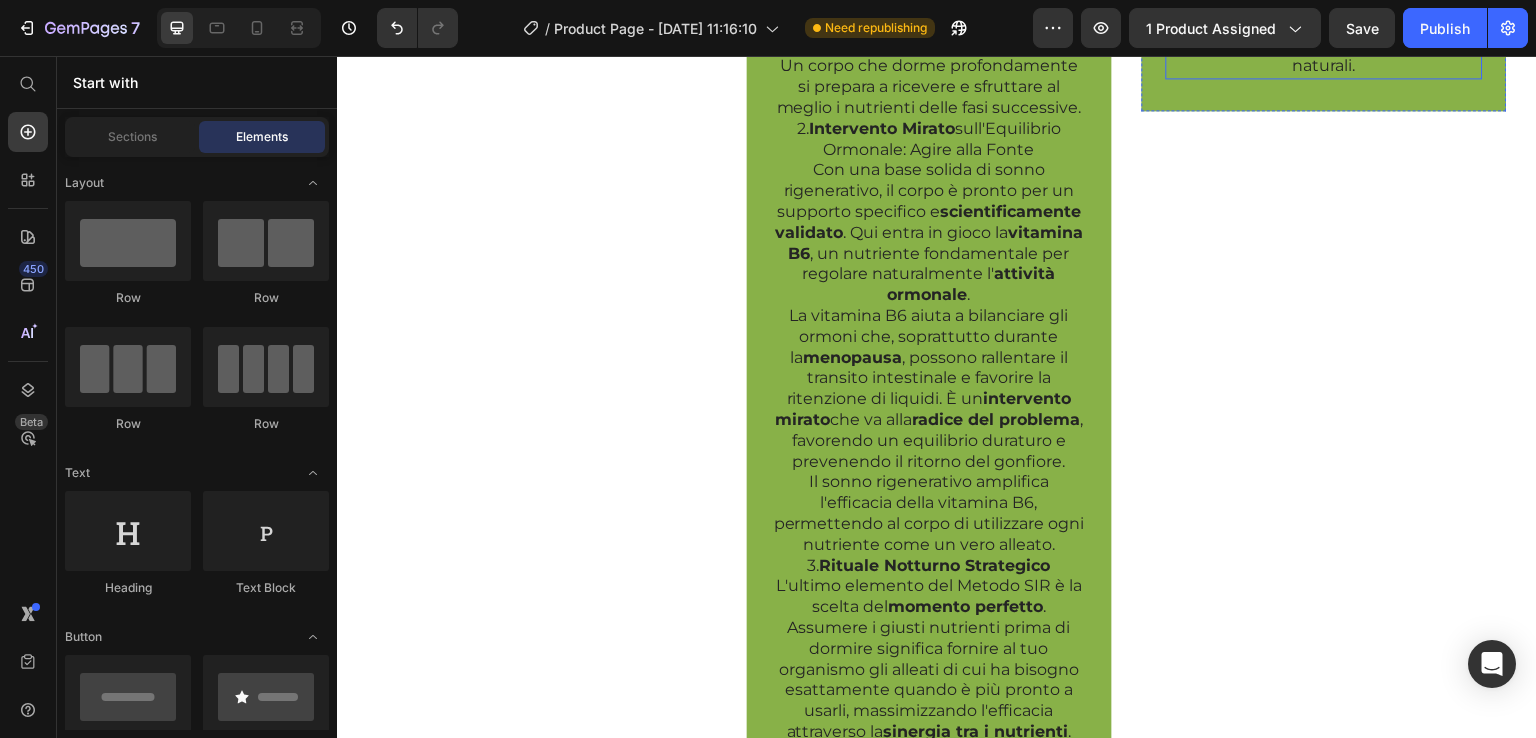 click on "Un' assunzione costante nel tempo  permette di mantenere  livelli stabili di nutrienti attivi , favorendo così un miglior adattamento del tuo corpo e sostenendo un  cambiamento duraturo , in armonia con i tuoi ritmi naturali." at bounding box center [1324, -6] 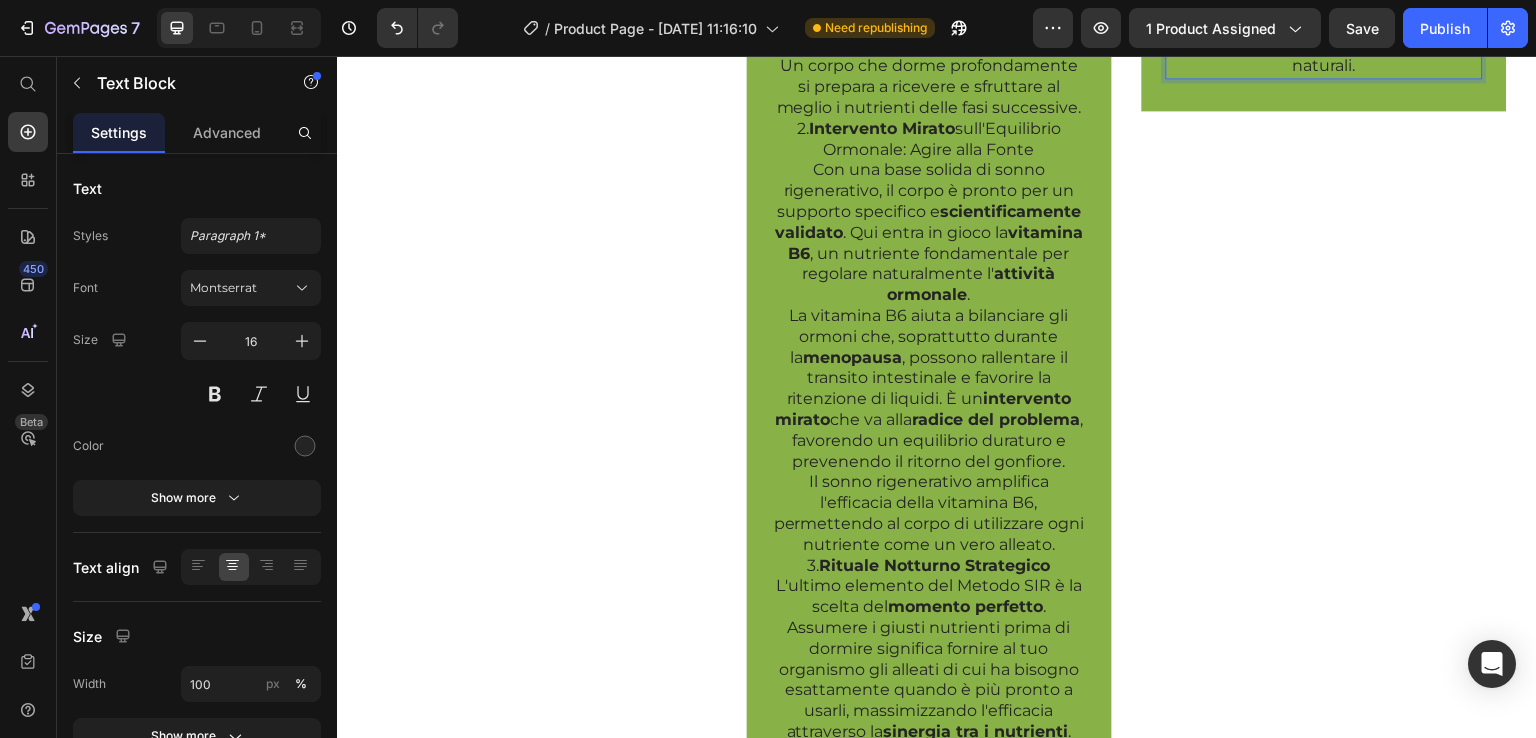 click on "Un' assunzione costante nel tempo  permette di mantenere  livelli stabili di nutrienti attivi , favorendo così un miglior adattamento del tuo corpo e sostenendo un  cambiamento duraturo , in armonia con i tuoi ritmi naturali." at bounding box center [1324, -6] 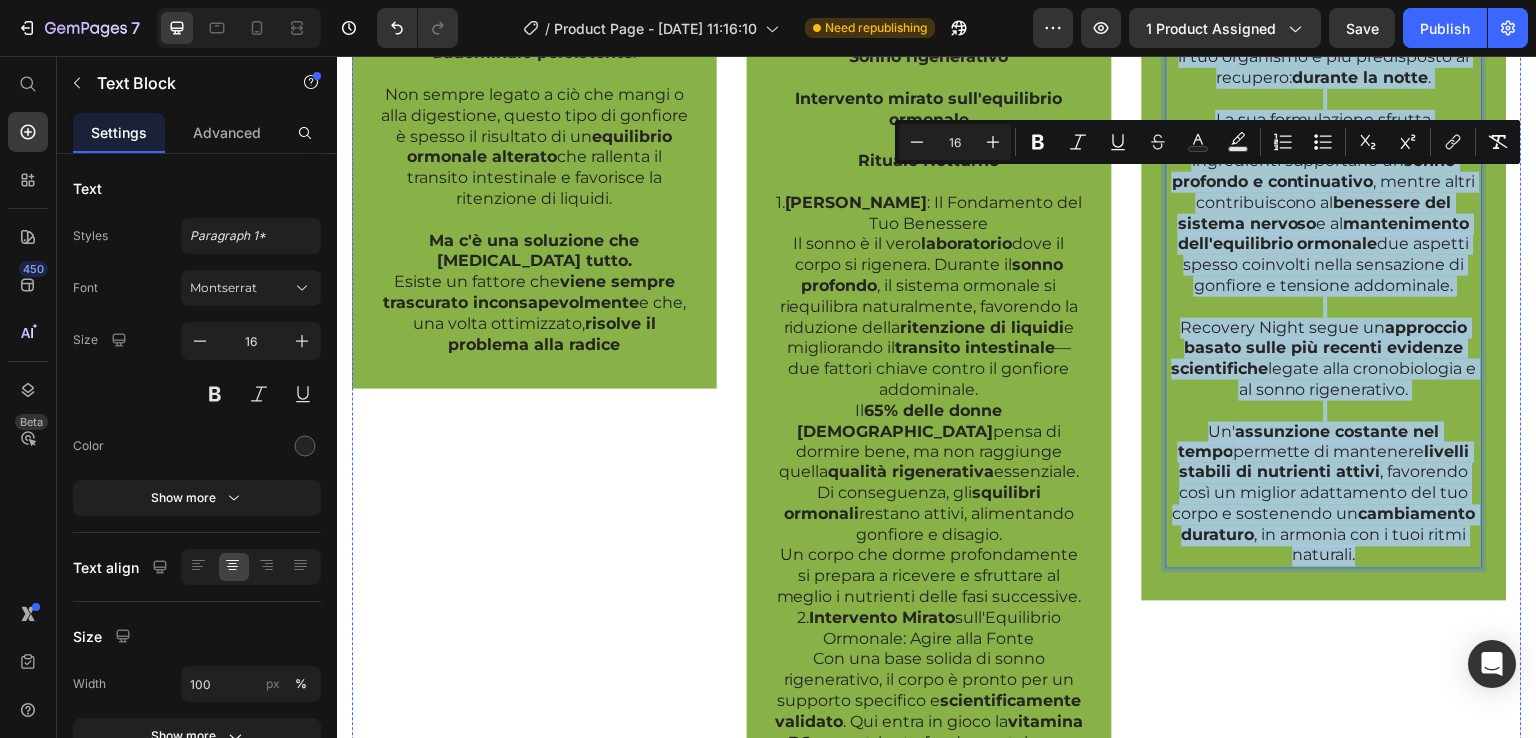 scroll, scrollTop: 1381, scrollLeft: 0, axis: vertical 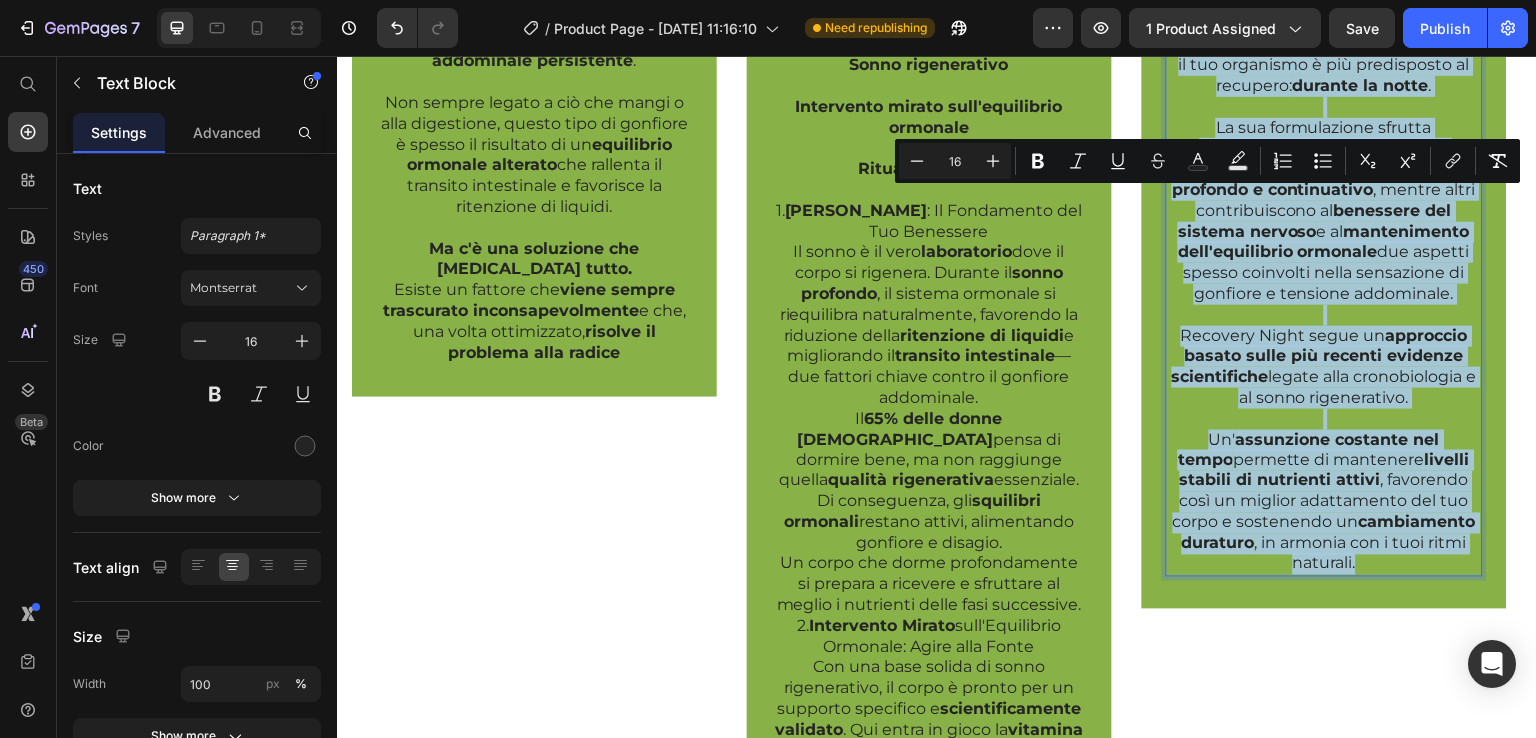 drag, startPoint x: 1366, startPoint y: 430, endPoint x: 1179, endPoint y: 205, distance: 292.5645 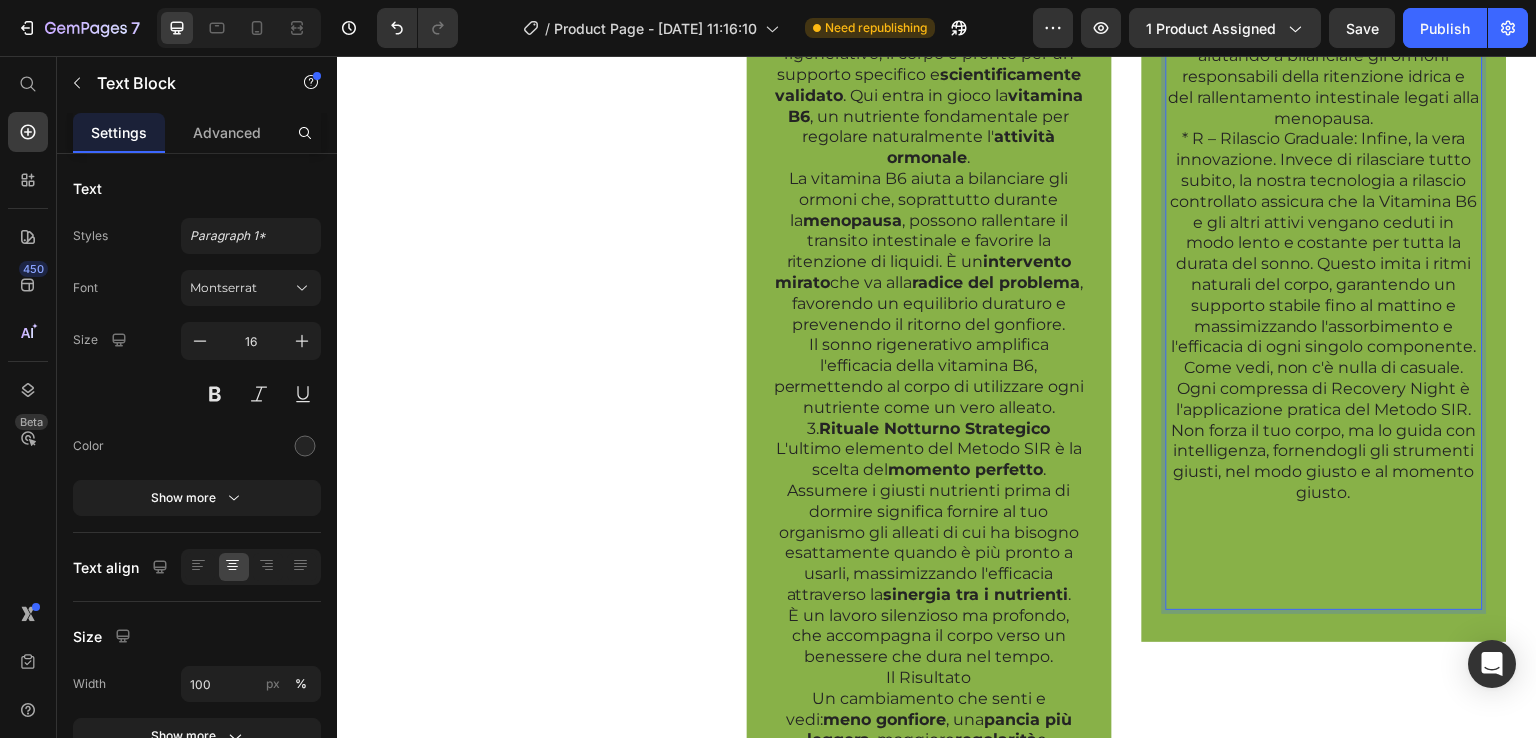 scroll, scrollTop: 2272, scrollLeft: 0, axis: vertical 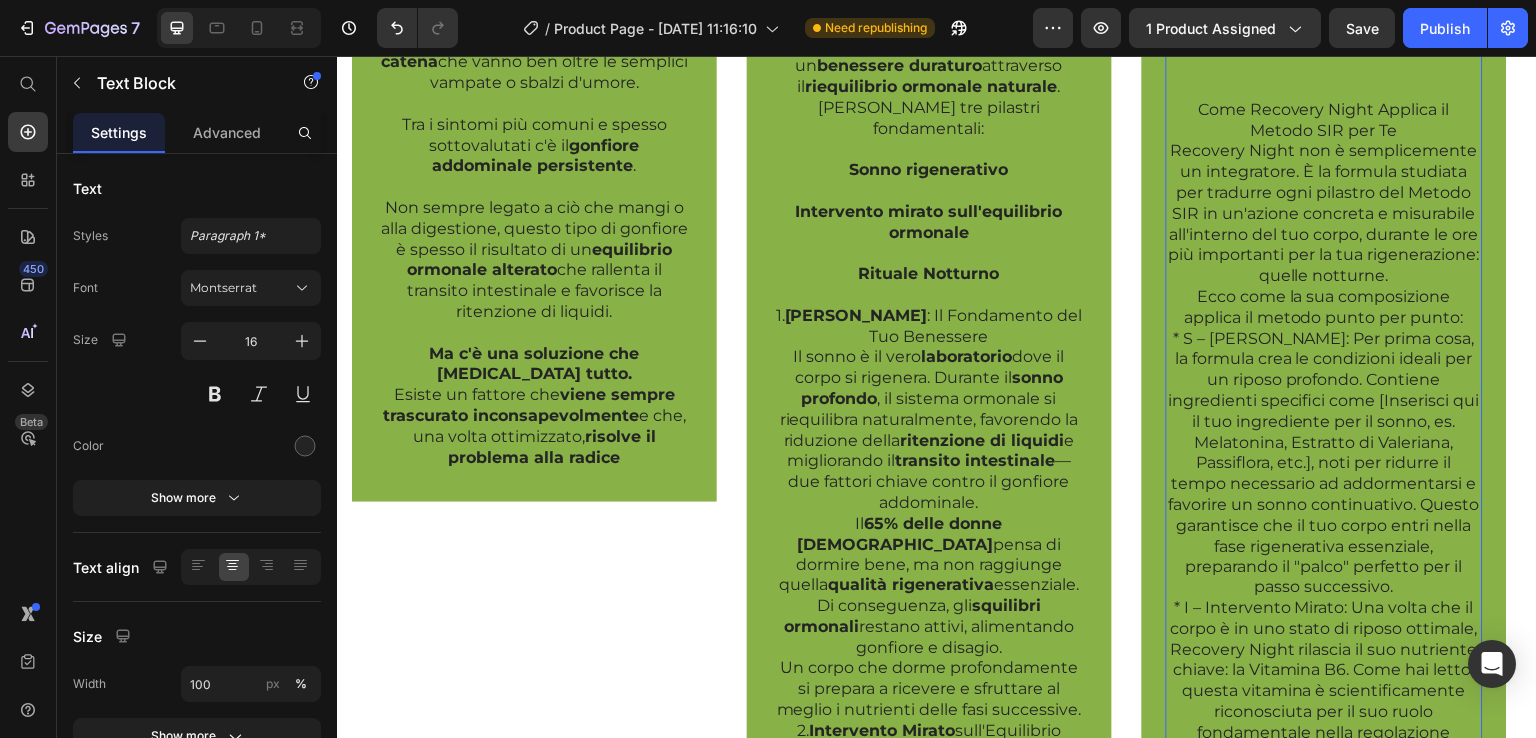 click on "a me" at bounding box center [1324, 47] 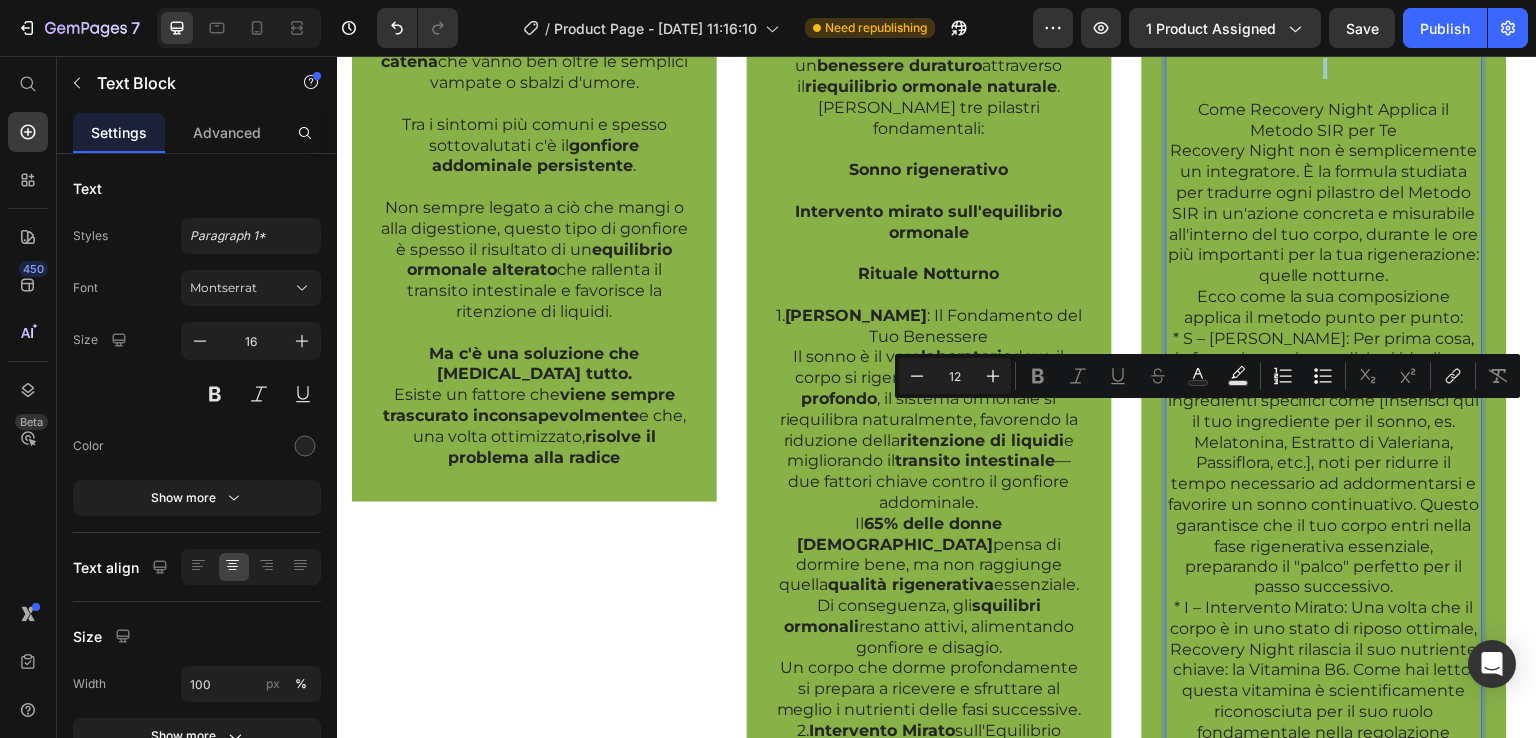 click on "a me" at bounding box center [1324, 47] 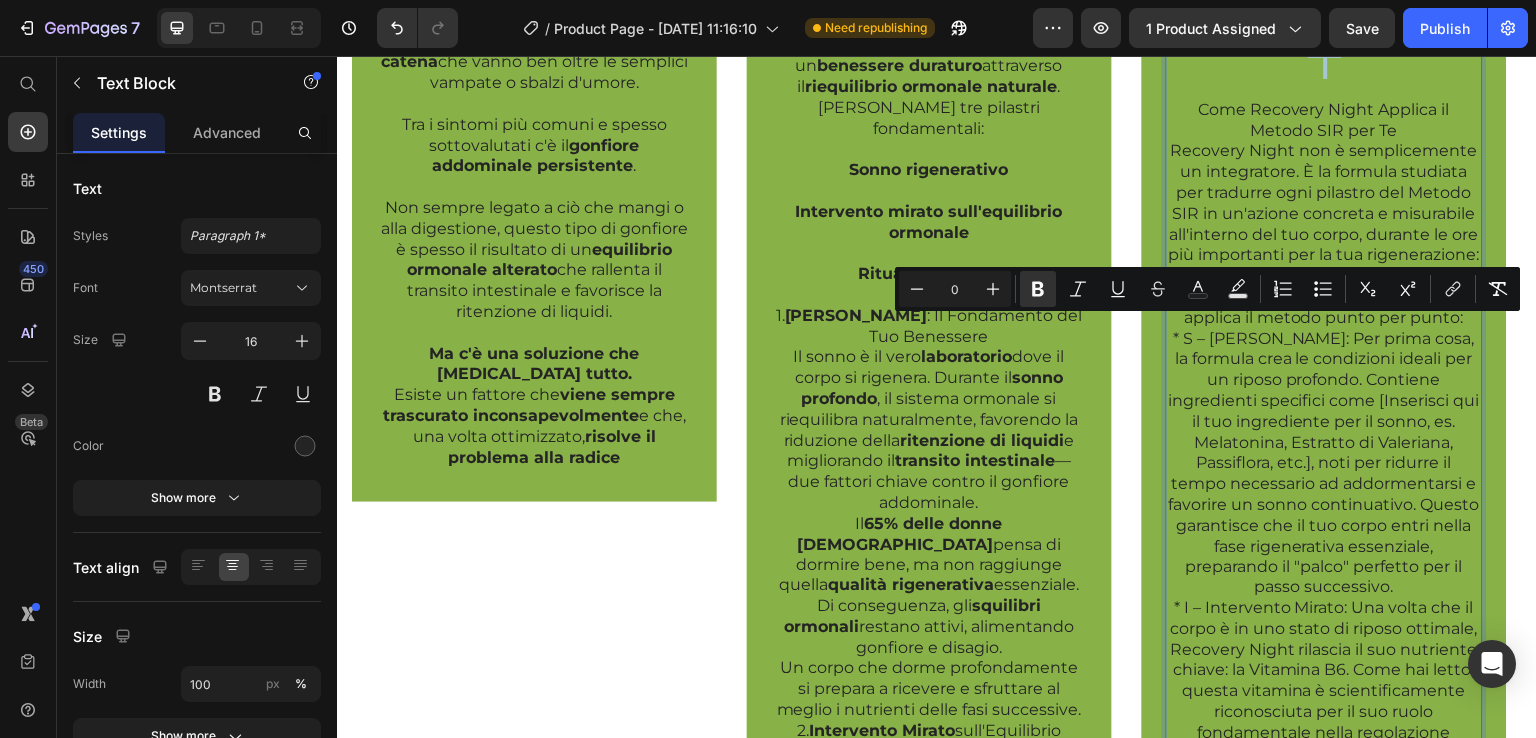 drag, startPoint x: 1365, startPoint y: 414, endPoint x: 1245, endPoint y: 325, distance: 149.40215 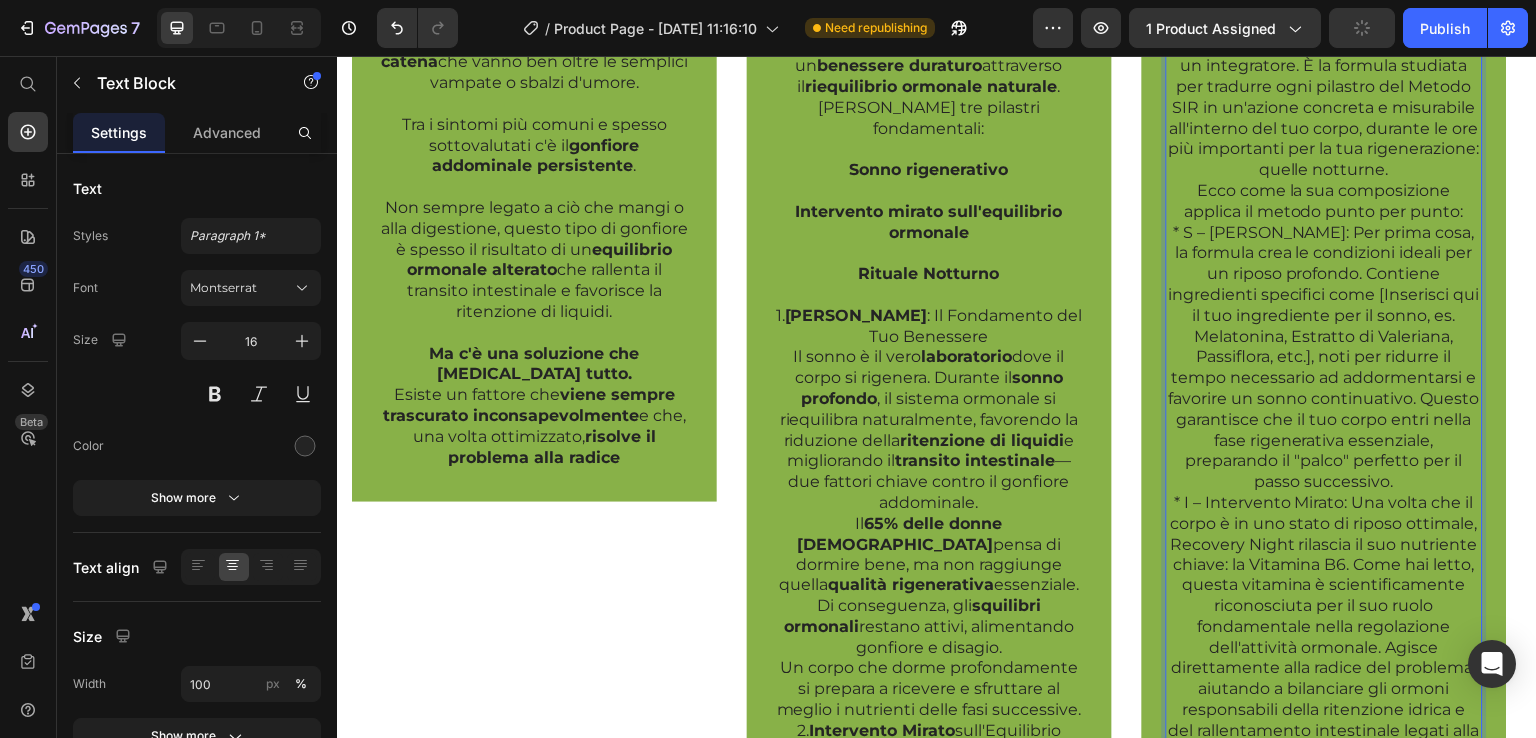 click at bounding box center [1324, -17] 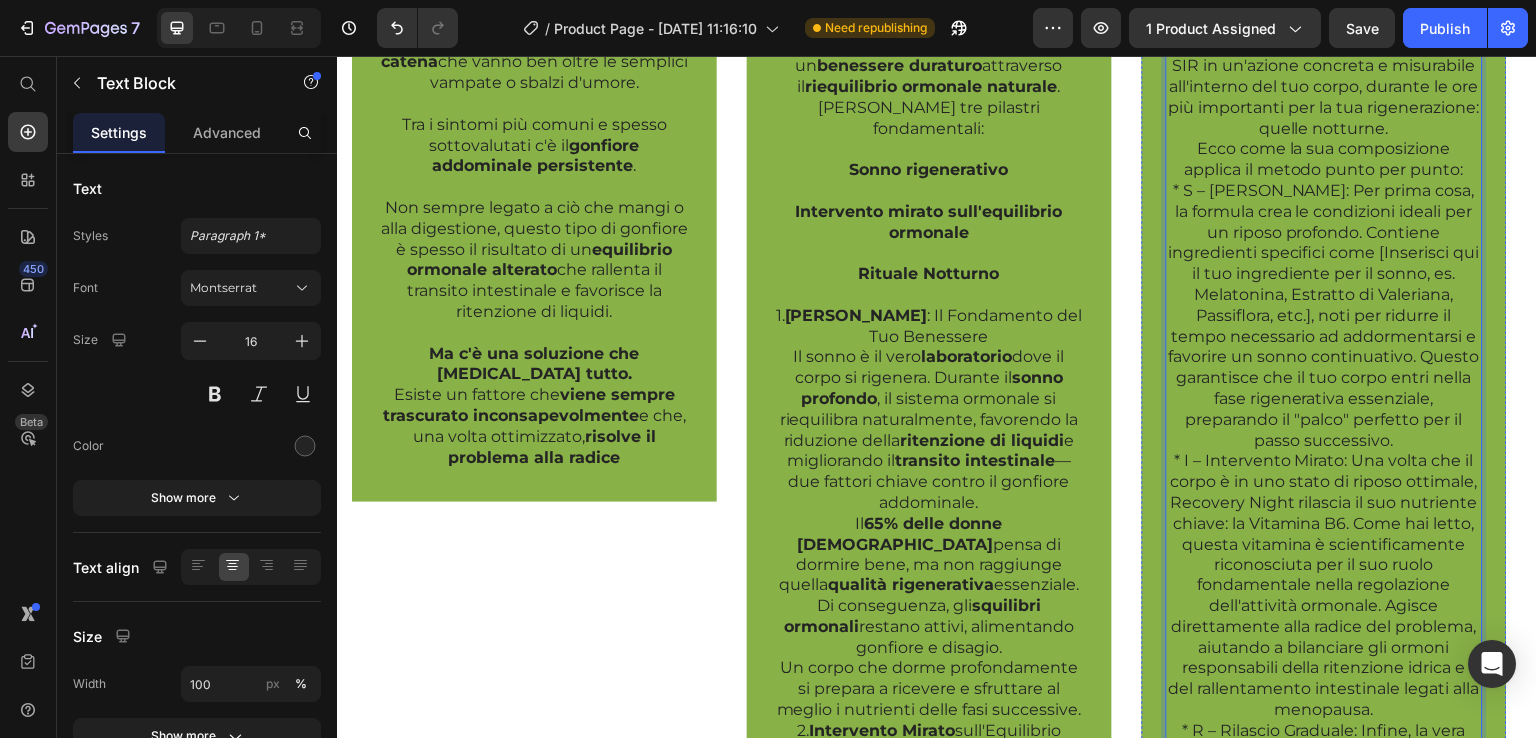 click on "Come Recovery Night Funziona Per Te" at bounding box center (1324, -114) 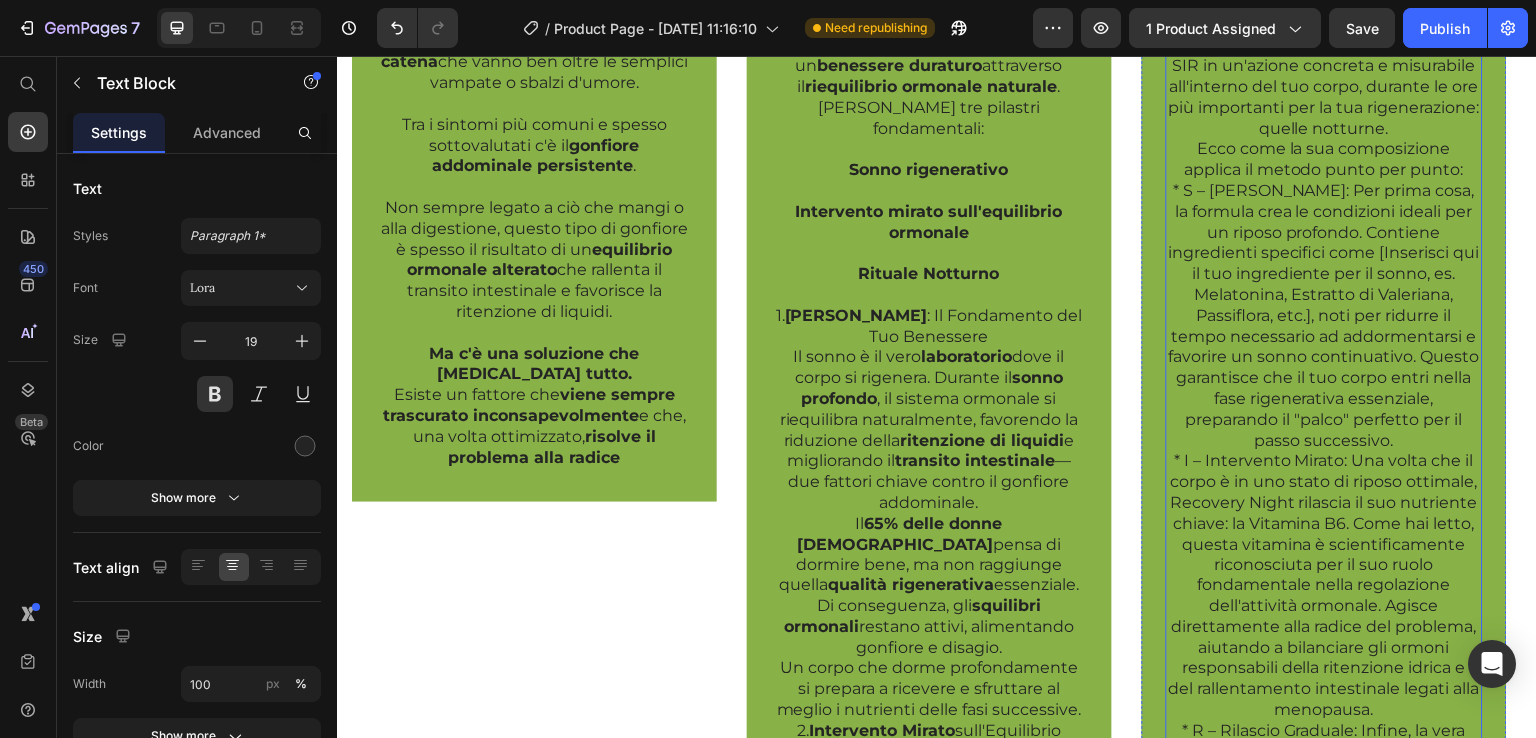 click at bounding box center (1324, -58) 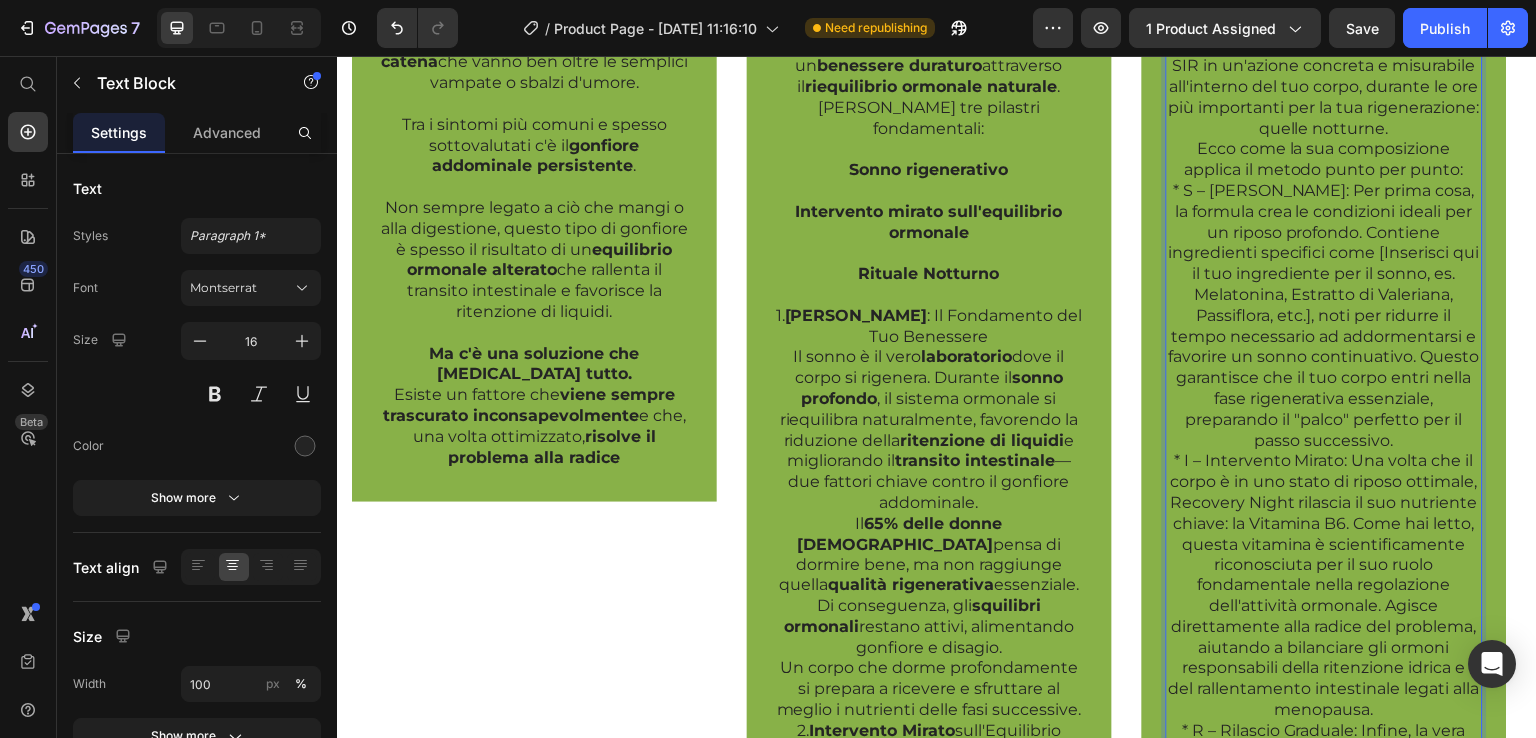 click on "Come Recovery Night Applica il Metodo SIR per Te Recovery Night non è semplicemente un integratore. È la formula studiata per tradurre ogni pilastro del Metodo SIR in un'azione concreta e misurabile all'interno del tuo corpo, durante le ore più importanti per la tua rigenerazione: quelle notturne. Ecco come la sua composizione applica il metodo punto per punto: * S – [PERSON_NAME]: Per prima cosa, la formula crea le condizioni ideali per un riposo profondo. Contiene ingredienti specifici come [Inserisci qui il tuo ingrediente per il sonno, es. Melatonina, Estratto di Valeriana, Passiflora, etc.], noti per ridurre il tempo necessario ad addormentarsi e favorire un sonno continuativo. Questo garantisce che il tuo corpo entri nella fase rigenerativa essenziale, preparando il "palco" perfetto per il passo successivo." at bounding box center [1324, 524] 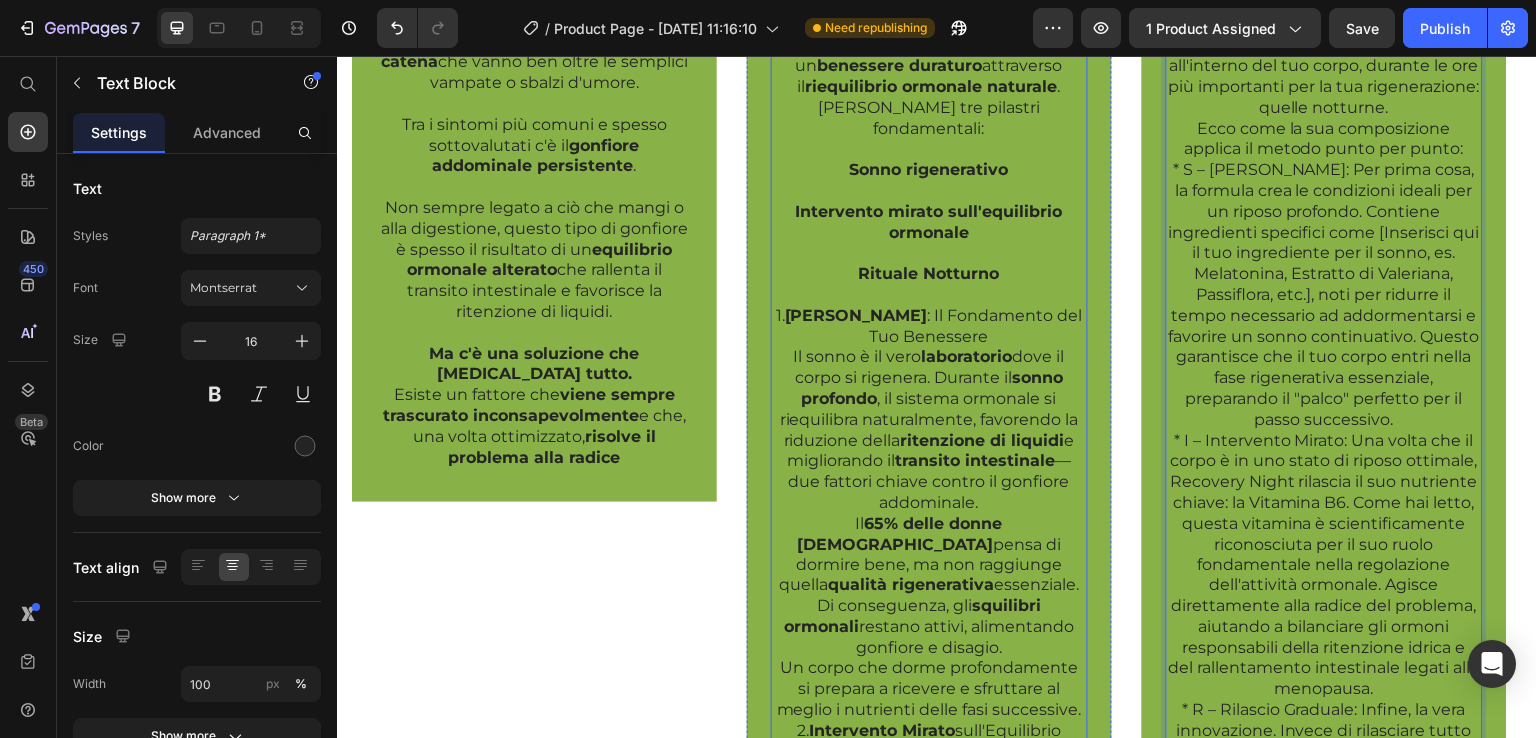 click on "Il  Metodo SIR  va dritto al cuore del problema del  gonfiore addominale , lavorando sulle  cause reali  invece di mascherare i sintomi. Un approccio che ti accompagna verso un  benessere duraturo  attraverso il  riequilibrio ormonale naturale ." at bounding box center [929, 25] 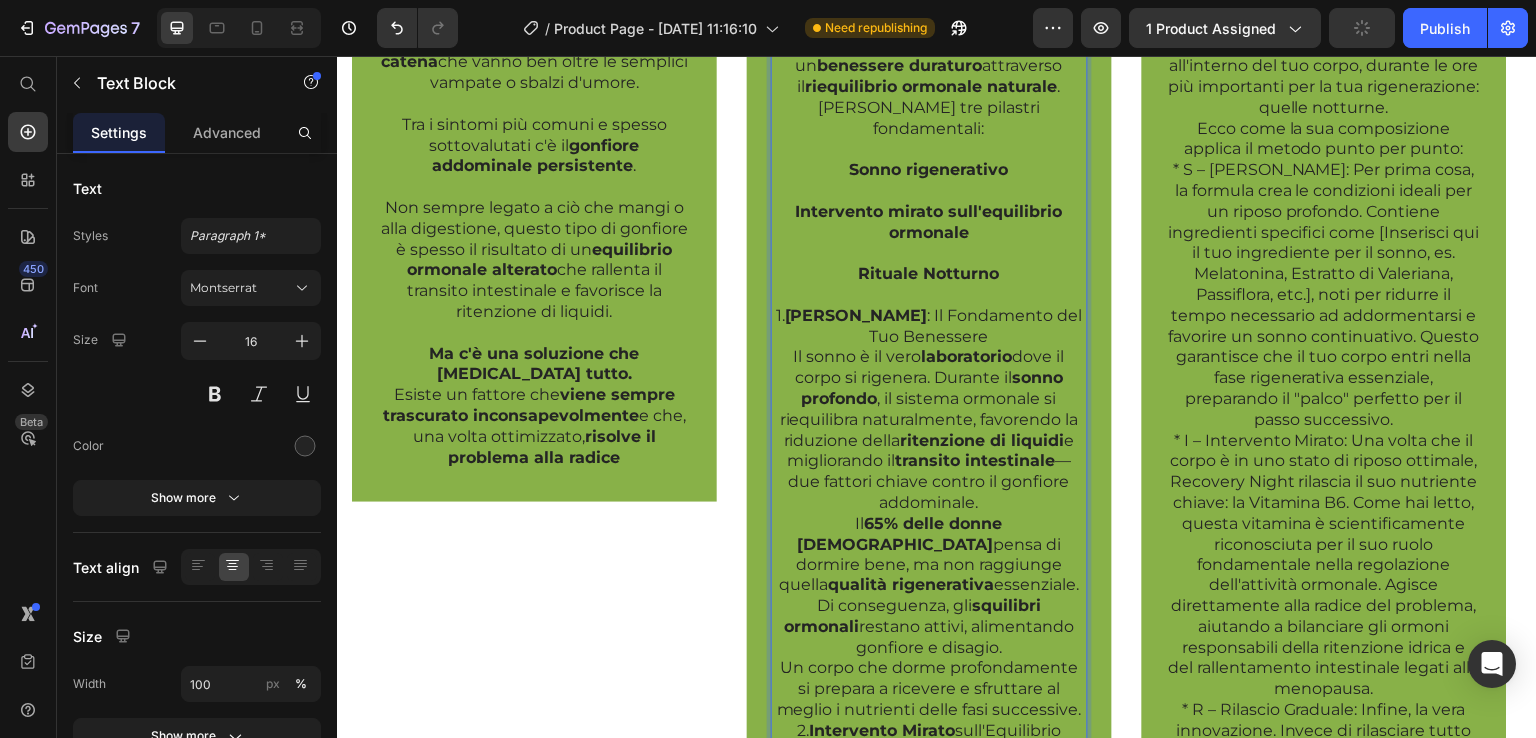 click on "Il  Metodo SIR  va dritto al cuore del problema del  gonfiore addominale , lavorando sulle  cause reali  invece di mascherare i sintomi. Un approccio che ti accompagna verso un  benessere duraturo  attraverso il  riequilibrio ormonale naturale ." at bounding box center (929, 25) 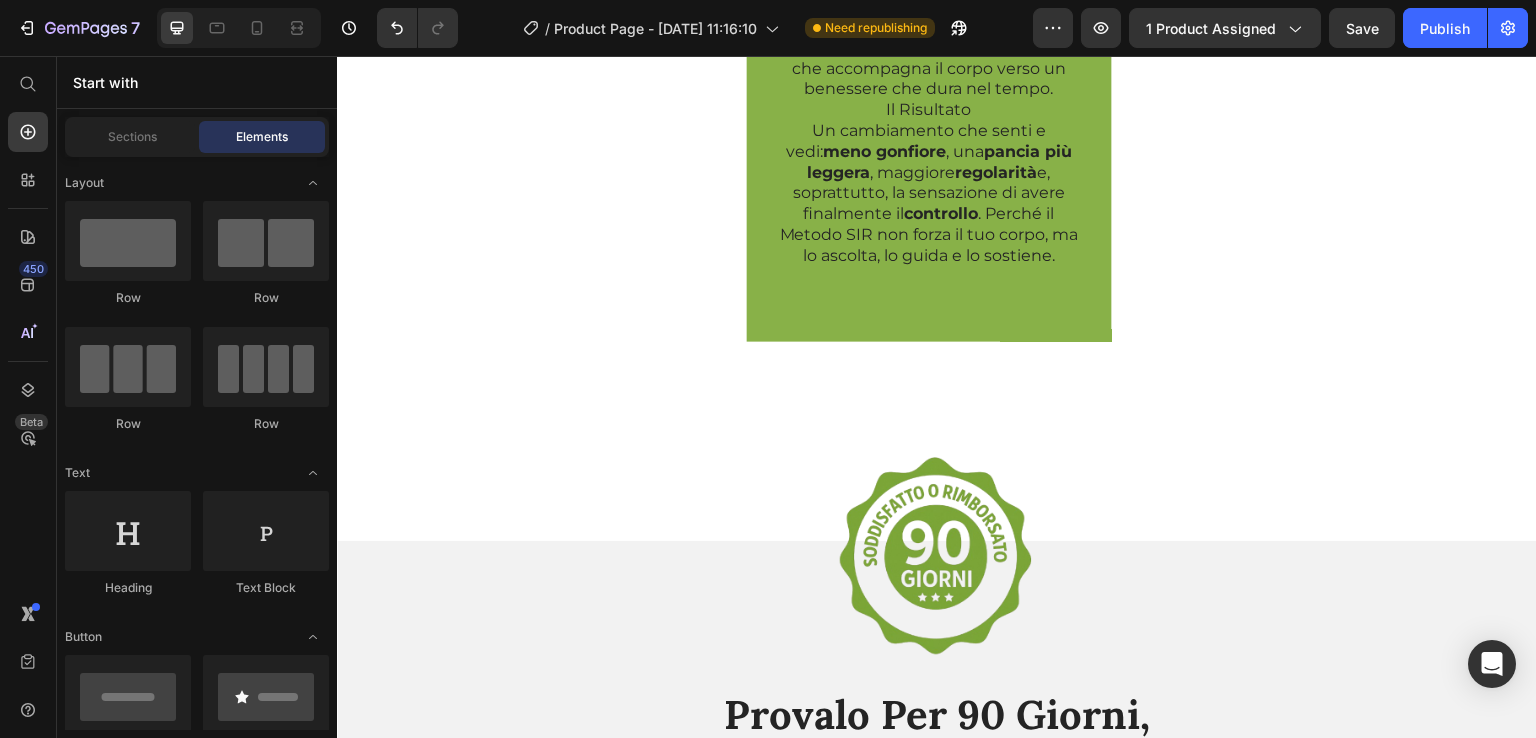 scroll, scrollTop: 2492, scrollLeft: 0, axis: vertical 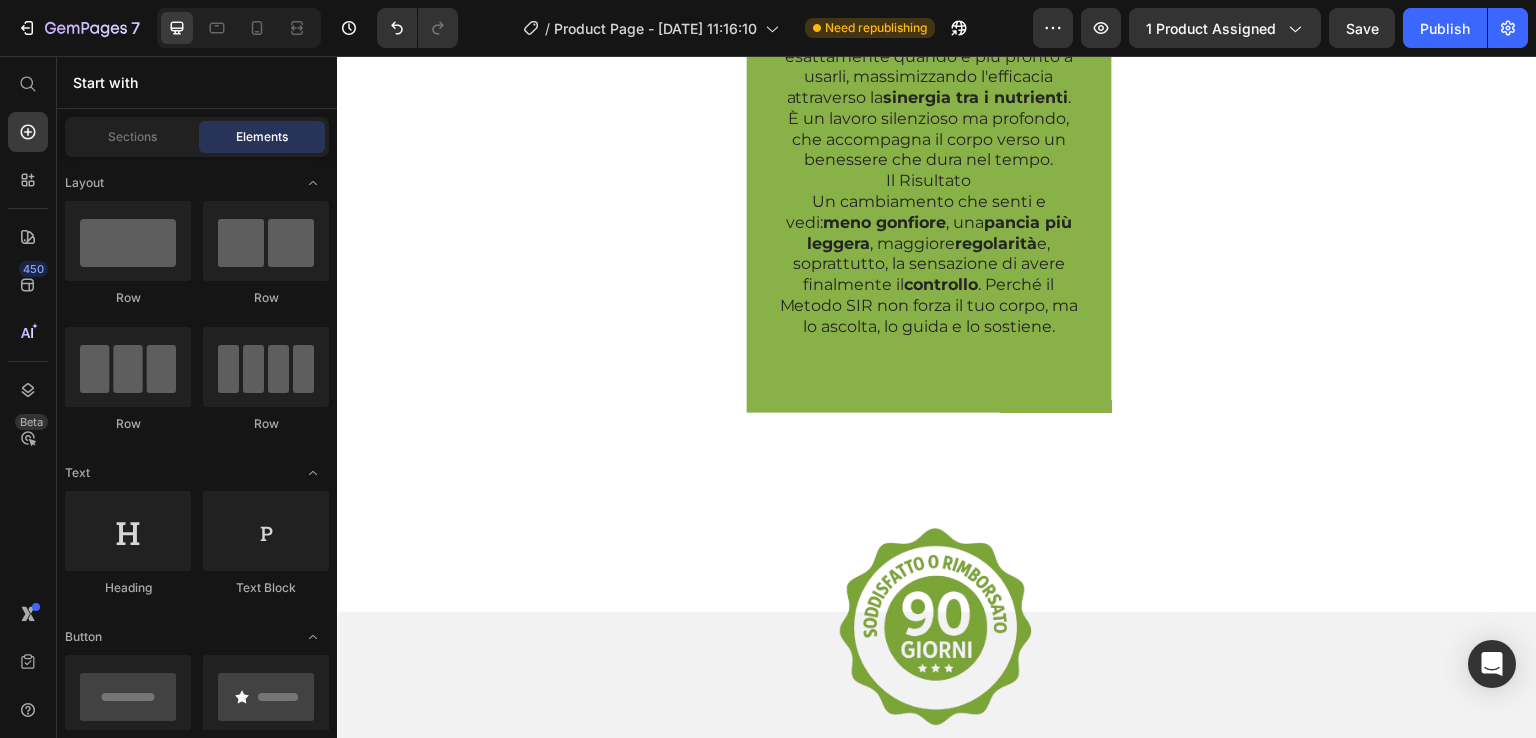 click at bounding box center (1324, -89) 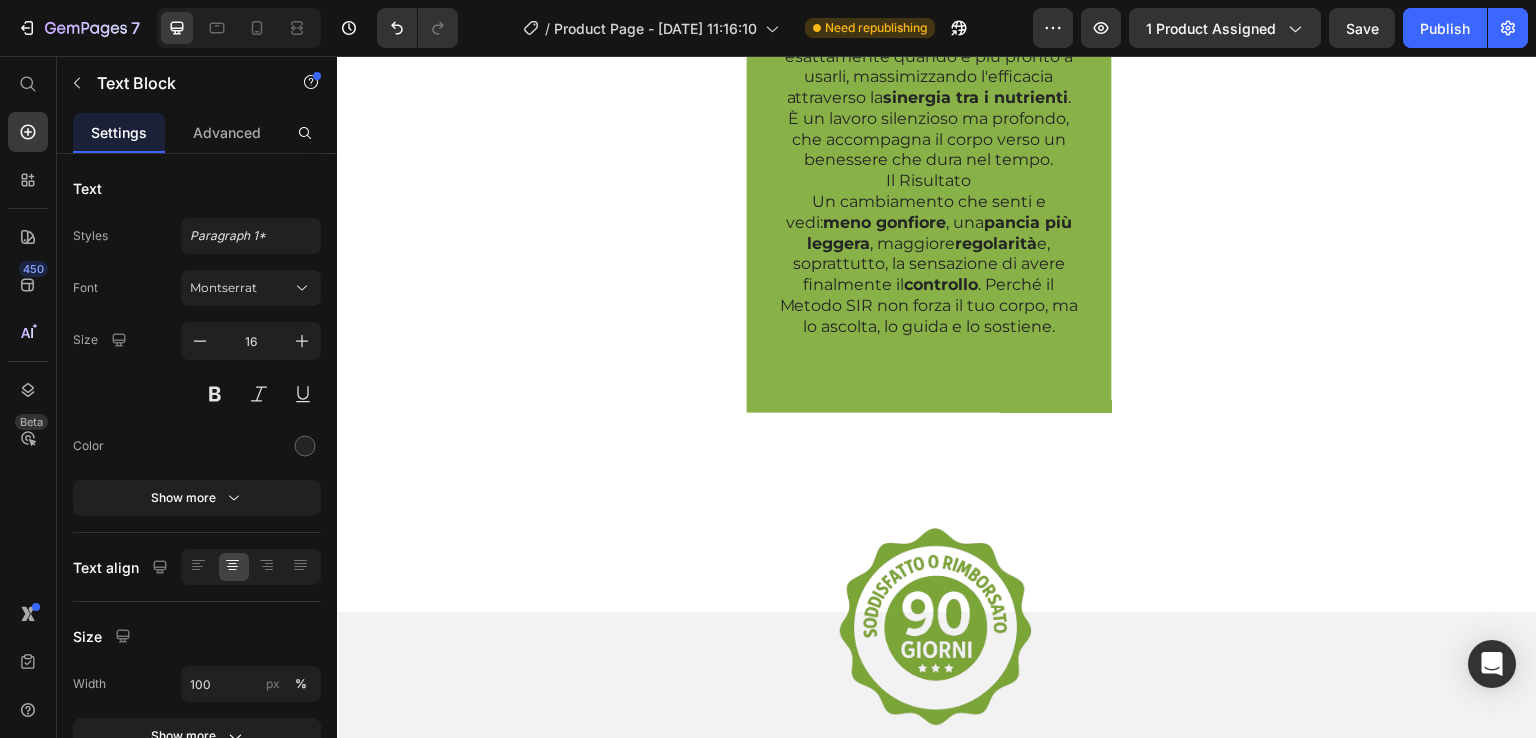 click on "Come Recovery Night Applica il Metodo SIR per Te Recovery Night non è semplicemente un integratore. È la formula studiata per tradurre ogni pilastro del Metodo SIR in un'azione concreta e misurabile all'interno del tuo corpo, durante le ore più importanti per la tua rigenerazione: quelle notturne. Ecco come la sua composizione applica il metodo punto per punto: * S – [PERSON_NAME]: Per prima cosa, la formula crea le condizioni ideali per un riposo profondo. Contiene ingredienti specifici come [Inserisci qui il tuo ingrediente per il sonno, es. Melatonina, Estratto di Valeriana, Passiflora, etc.], noti per ridurre il tempo necessario ad addormentarsi e favorire un sonno continuativo. Questo garantisce che il tuo corpo entri nella fase rigenerativa essenziale, preparando il "palco" perfetto per il passo successivo." at bounding box center [1324, -671] 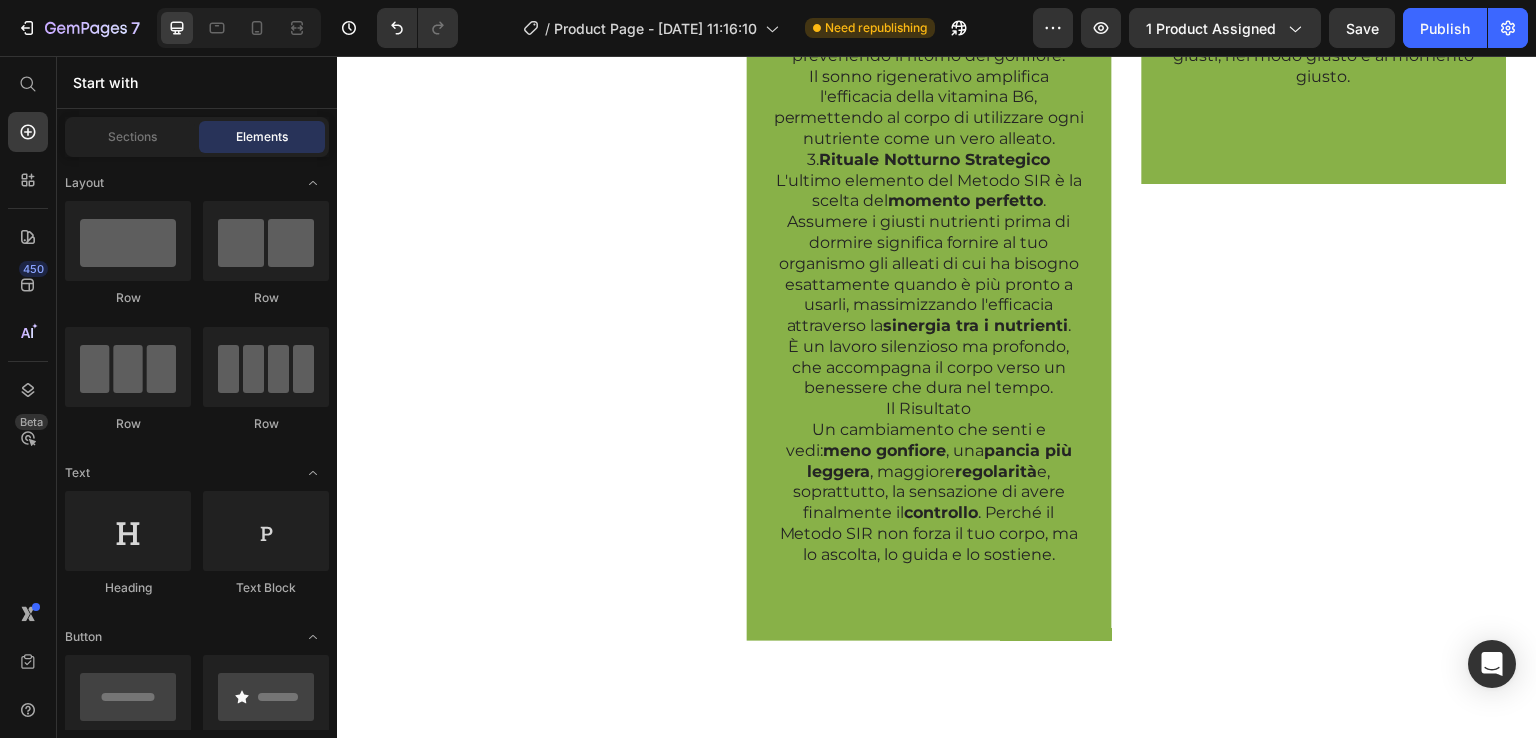 scroll, scrollTop: 2276, scrollLeft: 0, axis: vertical 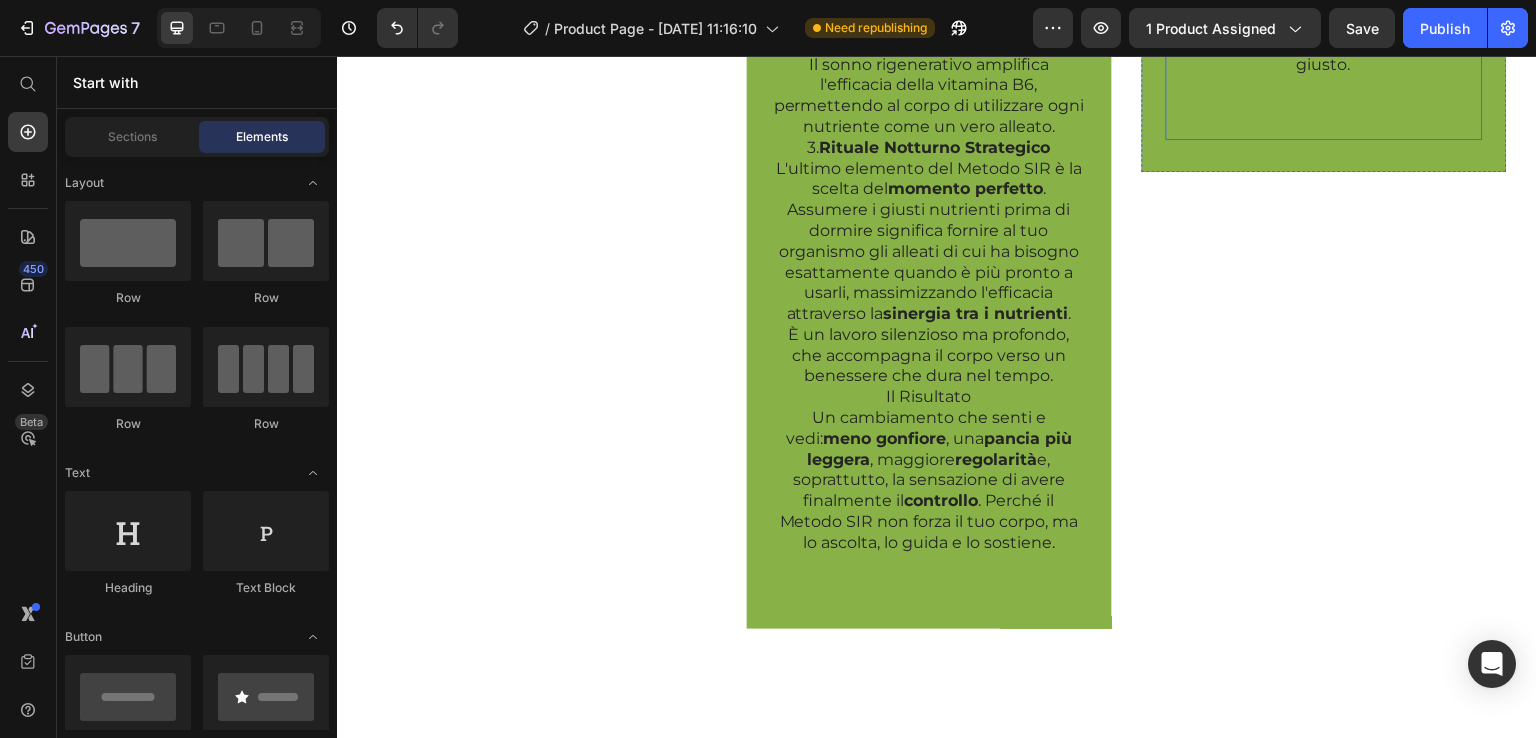 click at bounding box center (1324, 106) 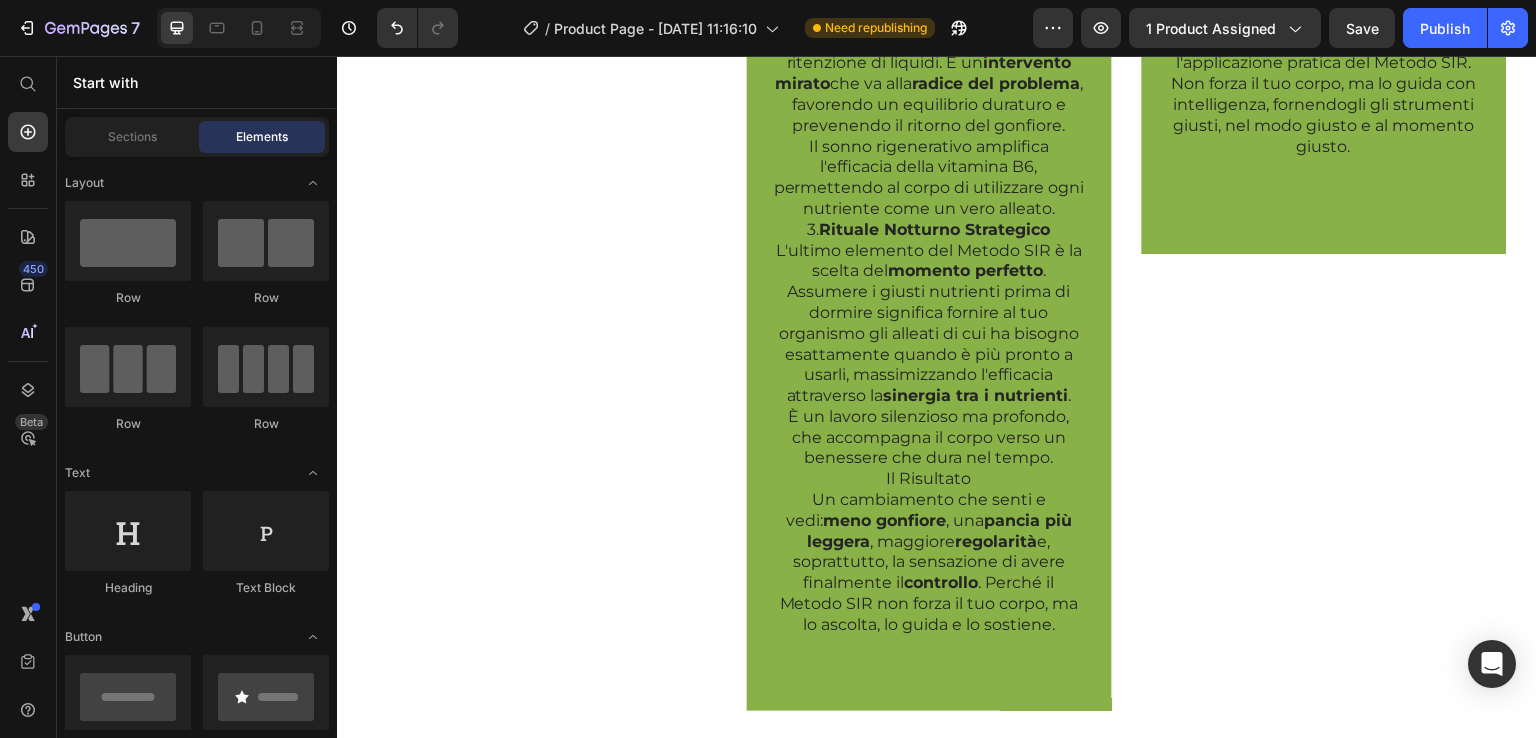 scroll, scrollTop: 2241, scrollLeft: 0, axis: vertical 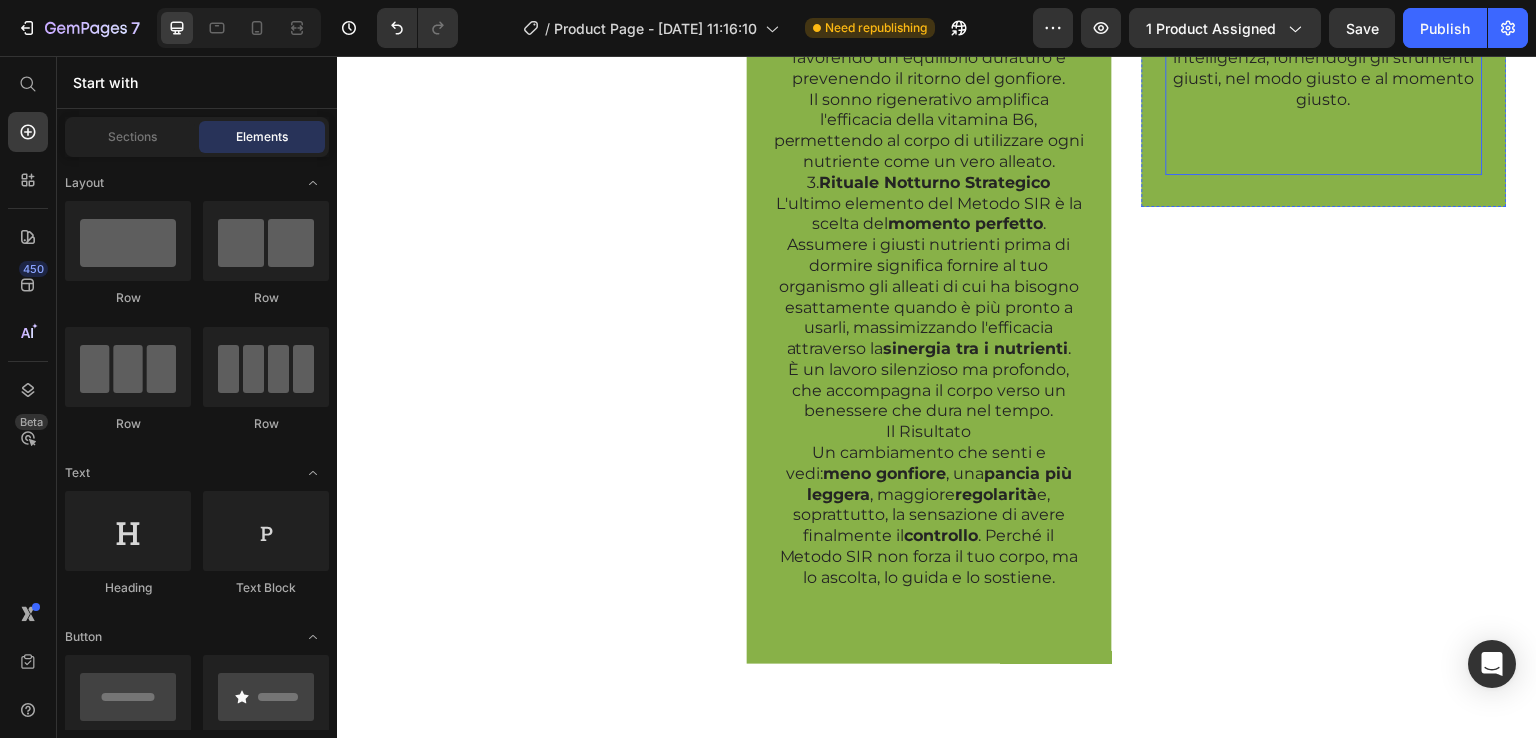 click on "Come Recovery Night Applica il Metodo SIR per Te Recovery Night non è semplicemente un integratore. È la formula studiata per tradurre ogni pilastro del Metodo SIR in un'azione concreta e misurabile all'interno del tuo corpo, durante le ore più importanti per la tua rigenerazione: quelle notturne. Ecco come la sua composizione applica il metodo punto per punto: * S – [PERSON_NAME]: Per prima cosa, la formula crea le condizioni ideali per un riposo profondo. Contiene ingredienti specifici come [Inserisci qui il tuo ingrediente per il sonno, es. Melatonina, Estratto di Valeriana, Passiflora, etc.], noti per ridurre il tempo necessario ad addormentarsi e favorire un sonno continuativo. Questo garantisce che il tuo corpo entri nella fase rigenerativa essenziale, preparando il "palco" perfetto per il passo successivo." at bounding box center [1324, -451] 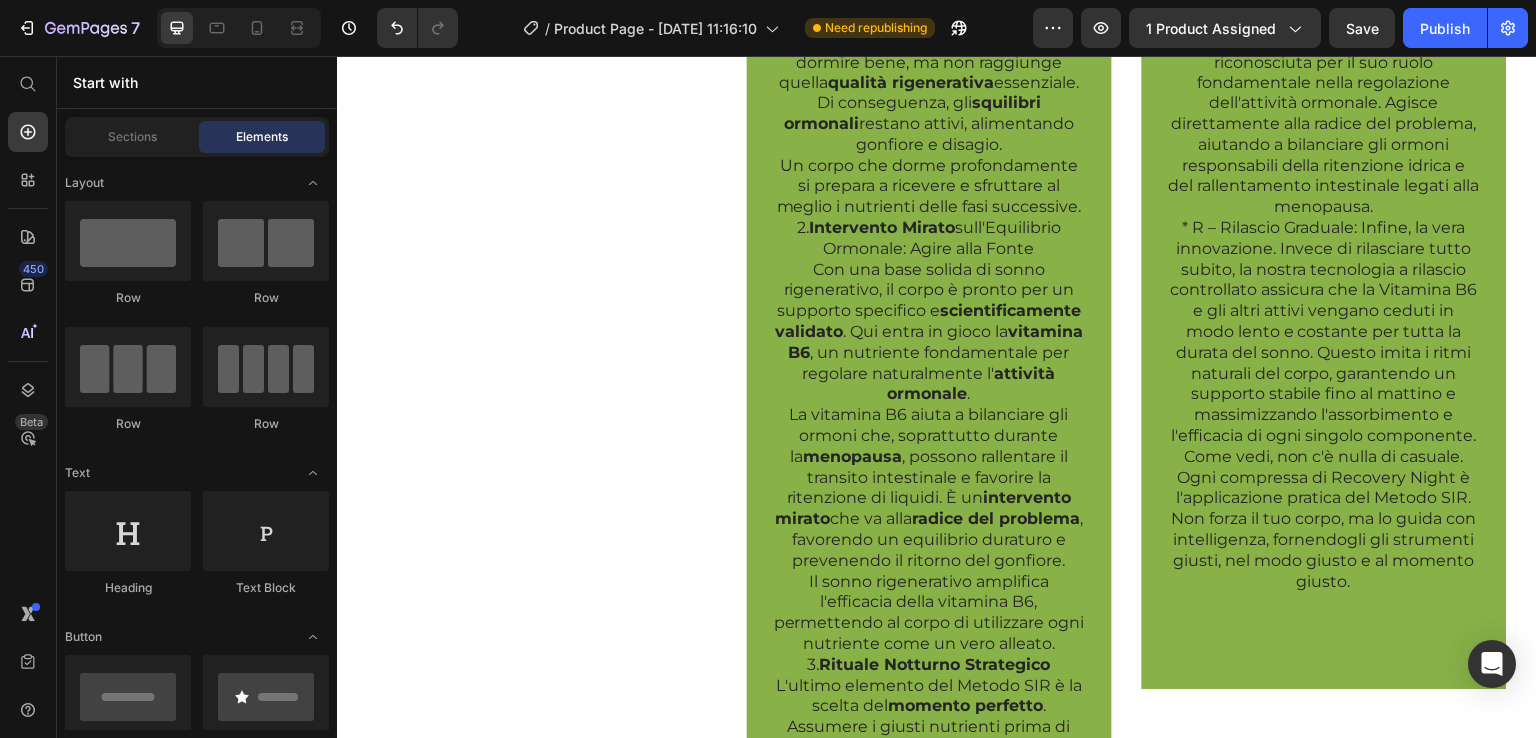scroll, scrollTop: 1747, scrollLeft: 0, axis: vertical 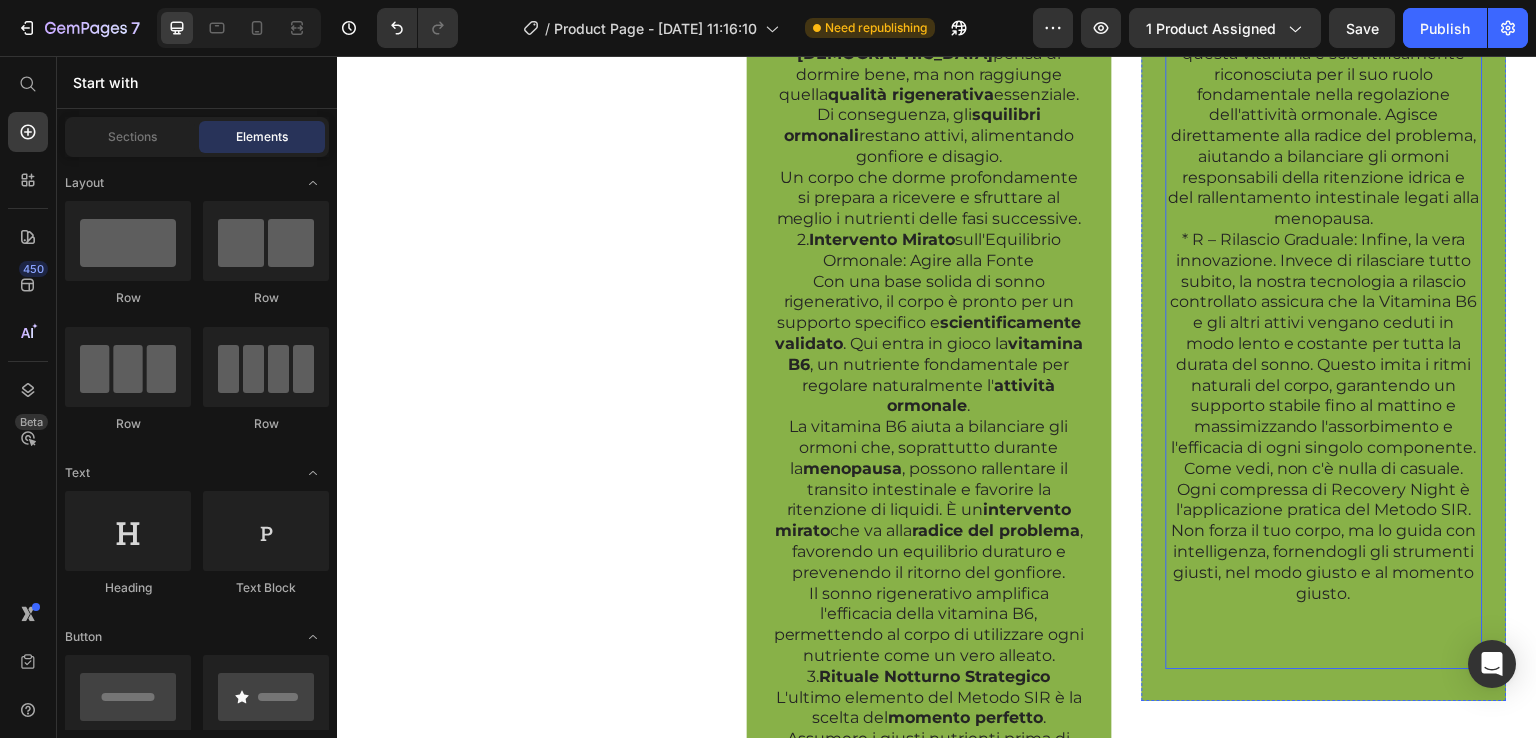 click on "Come Recovery Night Applica il Metodo SIR per Te Recovery Night non è semplicemente un integratore. È la formula studiata per tradurre ogni pilastro del Metodo SIR in un'azione concreta e misurabile all'interno del tuo corpo, durante le ore più importanti per la tua rigenerazione: quelle notturne. Ecco come la sua composizione applica il metodo punto per punto: * S – [PERSON_NAME]: Per prima cosa, la formula crea le condizioni ideali per un riposo profondo. Contiene ingredienti specifici come [Inserisci qui il tuo ingrediente per il sonno, es. Melatonina, Estratto di Valeriana, Passiflora, etc.], noti per ridurre il tempo necessario ad addormentarsi e favorire un sonno continuativo. Questo garantisce che il tuo corpo entri nella fase rigenerativa essenziale, preparando il "palco" perfetto per il passo successivo." at bounding box center (1324, 43) 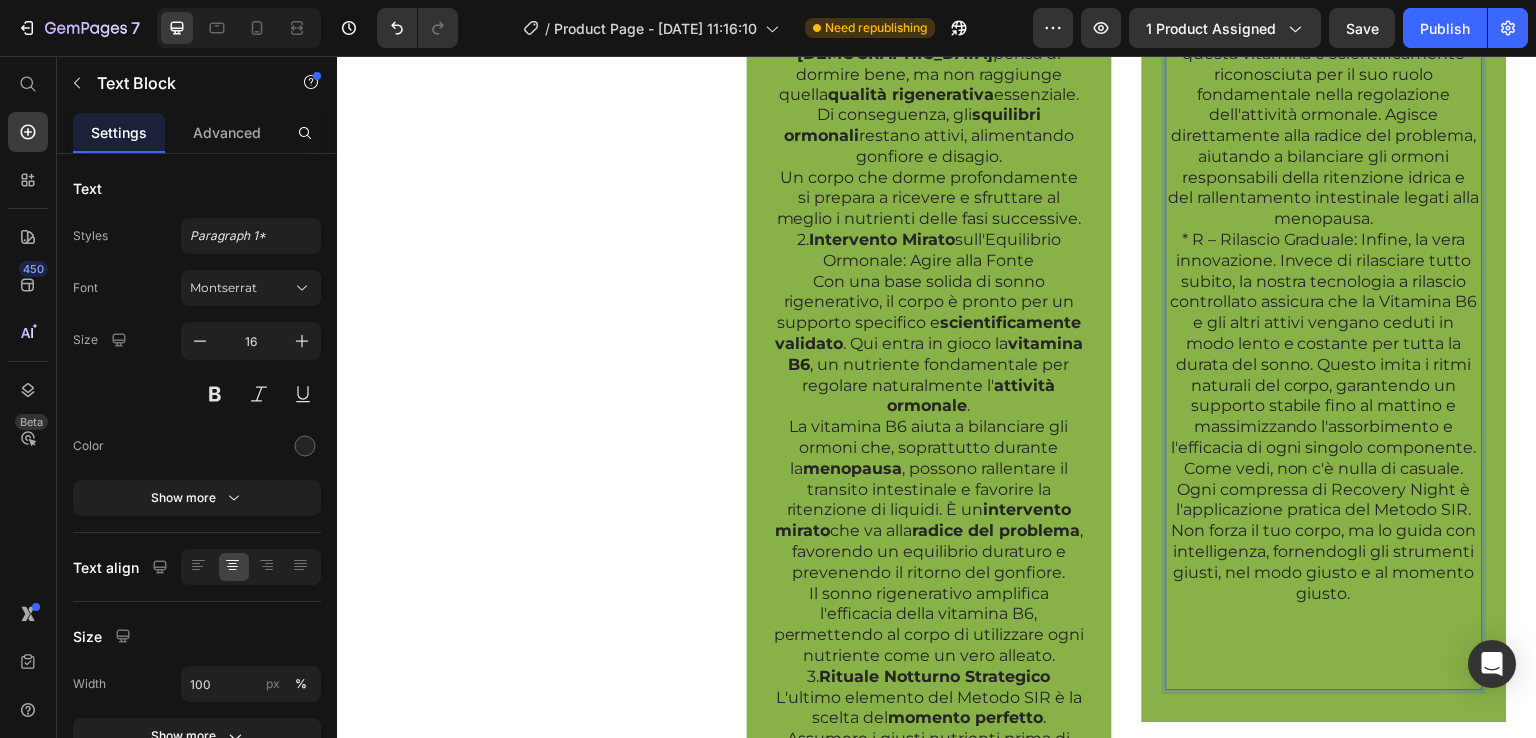 click on "Come Recovery Night Applica il Metodo SIR per Te Recovery Night non è semplicemente un integratore. È la formula studiata per tradurre ogni pilastro del Metodo SIR in un'azione concreta e misurabile all'interno del tuo corpo, durante le ore più importanti per la tua rigenerazione: quelle notturne. Ecco come la sua composizione applica il metodo punto per punto: * S – [PERSON_NAME]: Per prima cosa, la formula crea le condizioni ideali per un riposo profondo. Contiene ingredienti specifici come [Inserisci qui il tuo ingrediente per il sonno, es. Melatonina, Estratto di Valeriana, Passiflora, etc.], noti per ridurre il tempo necessario ad addormentarsi e favorire un sonno continuativo. Questo garantisce che il tuo corpo entri nella fase rigenerativa essenziale, preparando il "palco" perfetto per il passo successivo." at bounding box center [1324, 53] 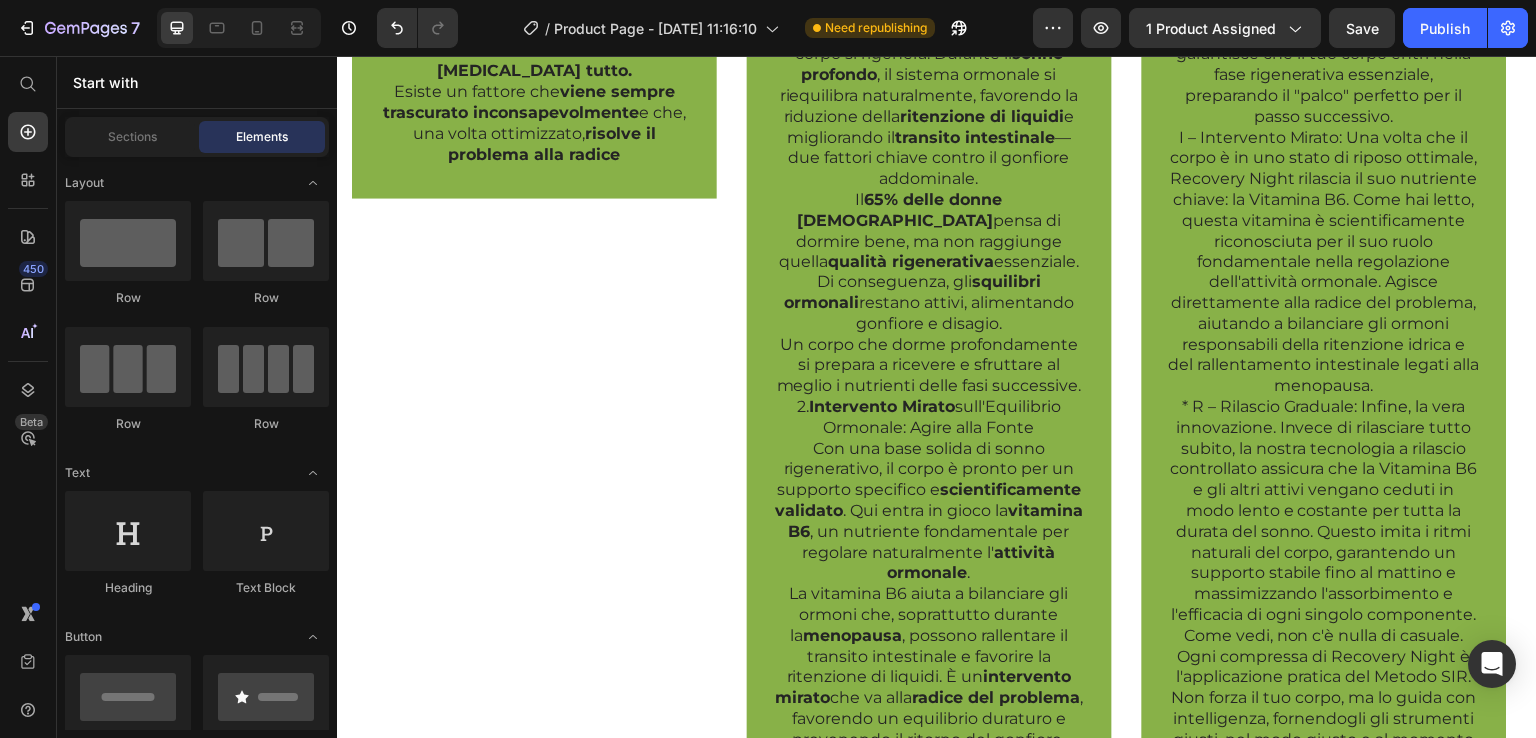 scroll, scrollTop: 1557, scrollLeft: 0, axis: vertical 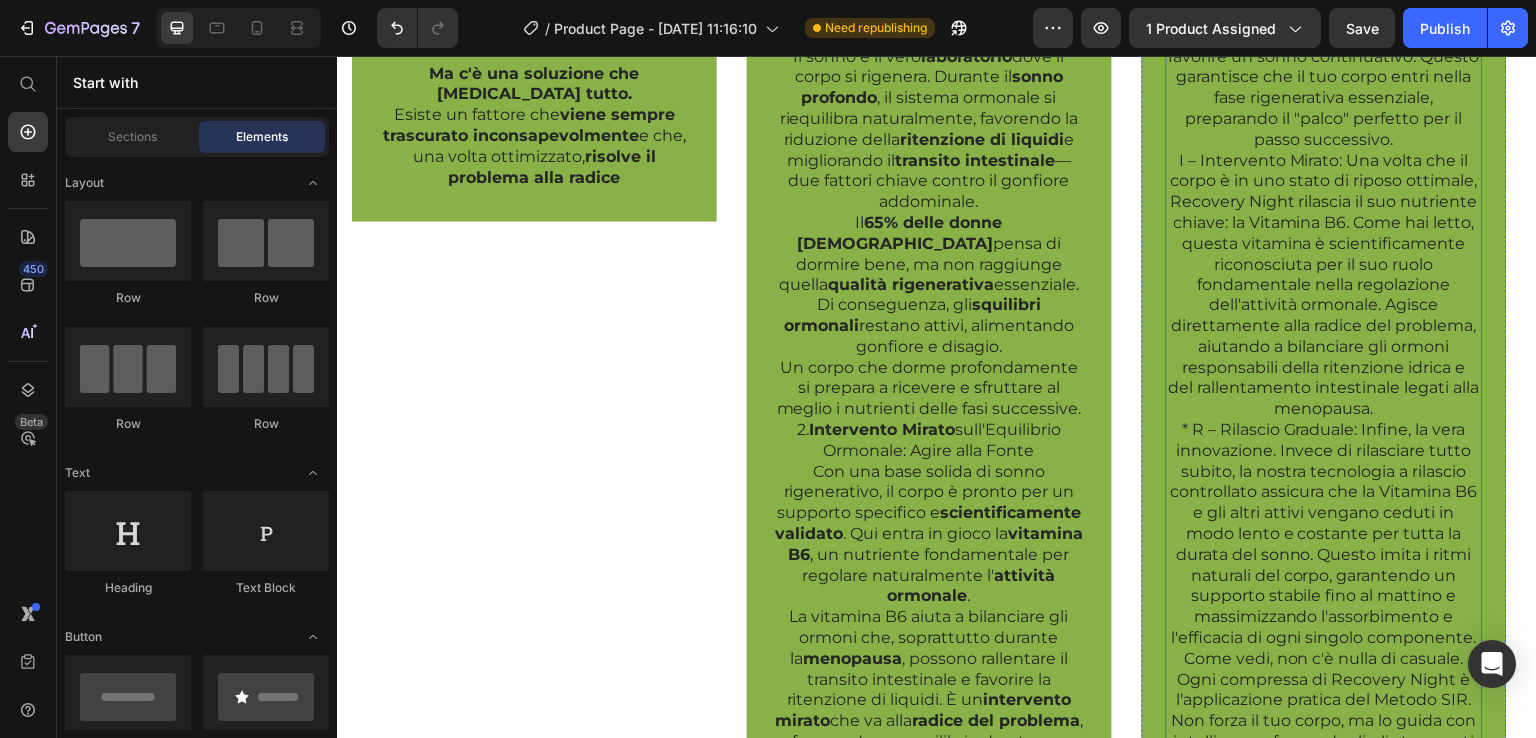 click on "Come Recovery Night Applica il Metodo SIR per Te Recovery Night non è semplicemente un integratore. È la formula studiata per tradurre ogni pilastro del Metodo SIR in un'azione concreta e misurabile all'interno del tuo corpo, durante le ore più importanti per la tua rigenerazione: quelle notturne. Ecco come la sua composizione applica il metodo punto per punto: * S – [PERSON_NAME]: Per prima cosa, la formula crea le condizioni ideali per un riposo profondo. Contiene ingredienti specifici come [Inserisci qui il tuo ingrediente per il sonno, es. Melatonina, Estratto di Valeriana, Passiflora, etc.], noti per ridurre il tempo necessario ad addormentarsi e favorire un sonno continuativo. Questo garantisce che il tuo corpo entri nella fase rigenerativa essenziale, preparando il "palco" perfetto per il passo successivo." at bounding box center (1324, 243) 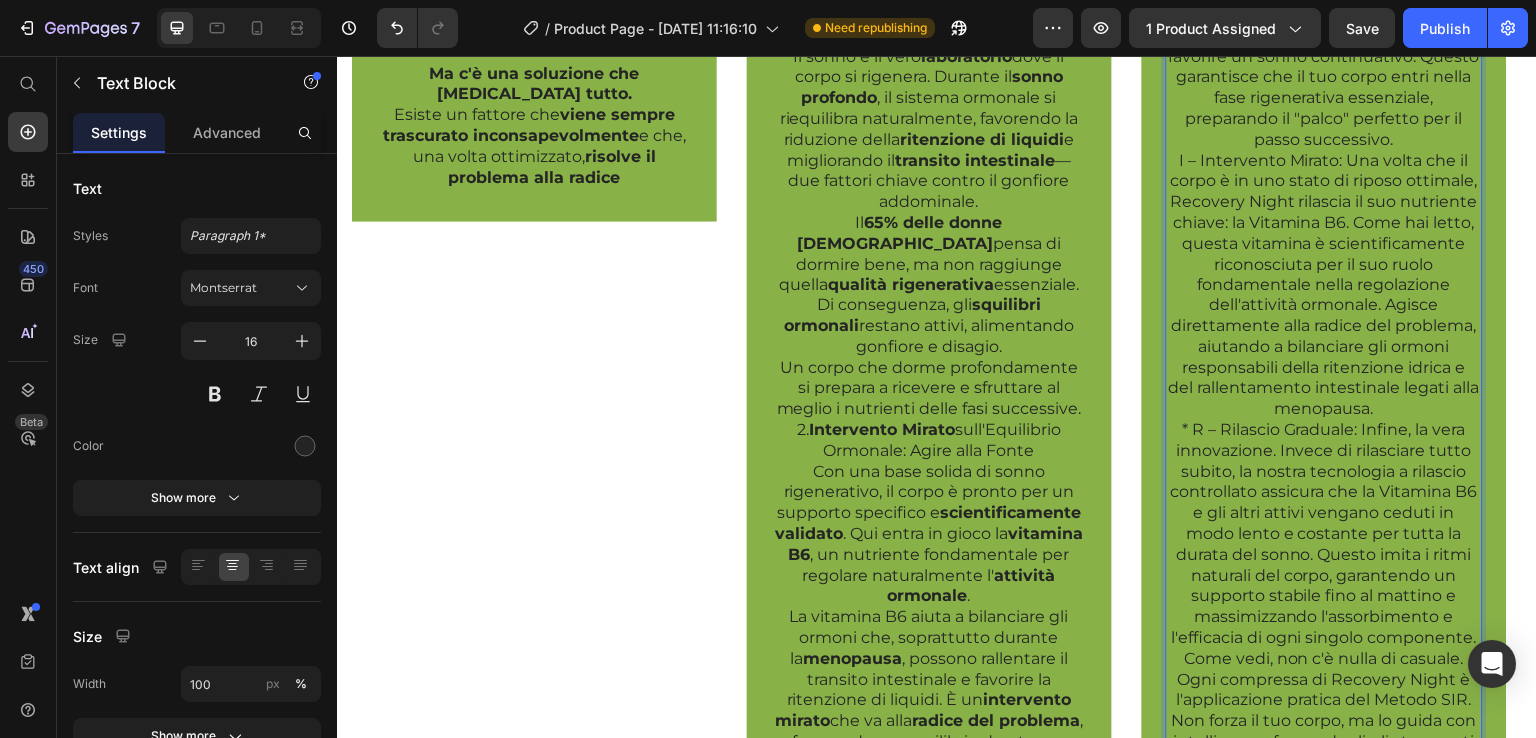 click on "Come Recovery Night Applica il Metodo SIR per Te Recovery Night non è semplicemente un integratore. È la formula studiata per tradurre ogni pilastro del Metodo SIR in un'azione concreta e misurabile all'interno del tuo corpo, durante le ore più importanti per la tua rigenerazione: quelle notturne. Ecco come la sua composizione applica il metodo punto per punto: * S – [PERSON_NAME]: Per prima cosa, la formula crea le condizioni ideali per un riposo profondo. Contiene ingredienti specifici come [Inserisci qui il tuo ingrediente per il sonno, es. Melatonina, Estratto di Valeriana, Passiflora, etc.], noti per ridurre il tempo necessario ad addormentarsi e favorire un sonno continuativo. Questo garantisce che il tuo corpo entri nella fase rigenerativa essenziale, preparando il "palco" perfetto per il passo successivo." at bounding box center (1324, 254) 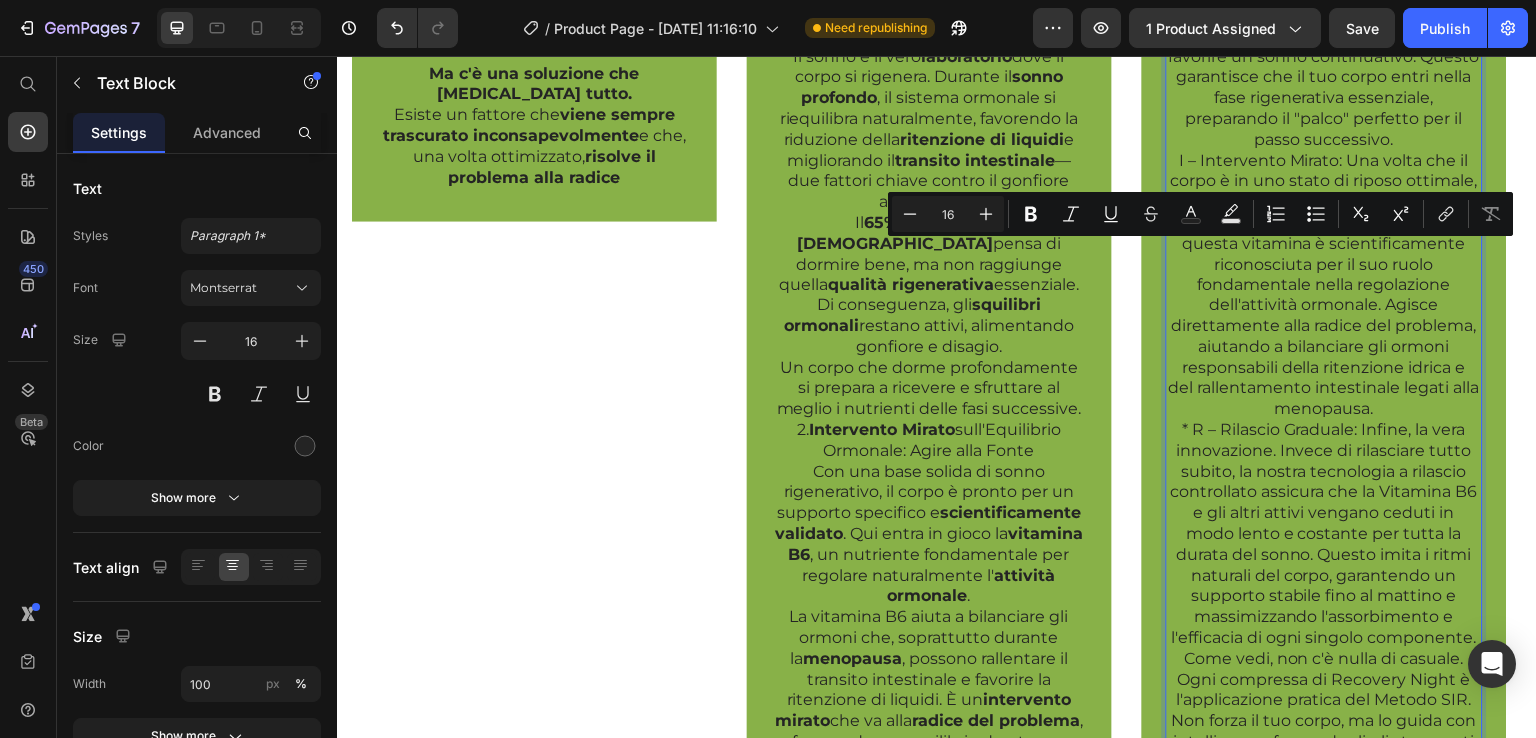 click on "Come Recovery Night Applica il Metodo SIR per Te Recovery Night non è semplicemente un integratore. È la formula studiata per tradurre ogni pilastro del Metodo SIR in un'azione concreta e misurabile all'interno del tuo corpo, durante le ore più importanti per la tua rigenerazione: quelle notturne. Ecco come la sua composizione applica il metodo punto per punto: * S – [PERSON_NAME]: Per prima cosa, la formula crea le condizioni ideali per un riposo profondo. Contiene ingredienti specifici come [Inserisci qui il tuo ingrediente per il sonno, es. Melatonina, Estratto di Valeriana, Passiflora, etc.], noti per ridurre il tempo necessario ad addormentarsi e favorire un sonno continuativo. Questo garantisce che il tuo corpo entri nella fase rigenerativa essenziale, preparando il "palco" perfetto per il passo successivo." at bounding box center (1324, 254) 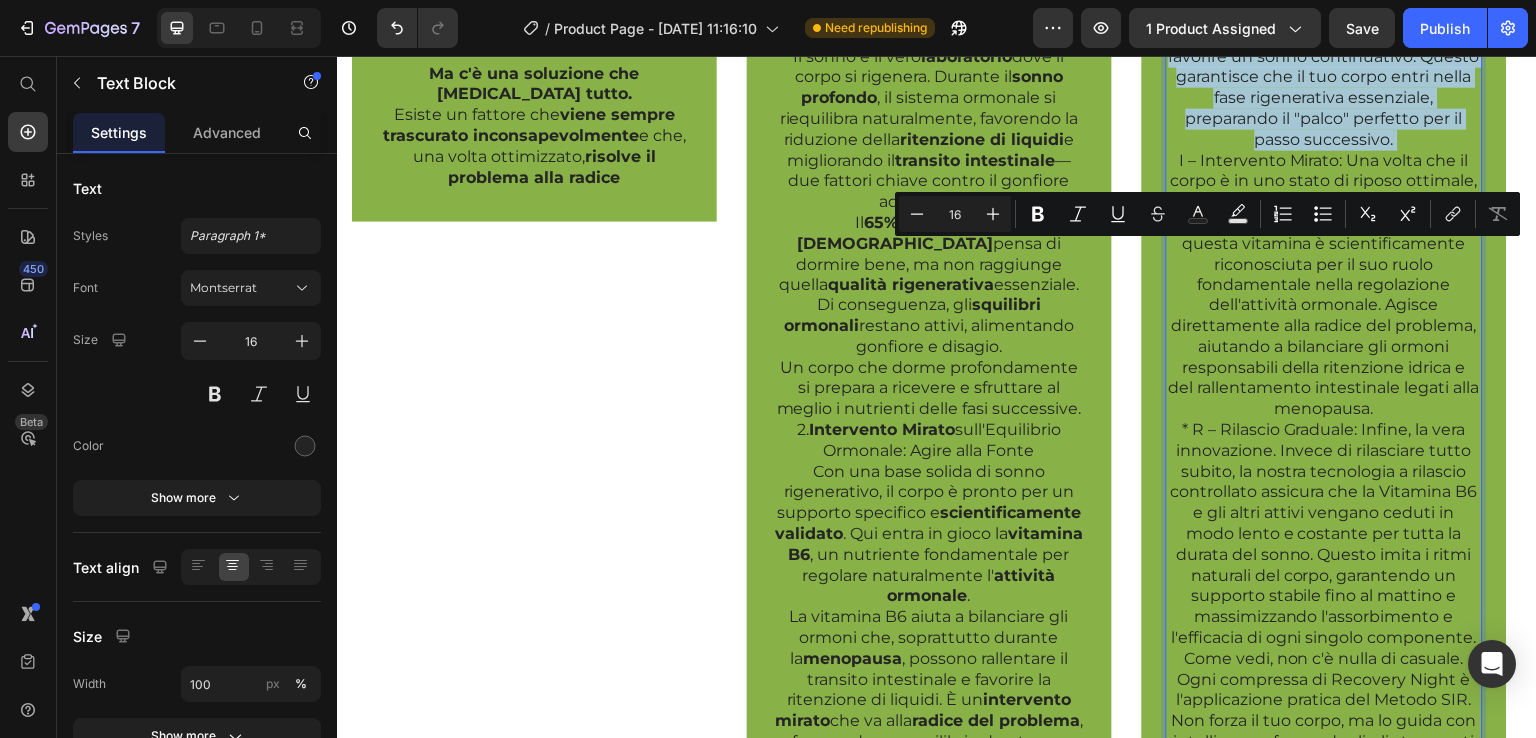 click on "Come Recovery Night Applica il Metodo SIR per Te Recovery Night non è semplicemente un integratore. È la formula studiata per tradurre ogni pilastro del Metodo SIR in un'azione concreta e misurabile all'interno del tuo corpo, durante le ore più importanti per la tua rigenerazione: quelle notturne. Ecco come la sua composizione applica il metodo punto per punto: * S – [PERSON_NAME]: Per prima cosa, la formula crea le condizioni ideali per un riposo profondo. Contiene ingredienti specifici come [Inserisci qui il tuo ingrediente per il sonno, es. Melatonina, Estratto di Valeriana, Passiflora, etc.], noti per ridurre il tempo necessario ad addormentarsi e favorire un sonno continuativo. Questo garantisce che il tuo corpo entri nella fase rigenerativa essenziale, preparando il "palco" perfetto per il passo successivo." at bounding box center [1324, 254] 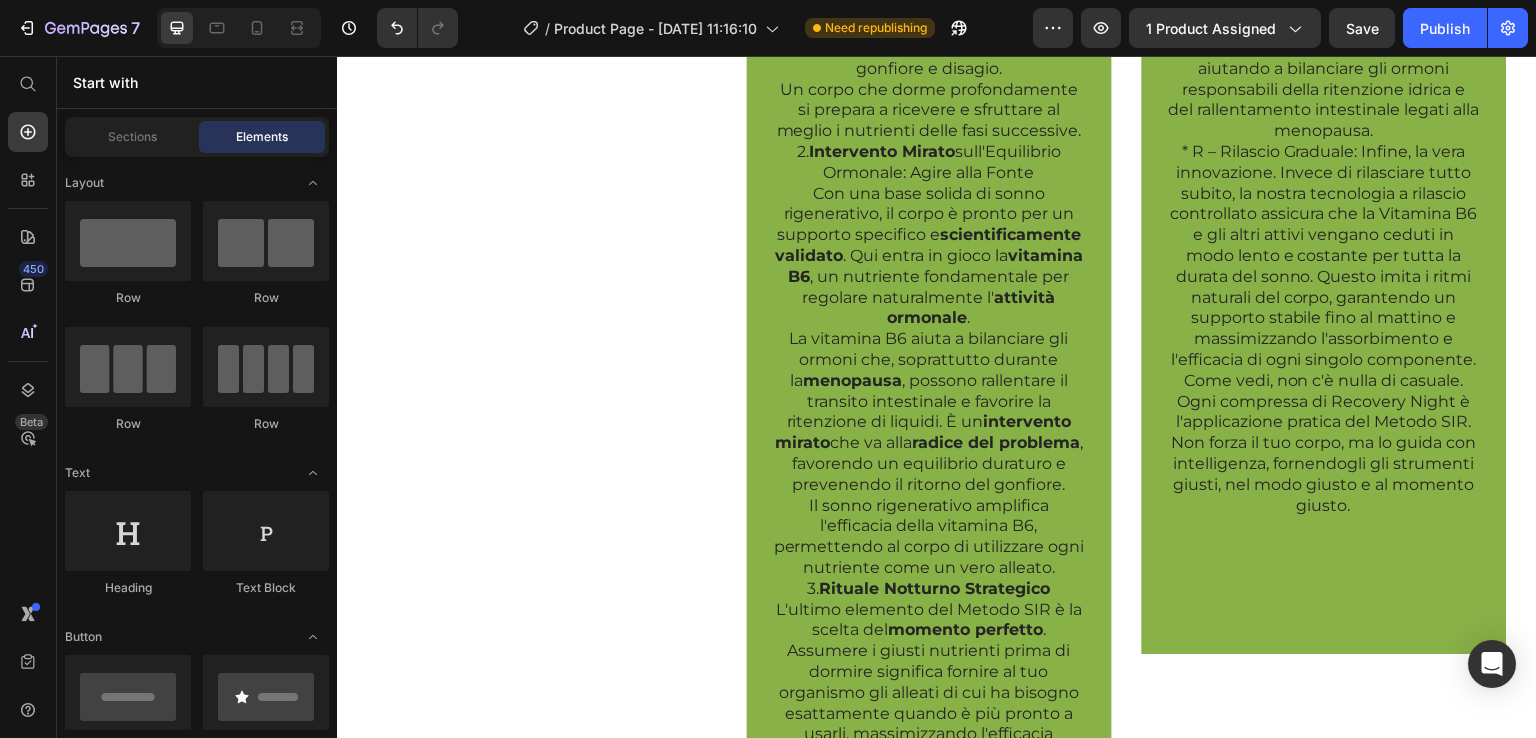 scroll, scrollTop: 1881, scrollLeft: 0, axis: vertical 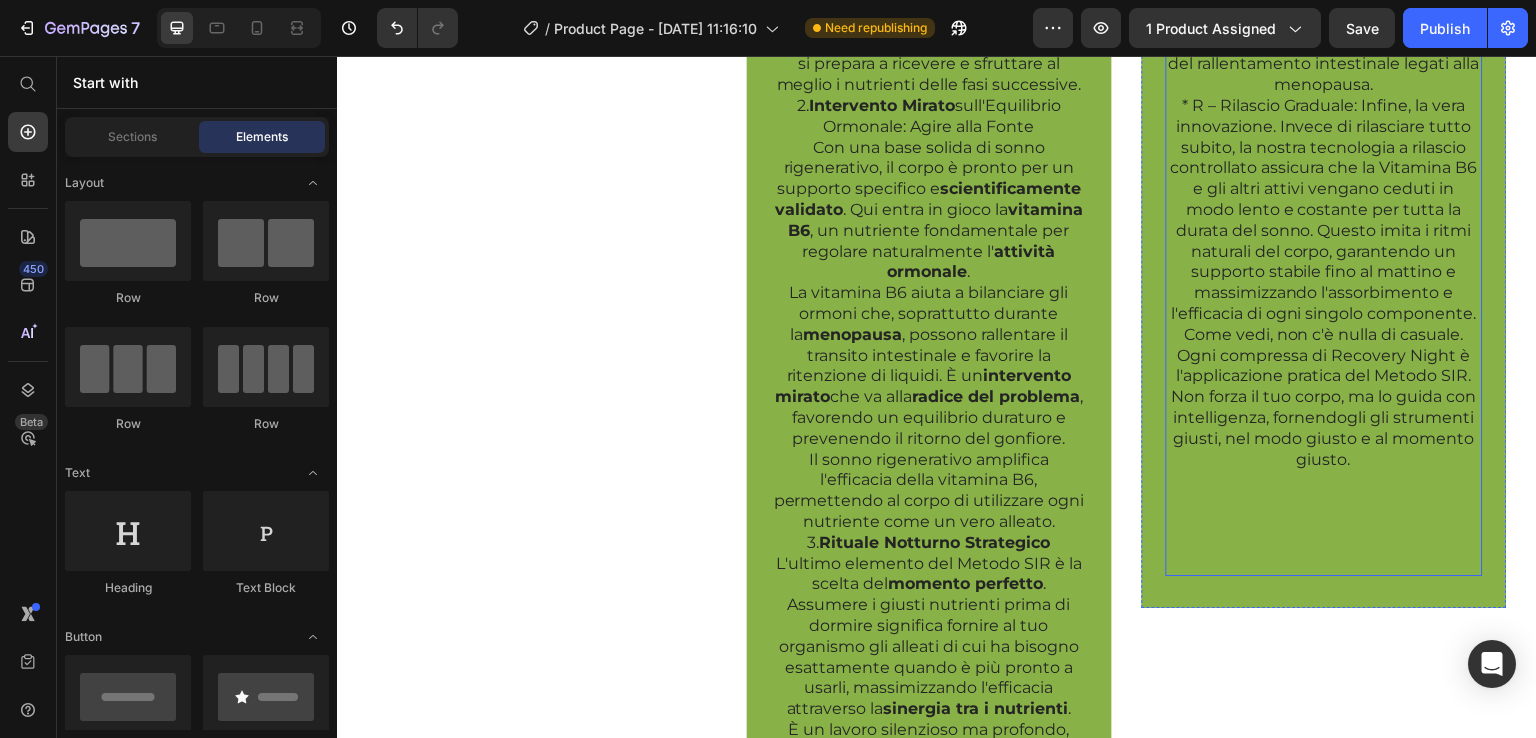 click on "S – [PERSON_NAME]: Per prima cosa, la formula crea le condizioni ideali per un riposo profondo. Contiene ingredienti specifici come [Inserisci qui il tuo ingrediente per il sonno, es. Melatonina, Estratto di Valeriana, Passiflora, etc.], noti per ridurre il tempo necessario ad addormentarsi e favorire un sonno continuativo. Questo garantisce che il tuo corpo entri nella fase rigenerativa essenziale, preparando il "palco" perfetto per il passo successivo. I – Intervento Mirato: Una volta che il corpo è in uno stato di riposo ottimale, Recovery Night rilascia il suo nutriente chiave: la Vitamina B6. Come hai letto, questa vitamina è scientificamente riconosciuta per il suo ruolo fondamentale nella regolazione dell'attività ormonale. Agisce direttamente alla radice del problema, aiutando a bilanciare gli ormoni responsabili della ritenzione idrica e del rallentamento intestinale legati alla menopausa." at bounding box center [1324, 43] 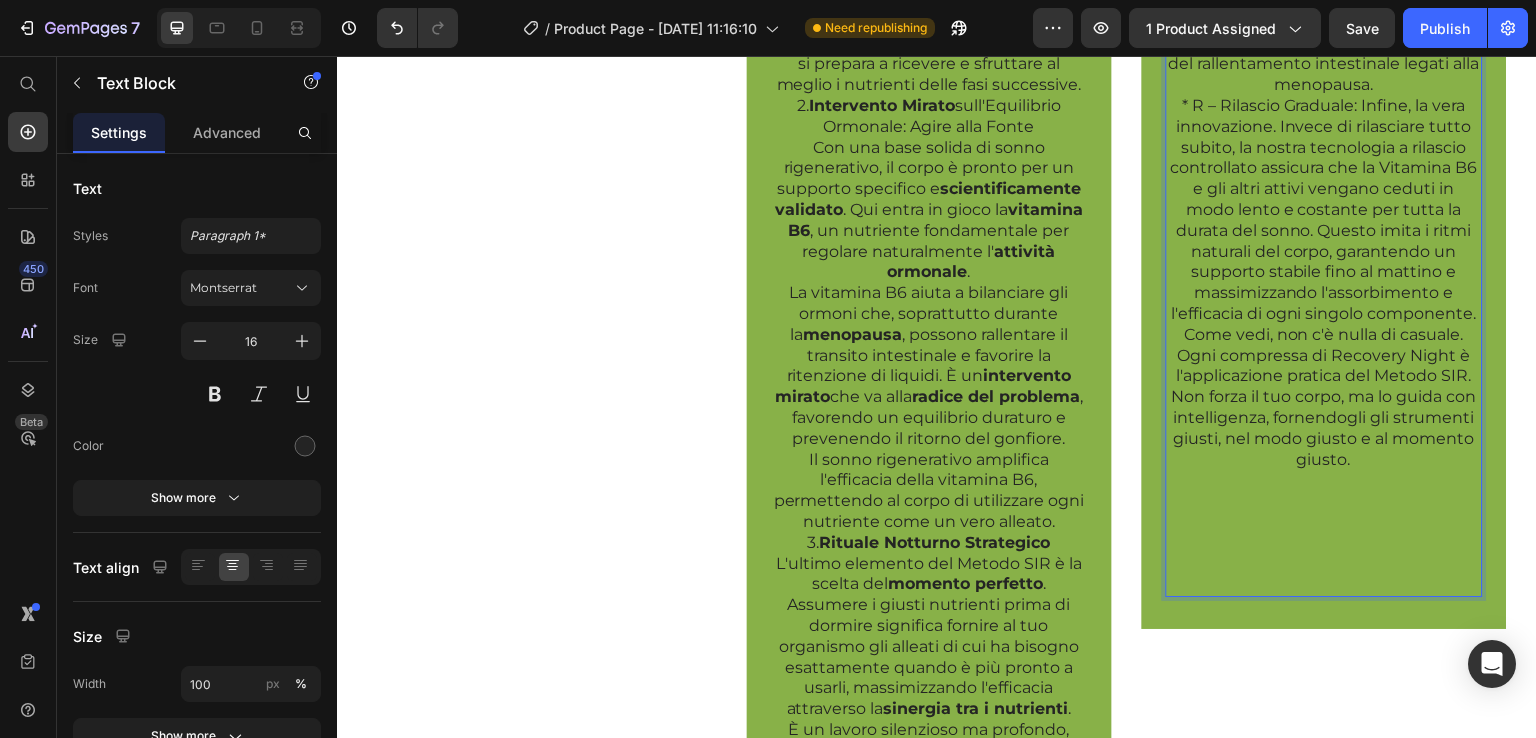 click on "S – [PERSON_NAME]: Per prima cosa, la formula crea le condizioni ideali per un riposo profondo. Contiene ingredienti specifici come [Inserisci qui il tuo ingrediente per il sonno, es. Melatonina, Estratto di Valeriana, Passiflora, etc.], noti per ridurre il tempo necessario ad addormentarsi e favorire un sonno continuativo. Questo garantisce che il tuo corpo entri nella fase rigenerativa essenziale, preparando il "palco" perfetto per il passo successivo. I – Intervento Mirato: Una volta che il corpo è in uno stato di riposo ottimale, Recovery Night rilascia il suo nutriente chiave: la Vitamina B6. Come hai letto, questa vitamina è scientificamente riconosciuta per il suo ruolo fondamentale nella regolazione dell'attività ormonale. Agisce direttamente alla radice del problema, aiutando a bilanciare gli ormoni responsabili della ritenzione idrica e del rallentamento intestinale legati alla menopausa." at bounding box center (1324, 54) 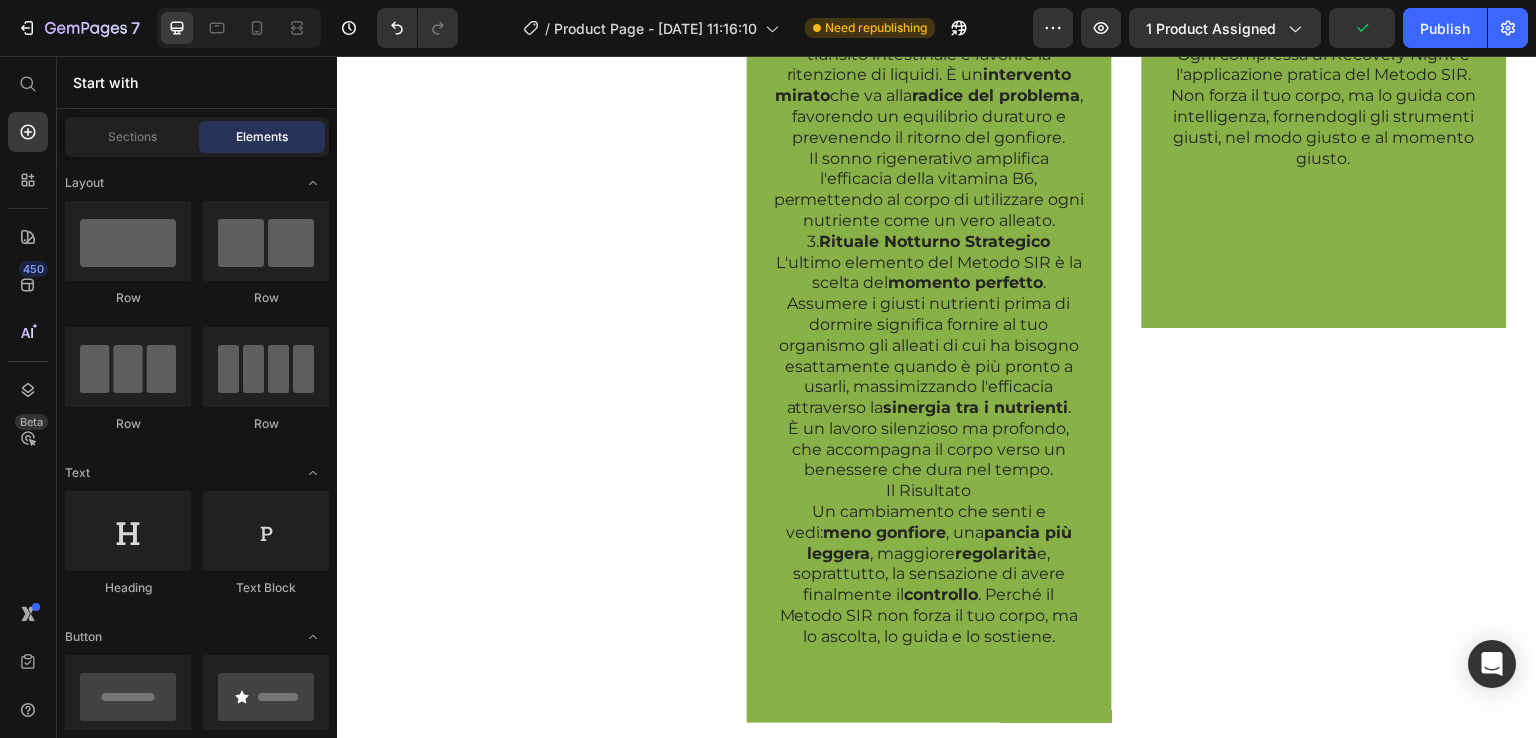 scroll, scrollTop: 2206, scrollLeft: 0, axis: vertical 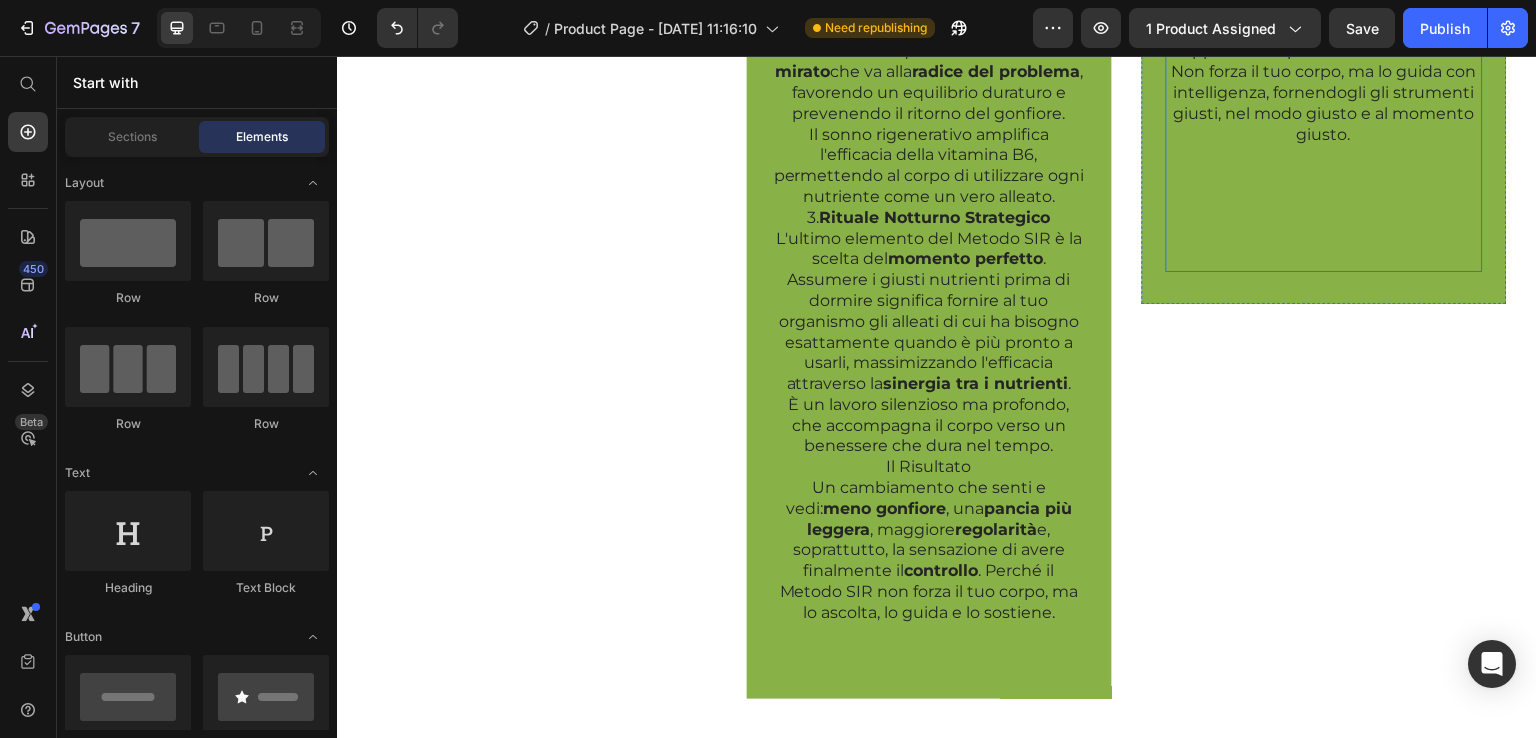 click on "R – Rilascio Graduale: Infine, la vera innovazione. Invece di rilasciare tutto subito, la nostra tecnologia a rilascio controllato assicura che la Vitamina B6 e gli altri attivi vengano ceduti in modo lento e costante per tutta la durata del sonno. Questo imita i ritmi naturali del corpo, garantendo un supporto stabile fino al mattino e massimizzando l'assorbimento e l'efficacia di ogni singolo componente. Come vedi, non c'è nulla di casuale. Ogni compressa di Recovery Night è l'applicazione pratica del Metodo SIR. Non forza il tuo corpo, ma lo guida con intelligenza, fornendogli gli strumenti giusti, nel modo giusto e al momento giusto." at bounding box center [1324, 0] 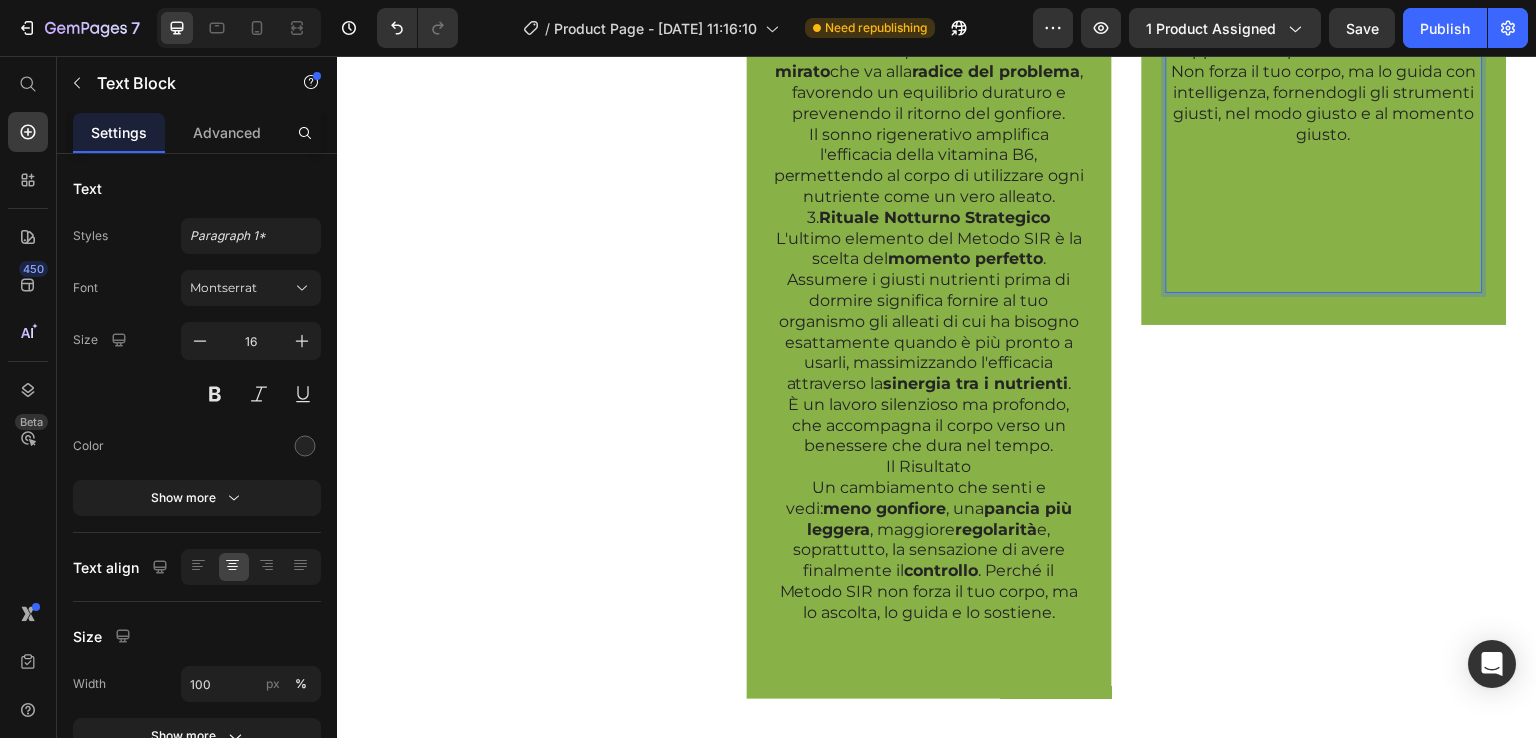 click on "R – Rilascio Graduale: Infine, la vera innovazione. Invece di rilasciare tutto subito, la nostra tecnologia a rilascio controllato assicura che la Vitamina B6 e gli altri attivi vengano ceduti in modo lento e costante per tutta la durata del sonno. Questo imita i ritmi naturali del corpo, garantendo un supporto stabile fino al mattino e massimizzando l'assorbimento e l'efficacia di ogni singolo componente. Come vedi, non c'è nulla di casuale. Ogni compressa di Recovery Night è l'applicazione pratica del Metodo SIR. Non forza il tuo corpo, ma lo guida con intelligenza, fornendogli gli strumenti giusti, nel modo giusto e al momento giusto." at bounding box center (1324, 10) 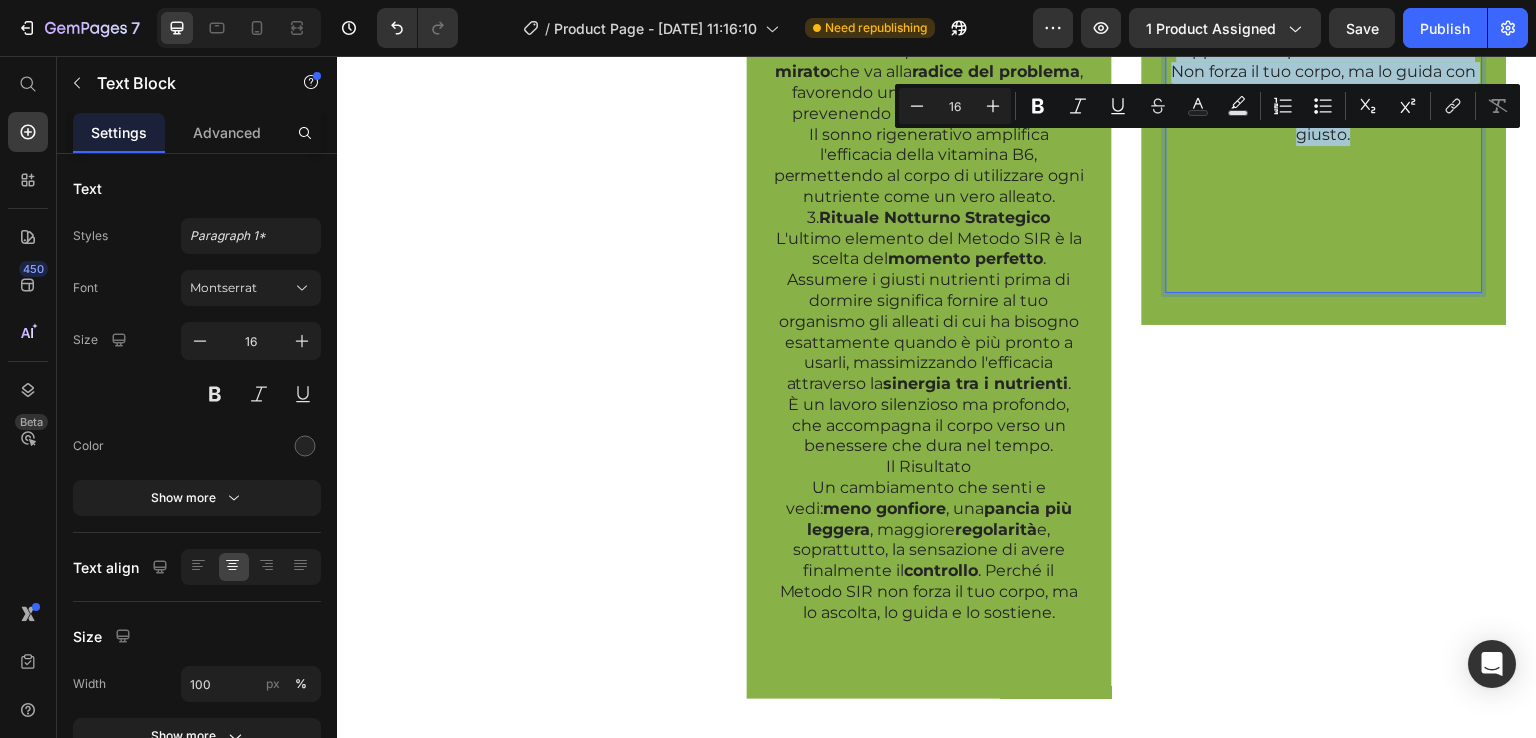 drag, startPoint x: 1219, startPoint y: 143, endPoint x: 1429, endPoint y: 499, distance: 413.32312 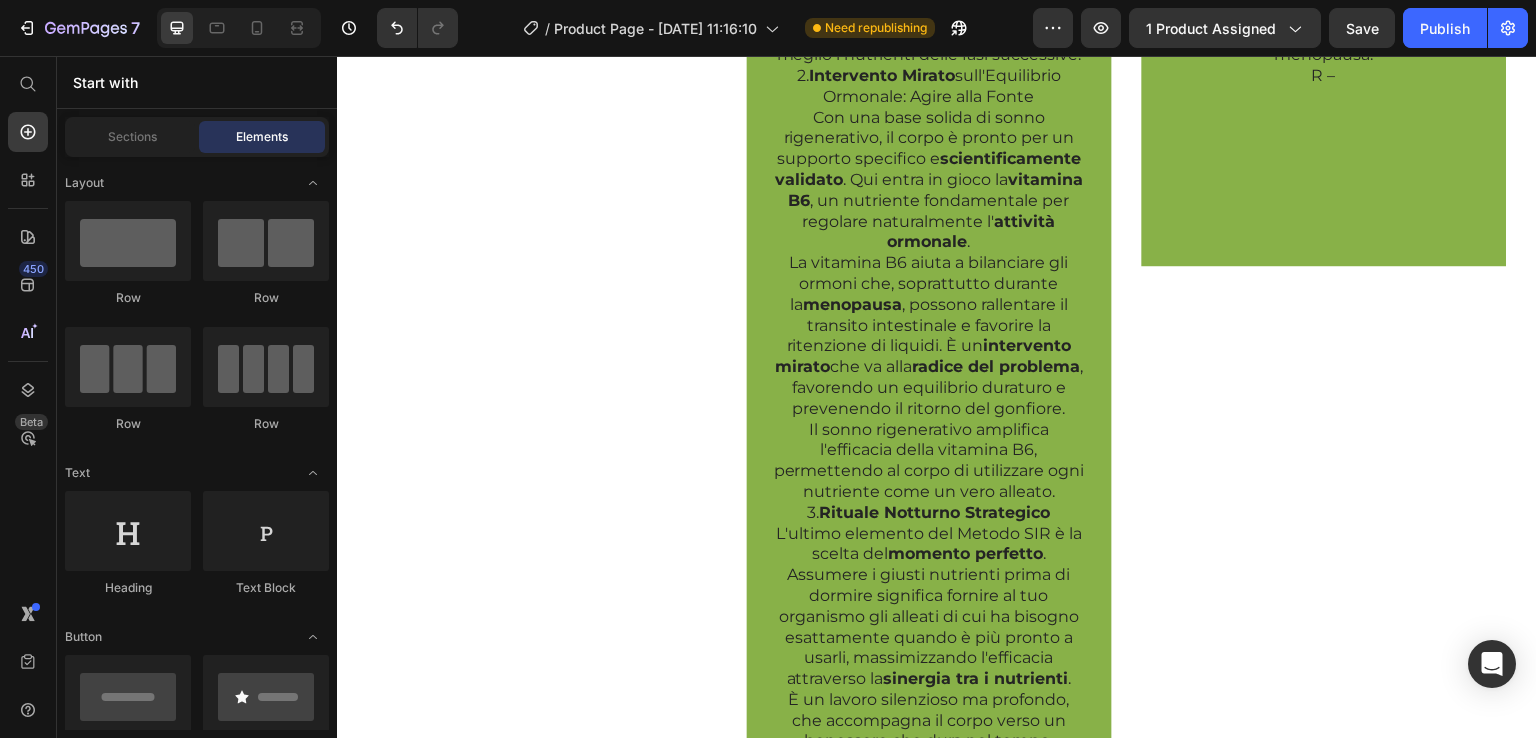 scroll, scrollTop: 1945, scrollLeft: 0, axis: vertical 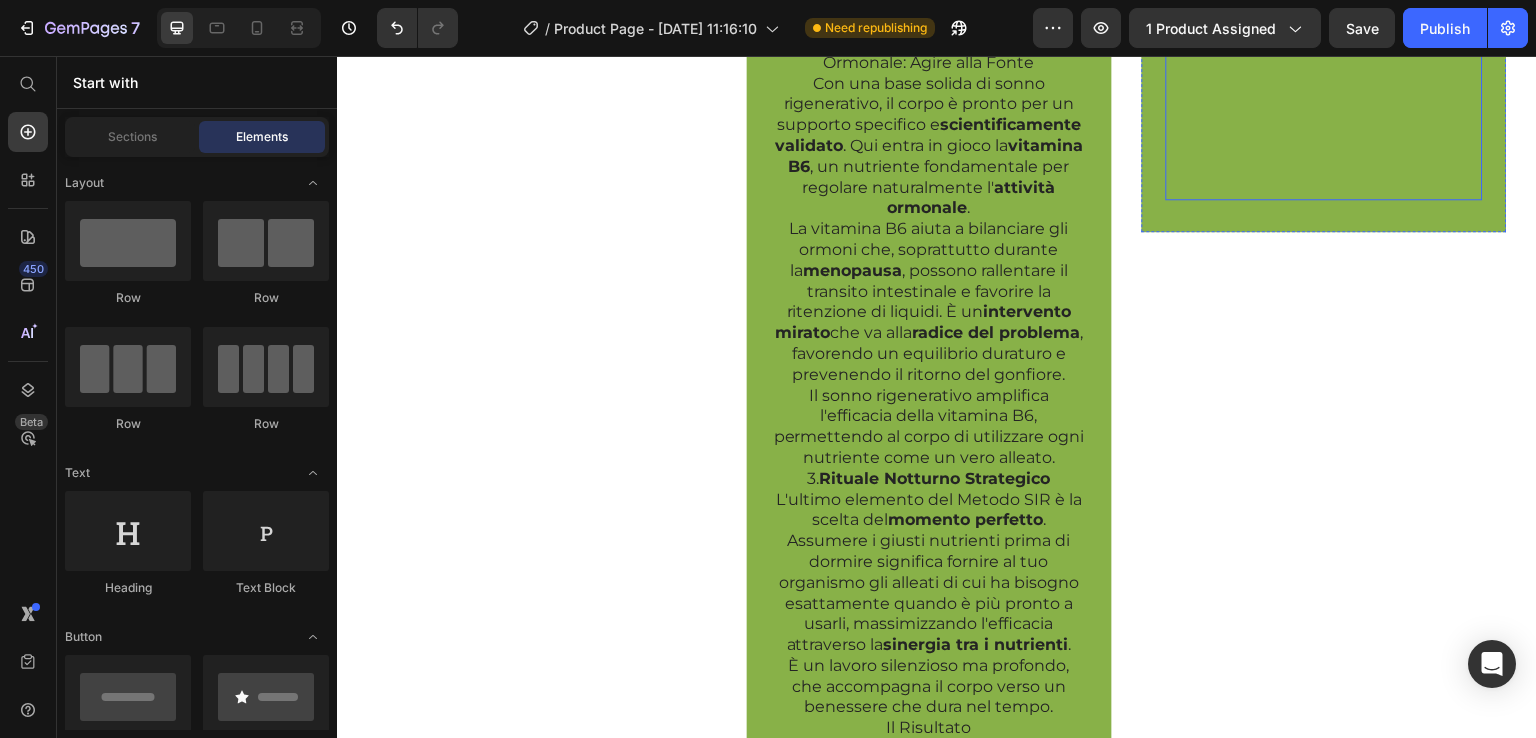 click on "R –" at bounding box center (1324, 94) 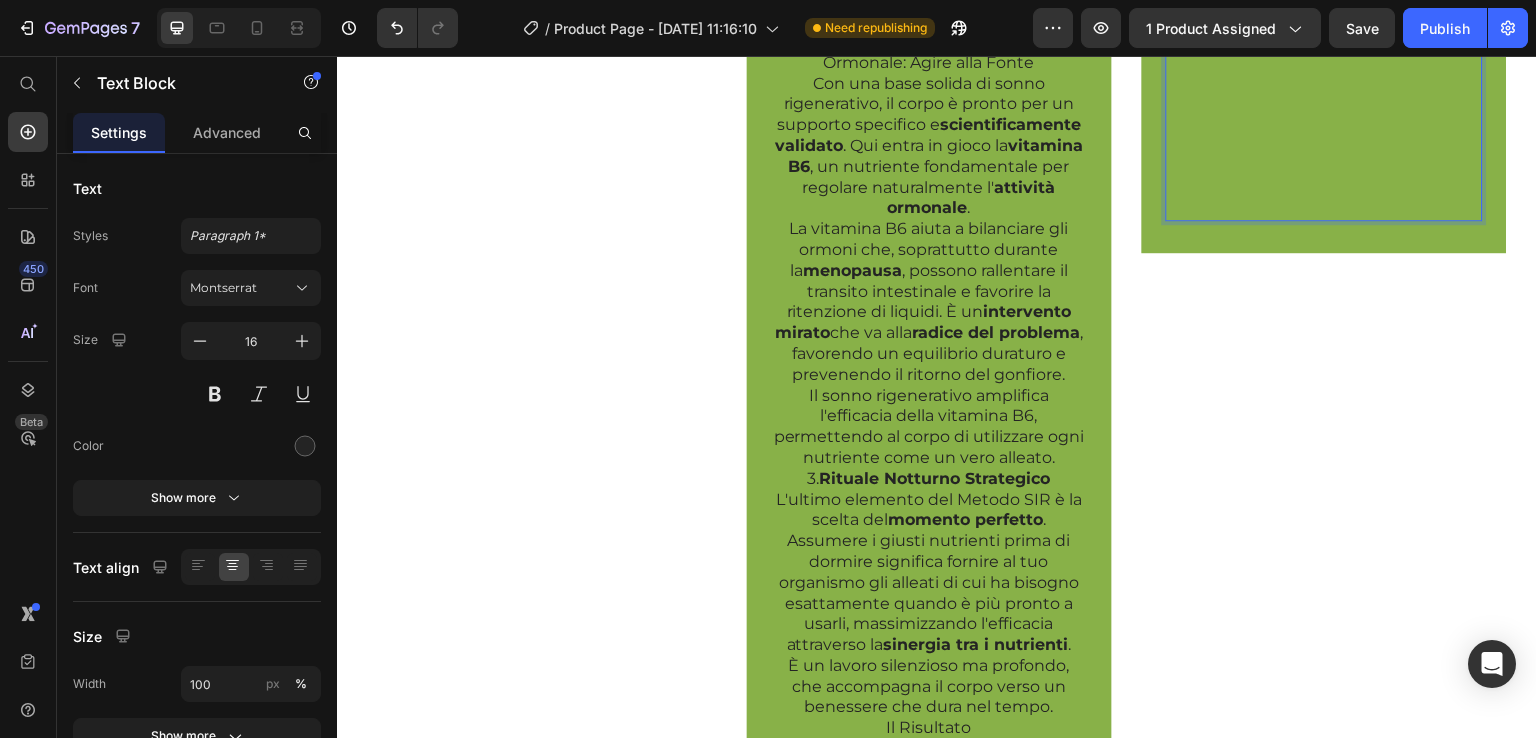 click on "R –" at bounding box center (1324, 105) 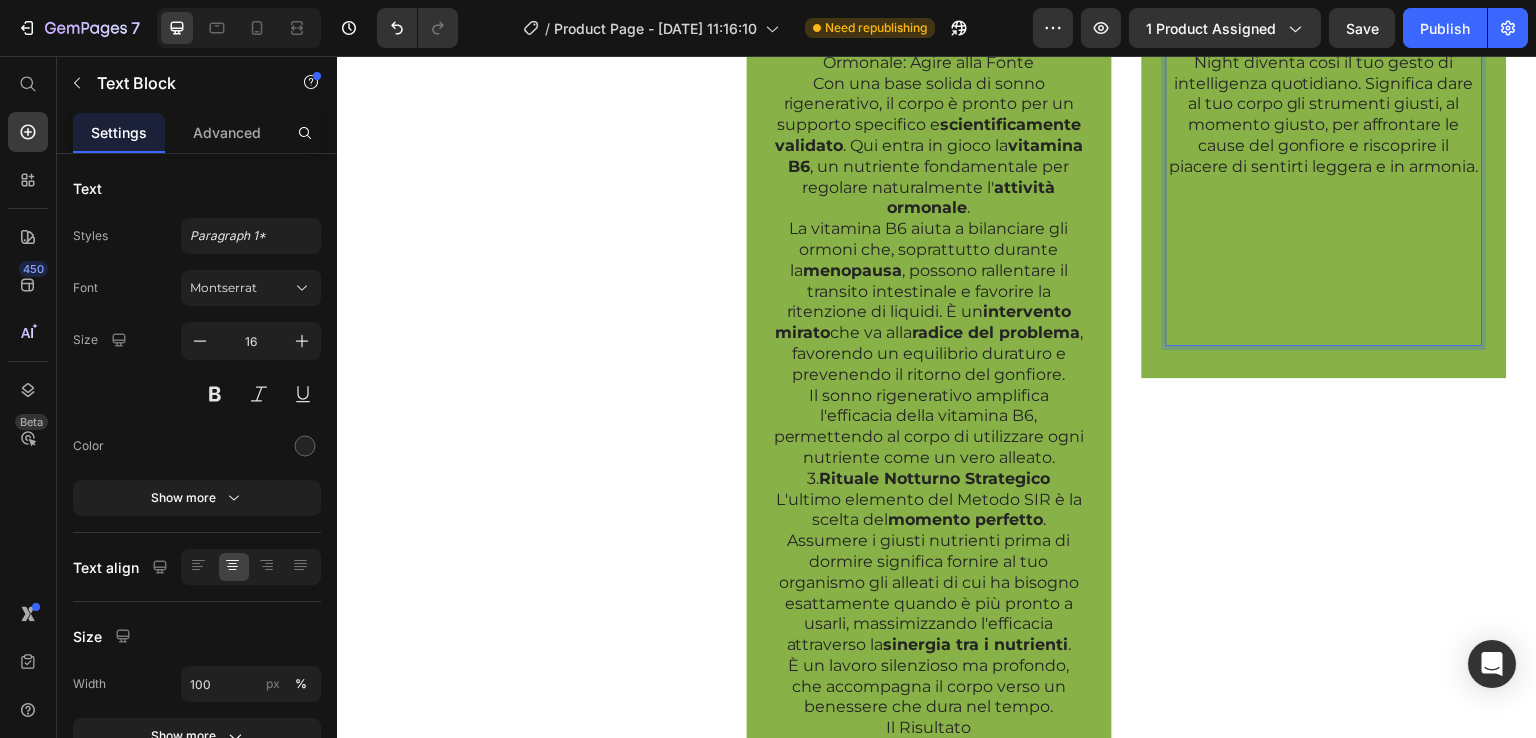 click on "Rituale Notturno (R)" at bounding box center [1282, 41] 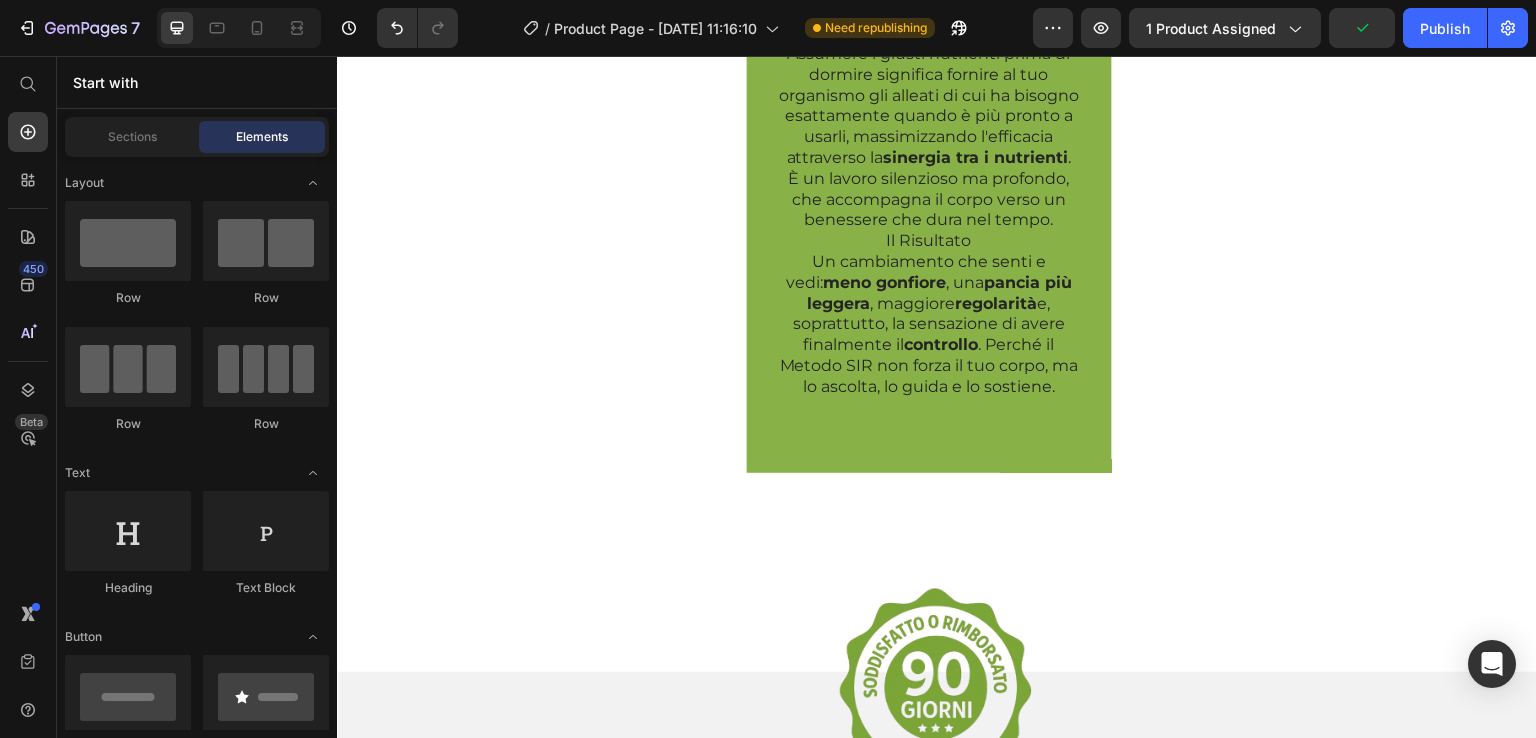 scroll, scrollTop: 2280, scrollLeft: 0, axis: vertical 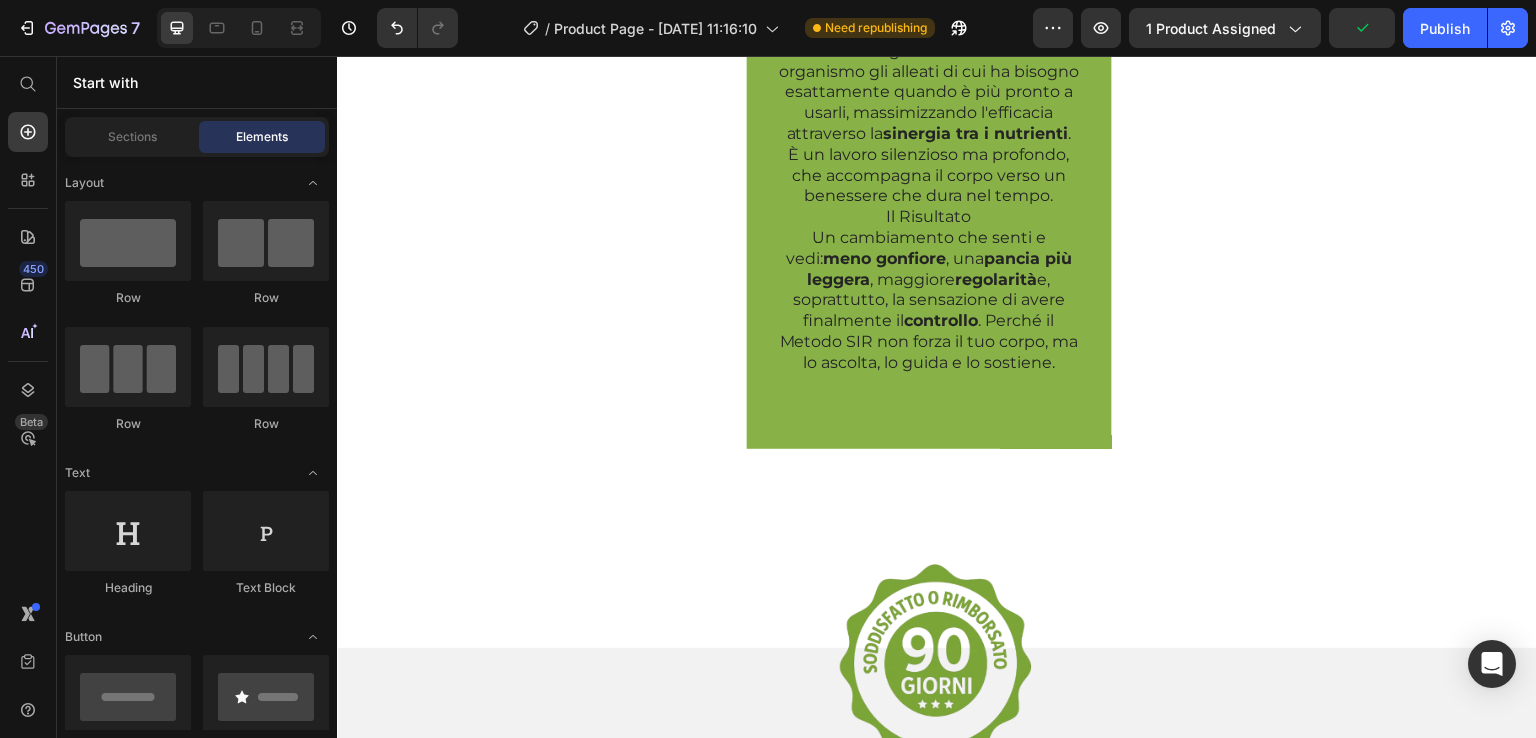 click on "R –  Rituale Notturno:   Recovery Night diventa così il tuo gesto di intelligenza quotidiano. Significa dare al tuo corpo gli strumenti giusti, al momento giusto, per affrontare le cause del gonfiore e riscoprire il piacere di sentirti leggera e in armonia." at bounding box center (1324, -344) 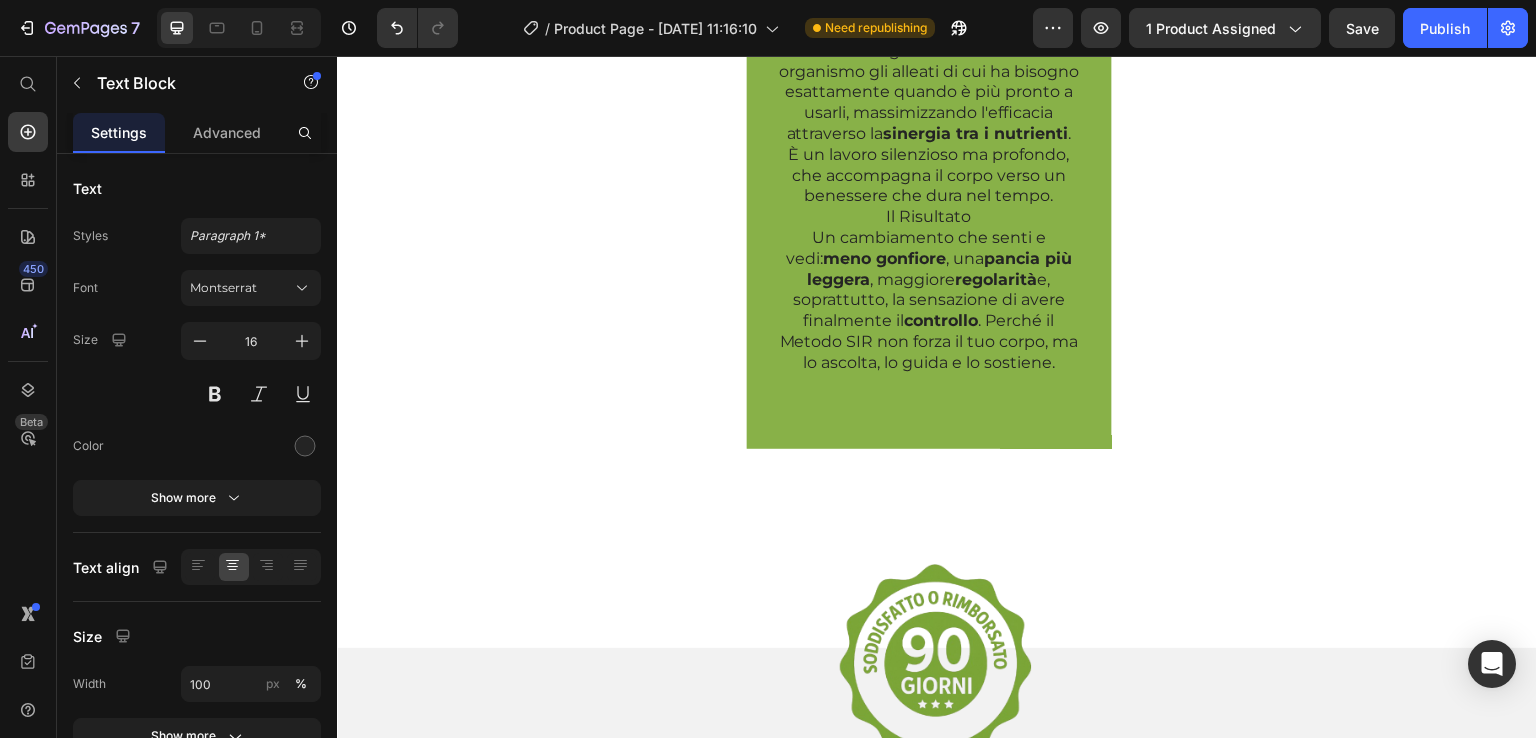click on "R –  Rituale Notturno:   Recovery Night diventa così il tuo gesto di intelligenza quotidiano. Significa dare al tuo corpo gli strumenti giusti, al momento giusto, per affrontare le cause del gonfiore e riscoprire il piacere di sentirti leggera e in armonia. ⁠⁠⁠⁠⁠⁠⁠" at bounding box center [1324, -334] 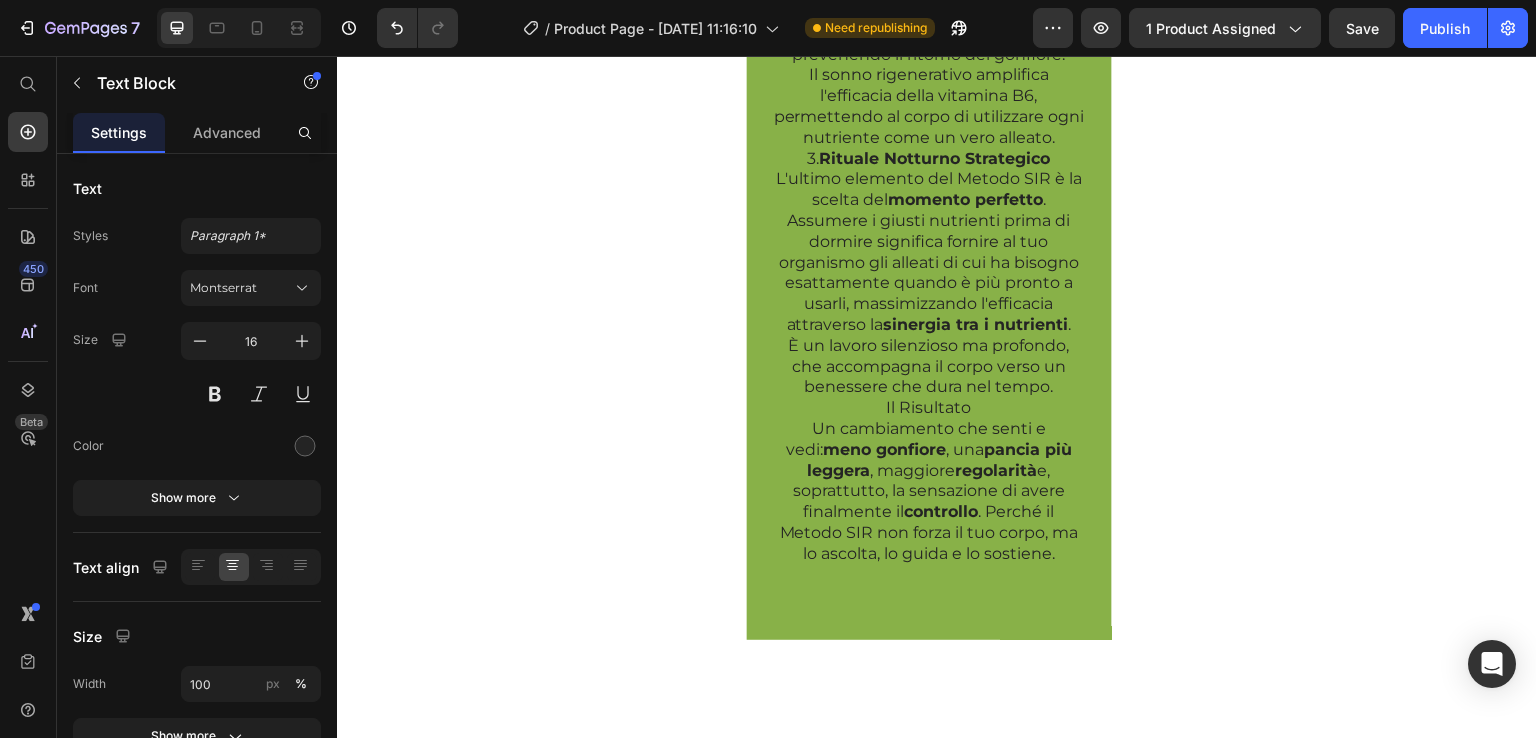 click at bounding box center [1324, -112] 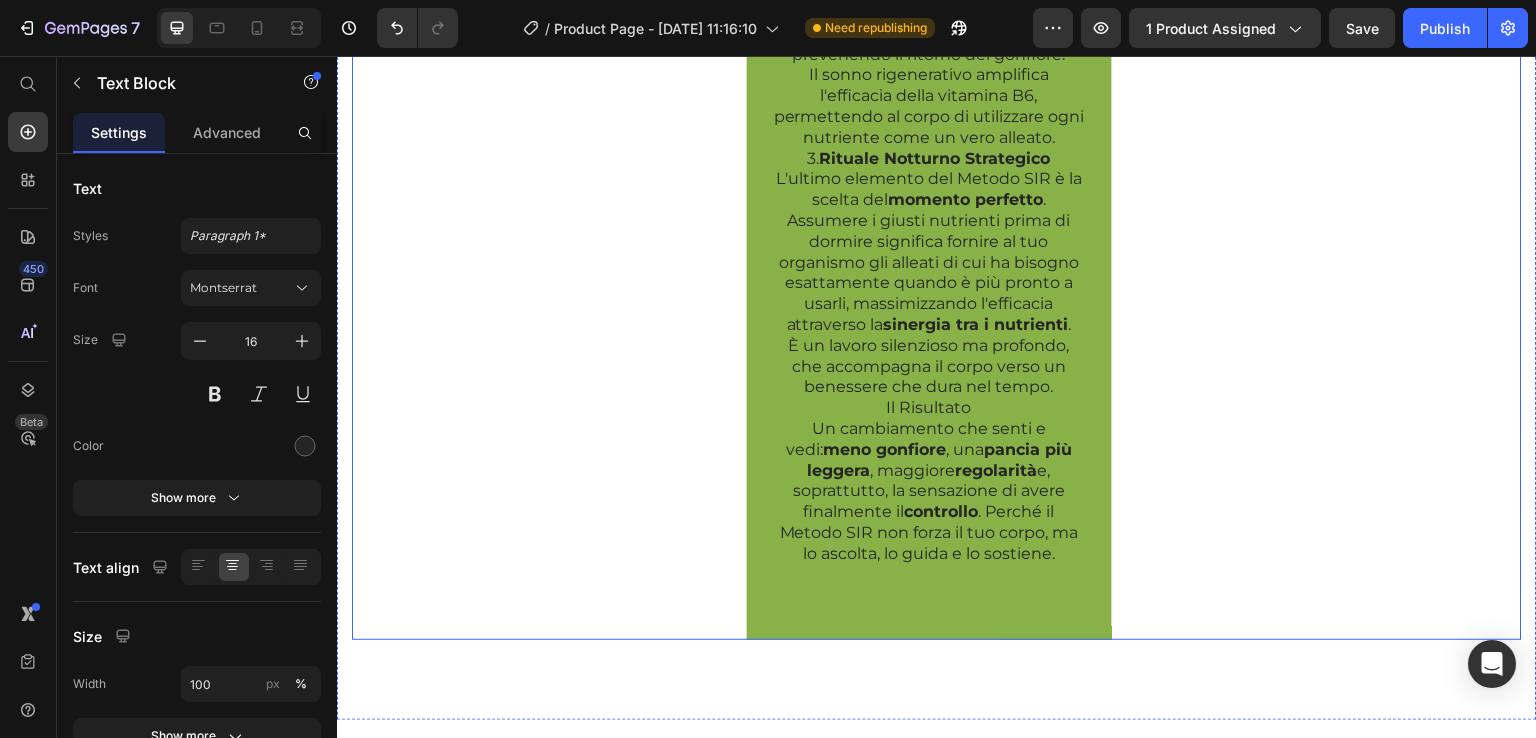 click on "Image Come Recovery Night Funziona Per Te Text Block Come Recovery Night Applica il Metodo SIR per Te Recovery Night non è semplicemente un integratore. È la formula studiata per tradurre ogni pilastro del Metodo SIR in un'azione concreta e misurabile all'interno del tuo corpo, durante le ore più importanti per la tua rigenerazione: quelle notturne. Ecco come la sua composizione applica il metodo punto per punto: S – [PERSON_NAME]: Per prima cosa, la formula crea le condizioni ideali per un riposo profondo. Contiene ingredienti specifici come [Inserisci qui il tuo ingrediente per il sonno, es. Melatonina, Estratto di Valeriana, Passiflora, etc.], noti per ridurre il tempo necessario ad addormentarsi e favorire un sonno continuativo. Questo garantisce che il tuo corpo entri nella fase rigenerativa essenziale, preparando il "palco" perfetto per il passo successivo. R –  Rituale Notturno: Text Block   16 Row" at bounding box center (1324, -257) 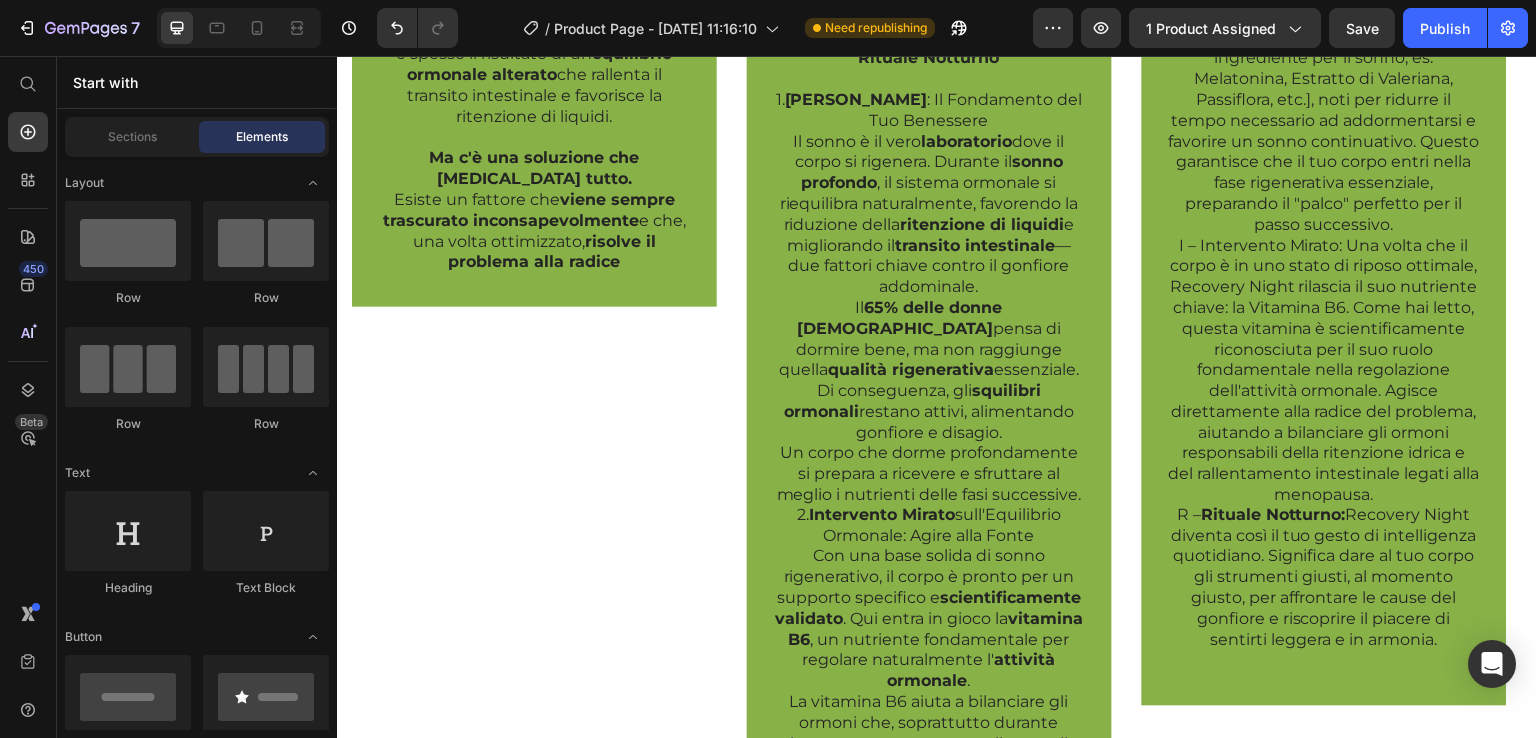 scroll, scrollTop: 1367, scrollLeft: 0, axis: vertical 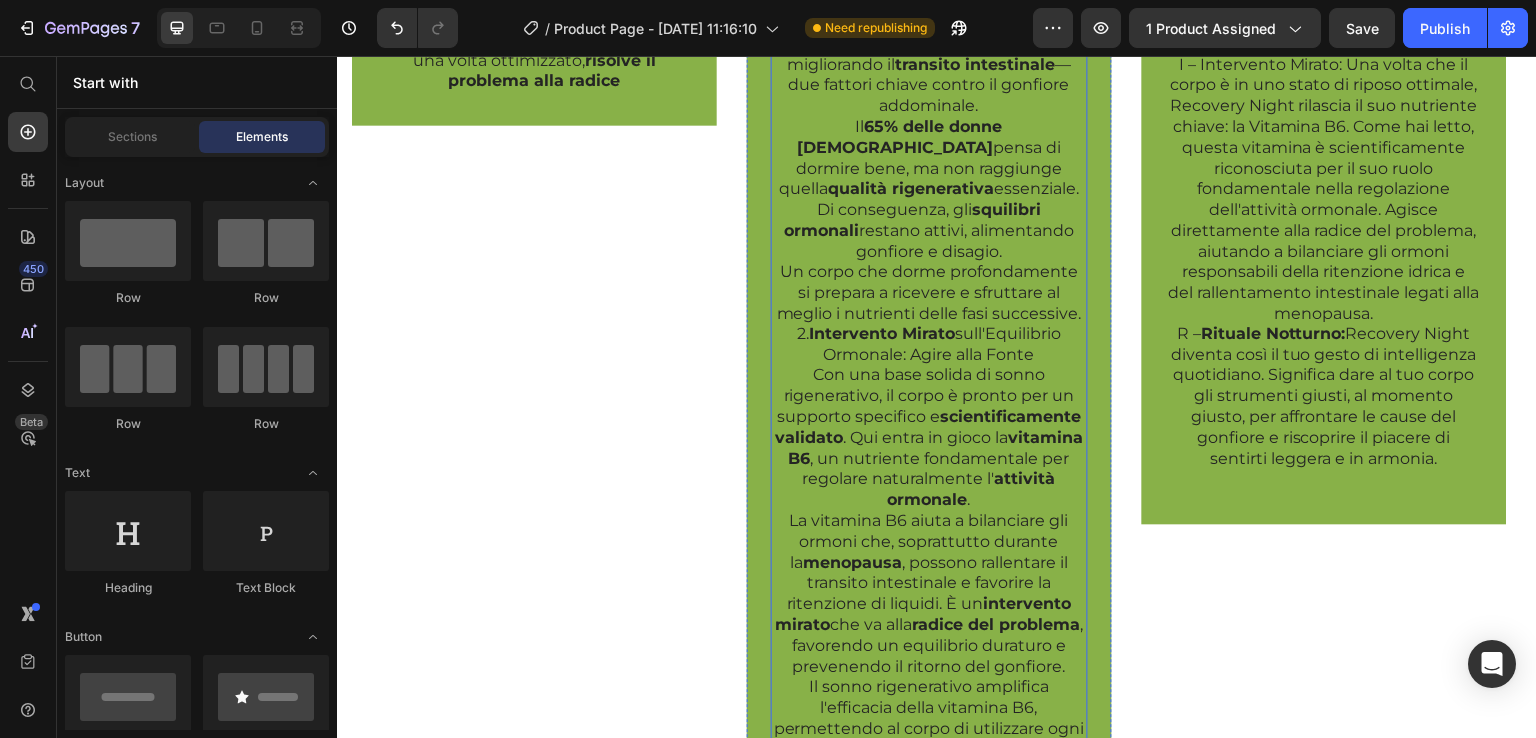 click on "65% delle donne [DEMOGRAPHIC_DATA]" at bounding box center (900, 136) 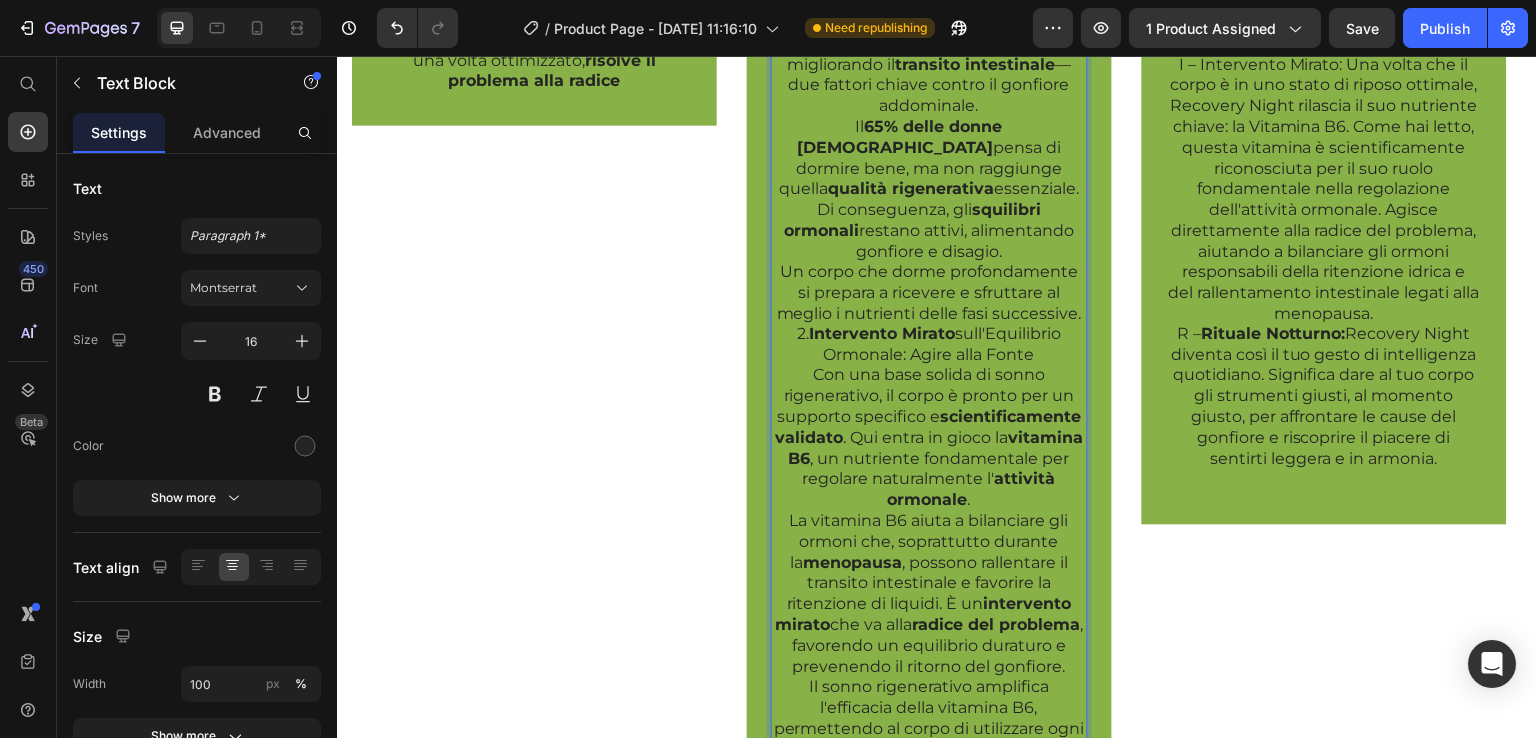 click on "Il sonno è il vero  laboratorio  dove il corpo si rigenera. Durante il  sonno profondo , il sistema ormonale si riequilibra naturalmente, favorendo la riduzione della  ritenzione di liquidi  e migliorando il  transito intestinale  — due fattori chiave contro il gonfiore addominale." at bounding box center (929, 33) 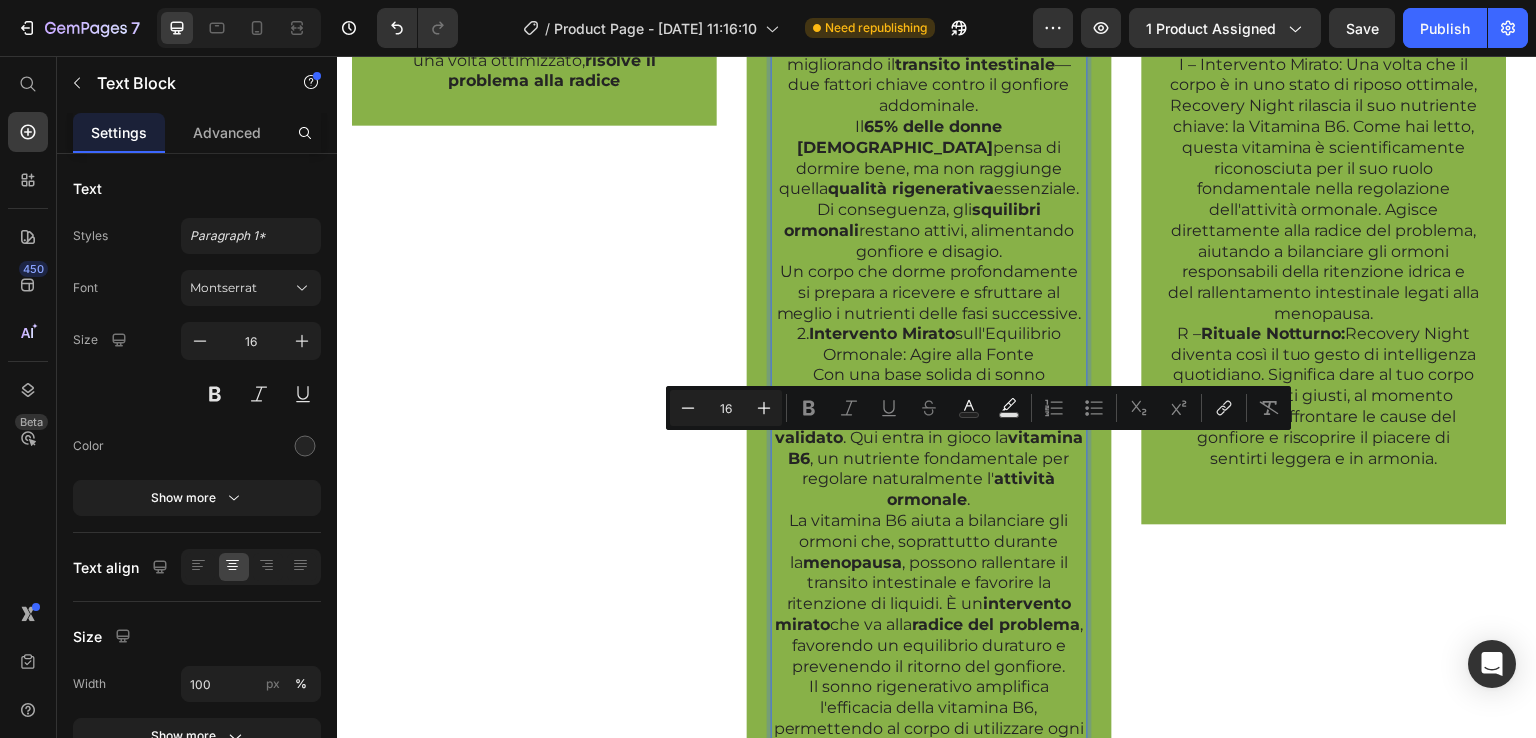 click on "Il sonno è il vero  laboratorio  dove il corpo si rigenera. Durante il  sonno profondo , il sistema ormonale si riequilibra naturalmente, favorendo la riduzione della  ritenzione di liquidi  e migliorando il  transito intestinale  — due fattori chiave contro il gonfiore addominale." at bounding box center [929, 33] 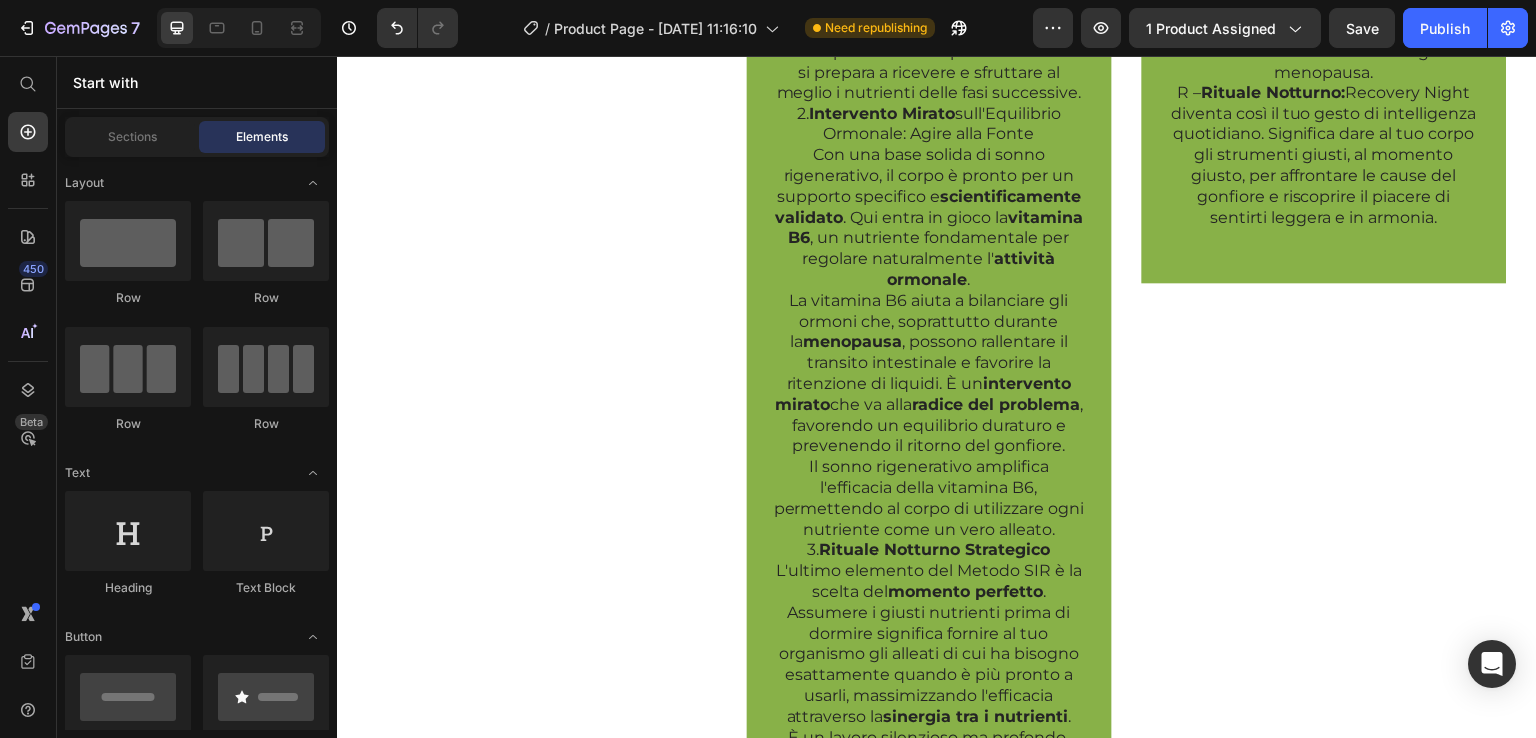 scroll, scrollTop: 1789, scrollLeft: 0, axis: vertical 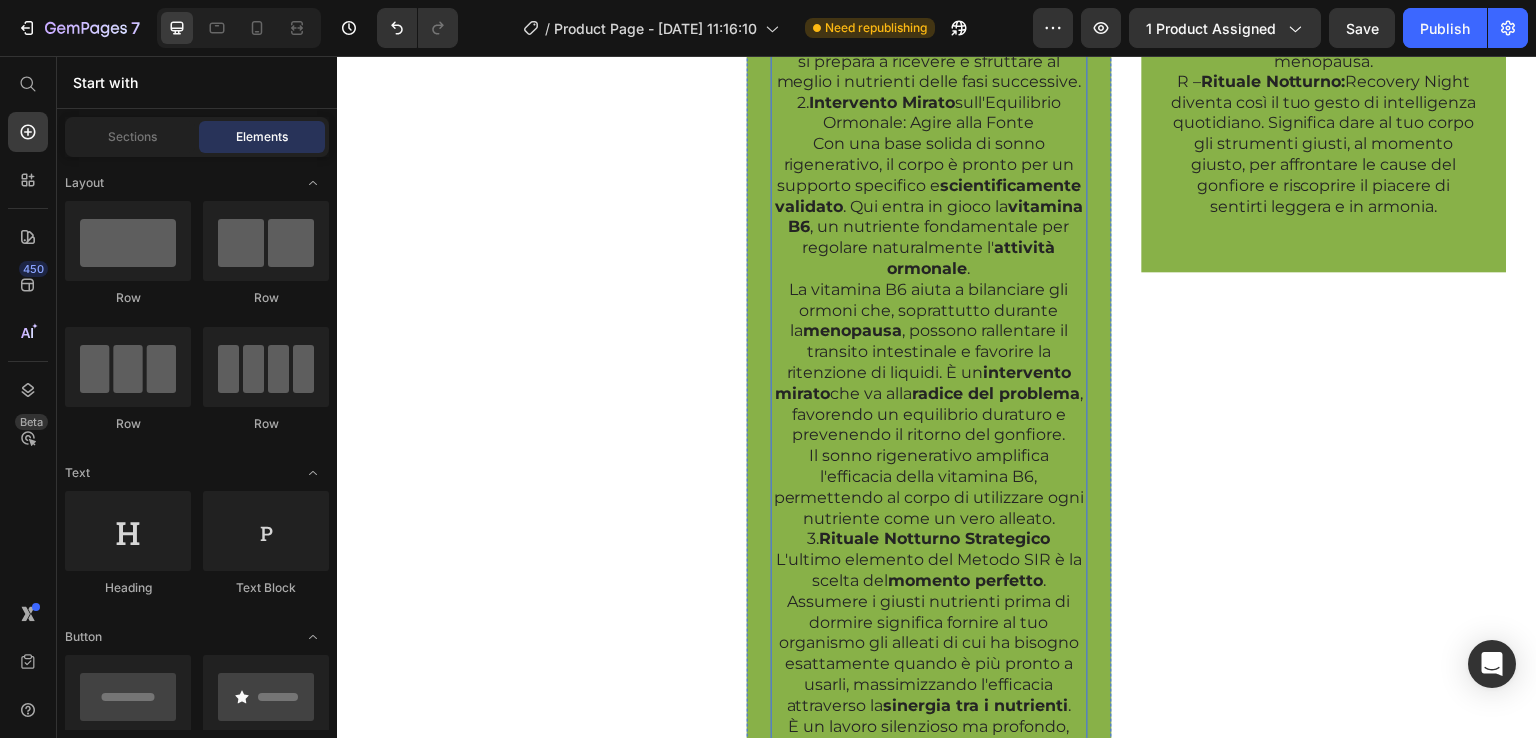 click on "Il  65% delle donne [DEMOGRAPHIC_DATA]  pensa di dormire bene, ma non raggiunge quella  qualità rigenerativa  essenziale. Di conseguenza, gli  squilibri ormonali  restano attivi, alimentando gonfiore e disagio." at bounding box center (929, -42) 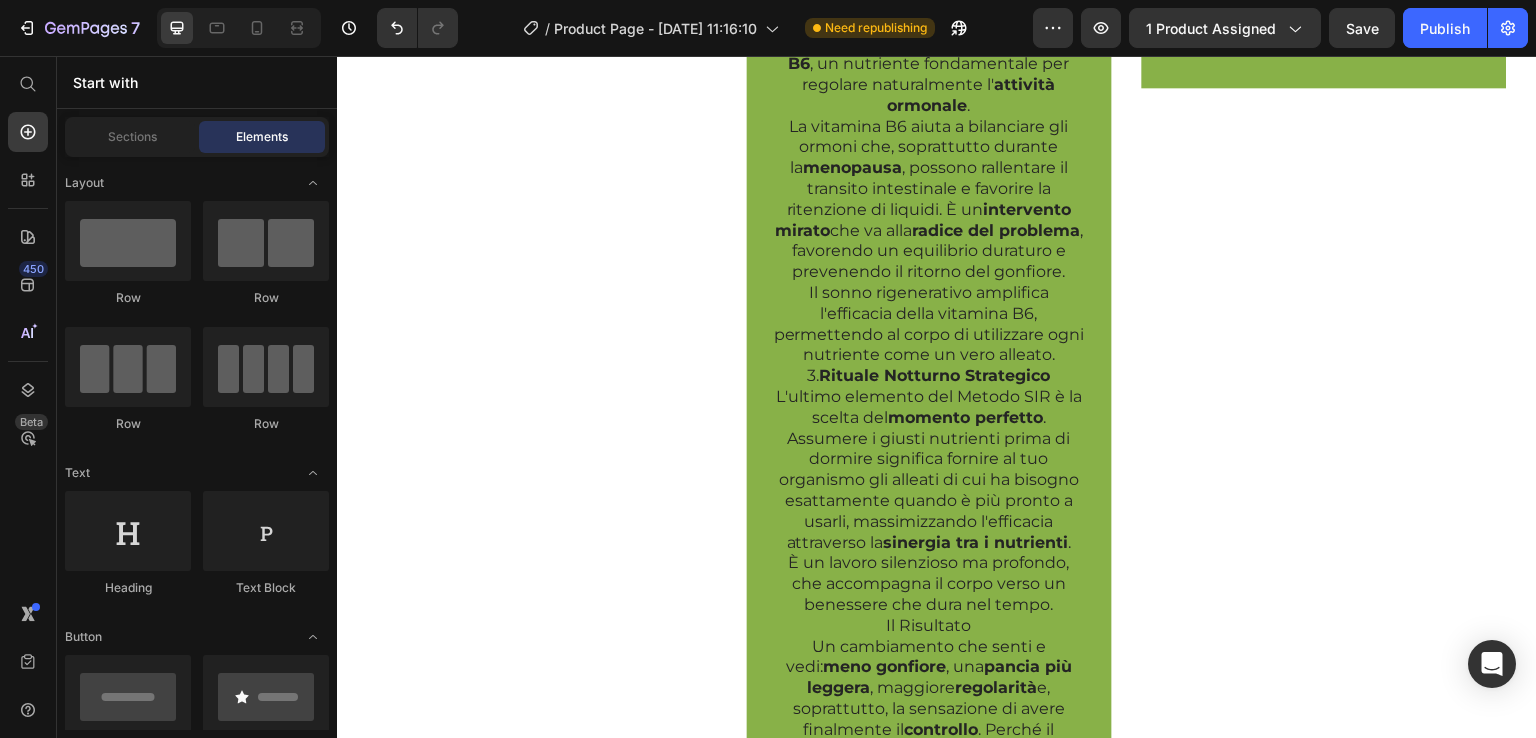 scroll, scrollTop: 2020, scrollLeft: 0, axis: vertical 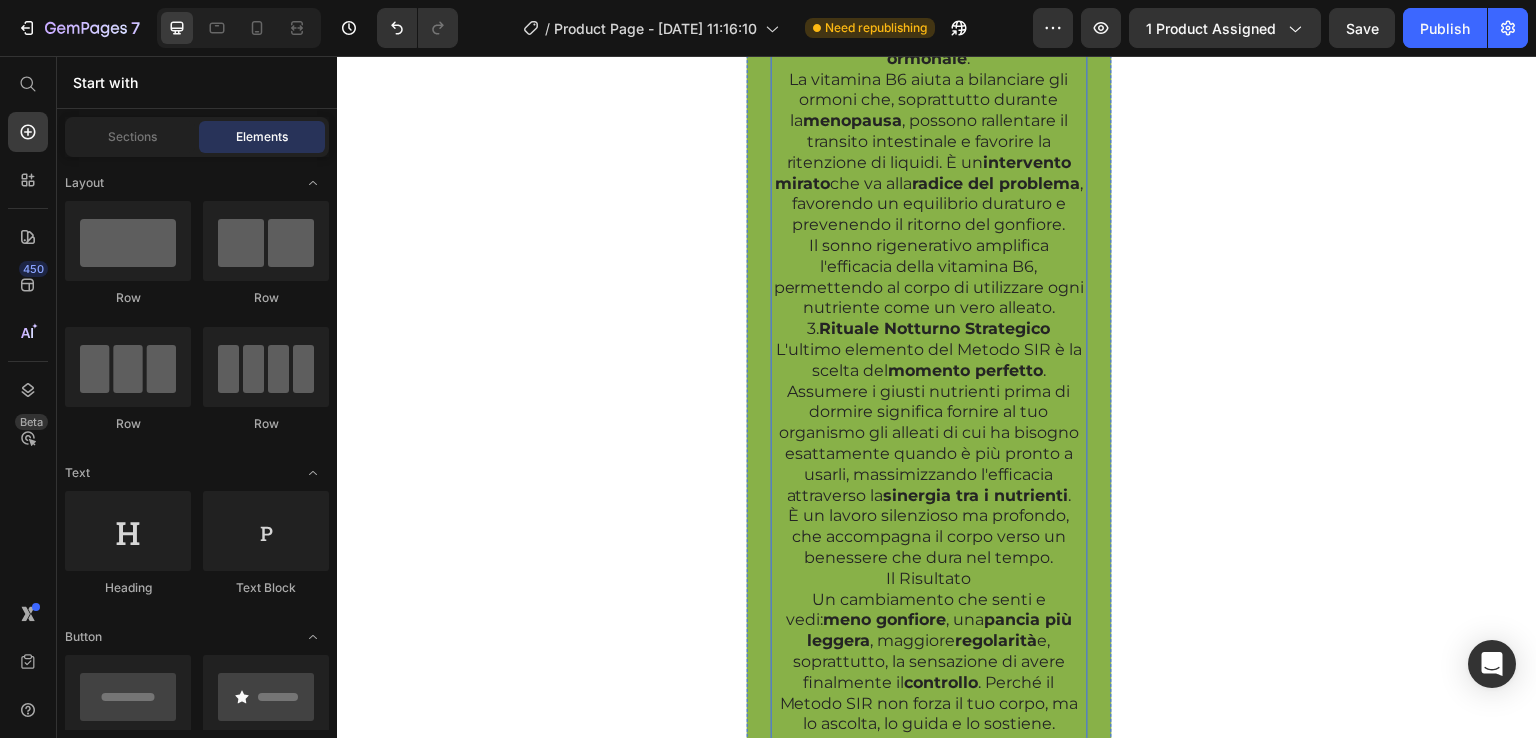 click on "Con una base solida di sonno rigenerativo, il corpo è pronto per un supporto specifico e  scientificamente validato . Qui entra in gioco la  vitamina B6 , un nutriente fondamentale per regolare naturalmente l' attività ormonale ." at bounding box center (929, -3) 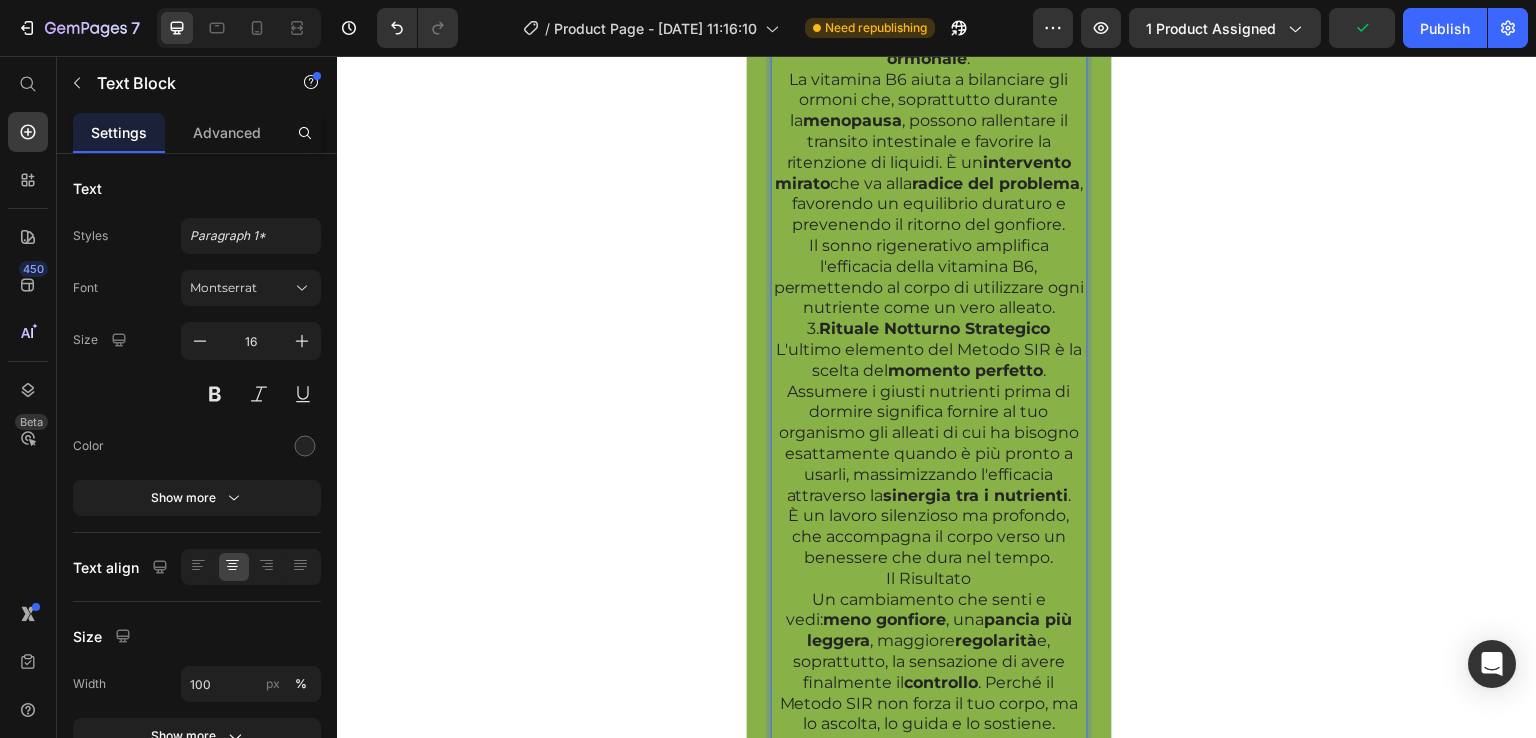 click on "Un corpo che dorme profondamente si prepara a ricevere e sfruttare al meglio i nutrienti delle fasi successive." at bounding box center (929, -149) 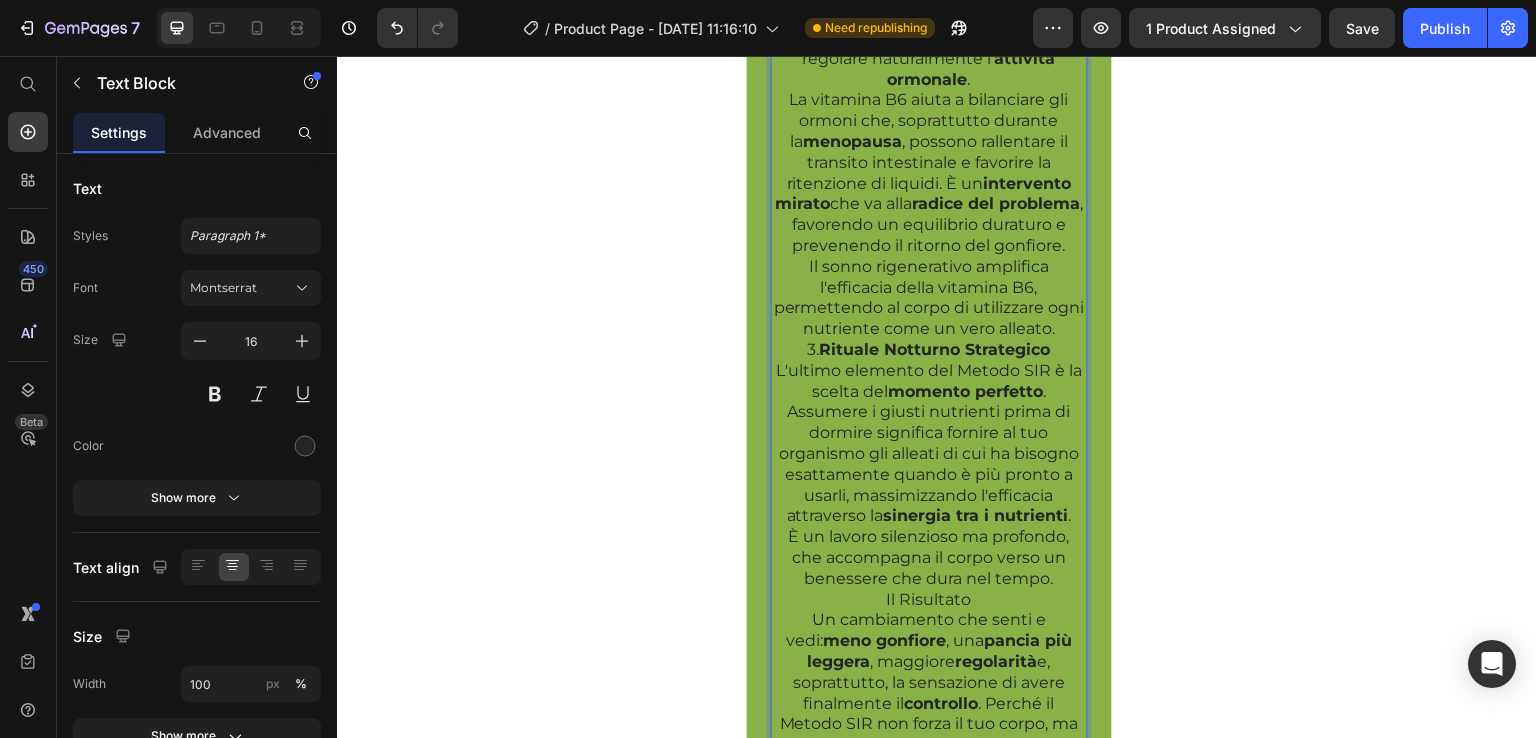click on "La vitamina B6 aiuta a bilanciare gli ormoni che, soprattutto durante la  menopausa , possono rallentare il transito intestinale e favorire la ritenzione di liquidi. È un  intervento mirato  che va alla  radice del problema , favorendo un equilibrio duraturo e prevenendo il ritorno del gonfiore." at bounding box center (929, 173) 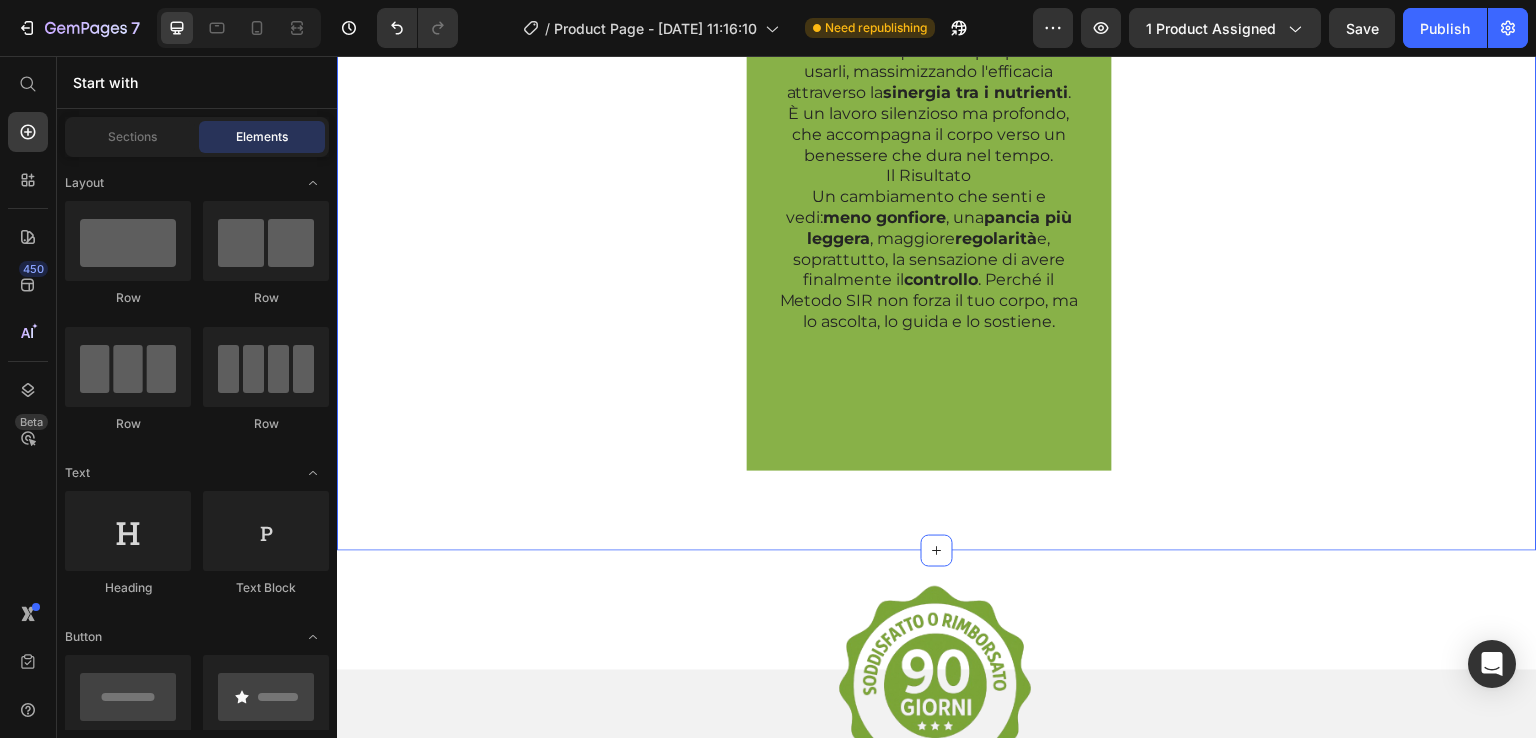 scroll, scrollTop: 2452, scrollLeft: 0, axis: vertical 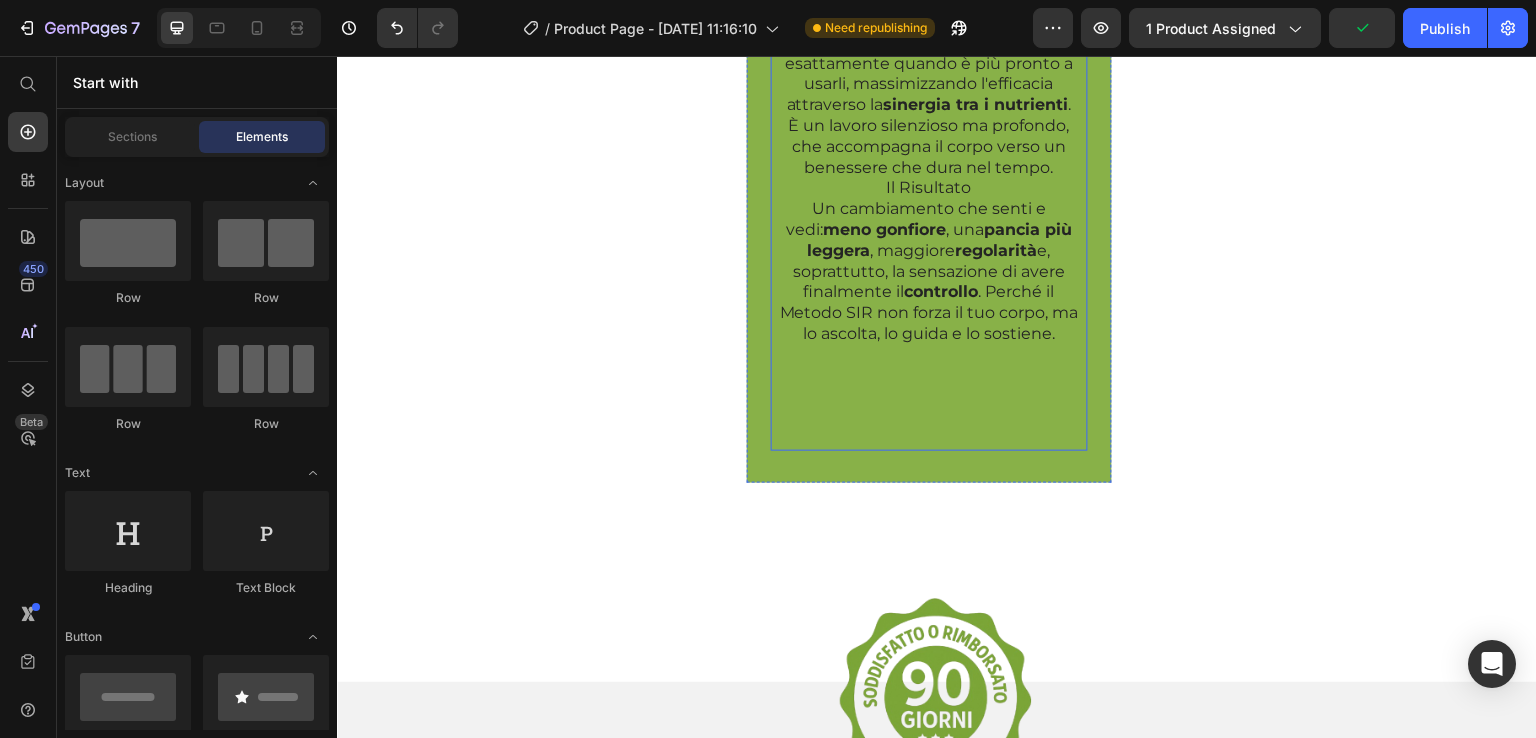 click on "Il sonno rigenerativo amplifica l'efficacia della vitamina B6, permettendo al corpo di utilizzare ogni nutriente come un vero alleato." at bounding box center (929, -113) 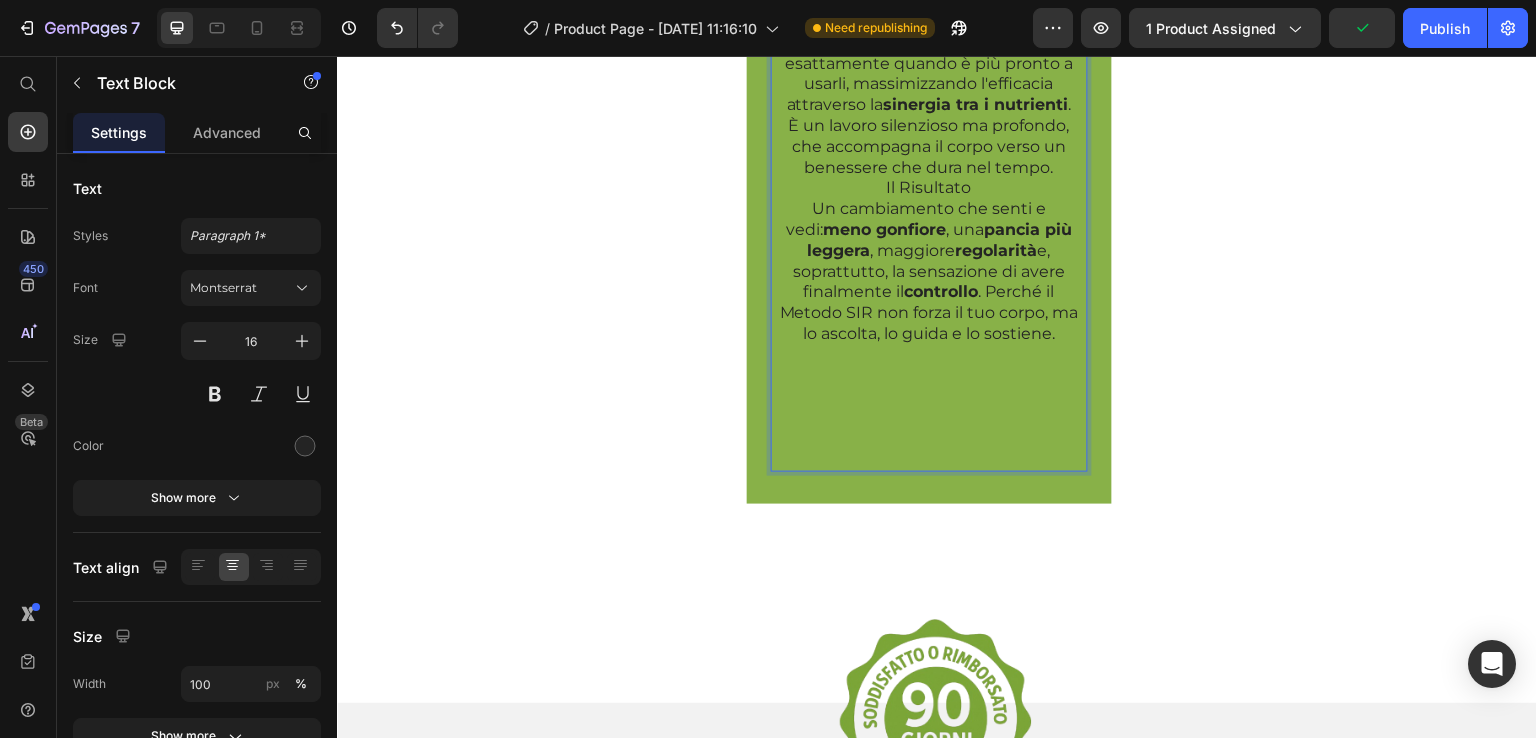 click on "Il sonno rigenerativo amplifica l'efficacia della vitamina B6, permettendo al corpo di utilizzare ogni nutriente come un vero alleato." at bounding box center [929, -113] 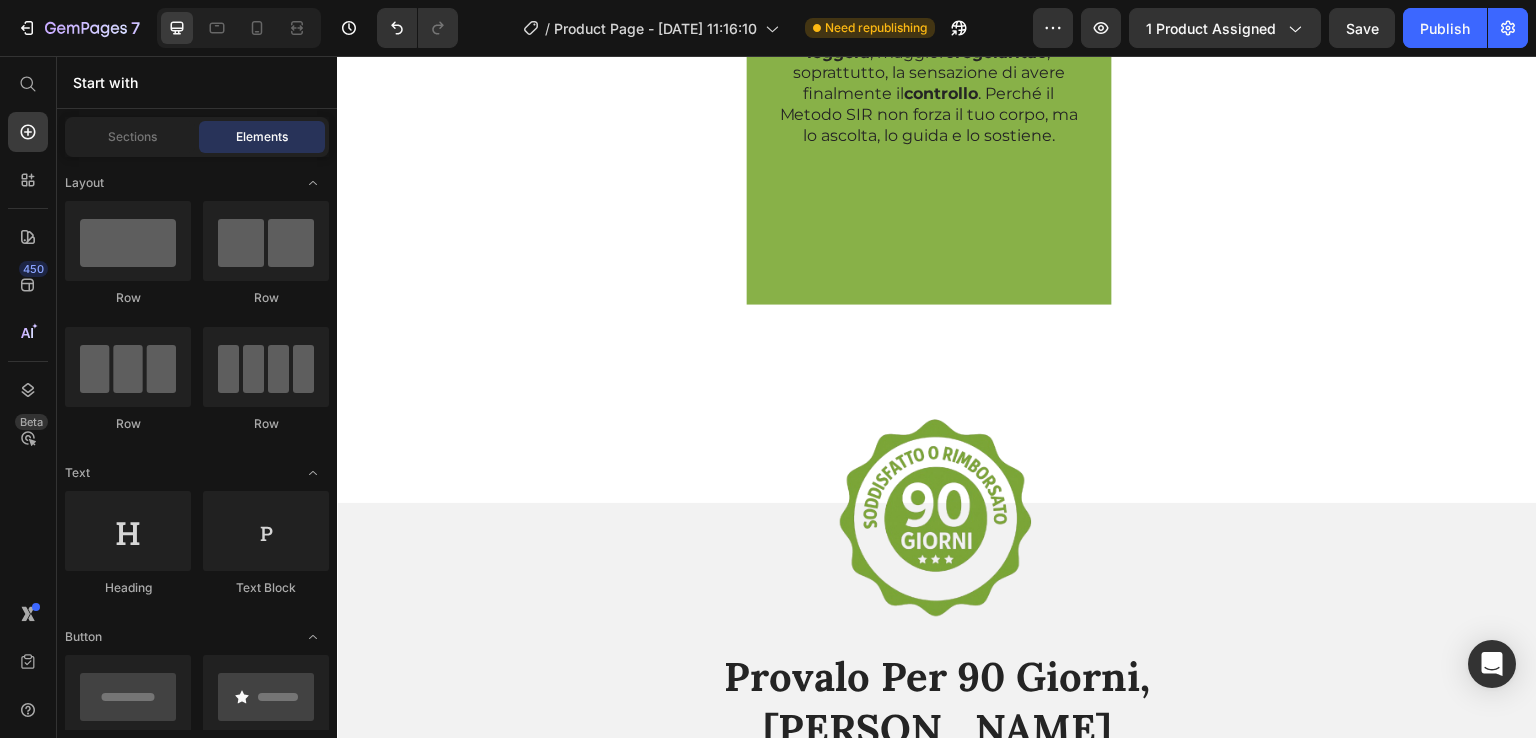 scroll, scrollTop: 2720, scrollLeft: 0, axis: vertical 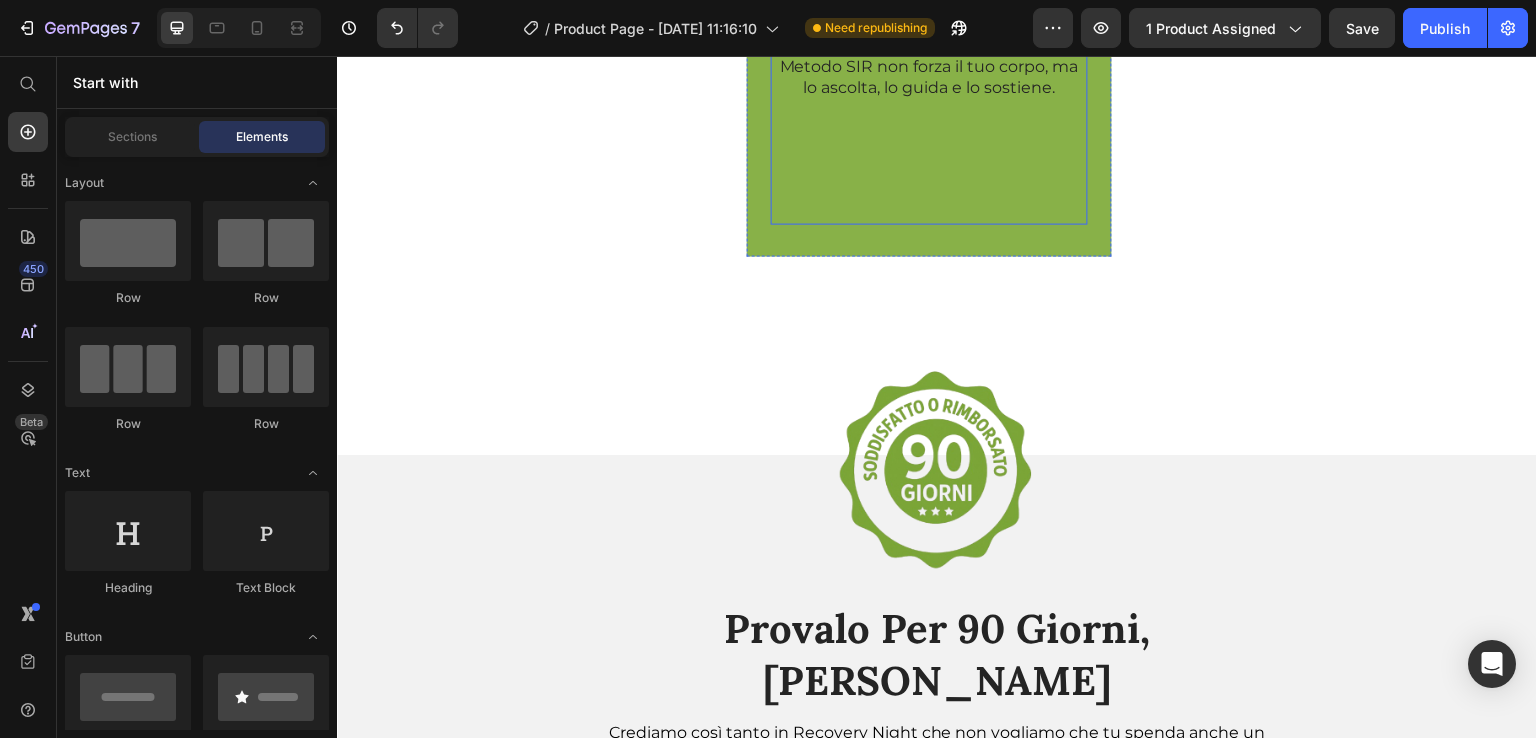click on "È un lavoro silenzioso ma profondo, che accompagna il corpo verso un benessere che dura nel tempo." at bounding box center (929, -100) 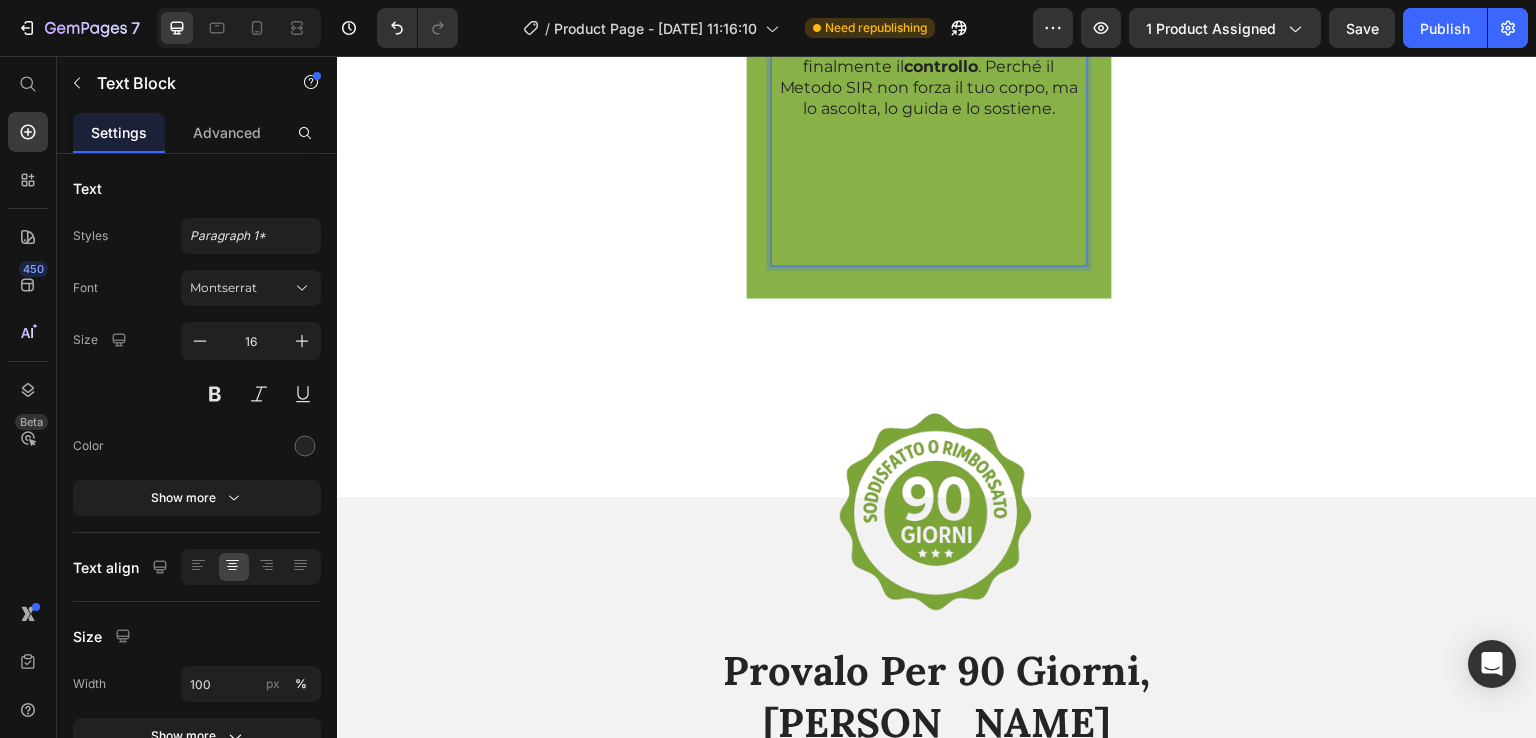 click on "Il Risultato" at bounding box center [929, -38] 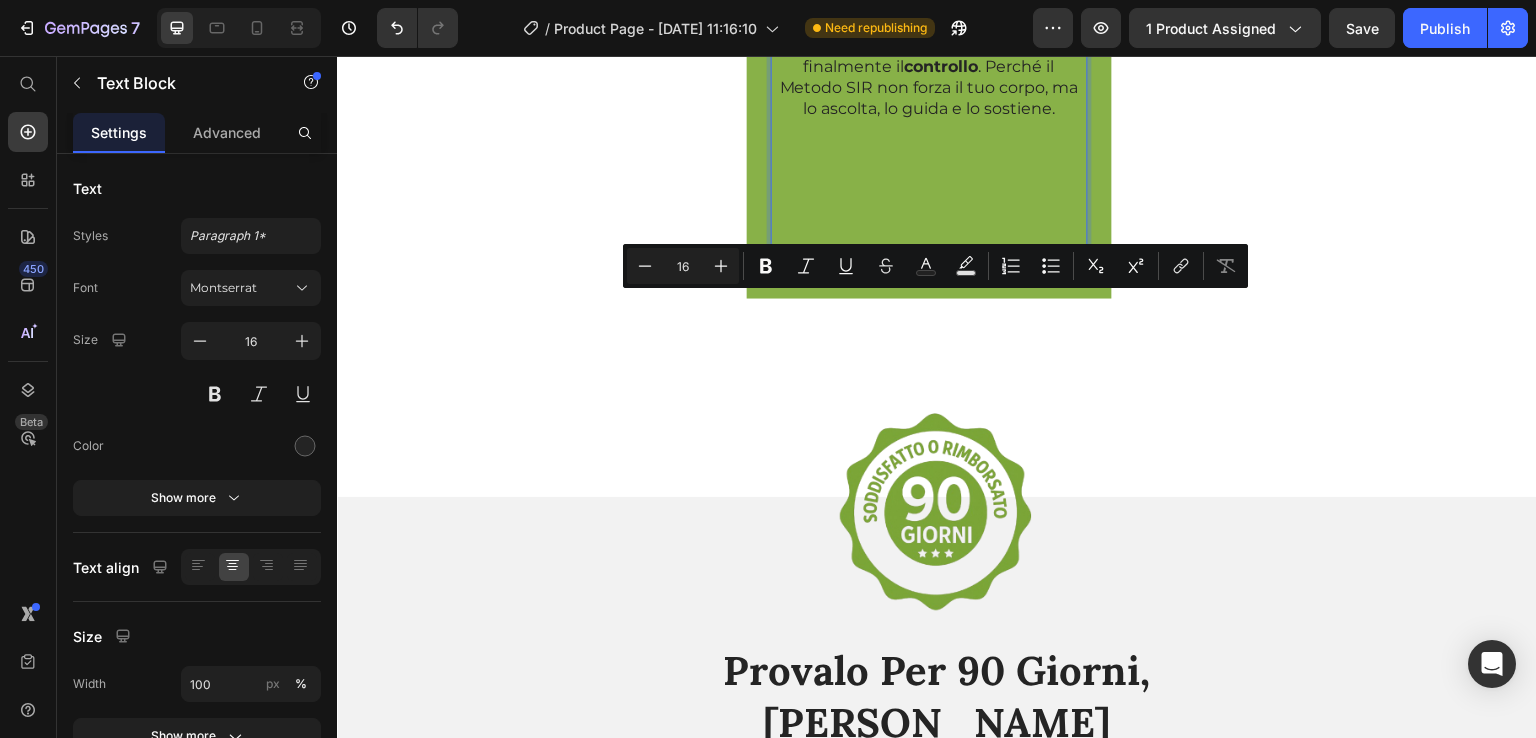 click on "Il Risultato" at bounding box center [929, -38] 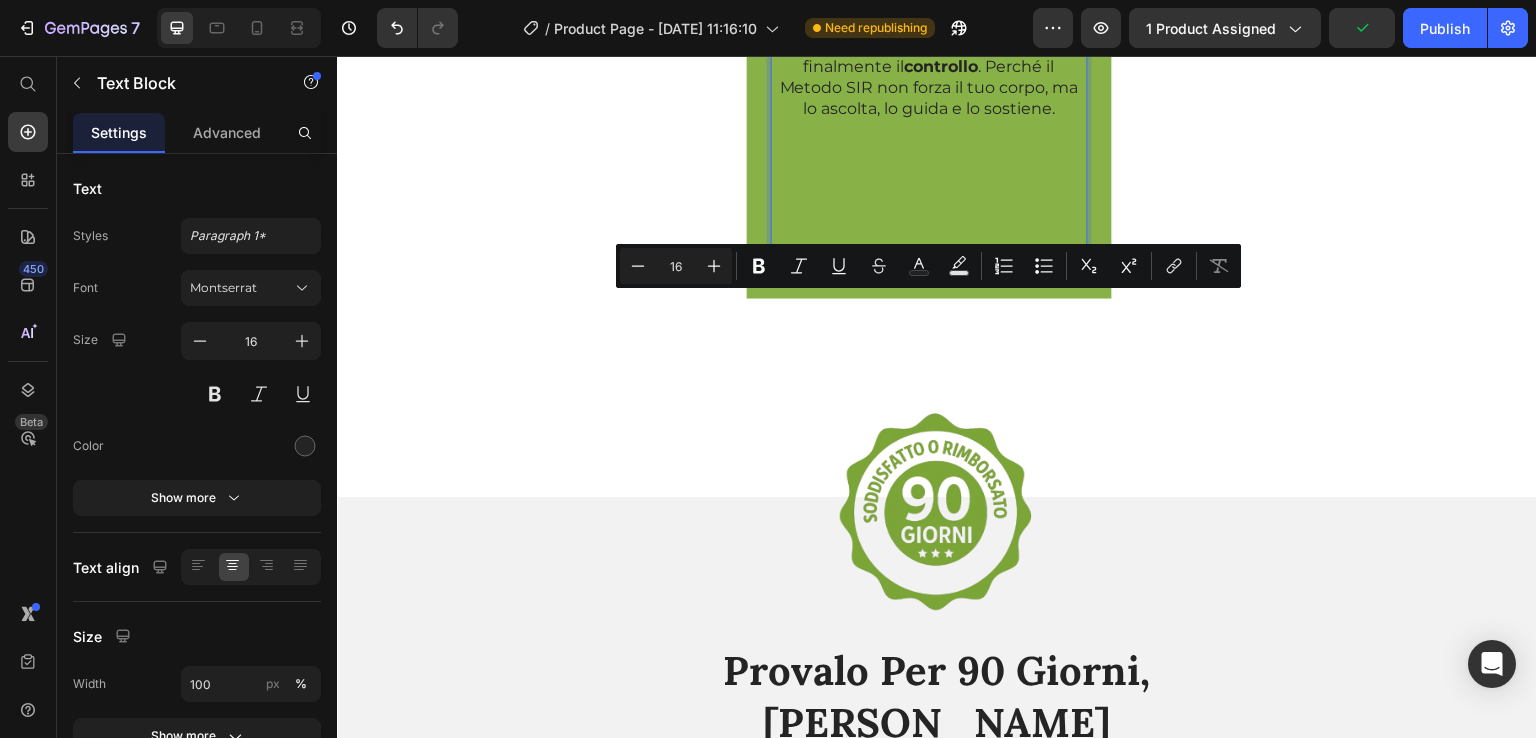 drag, startPoint x: 950, startPoint y: 310, endPoint x: 974, endPoint y: 310, distance: 24 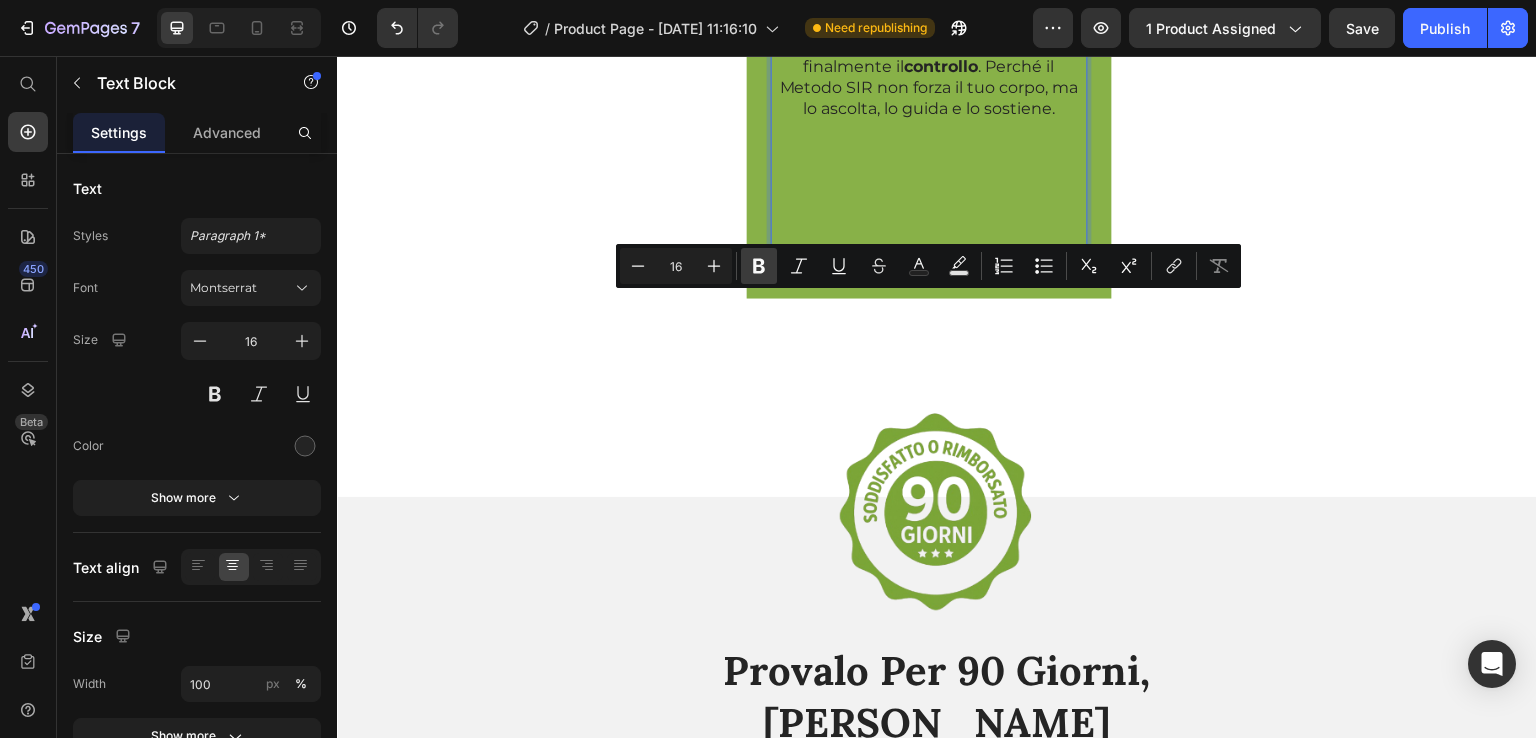 click 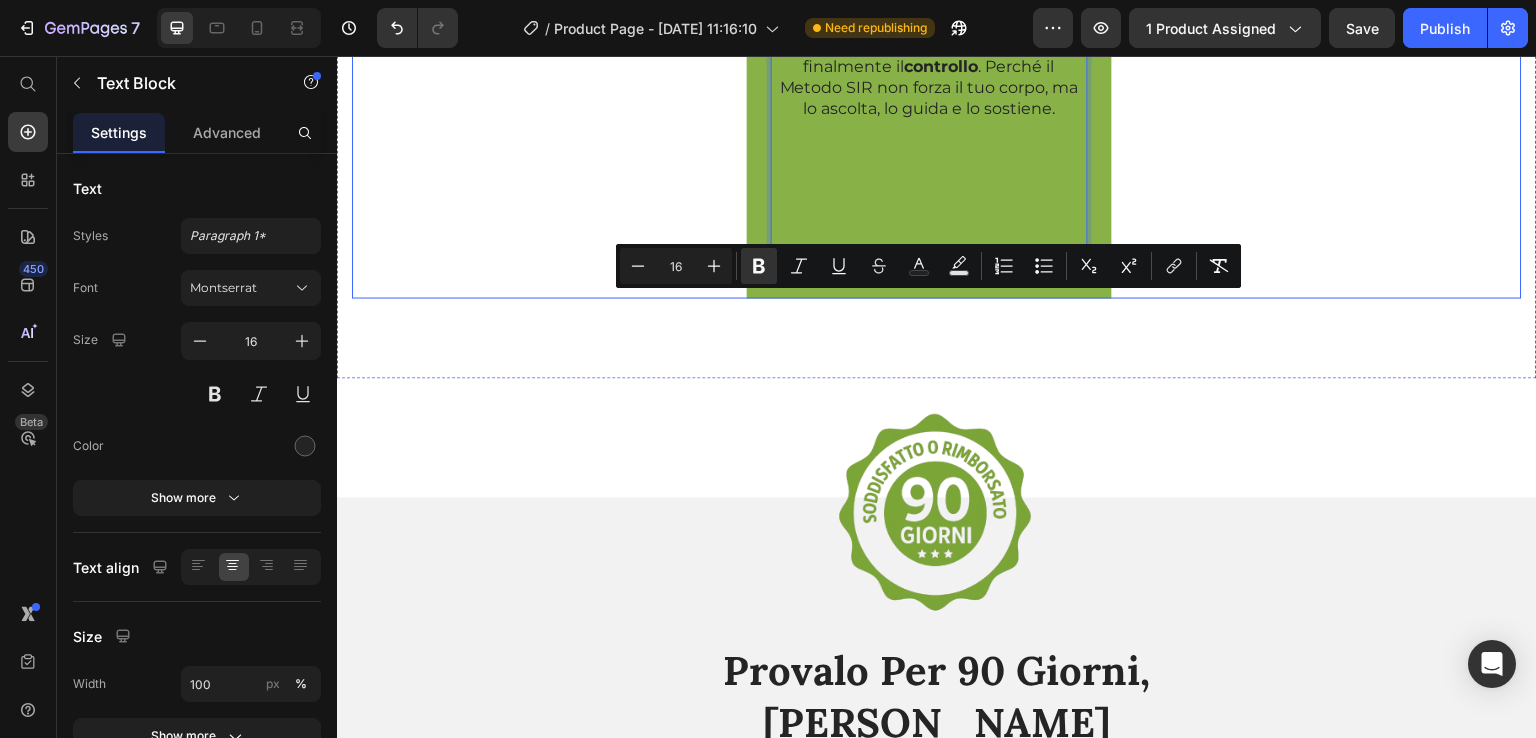 click on "Image Come Recovery Night Funziona Per Te Text Block Come Recovery Night Applica il Metodo SIR per Te Recovery Night non è semplicemente un integratore. È la formula studiata per tradurre ogni pilastro del Metodo SIR in un'azione concreta e misurabile all'interno del tuo corpo, durante le ore più importanti per la tua rigenerazione: quelle notturne. Ecco come la sua composizione applica il metodo punto per punto: S – [PERSON_NAME]: Per prima cosa, la formula crea le condizioni ideali per un riposo profondo. Contiene ingredienti specifici come [Inserisci qui il tuo ingrediente per il sonno, es. Melatonina, Estratto di Valeriana, Passiflora, etc.], noti per ridurre il tempo necessario ad addormentarsi e favorire un sonno continuativo. Questo garantisce che il tuo corpo entri nella fase rigenerativa essenziale, preparando il "palco" perfetto per il passo successivo. R –  Rituale Notturno: Text Block Row" at bounding box center (1324, -713) 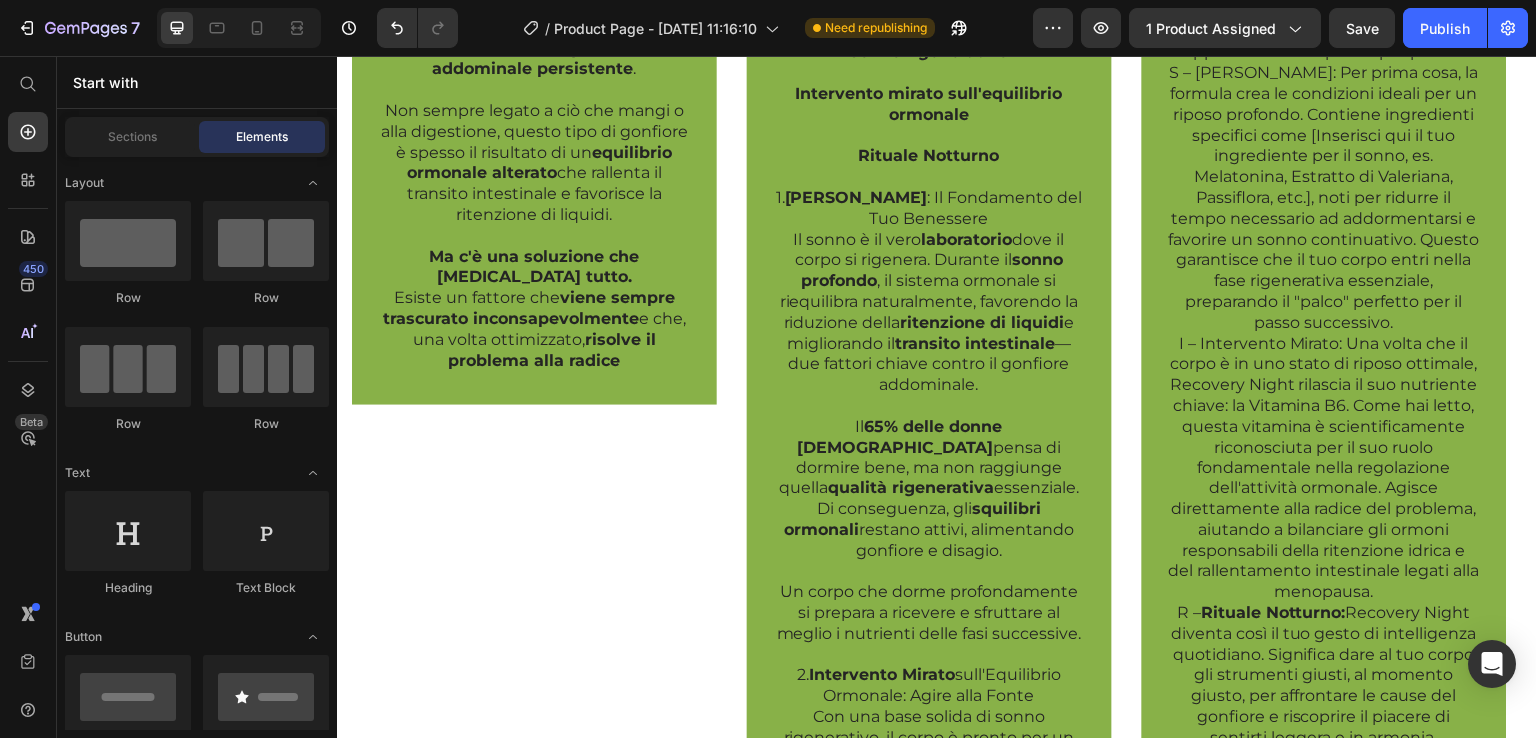 scroll, scrollTop: 1385, scrollLeft: 0, axis: vertical 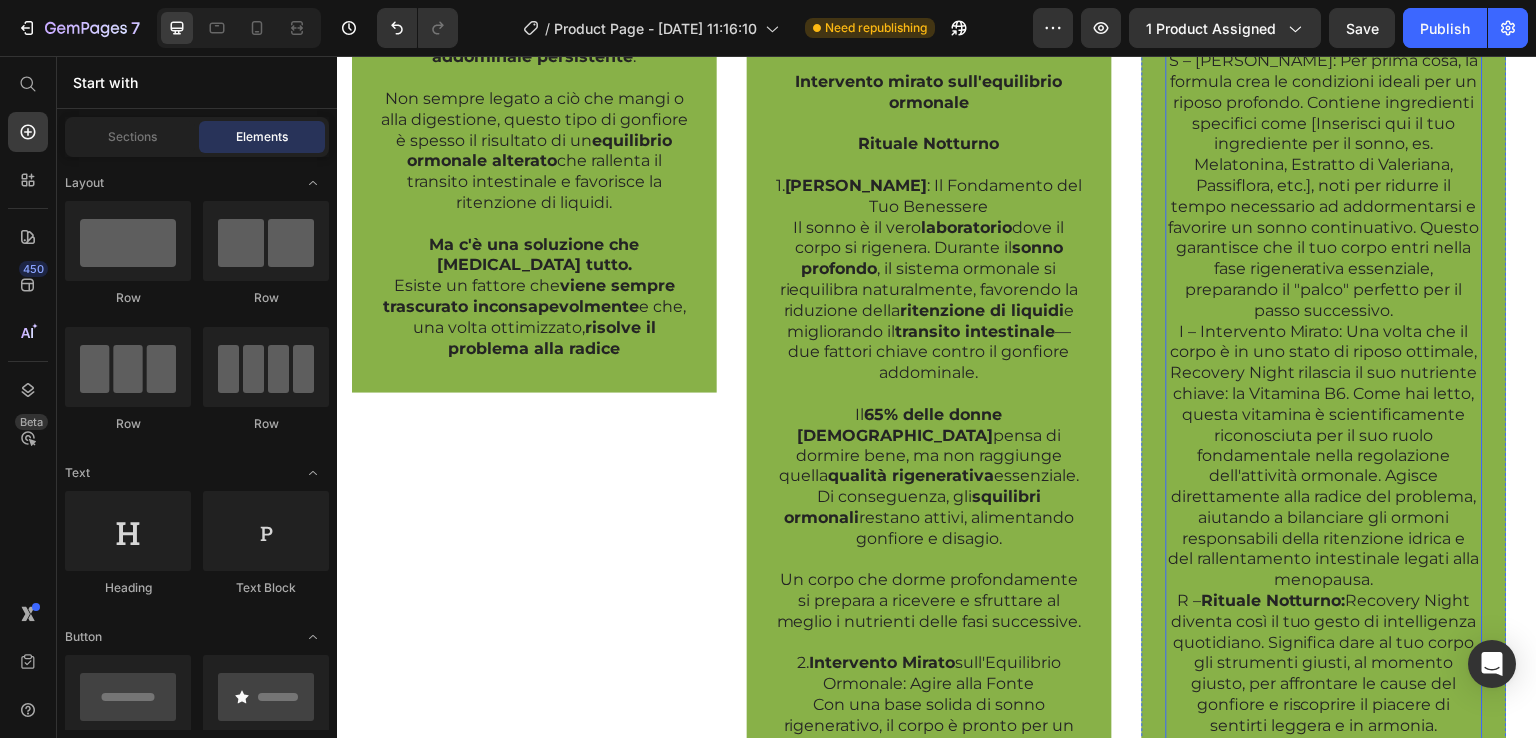 click on "Come Recovery Night Applica il Metodo SIR per Te Recovery Night non è semplicemente un integratore. È la formula studiata per tradurre ogni pilastro del Metodo SIR in un'azione concreta e misurabile all'interno del tuo corpo, durante le ore più importanti per la tua rigenerazione: quelle notturne. [PERSON_NAME] come la sua composizione applica il metodo punto per punto:" at bounding box center (1324, -63) 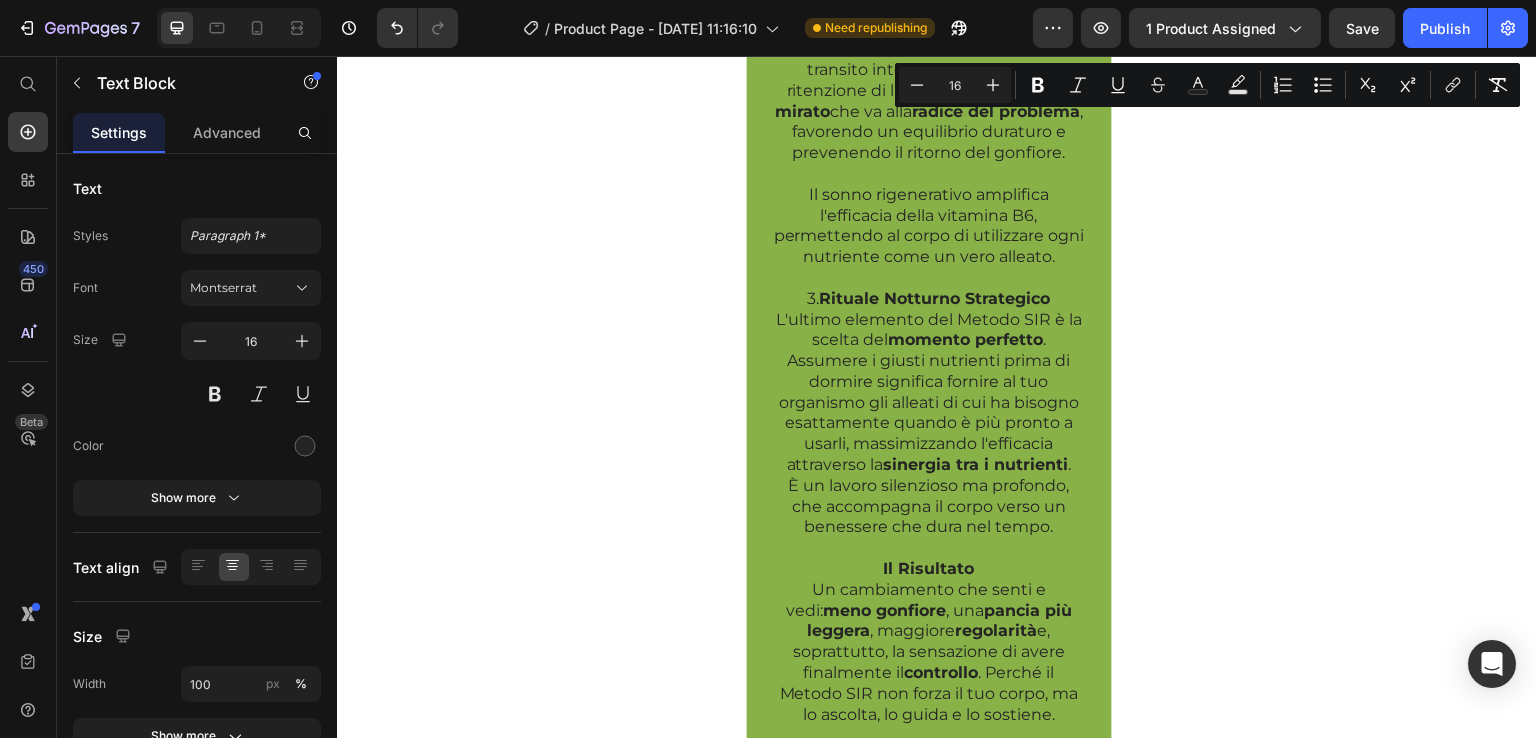 scroll, scrollTop: 2316, scrollLeft: 0, axis: vertical 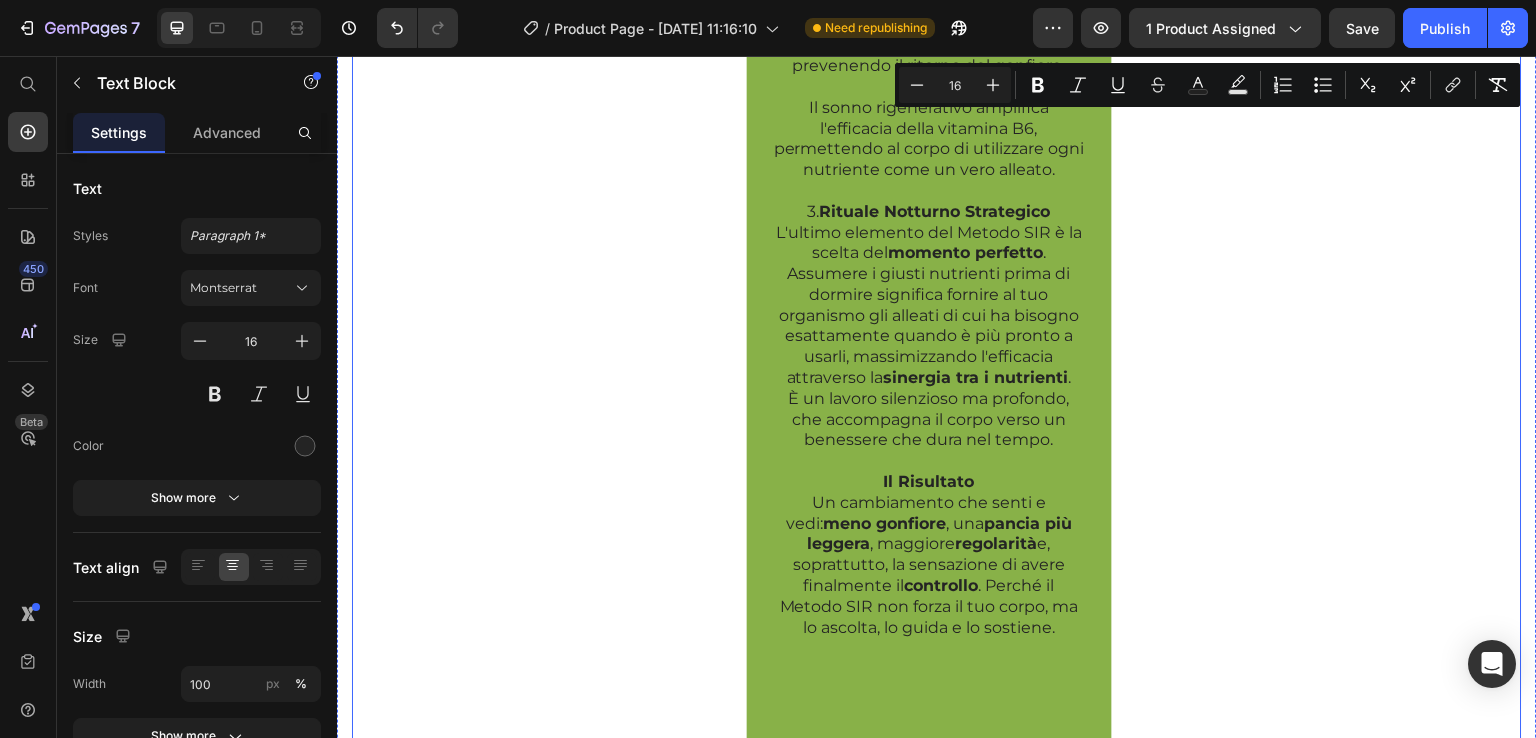 drag, startPoint x: 1195, startPoint y: 192, endPoint x: 1404, endPoint y: 315, distance: 242.50774 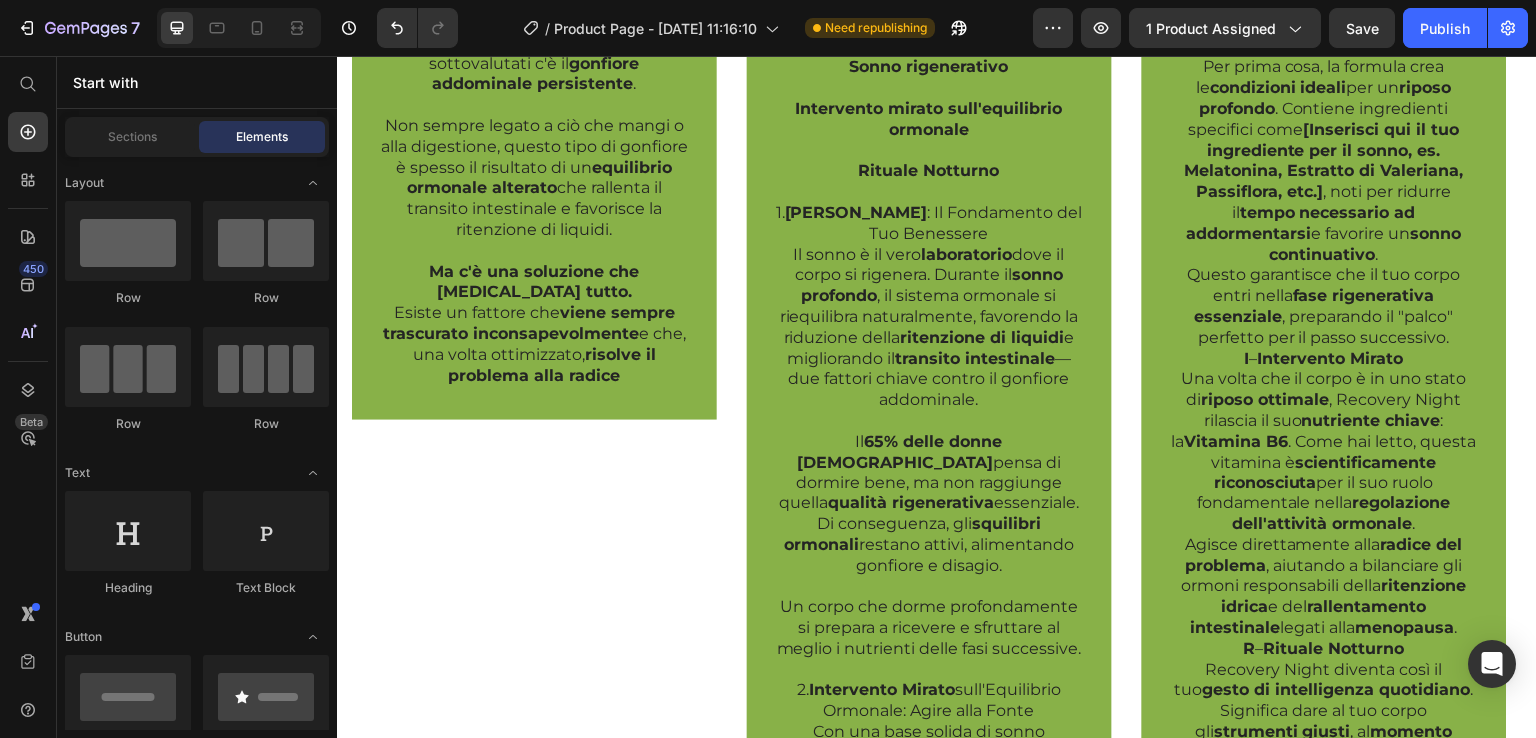 scroll, scrollTop: 1370, scrollLeft: 0, axis: vertical 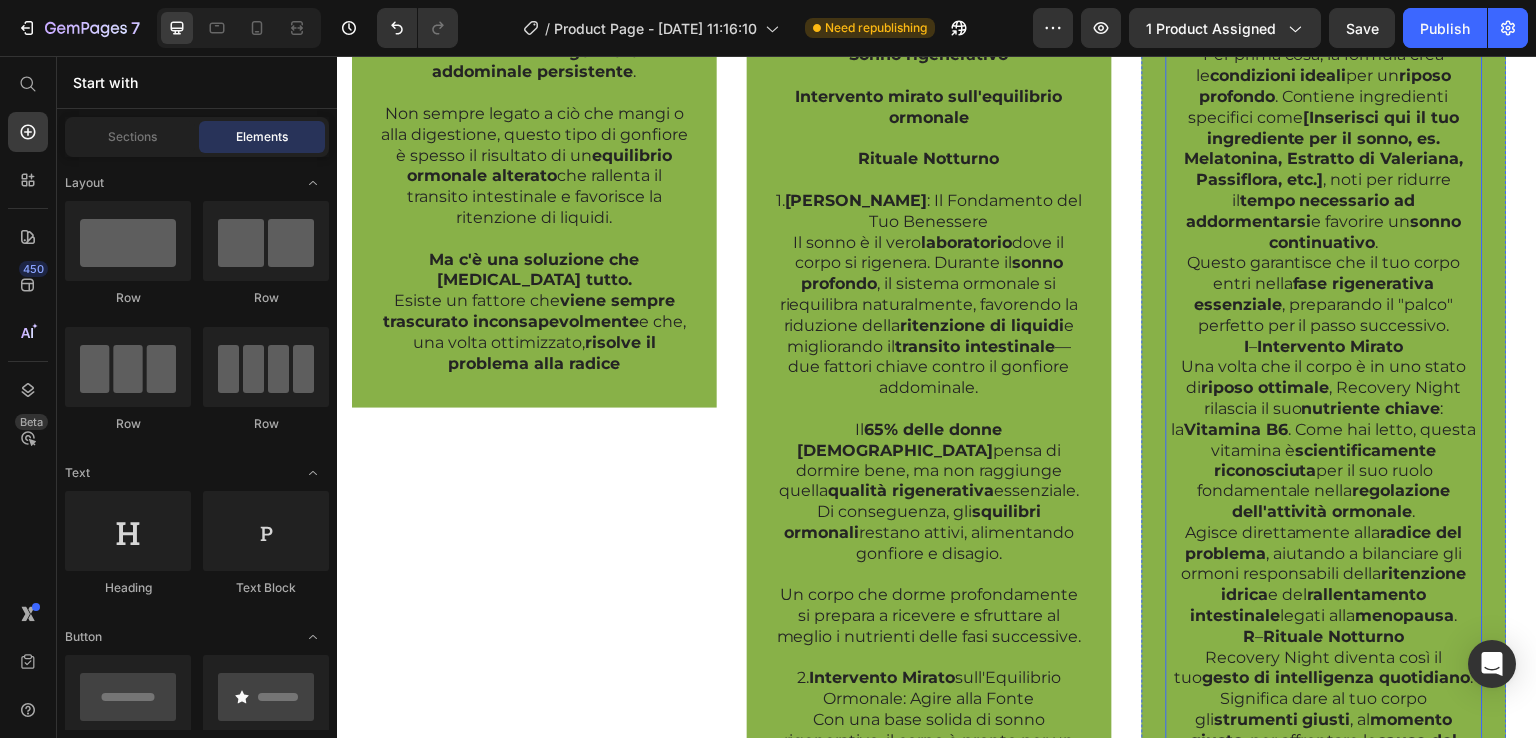 click on "Recovery Night  non è semplicemente un integratore. È la  formula studiata  per tradurre ogni pilastro del  Metodo SIR  in un'azione concreta e misurabile all'interno del tuo corpo, durante le ore più importanti per la tua  rigenerazione : quelle  notturne ." at bounding box center (1324, -89) 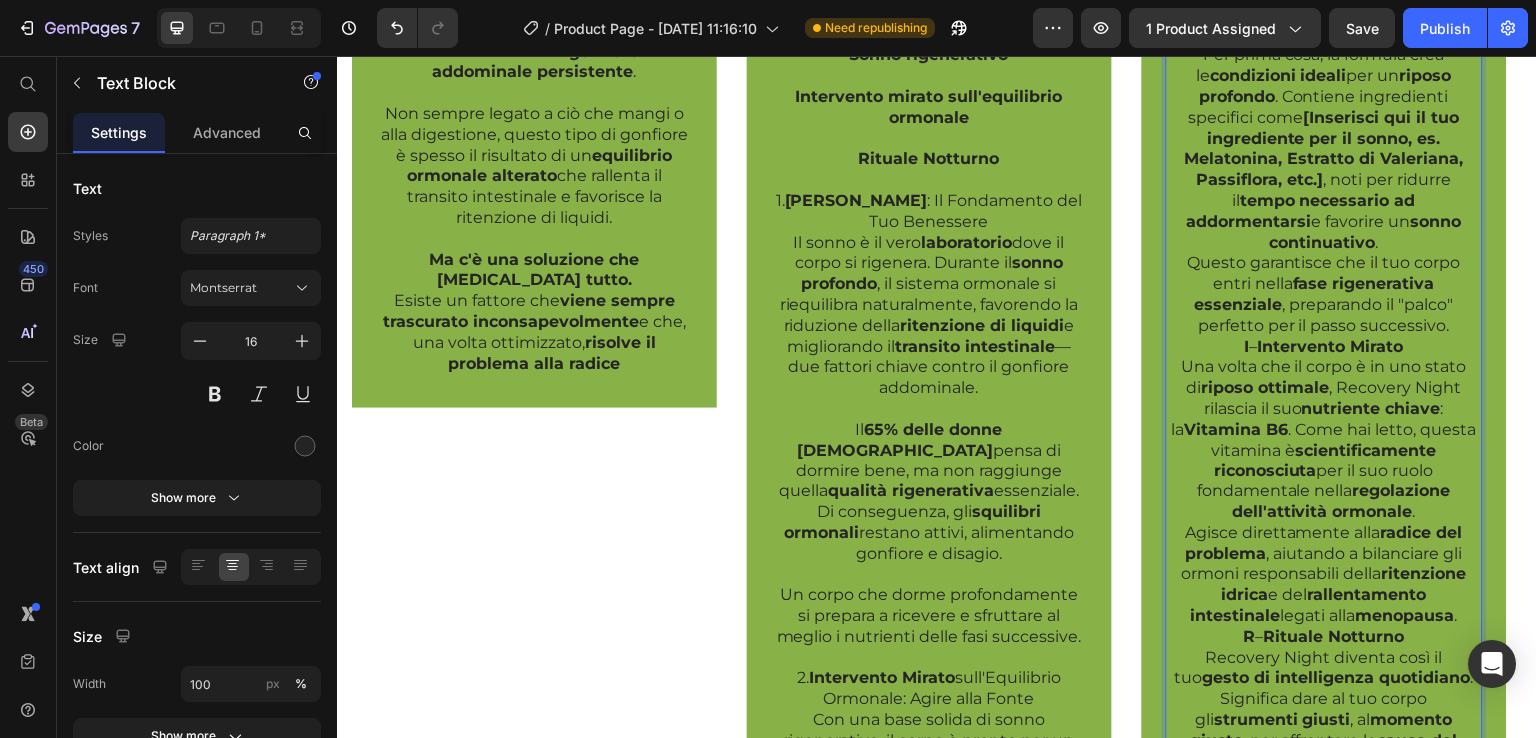 click on "Recovery Night  non è semplicemente un integratore. È la  formula studiata  per tradurre ogni pilastro del  Metodo SIR  in un'azione concreta e misurabile all'interno del tuo corpo, durante le ore più importanti per la tua  rigenerazione : quelle  notturne ." at bounding box center [1324, -89] 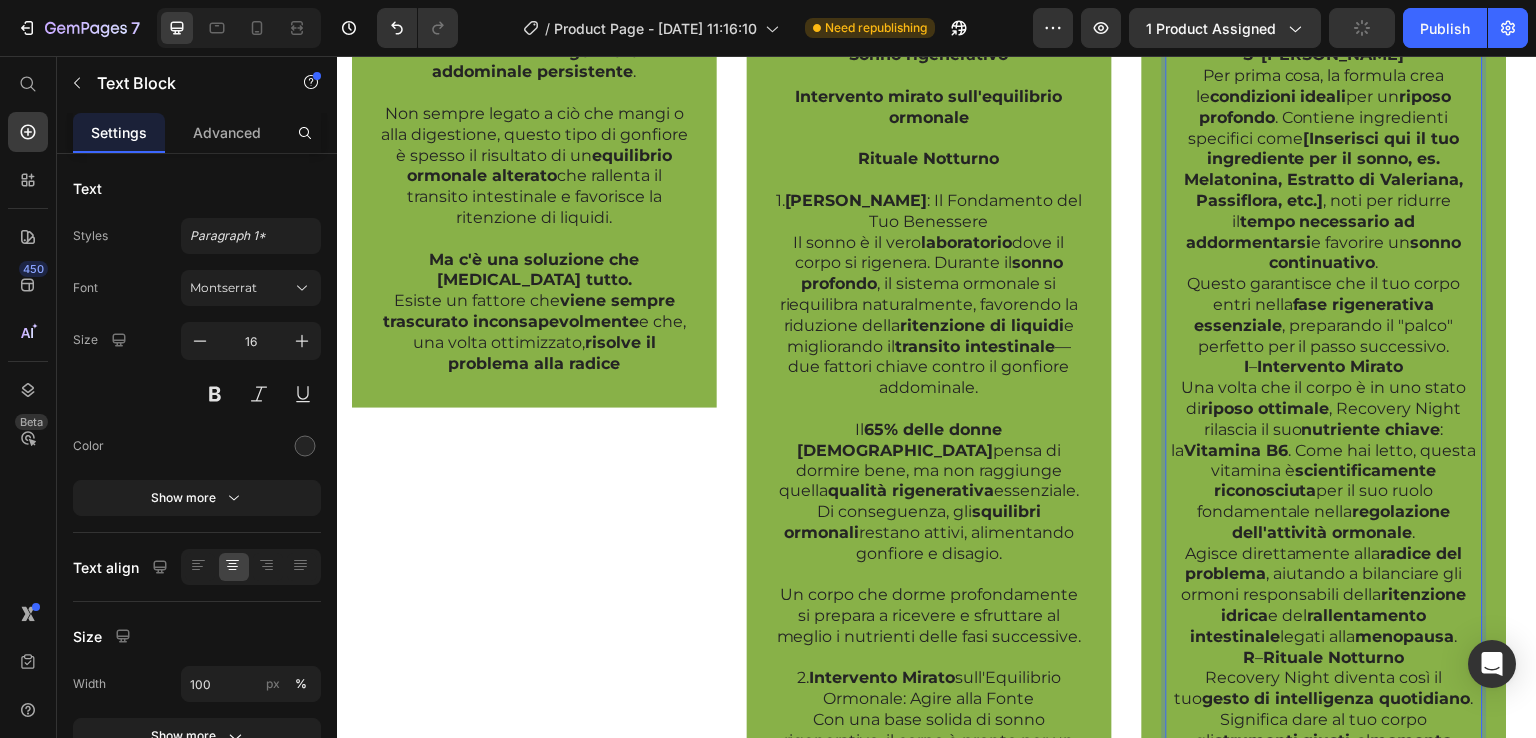 click on "S  –  [PERSON_NAME]" at bounding box center [1324, 55] 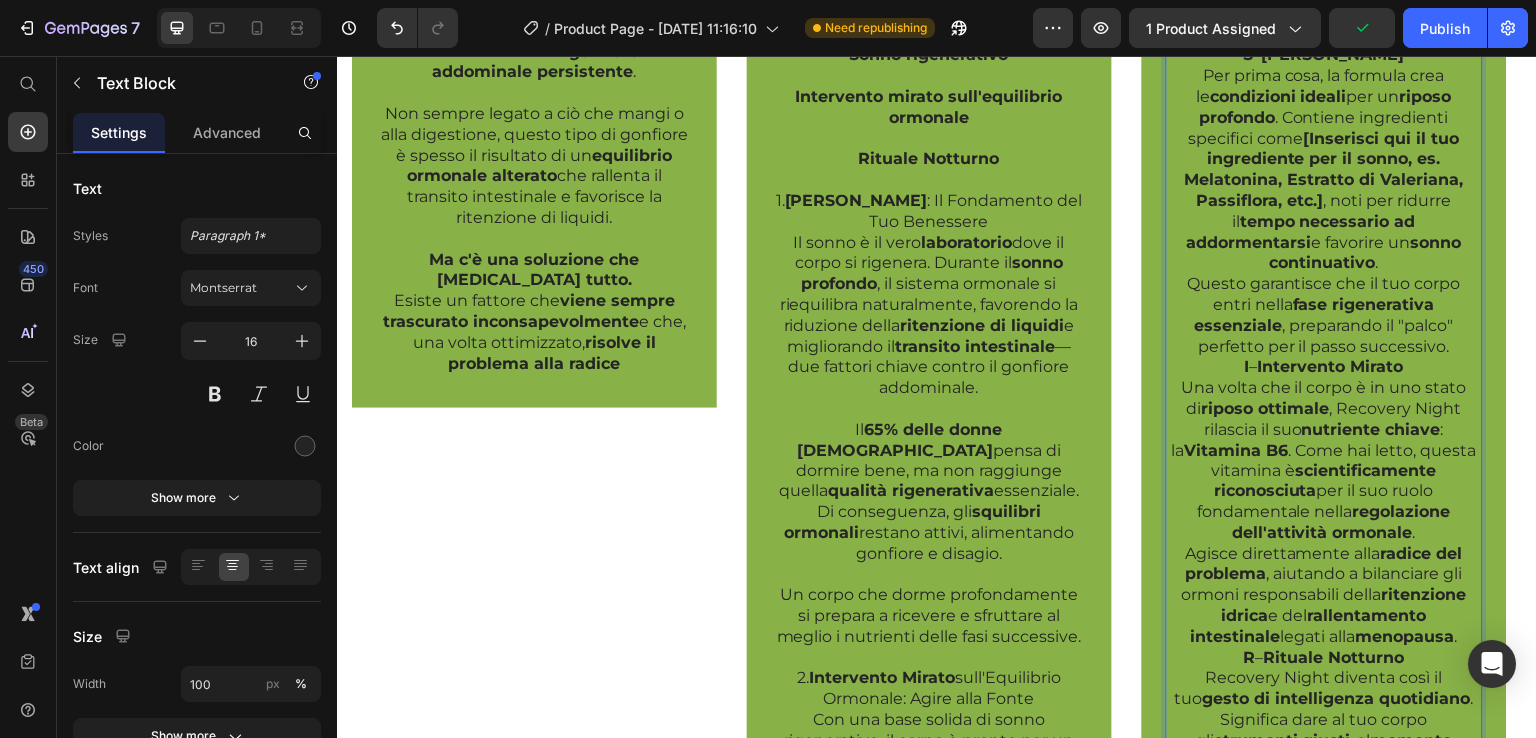 click on "S  –  [PERSON_NAME]" at bounding box center [1324, 55] 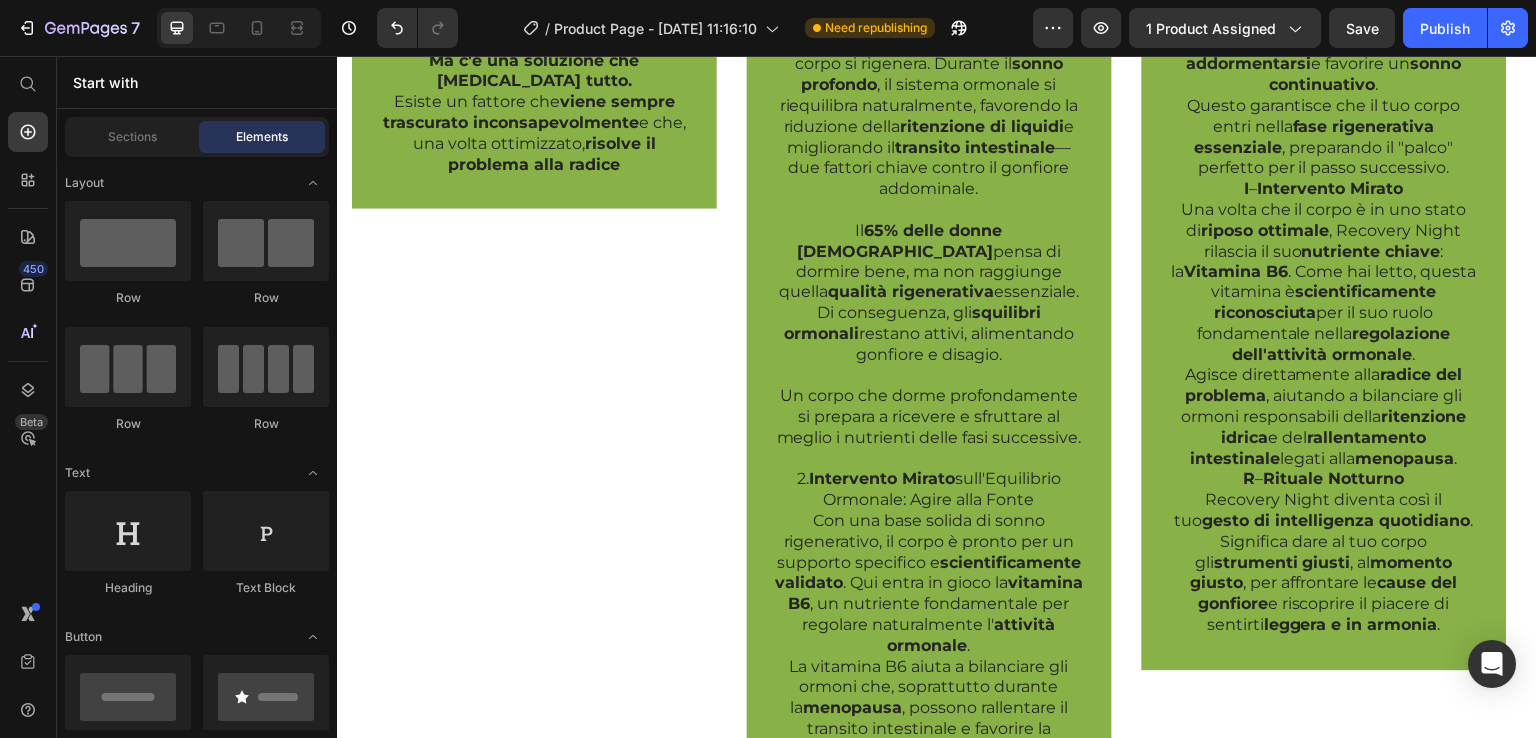 scroll, scrollTop: 1618, scrollLeft: 0, axis: vertical 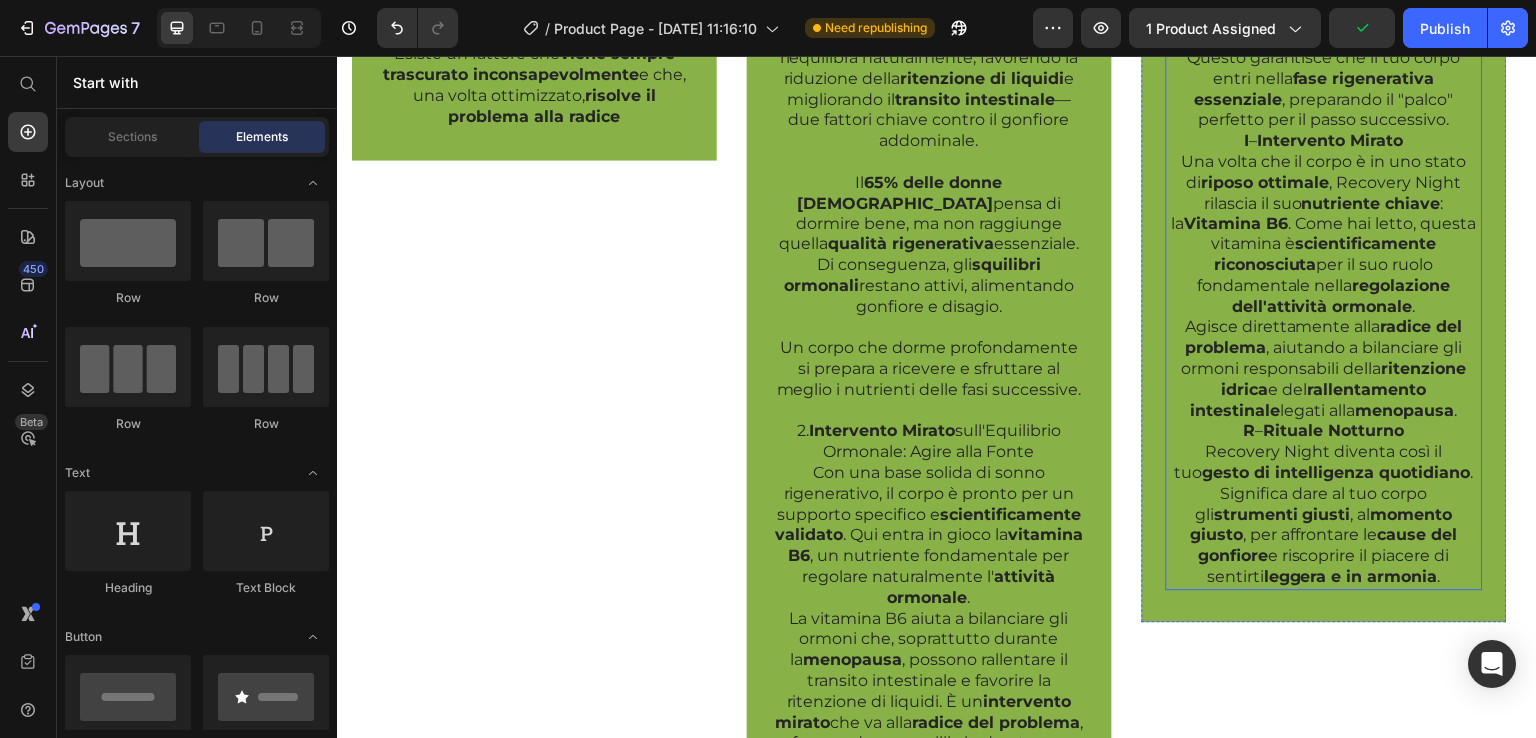 click on "Per prima cosa, la formula crea le  condizioni ideali  per un  riposo profondo . Contiene ingredienti specifici come  [Inserisci qui il tuo ingrediente per il sonno, es. Melatonina, Estratto di Valeriana, Passiflora, etc.] , noti per ridurre il  tempo necessario ad addormentarsi  e favorire un  sonno continuativo ." at bounding box center [1324, -57] 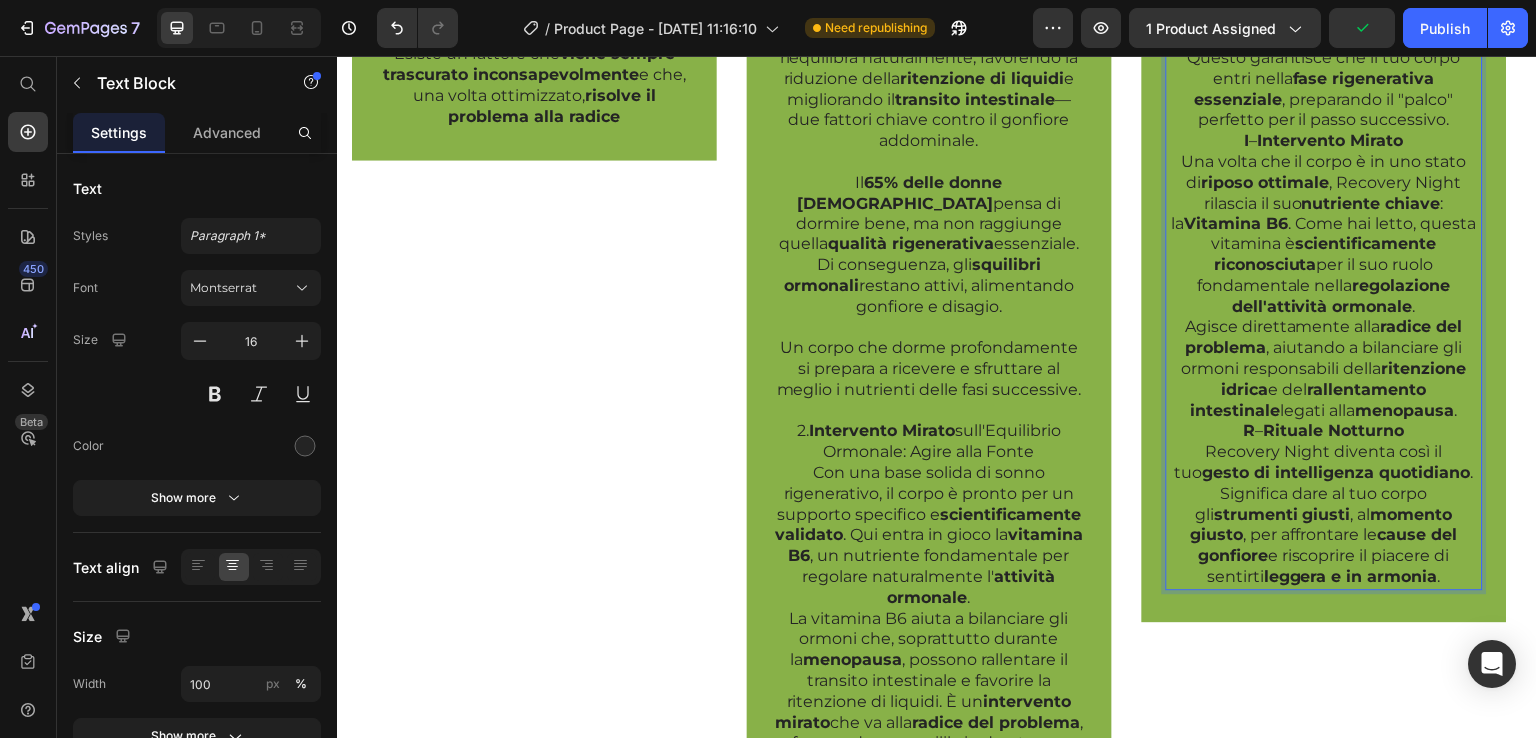 click on "[Inserisci qui il tuo ingrediente per il sonno, es. Melatonina, Estratto di Valeriana, Passiflora, etc.]" at bounding box center [1324, -59] 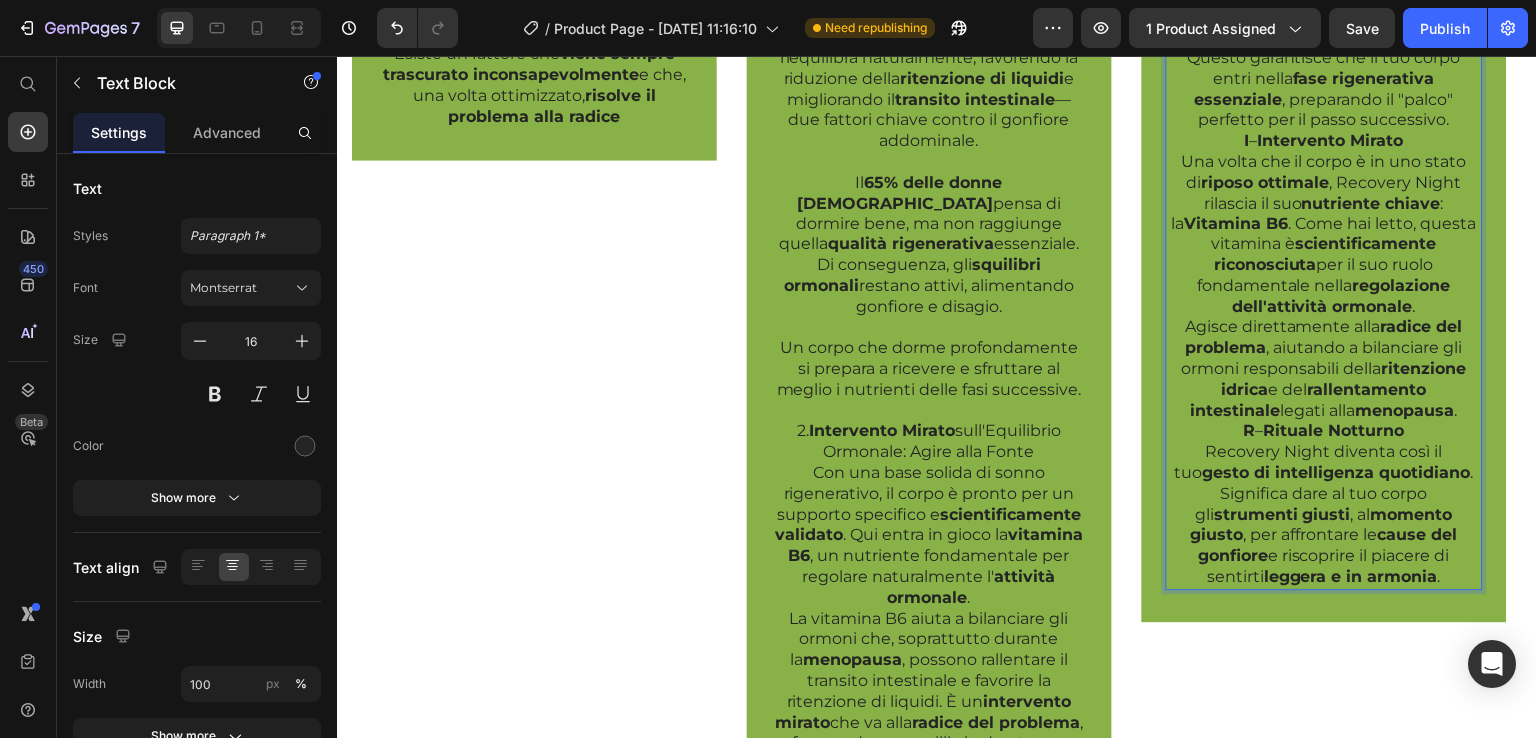 drag, startPoint x: 1308, startPoint y: 275, endPoint x: 1433, endPoint y: 297, distance: 126.921234 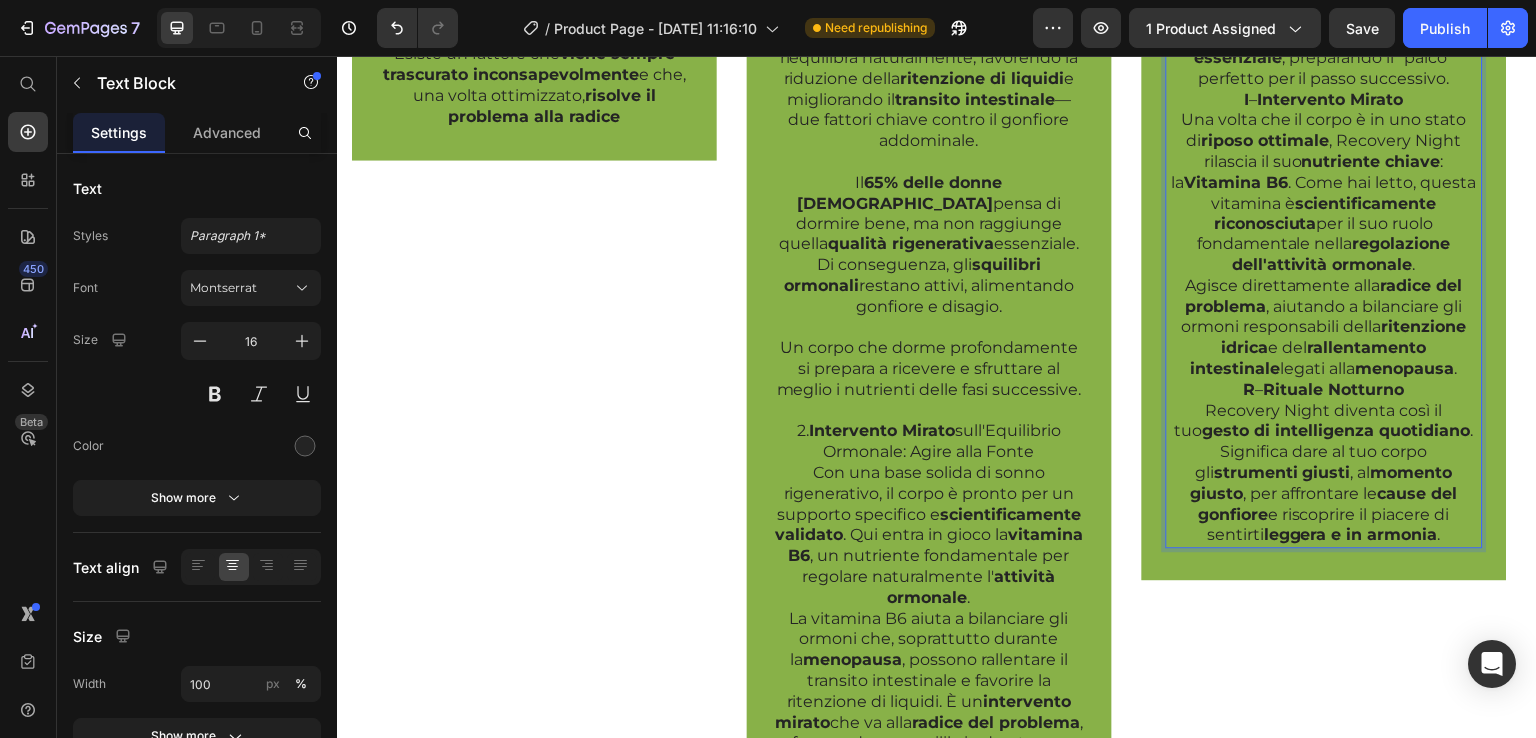 click on ". Melatonina, Estratto di Valeriana, Passiflora, etc.]" at bounding box center (1321, -79) 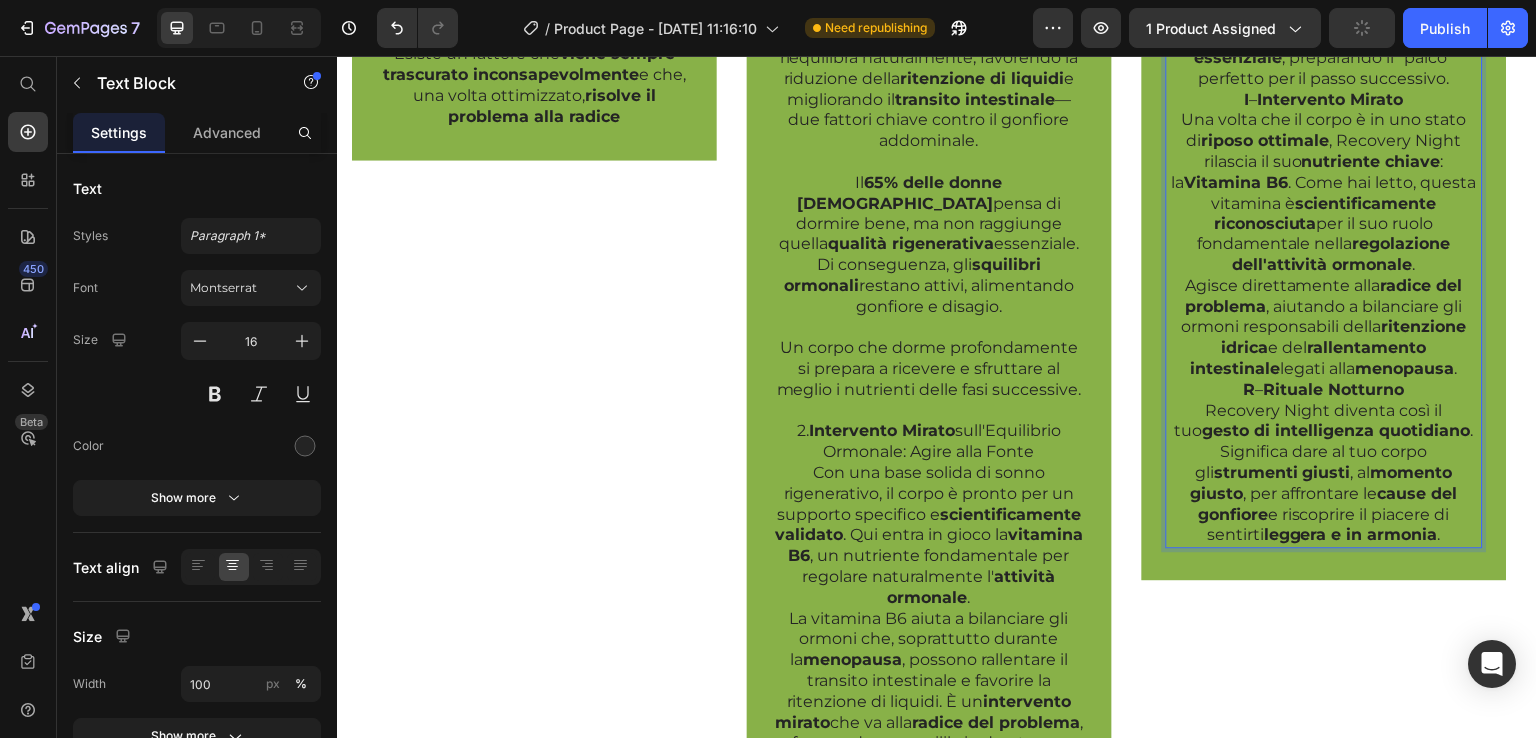 drag, startPoint x: 1391, startPoint y: 274, endPoint x: 1263, endPoint y: 296, distance: 129.87686 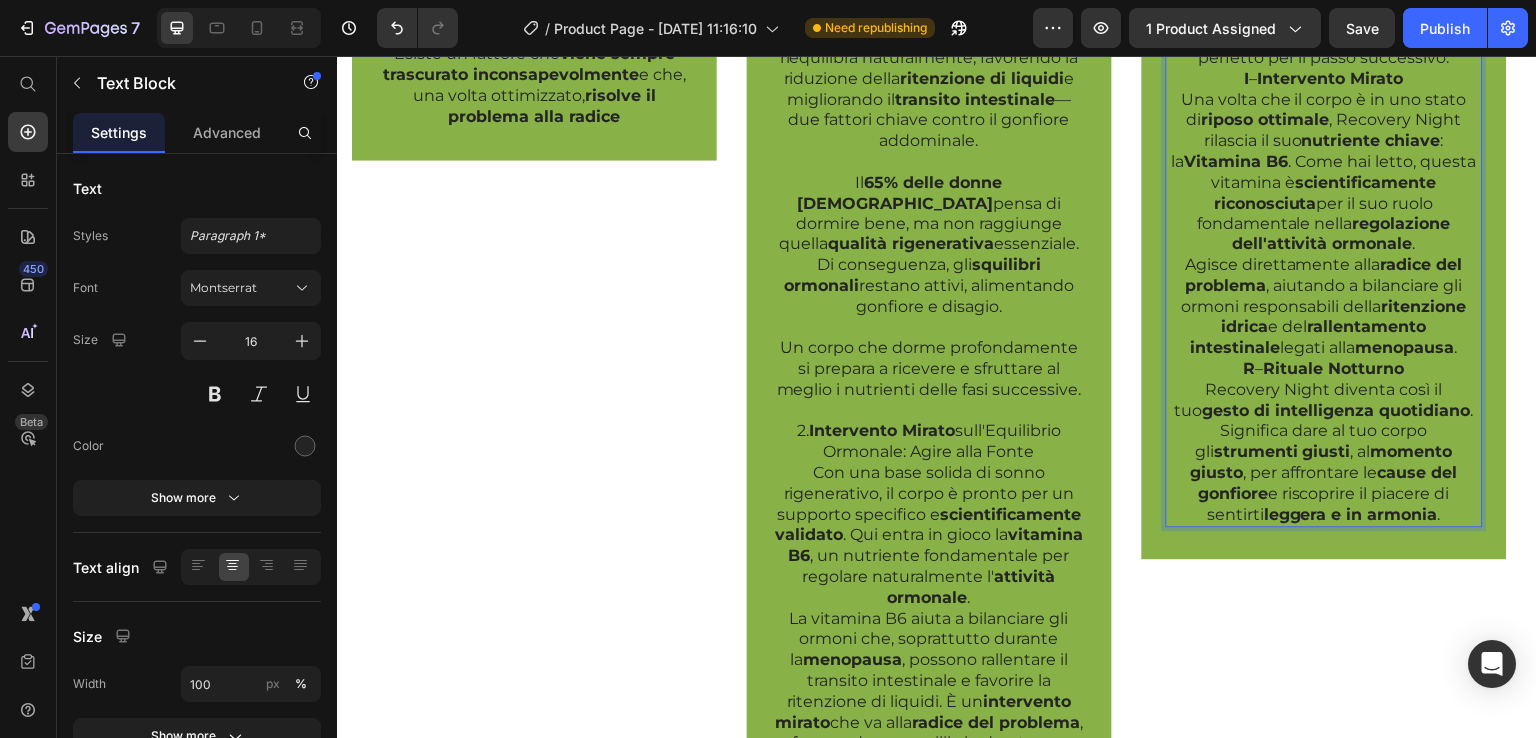 click on "Per prima cosa, la formula crea le  condizioni ideali  per un  riposo profondo . Contiene ingredienti specifici come  Melatonina,  Passiflora, etc.] , noti per ridurre il  tempo necessario ad addormentarsi  e favorire un  sonno continuativo ." at bounding box center (1324, -88) 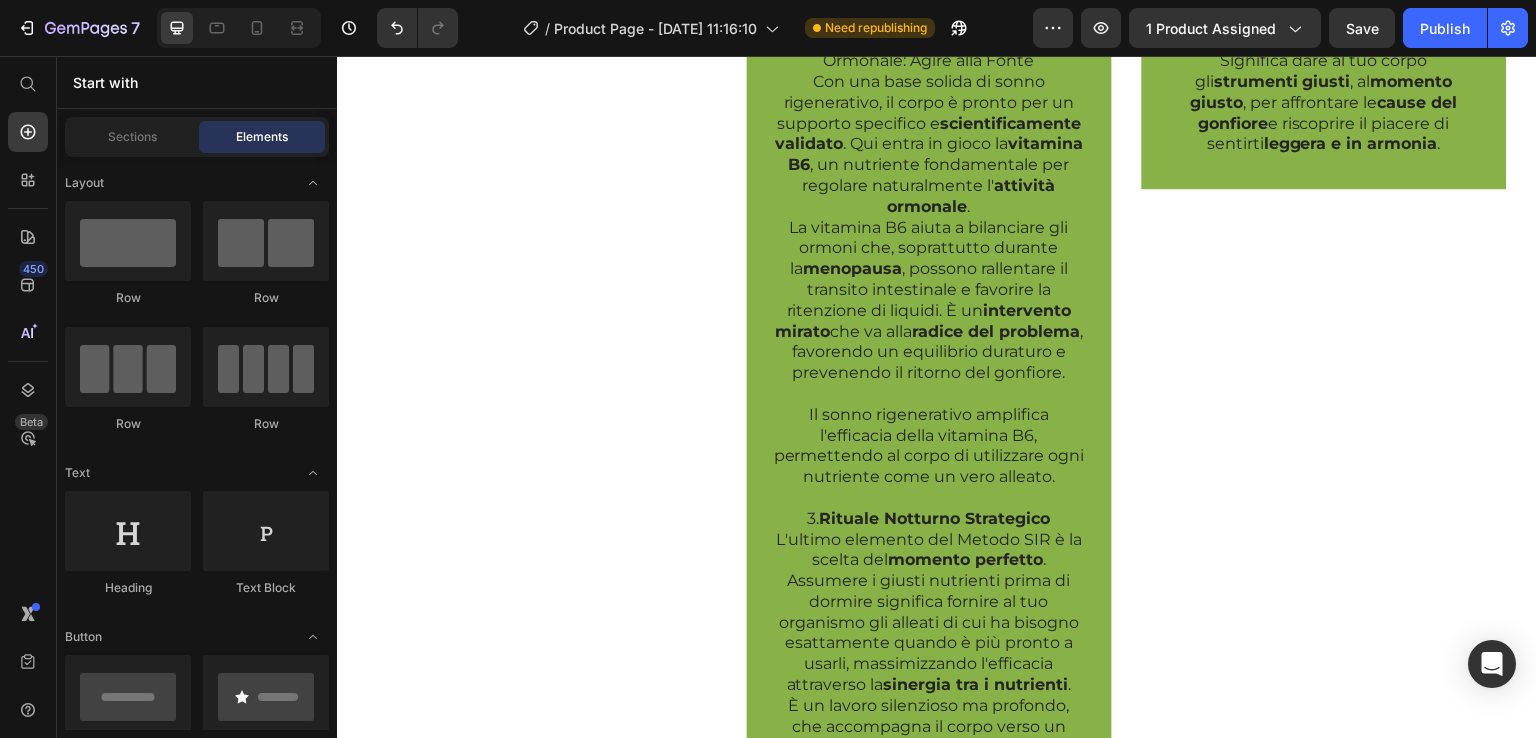 scroll, scrollTop: 2045, scrollLeft: 0, axis: vertical 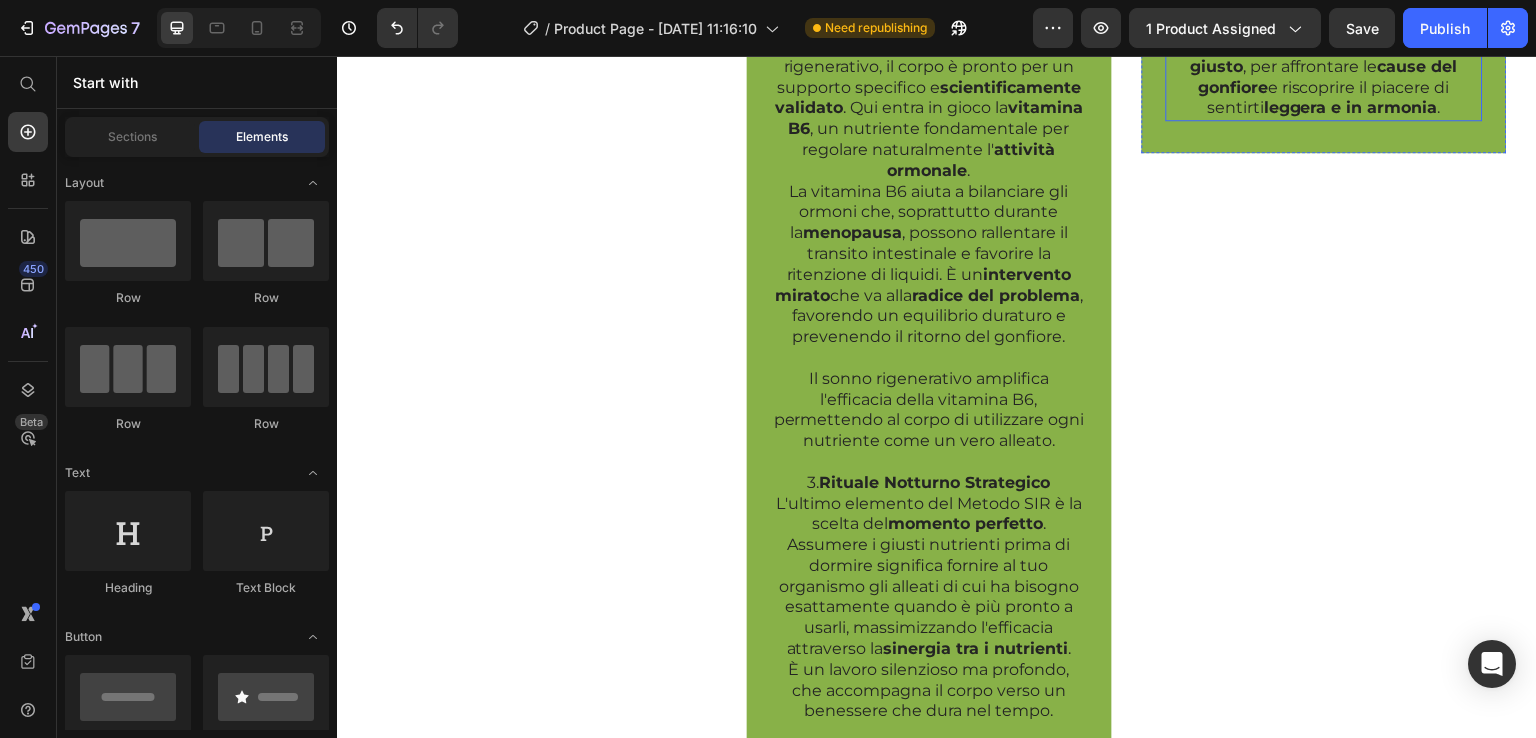 click on "R  –  Rituale Notturno" at bounding box center [1324, -37] 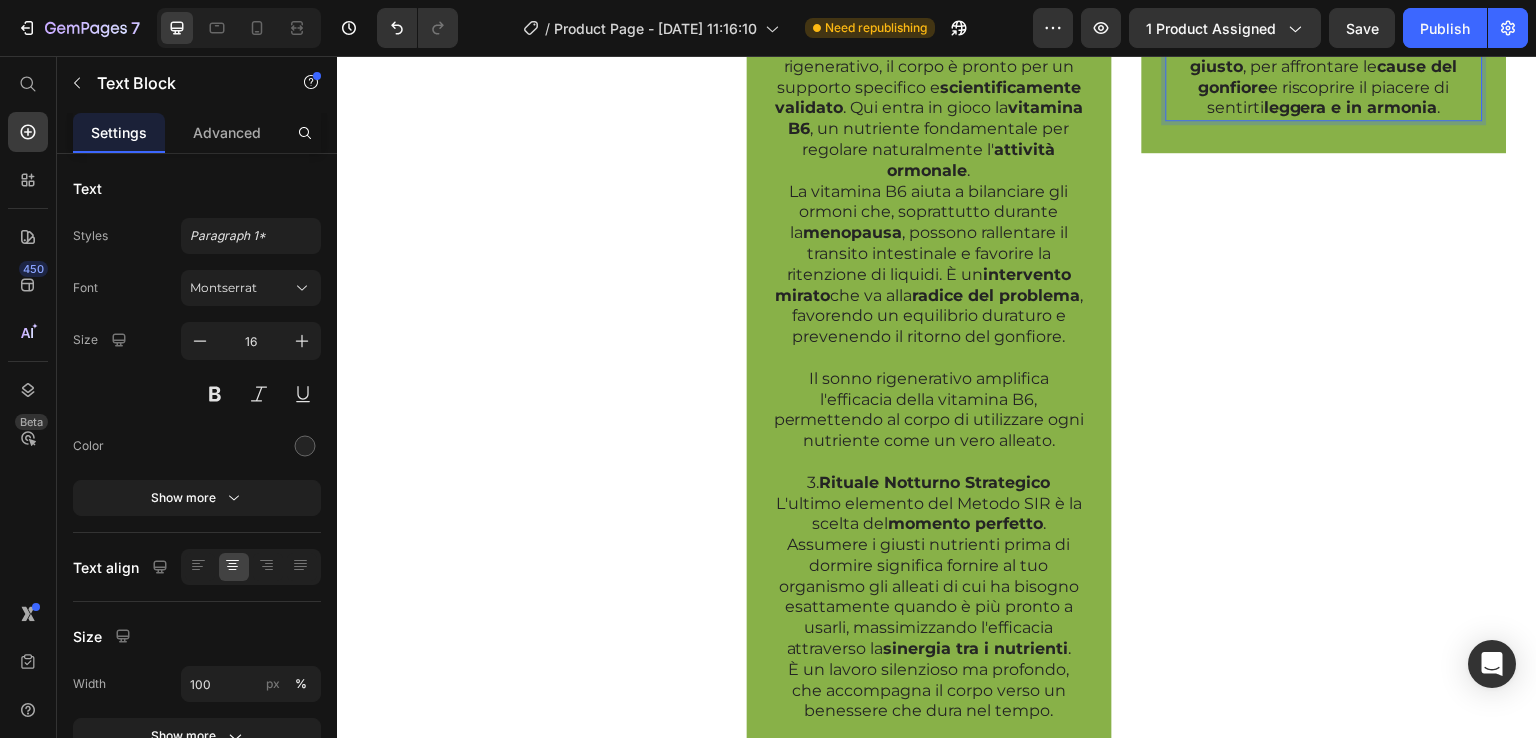 click on "R  –  Rituale Notturno" at bounding box center (1324, -37) 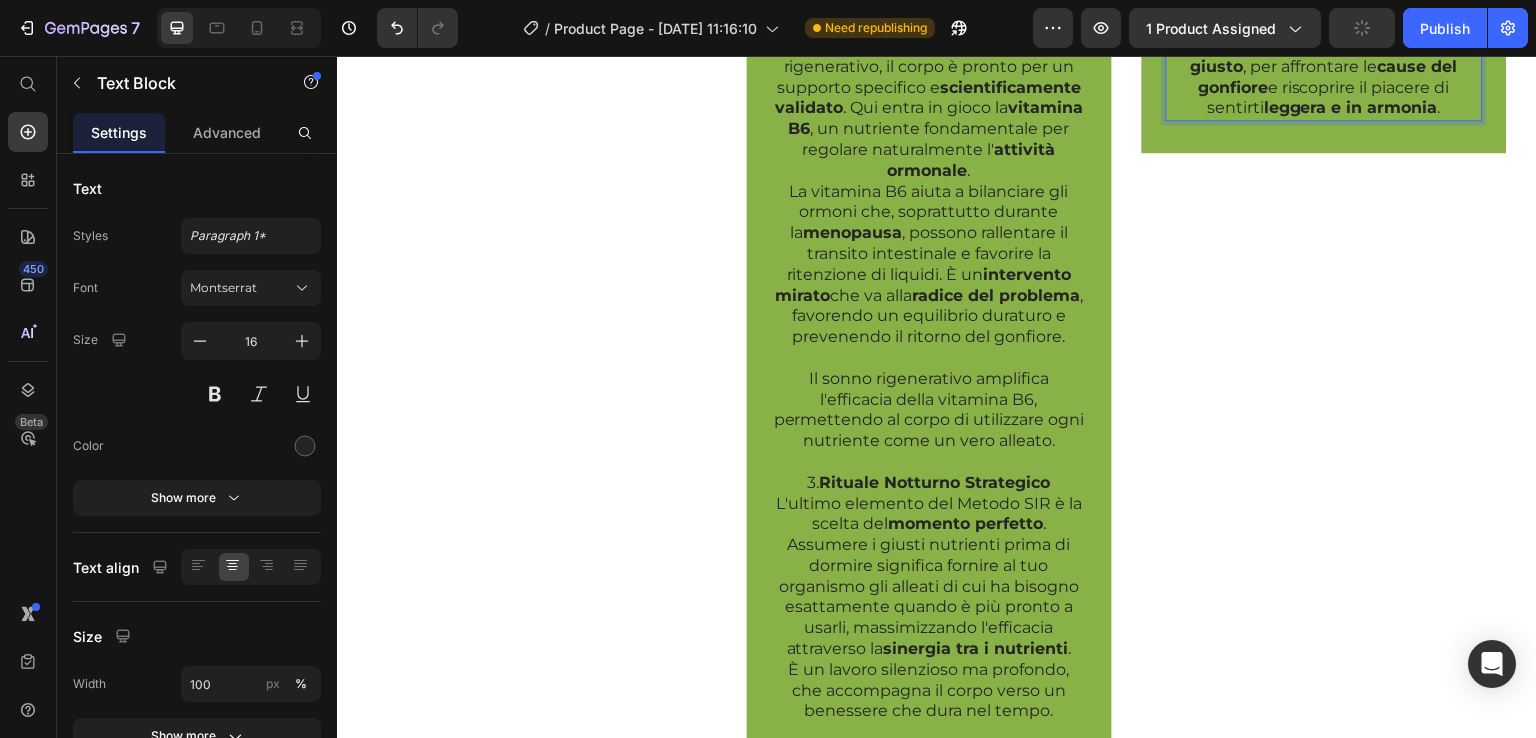 click on "R  –  Rituale Notturno" at bounding box center [1324, -37] 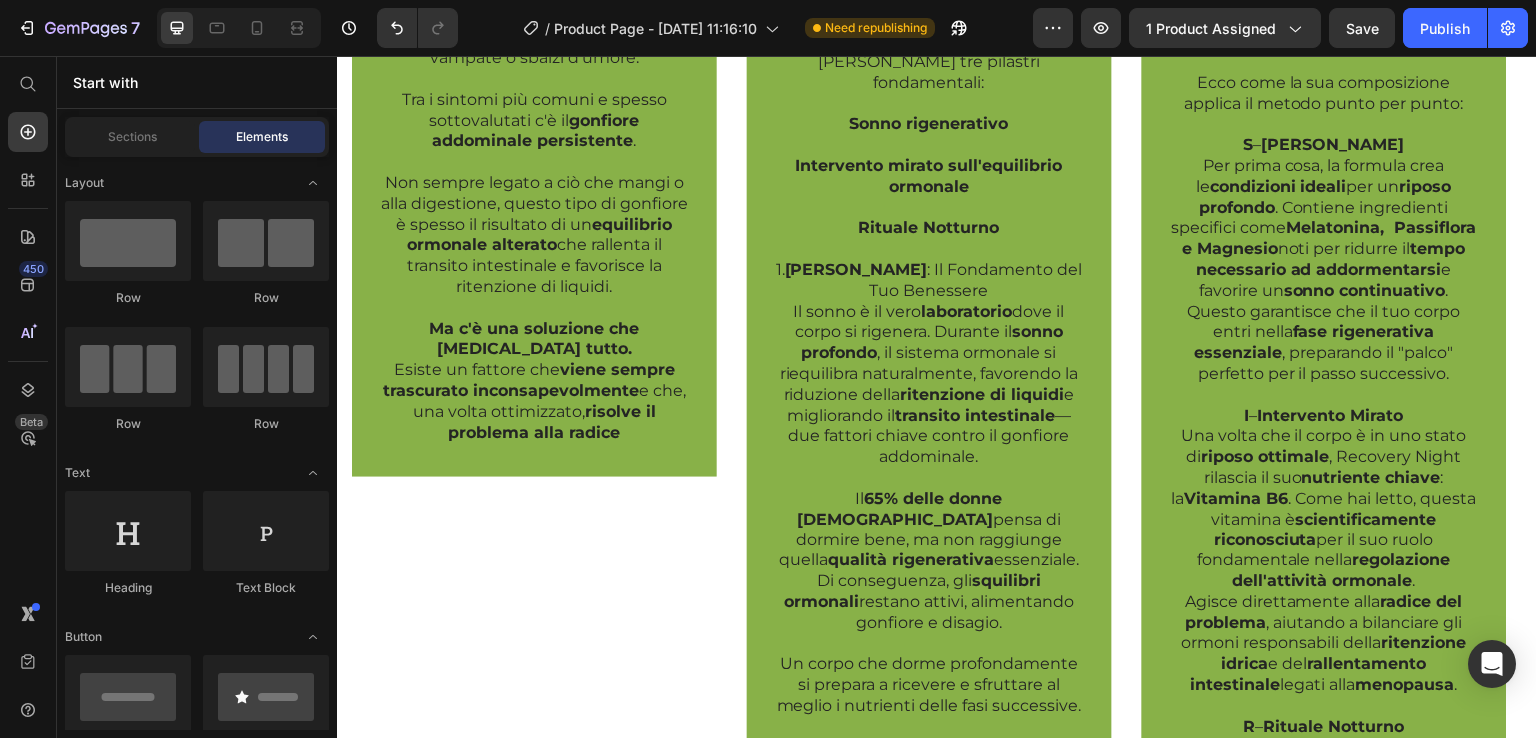 scroll, scrollTop: 1337, scrollLeft: 0, axis: vertical 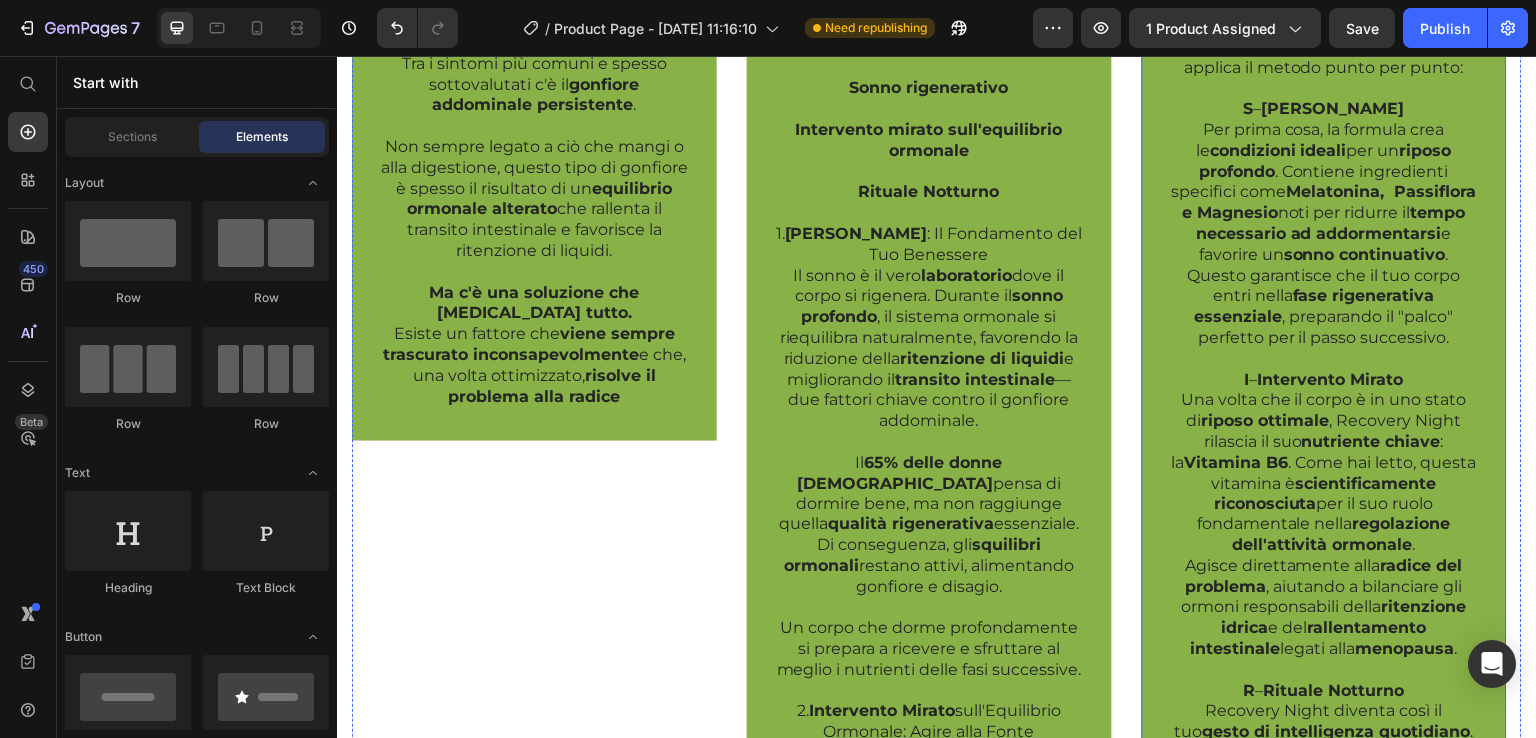 click on "Come Recovery Night Funziona Per Te" at bounding box center (1324, -175) 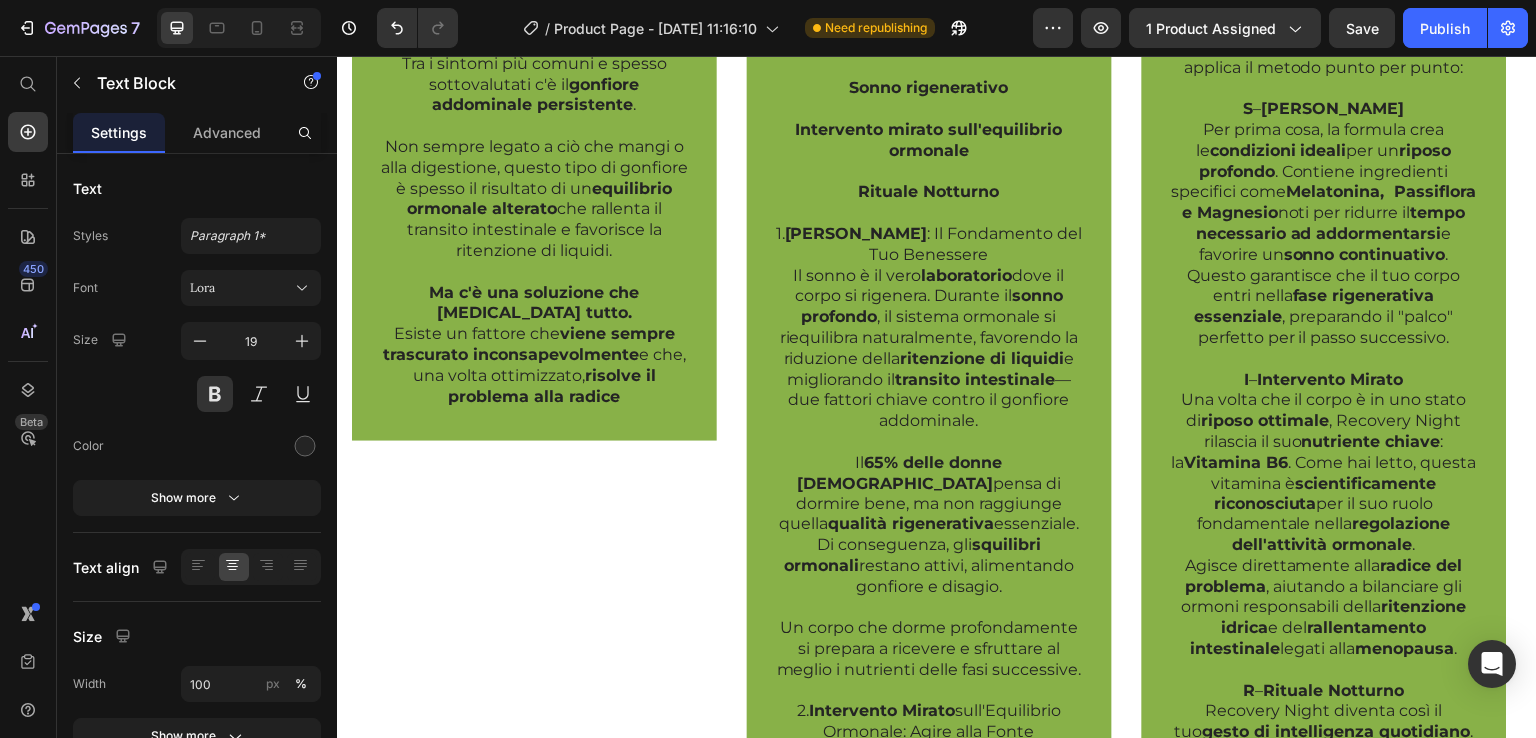 click on "Come Recovery Night Funziona Per Te" at bounding box center (1324, -175) 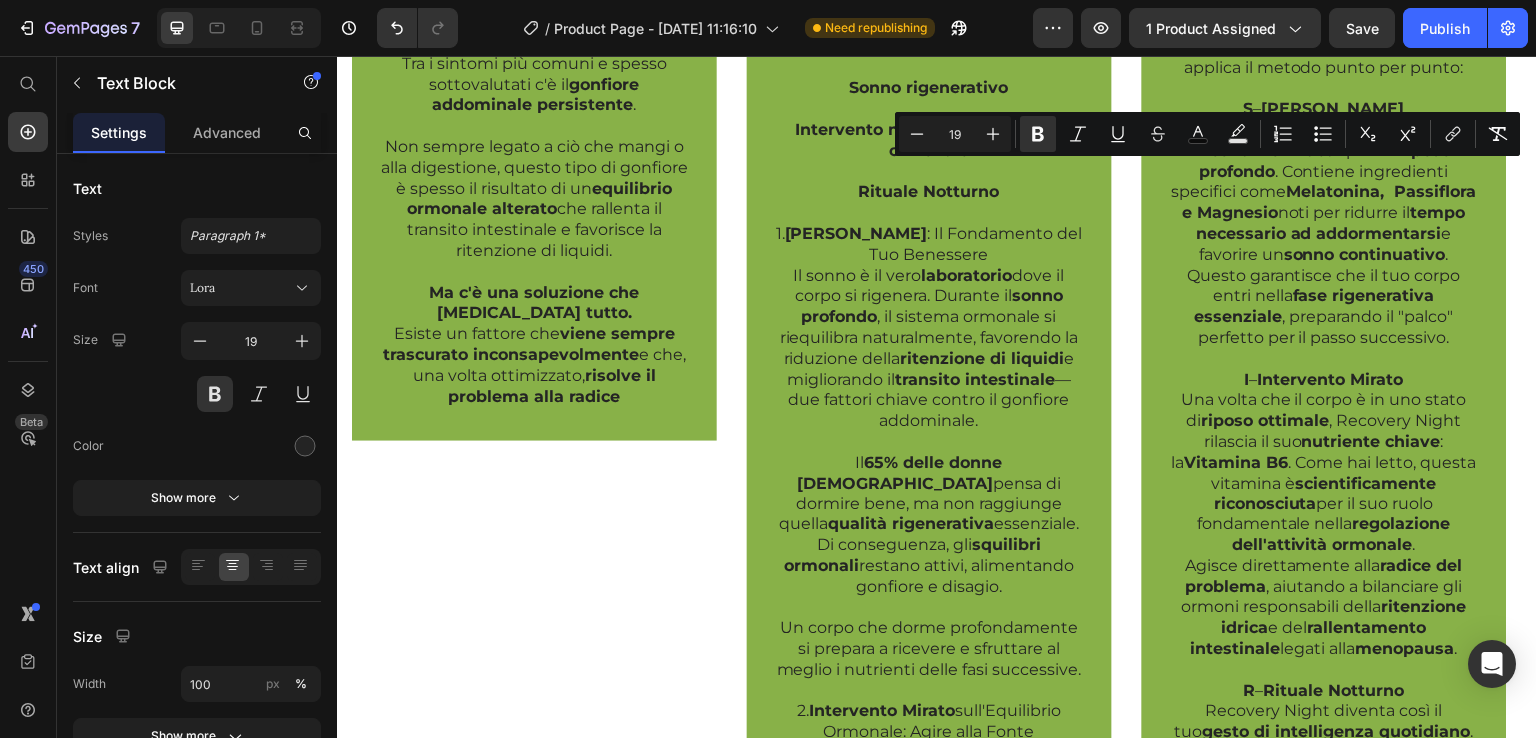 click on "Come Recovery Night Funziona Per Te" at bounding box center [1324, -175] 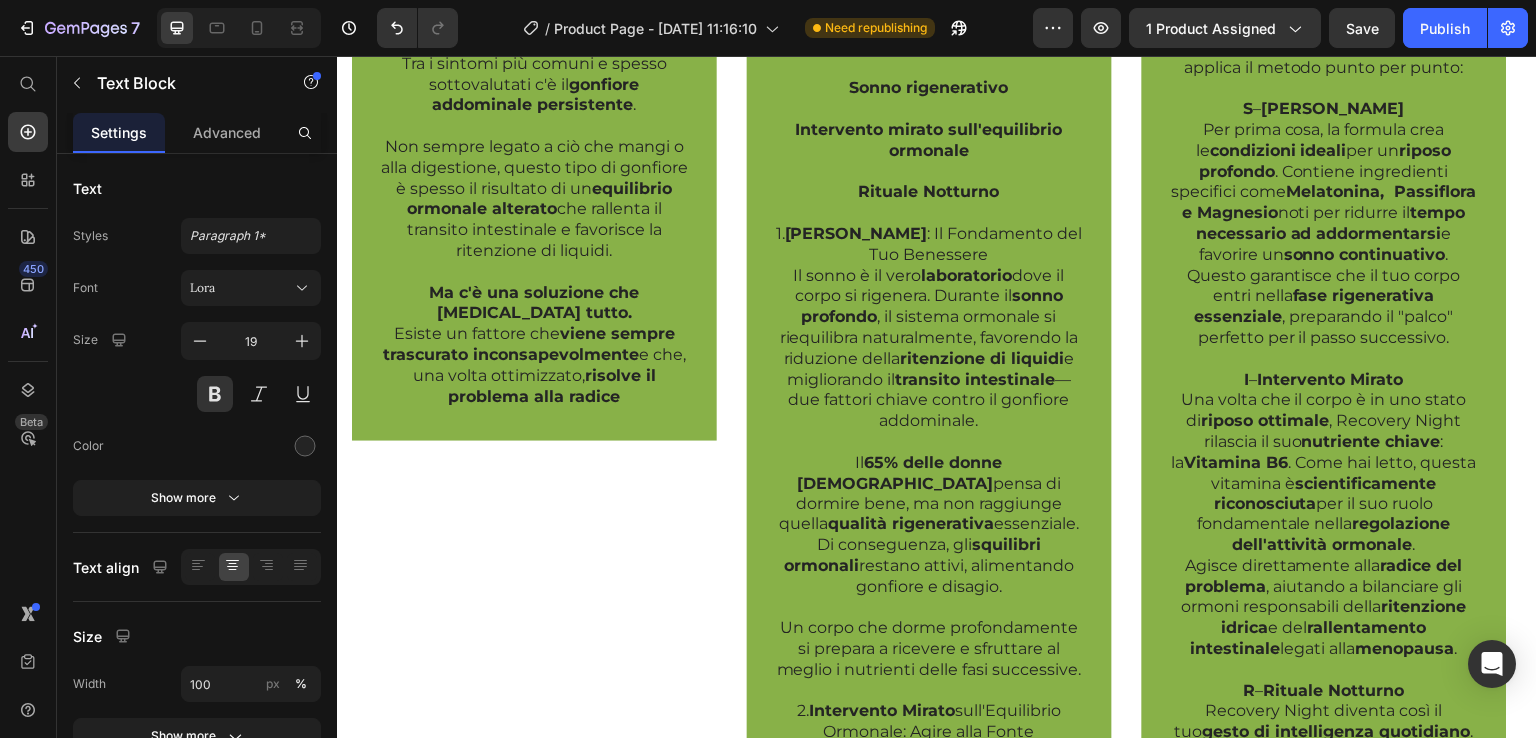 click on "Come Recovery Night Funziona Per Te" at bounding box center (1324, -175) 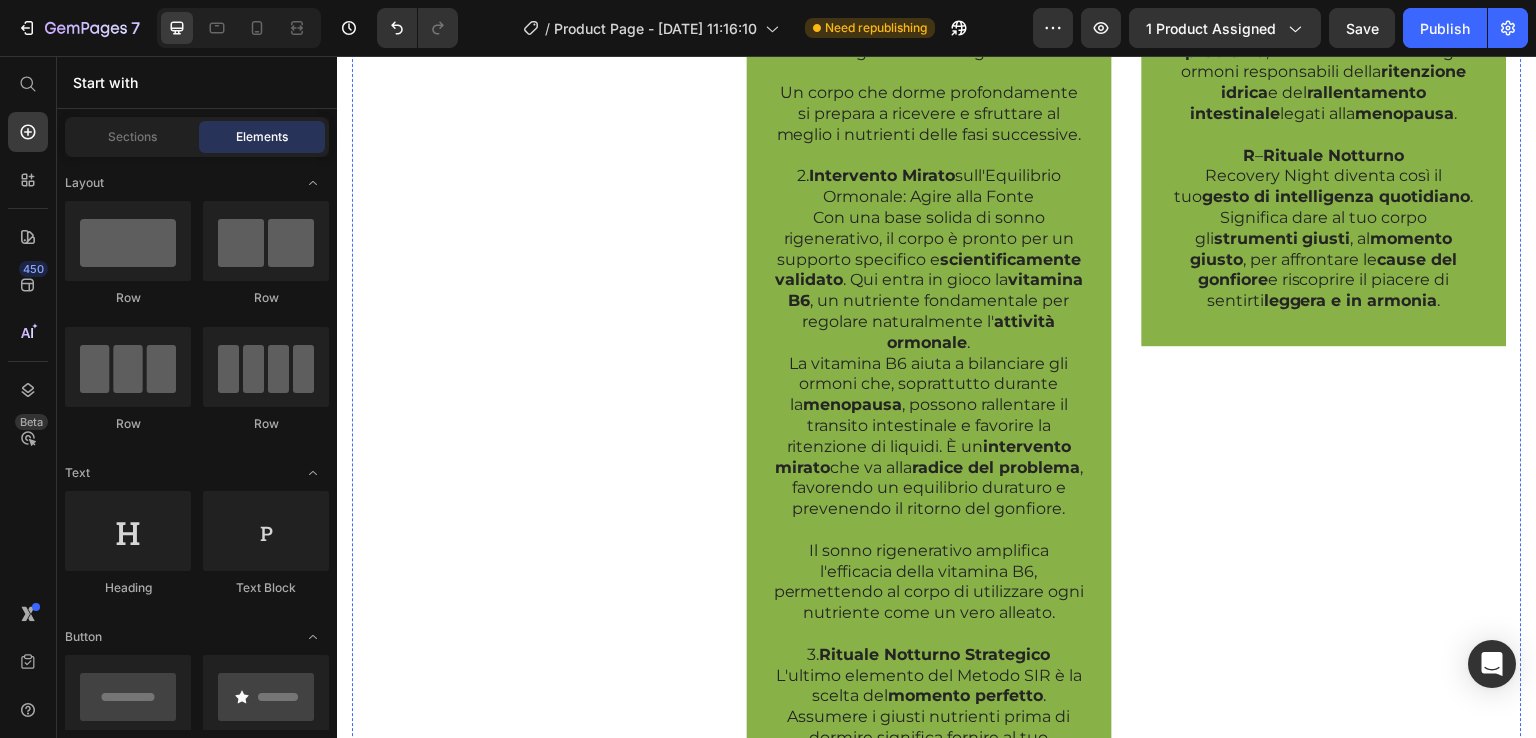scroll, scrollTop: 1155, scrollLeft: 0, axis: vertical 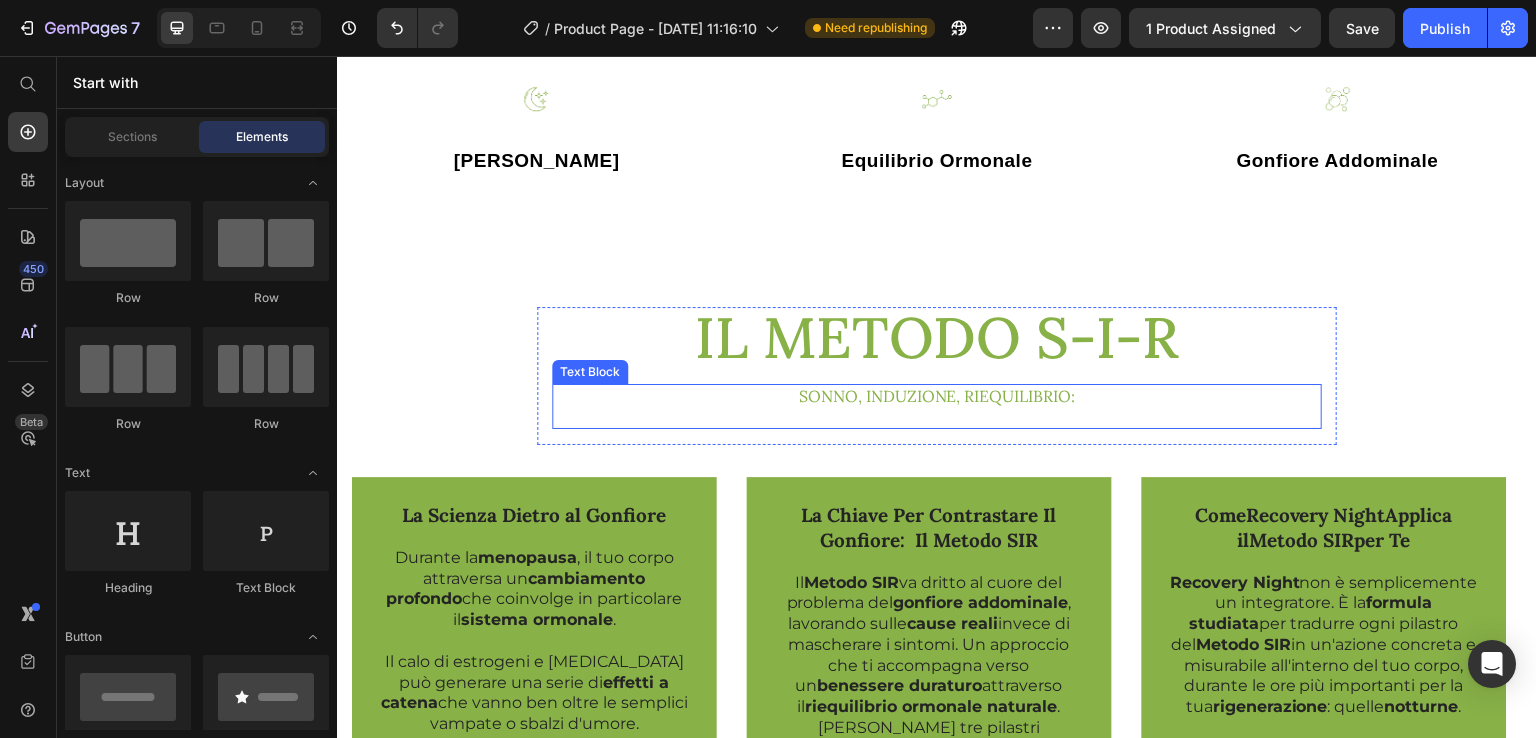 click on "SOnno, induzione, riequilibrio:" at bounding box center (937, 396) 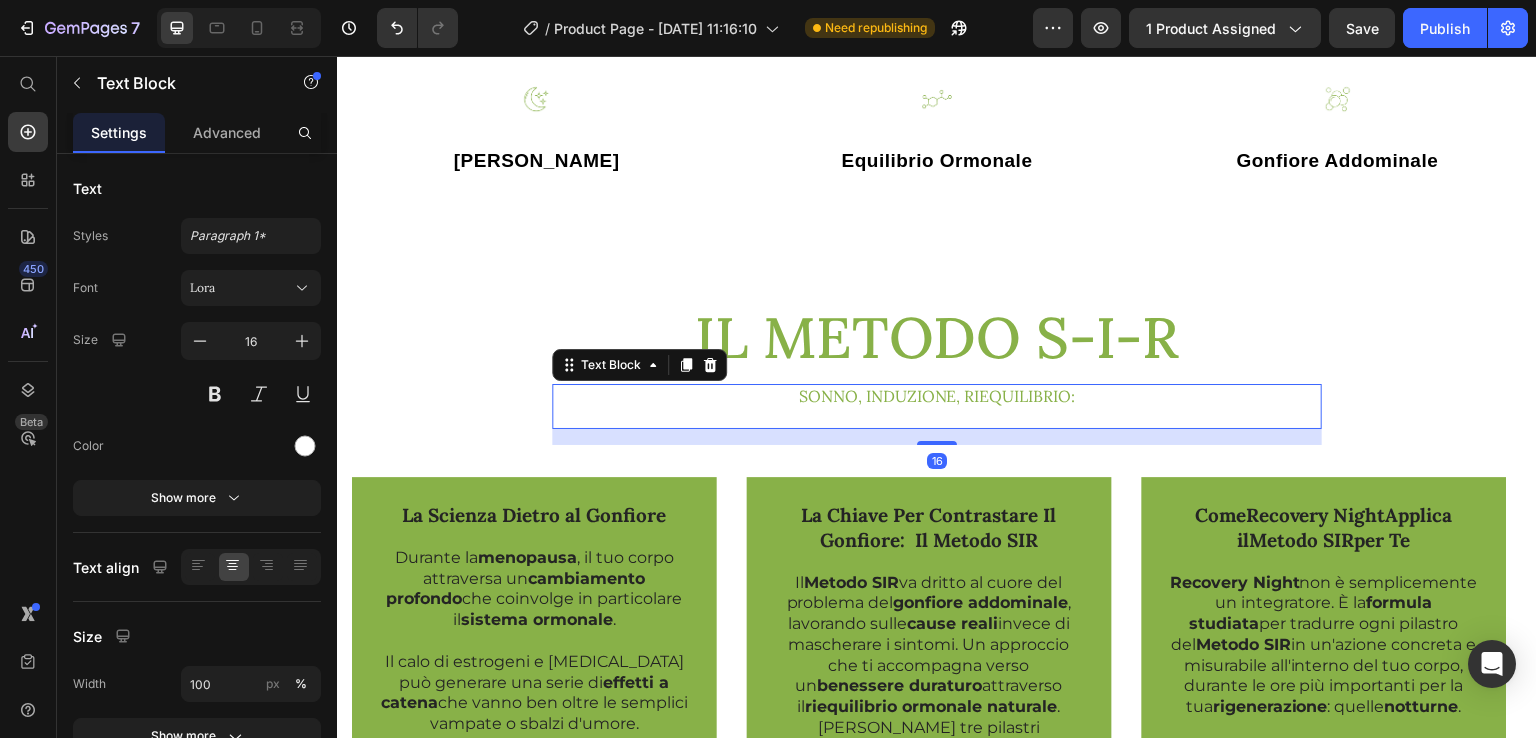 click on "SOnno, induzione, riequilibrio:" at bounding box center (937, 396) 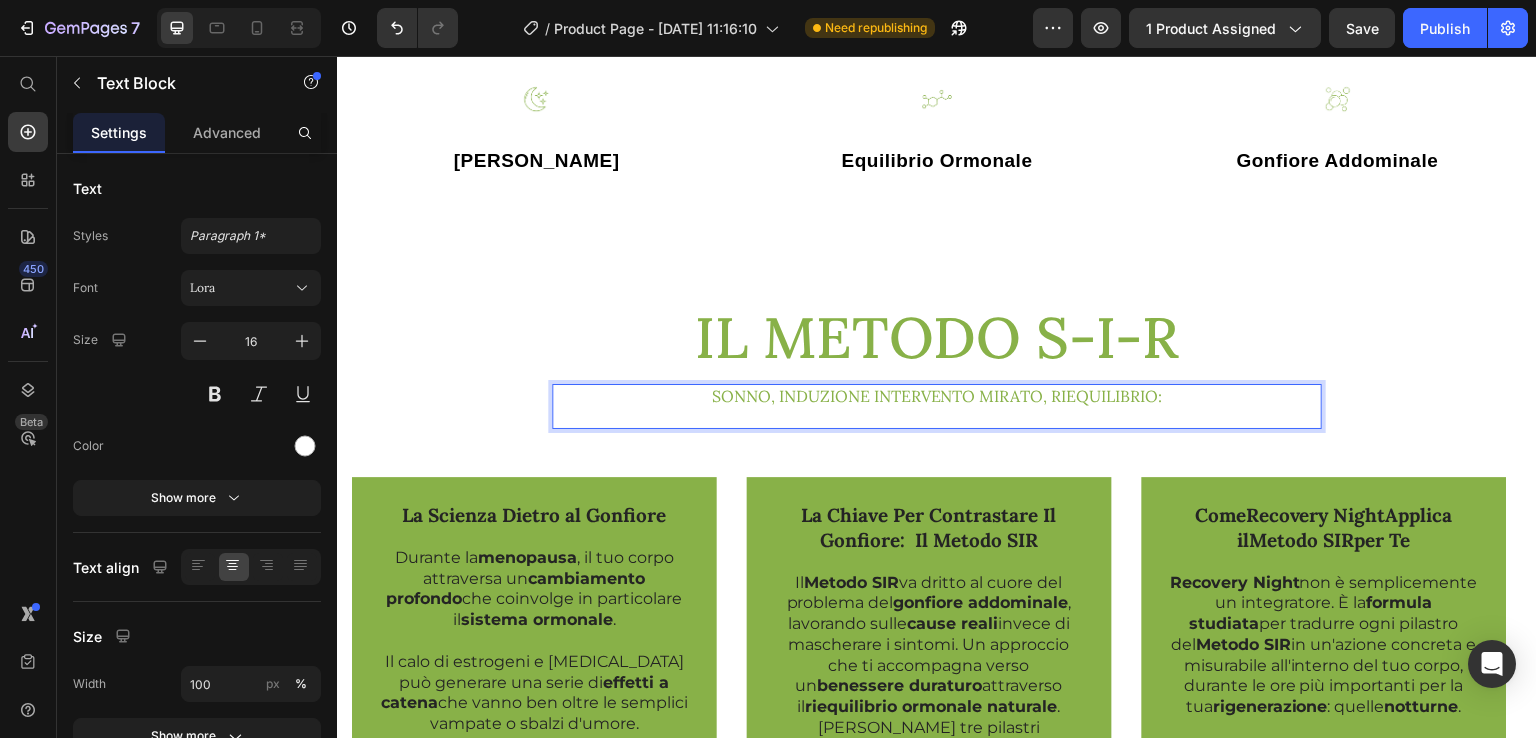 click on "SOnno, induzione intervento mirato, riequilibrio:" at bounding box center (937, 396) 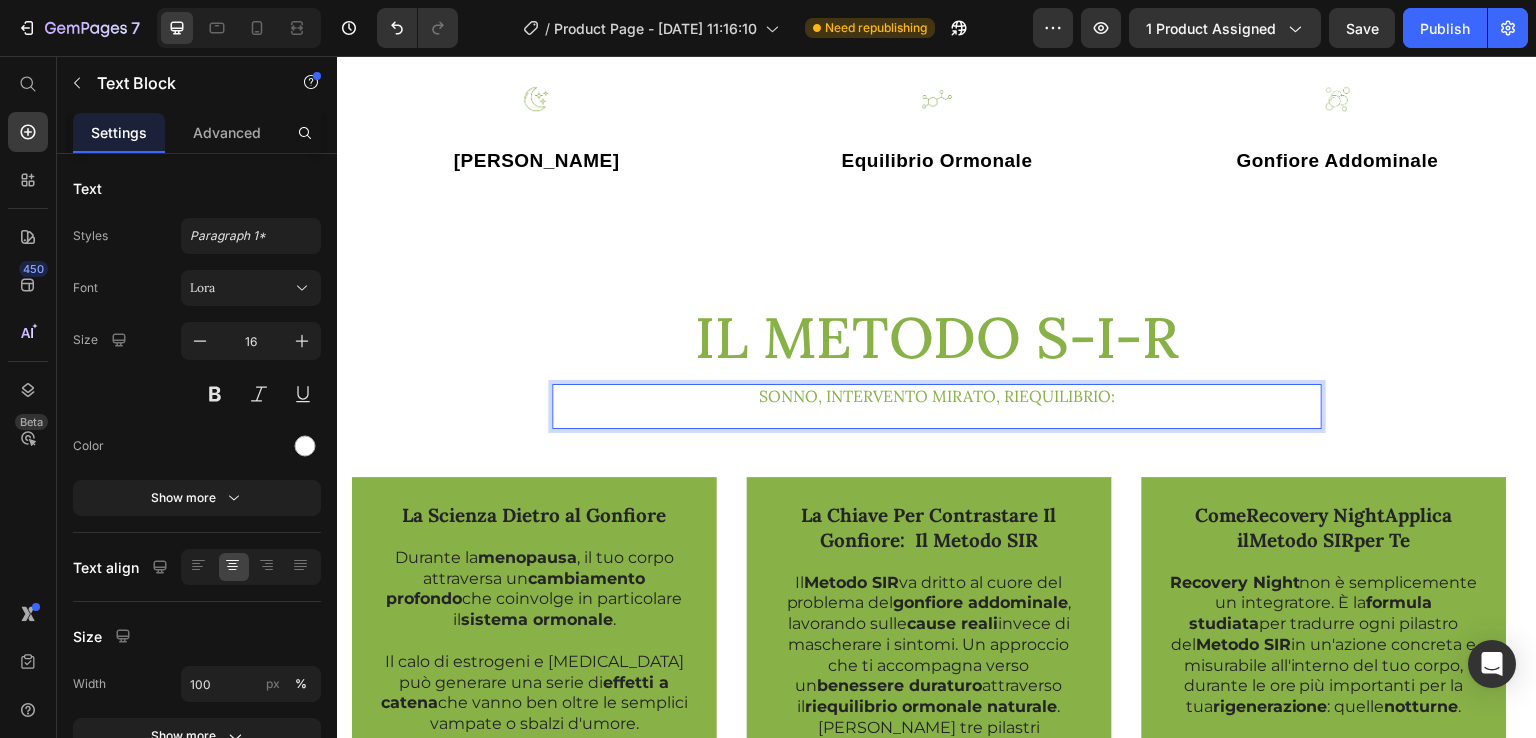 click on "SOnno, intervento mirato, riequilibrio:" at bounding box center [937, 396] 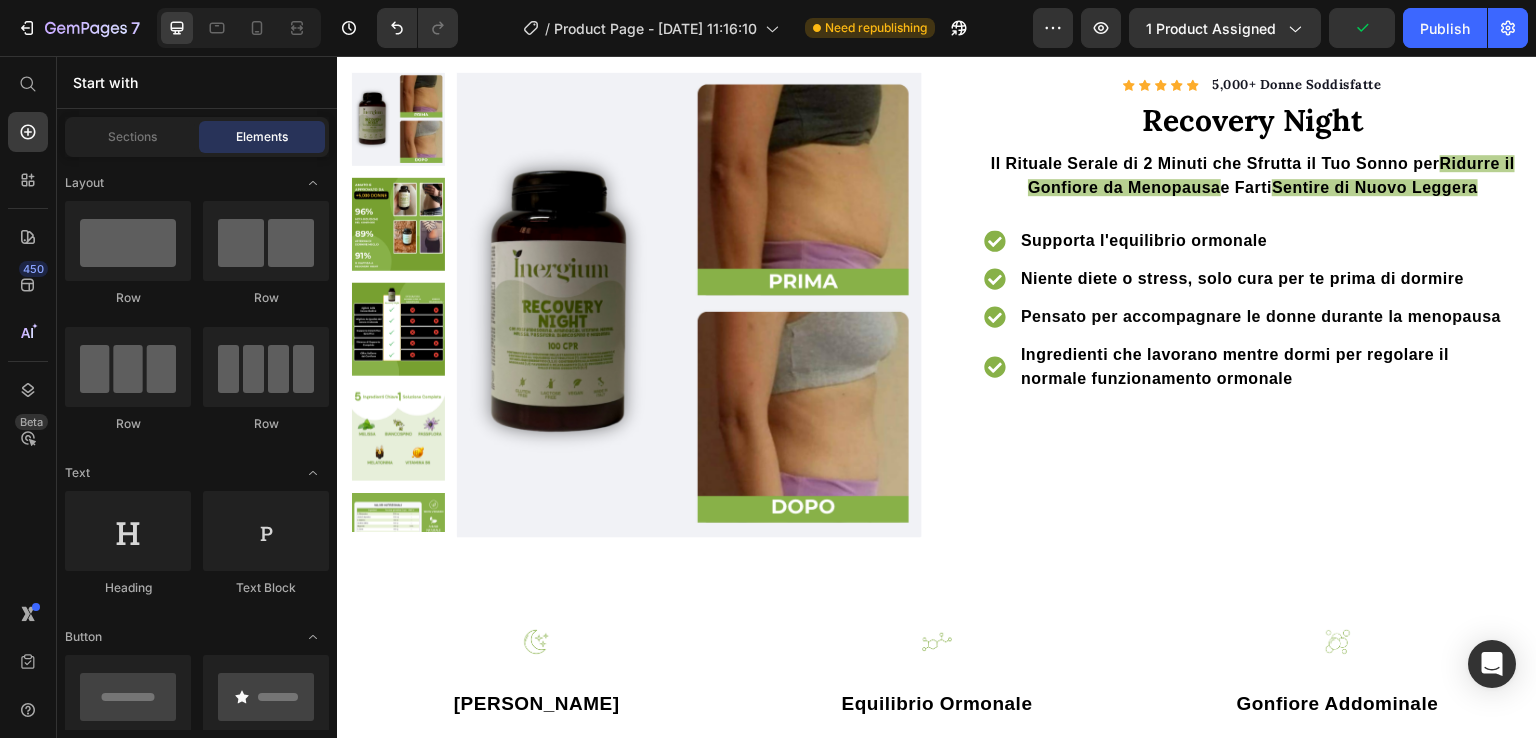 scroll, scrollTop: 0, scrollLeft: 0, axis: both 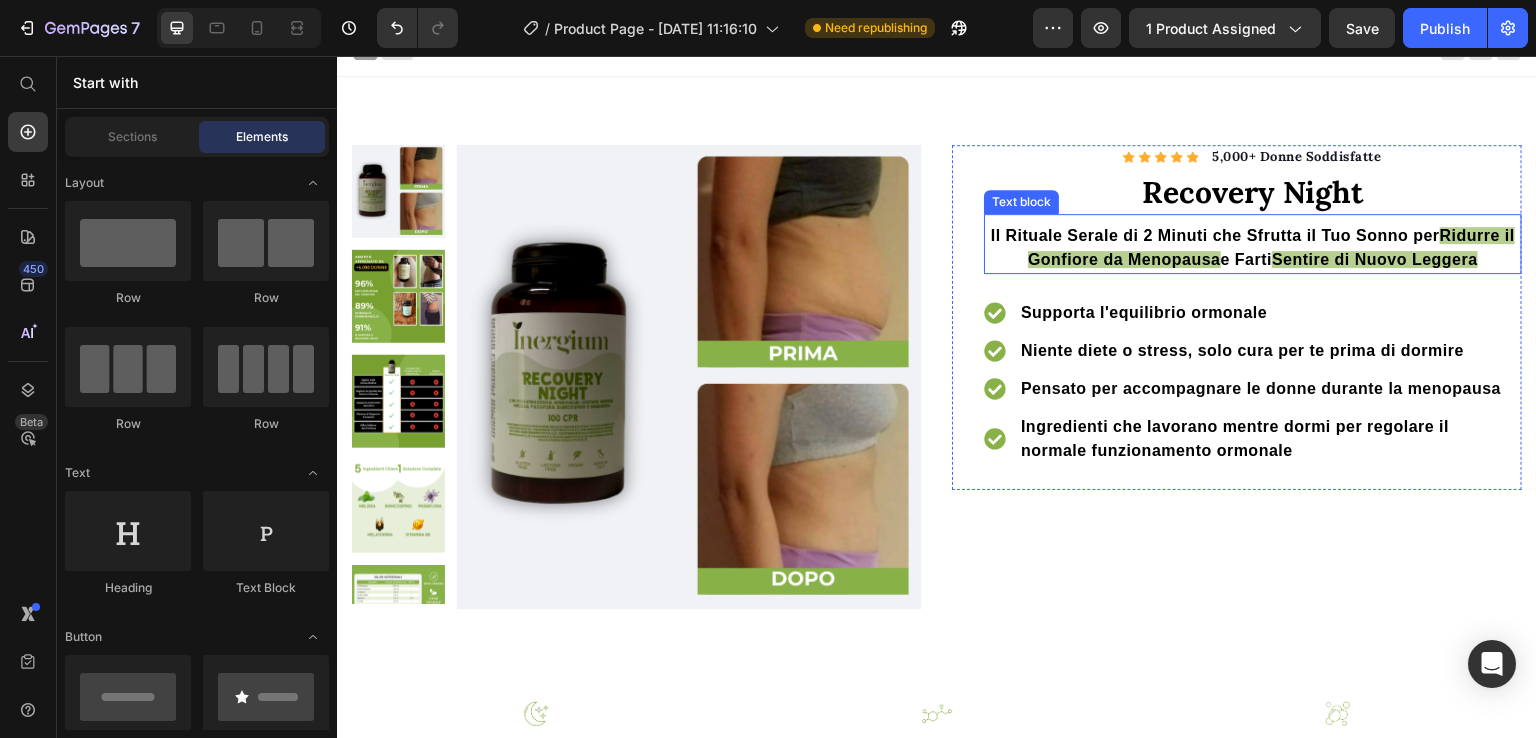 click on "Il Rituale Serale di 2 Minuti che Sfrutta il Tuo Sonno per" at bounding box center [1215, 235] 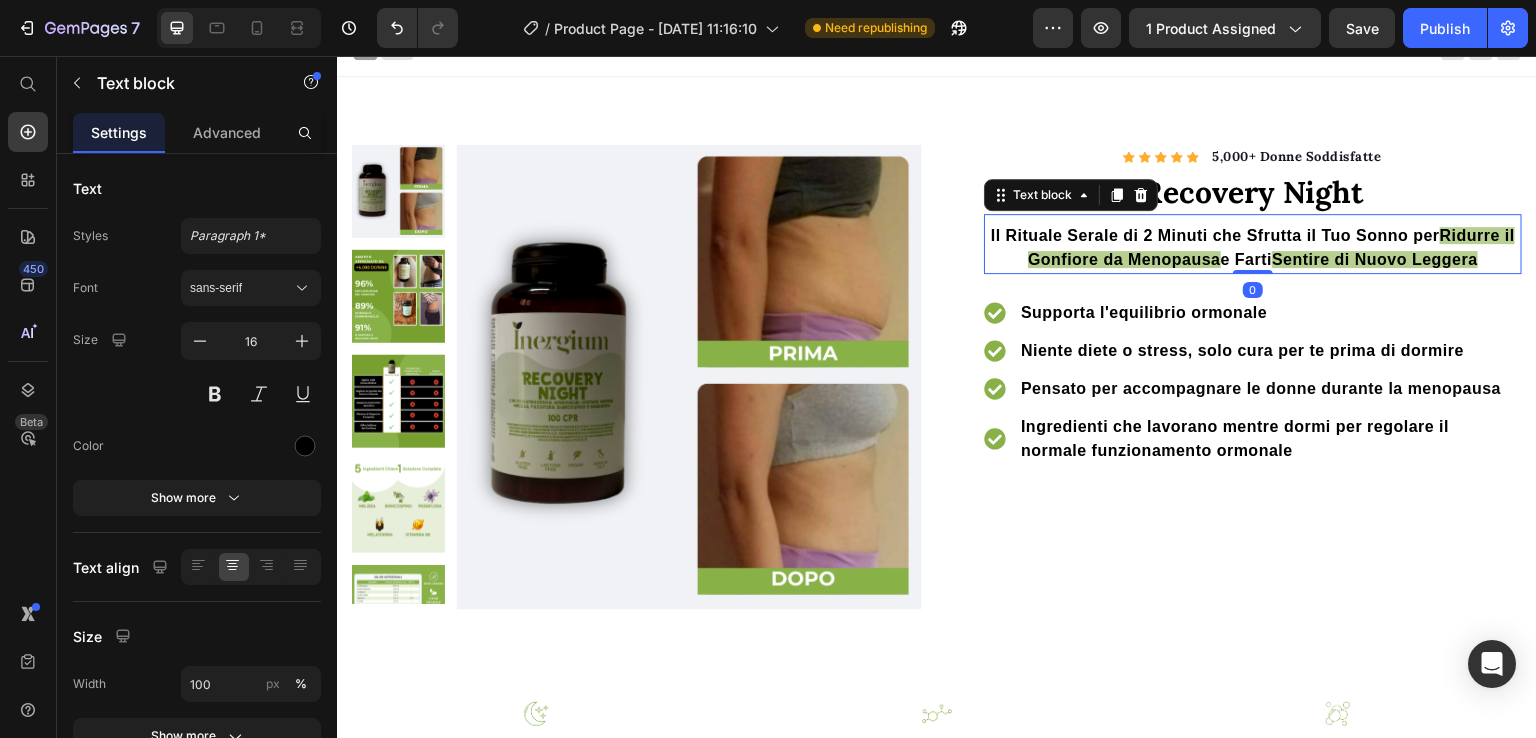 click on "Il Rituale Serale di 2 Minuti che Sfrutta il Tuo Sonno per" at bounding box center [1215, 235] 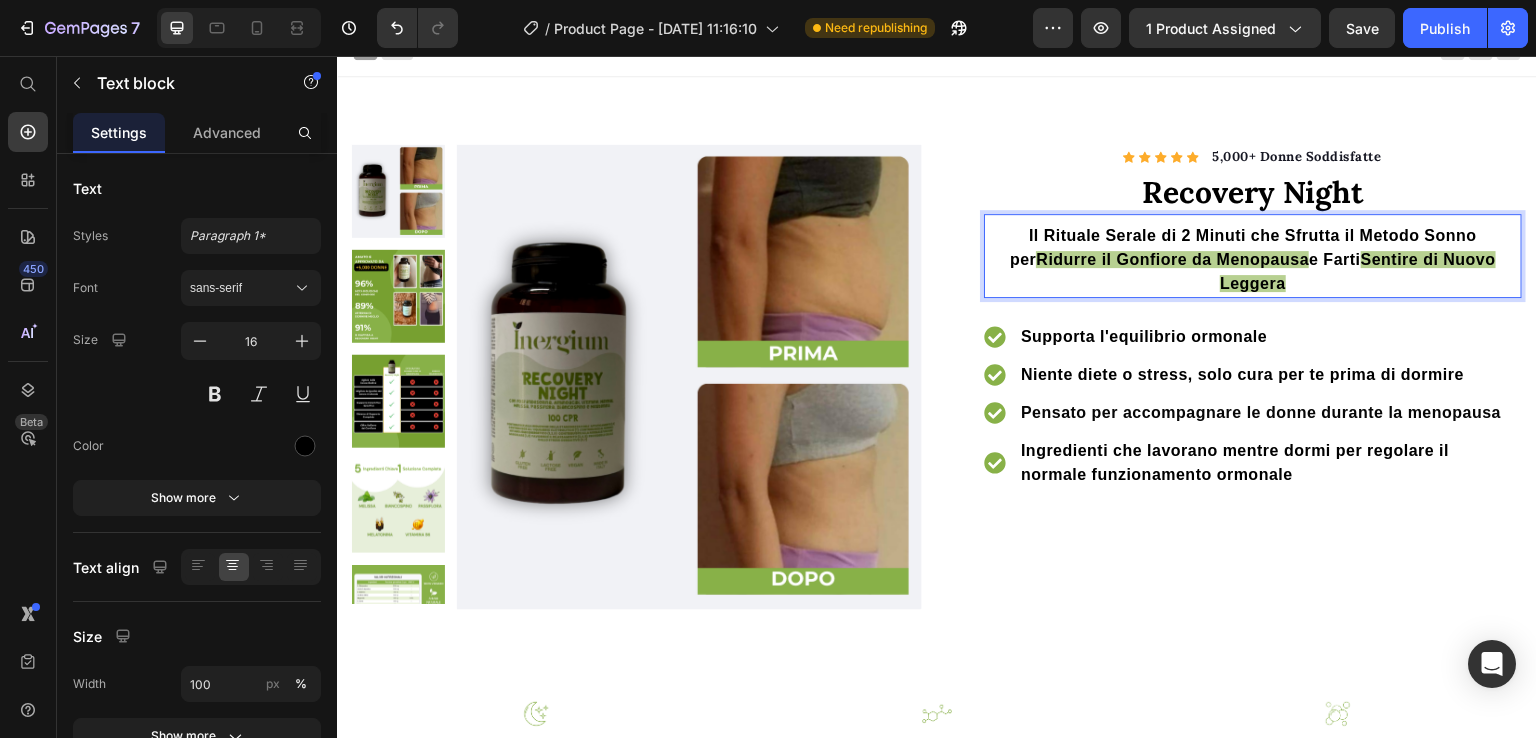 click on "Il Rituale Serale di 2 Minuti che Sfrutta il Metodo Sonno per" at bounding box center (1243, 247) 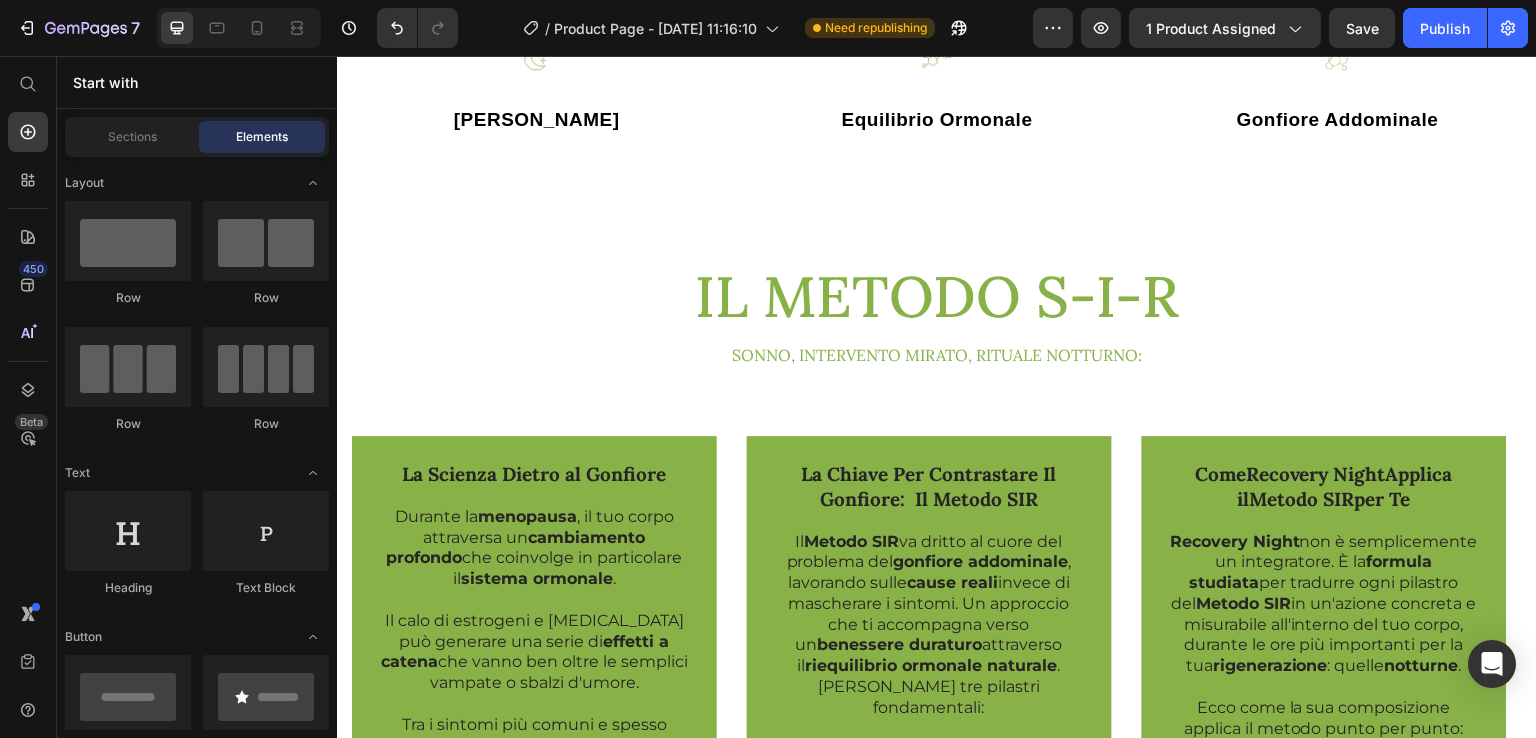 scroll, scrollTop: 796, scrollLeft: 0, axis: vertical 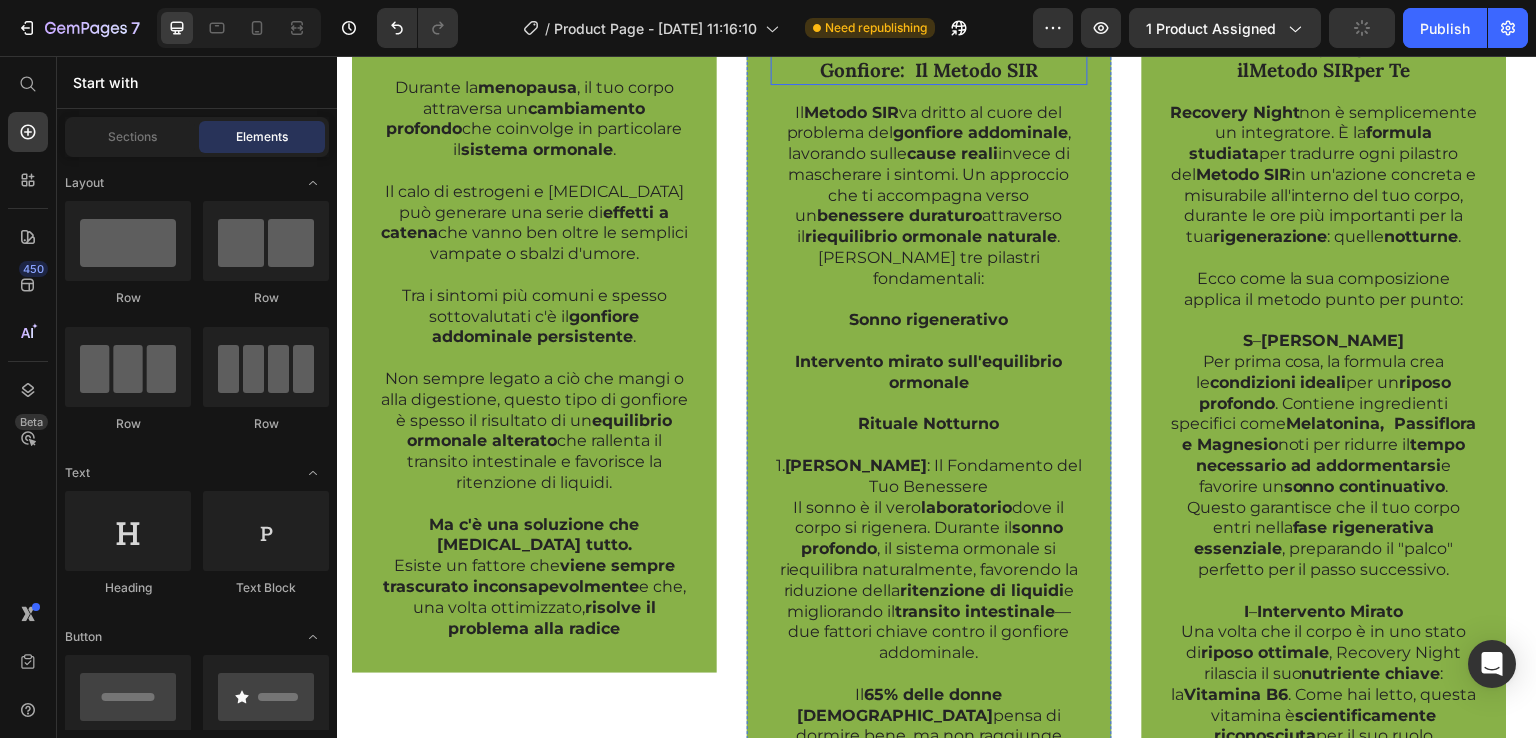 click on "La Chiave Per Contrastare Il Gonfiore:  Il Metodo SIR" at bounding box center (929, 57) 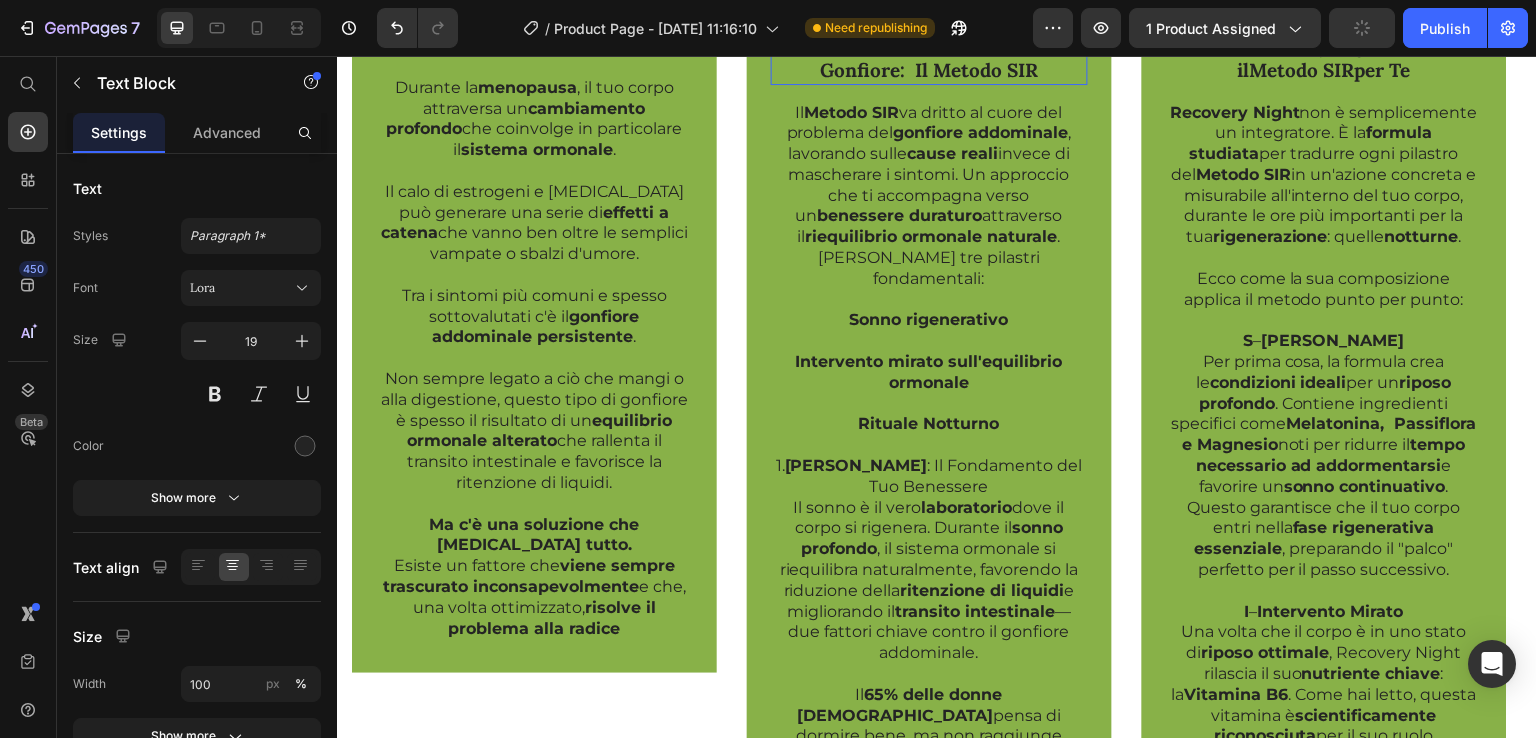 click on "La Chiave Per Contrastare Il Gonfiore:  Il Metodo SIR" at bounding box center [929, 57] 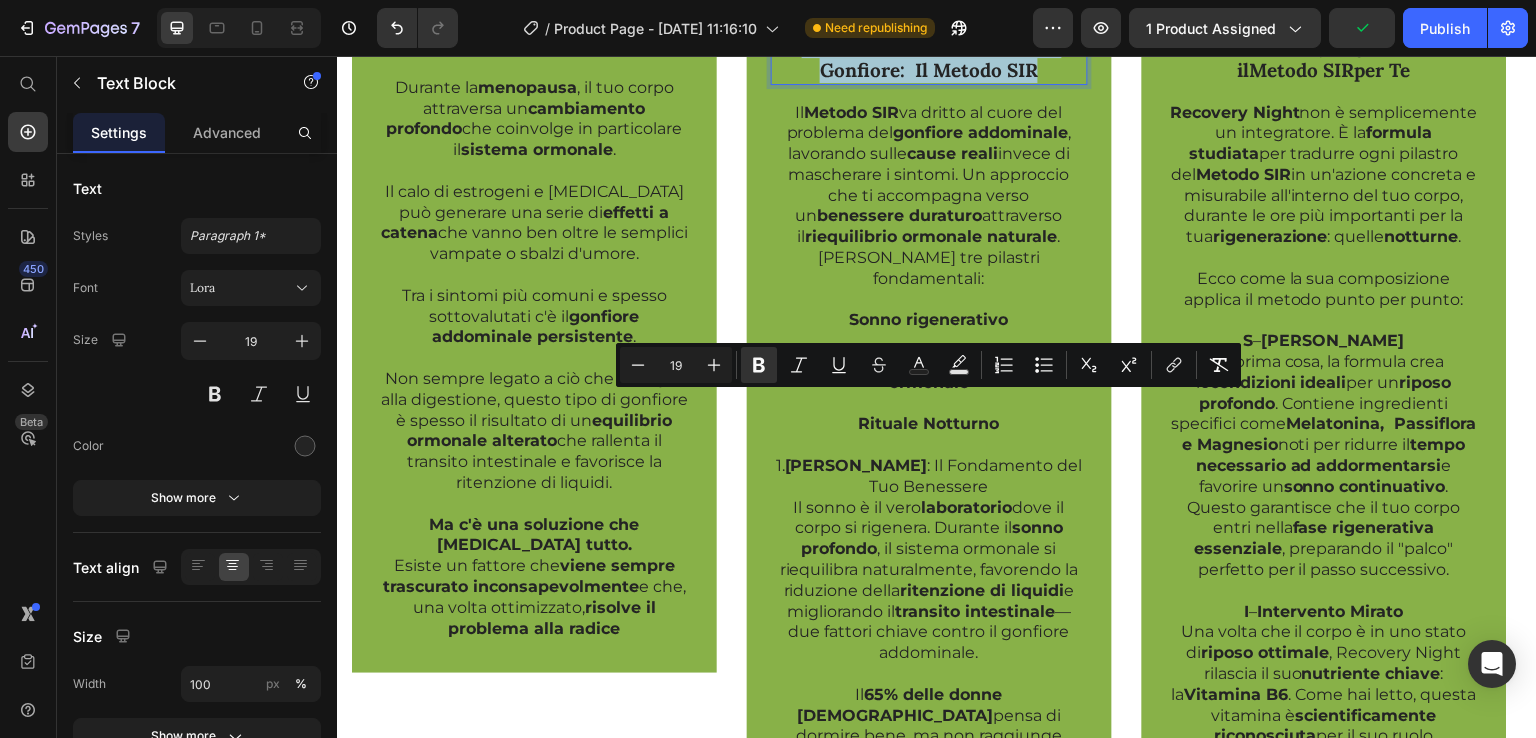 click on "La Chiave Per Contrastare Il Gonfiore:  Il Metodo SIR" at bounding box center (929, 57) 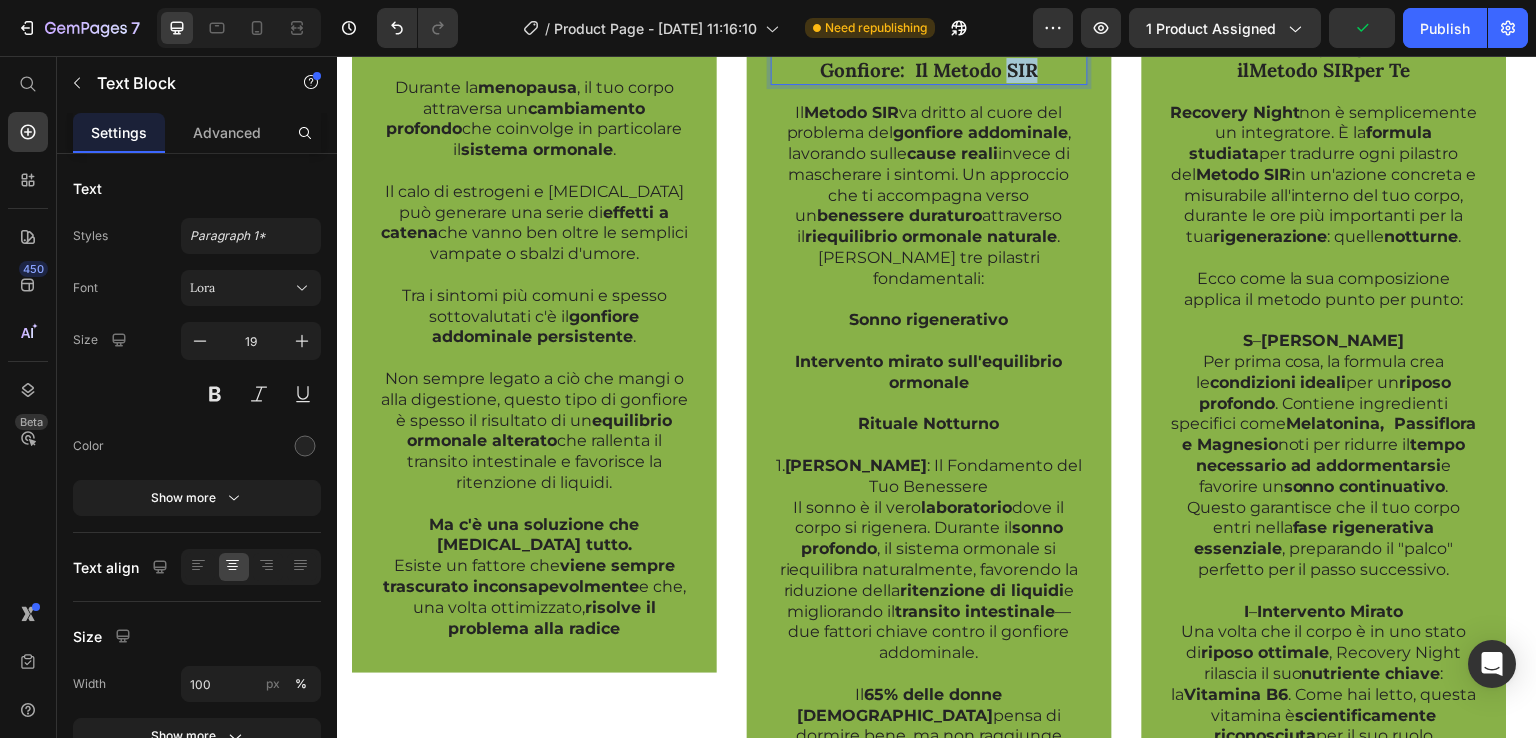click on "La Chiave Per Contrastare Il Gonfiore:  Il Metodo SIR" at bounding box center (929, 57) 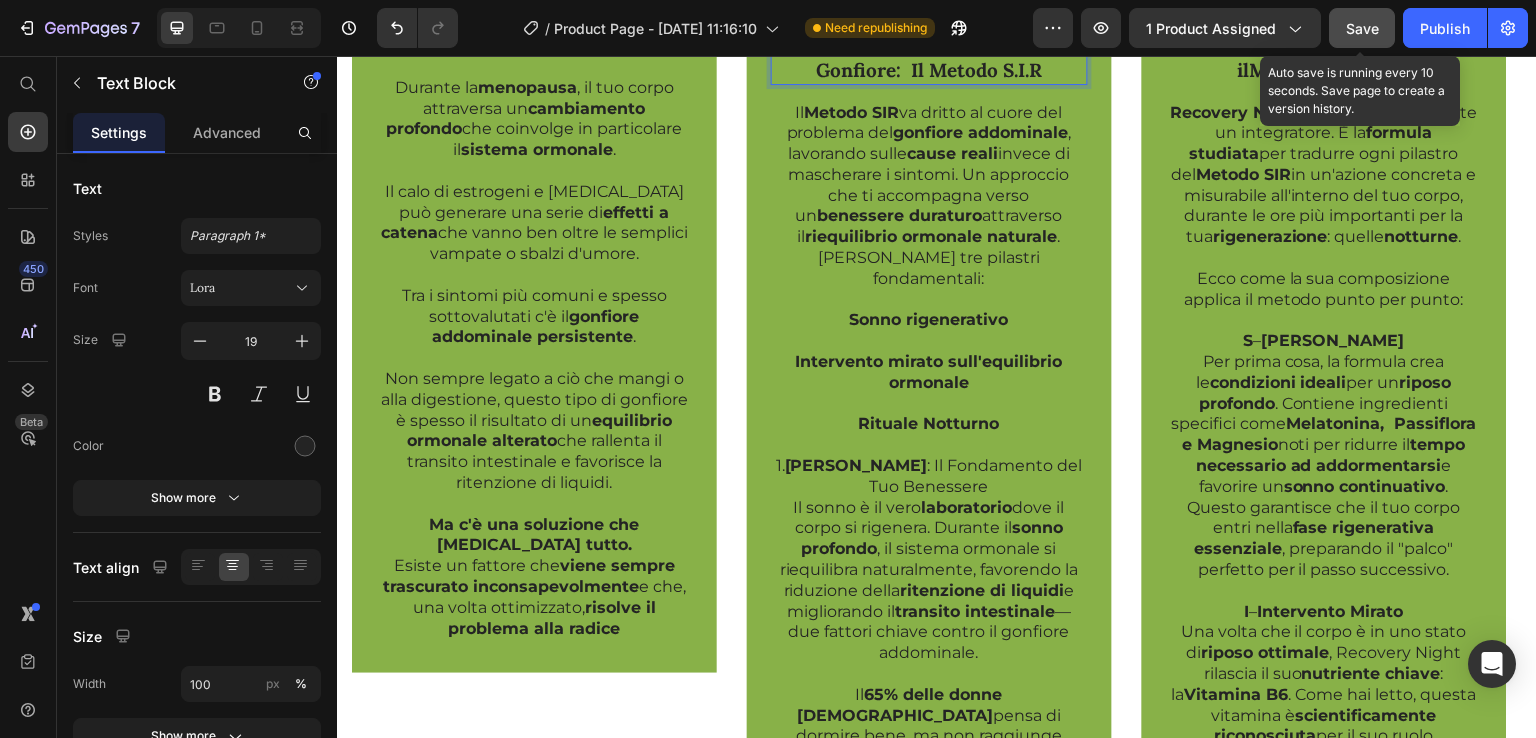 click on "Save" at bounding box center [1362, 28] 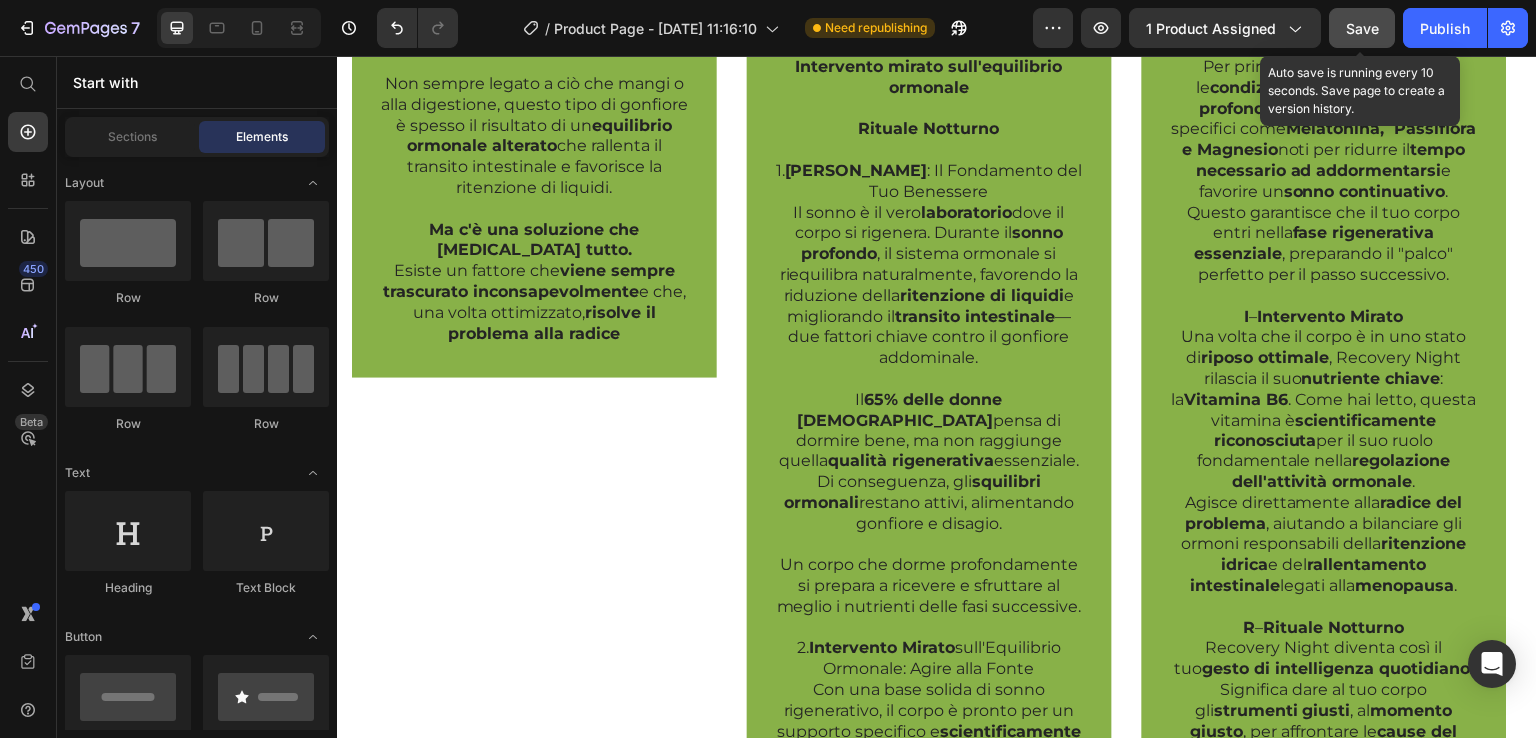 scroll, scrollTop: 1412, scrollLeft: 0, axis: vertical 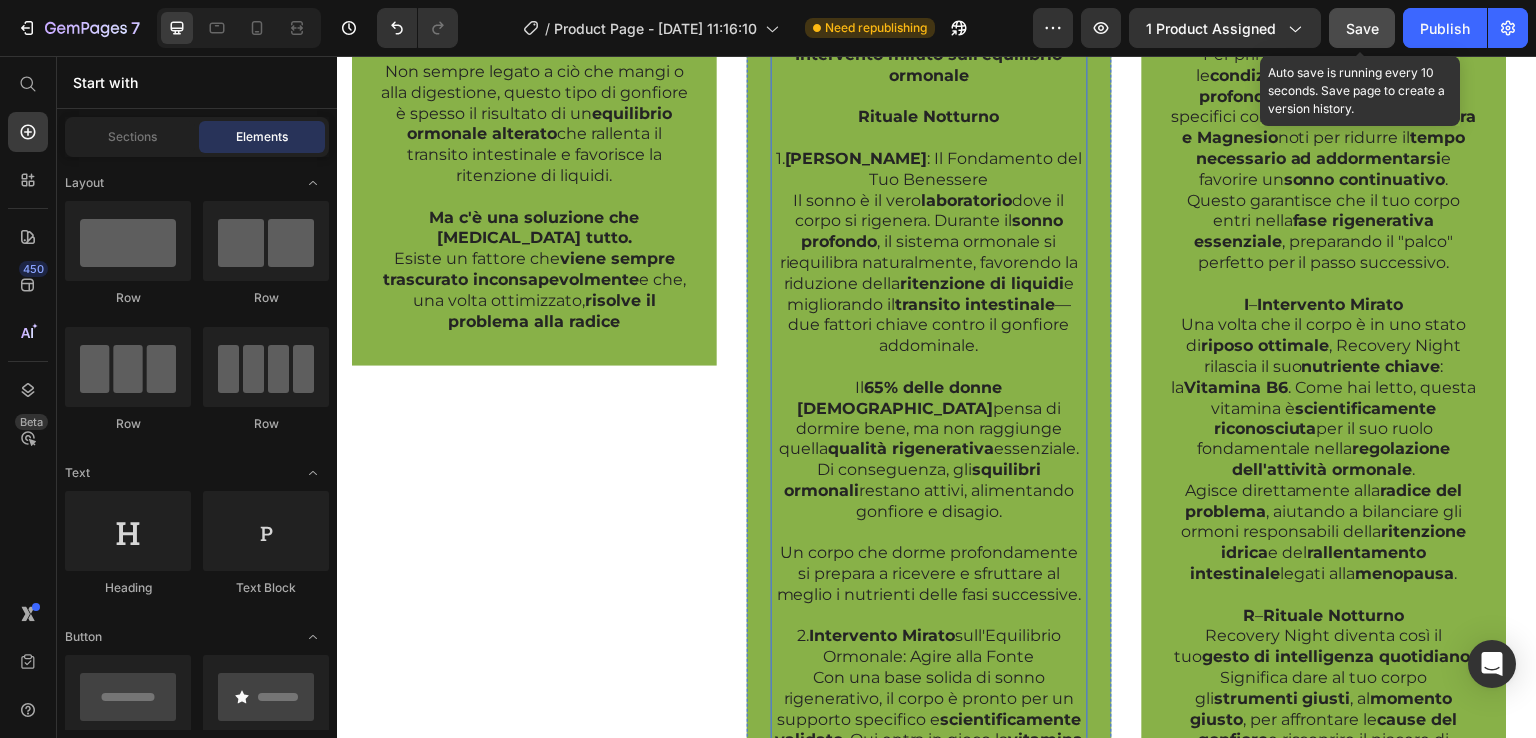 click on "Metodo SIR" at bounding box center (852, -195) 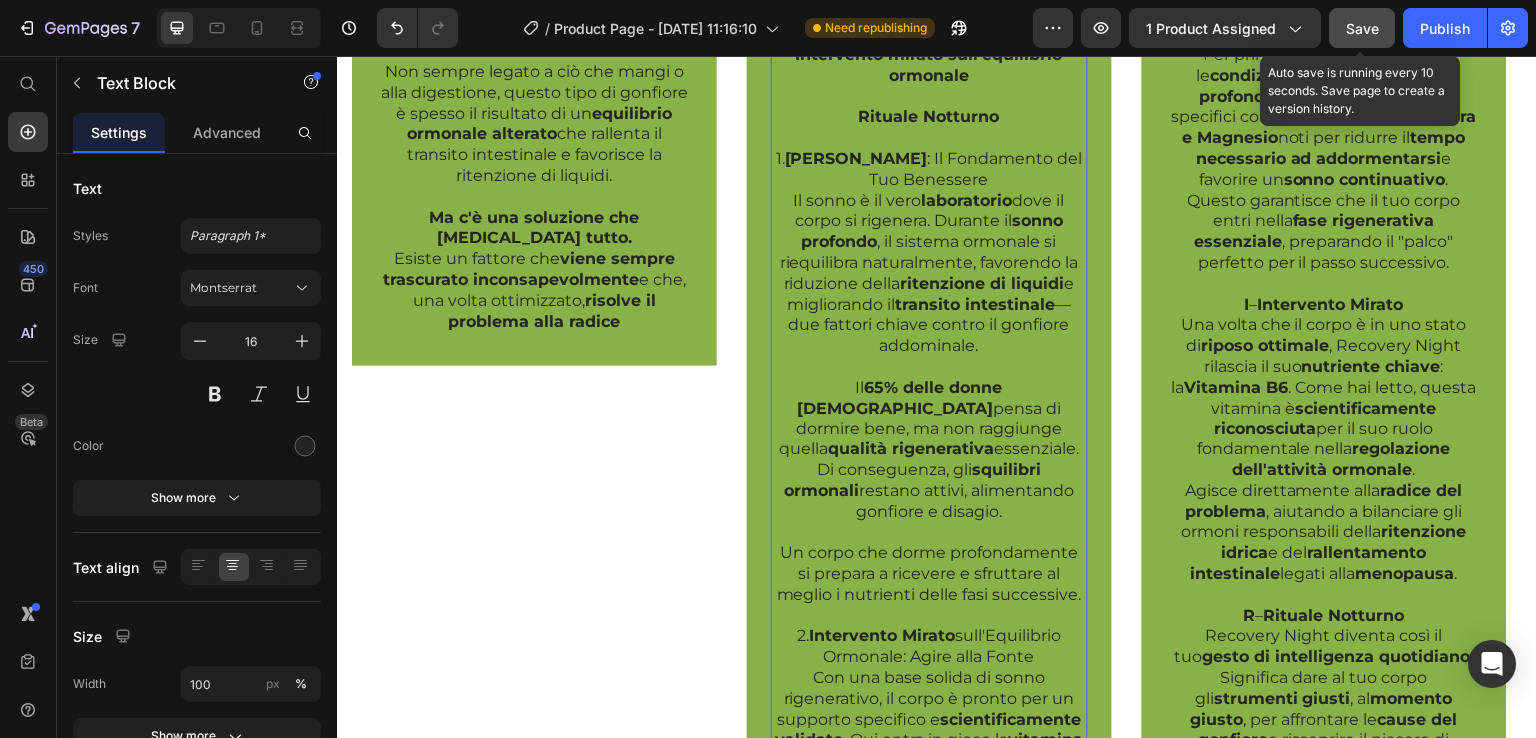 click on "Il  Metodo SIR  va dritto al cuore del problema del  gonfiore addominale , lavorando sulle  cause reali  invece di mascherare i sintomi. Un approccio che ti accompagna verso un  benessere duraturo  attraverso il  riequilibrio ormonale naturale ." at bounding box center [929, -131] 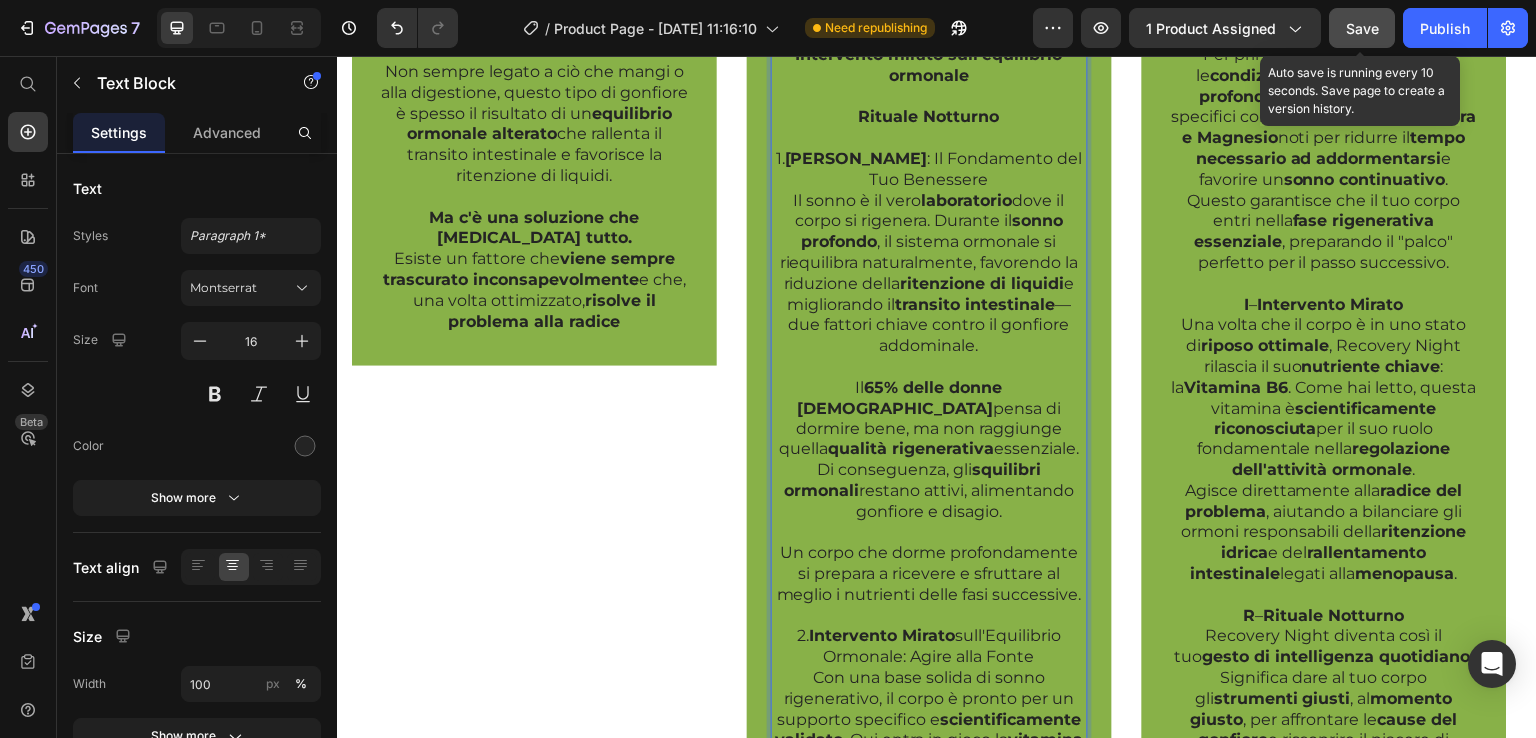 click on "Il  Metodo SIR  va dritto al cuore del problema del  gonfiore addominale , lavorando sulle  cause reali  invece di mascherare i sintomi. Un approccio che ti accompagna verso un  benessere duraturo  attraverso il  riequilibrio ormonale naturale ." at bounding box center [929, -131] 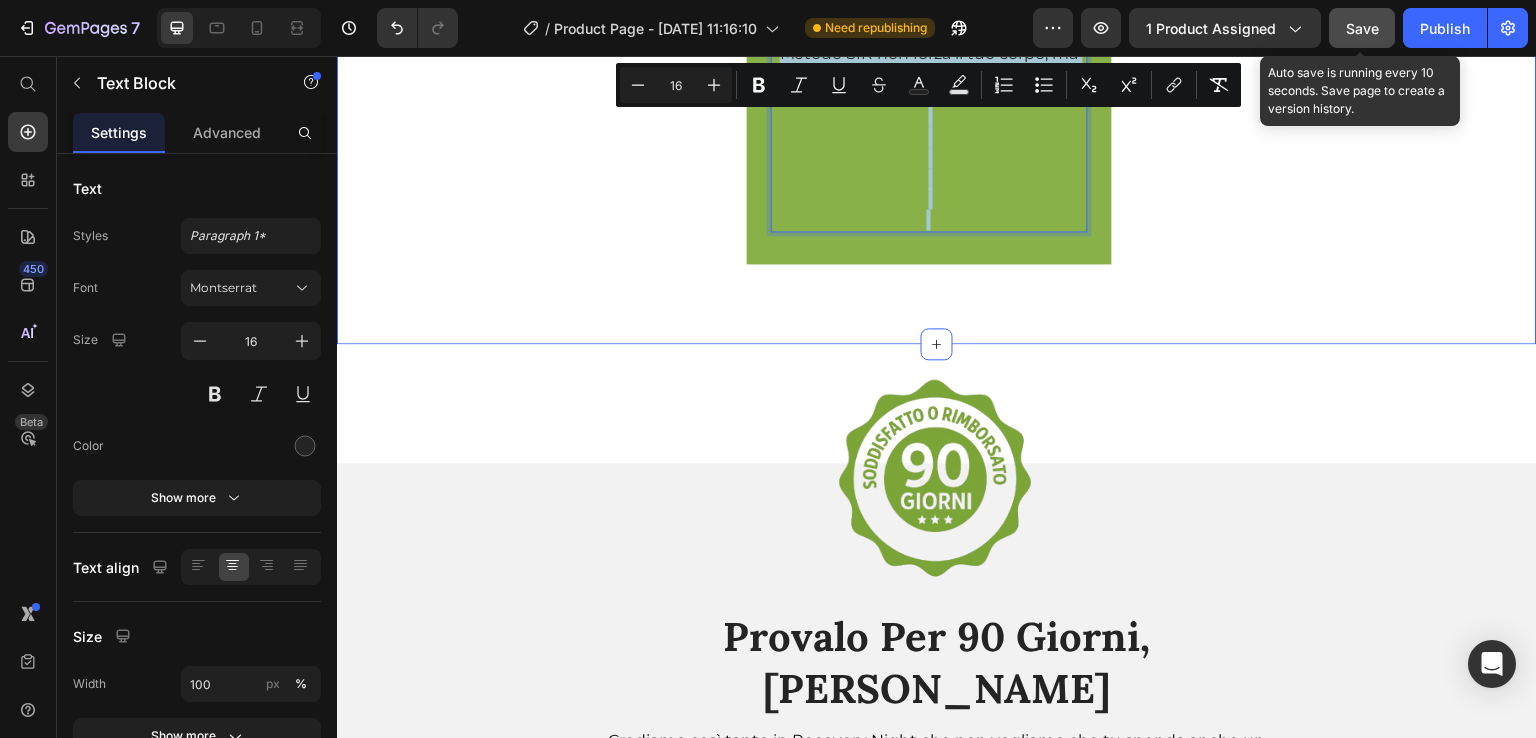 scroll, scrollTop: 3036, scrollLeft: 0, axis: vertical 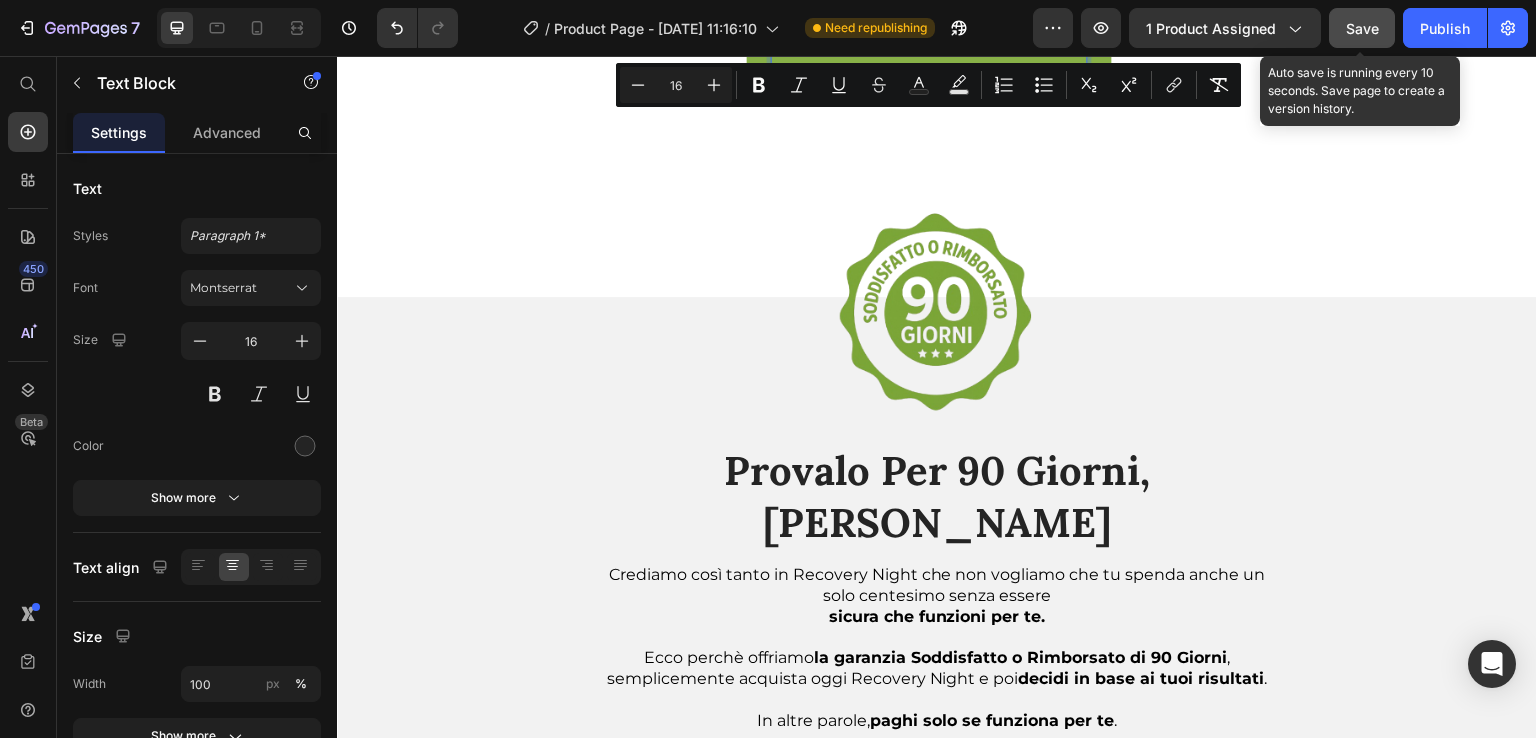 drag, startPoint x: 787, startPoint y: 169, endPoint x: 1059, endPoint y: 258, distance: 286.1905 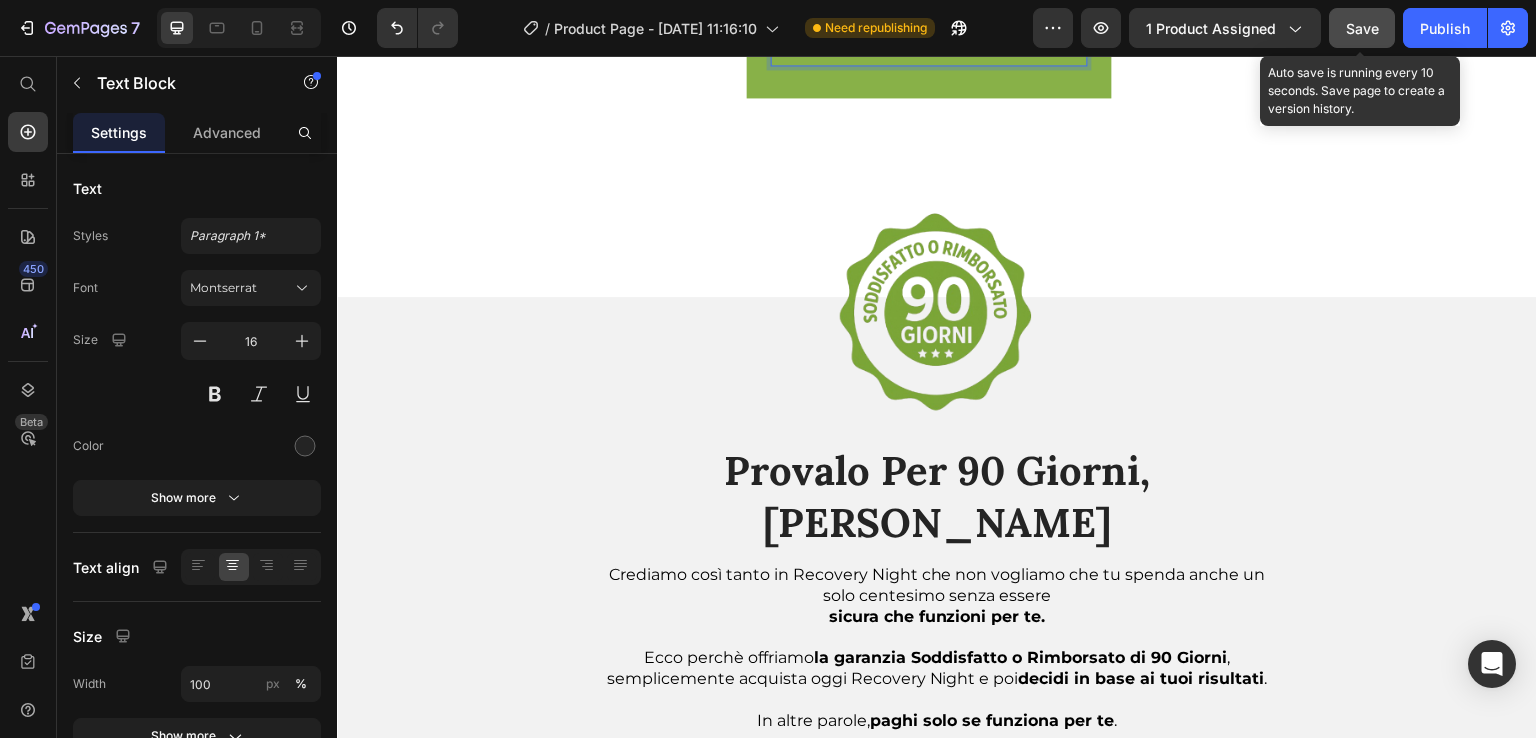 click on "Un cambiamento che senti e vedi:  meno gonfiore , una  pancia più leggera , maggiore  regolarità  e, soprattutto, la sensazione di avere finalmente il  controllo . Perché il Metodo SIR non forza il tuo corpo, ma lo ascolta, lo guida e lo sostiene." at bounding box center [929, -82] 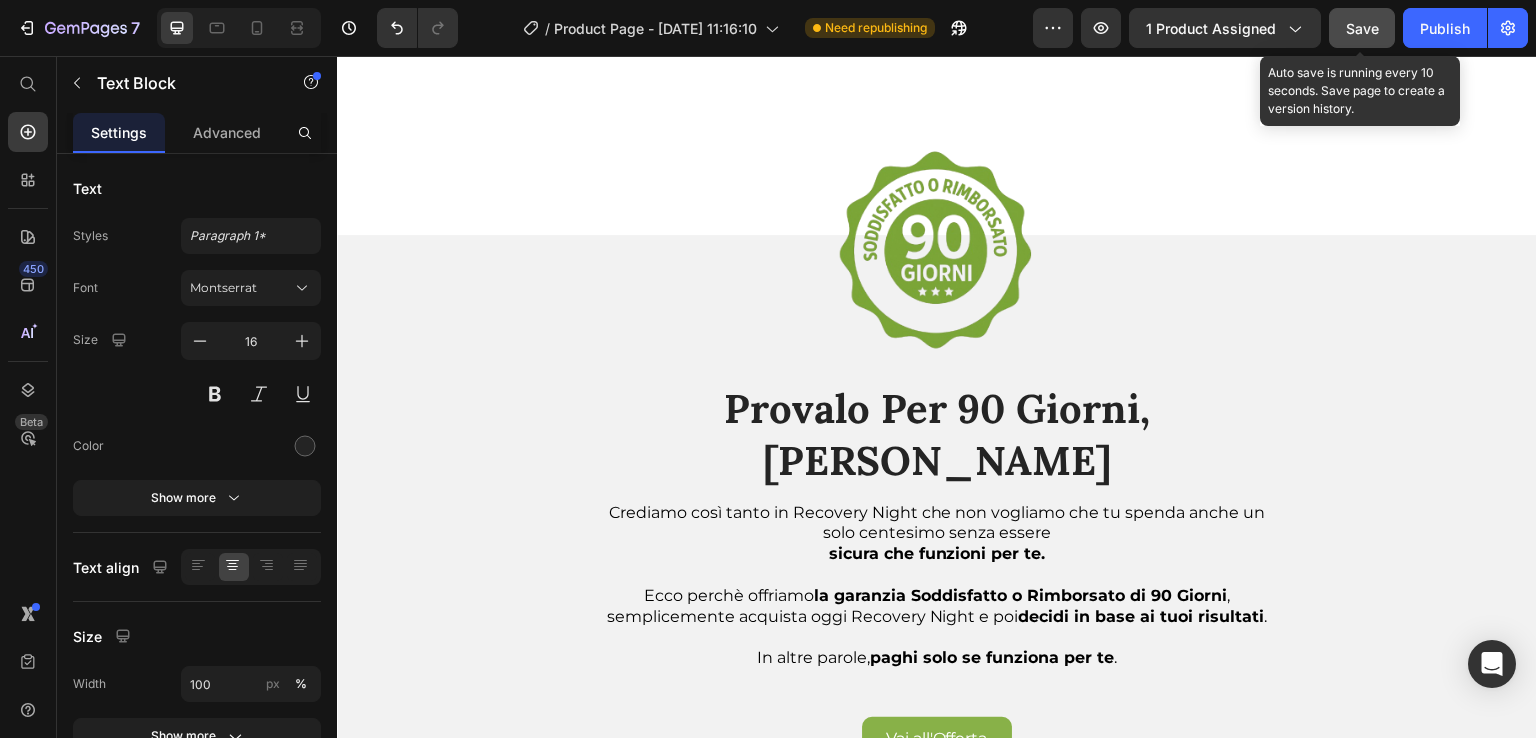 click on "Un cambiamento che senti e vedi:  meno gonfiore , una  pancia più leggera , maggiore  regolarità  e, soprattutto, la sensazione di avere finalmente il  controllo . Perché il Metodo SIR non forza il tuo corpo, ma lo ascolta, lo guida e lo sostiene. ⁠⁠⁠⁠⁠⁠⁠" at bounding box center [929, -113] 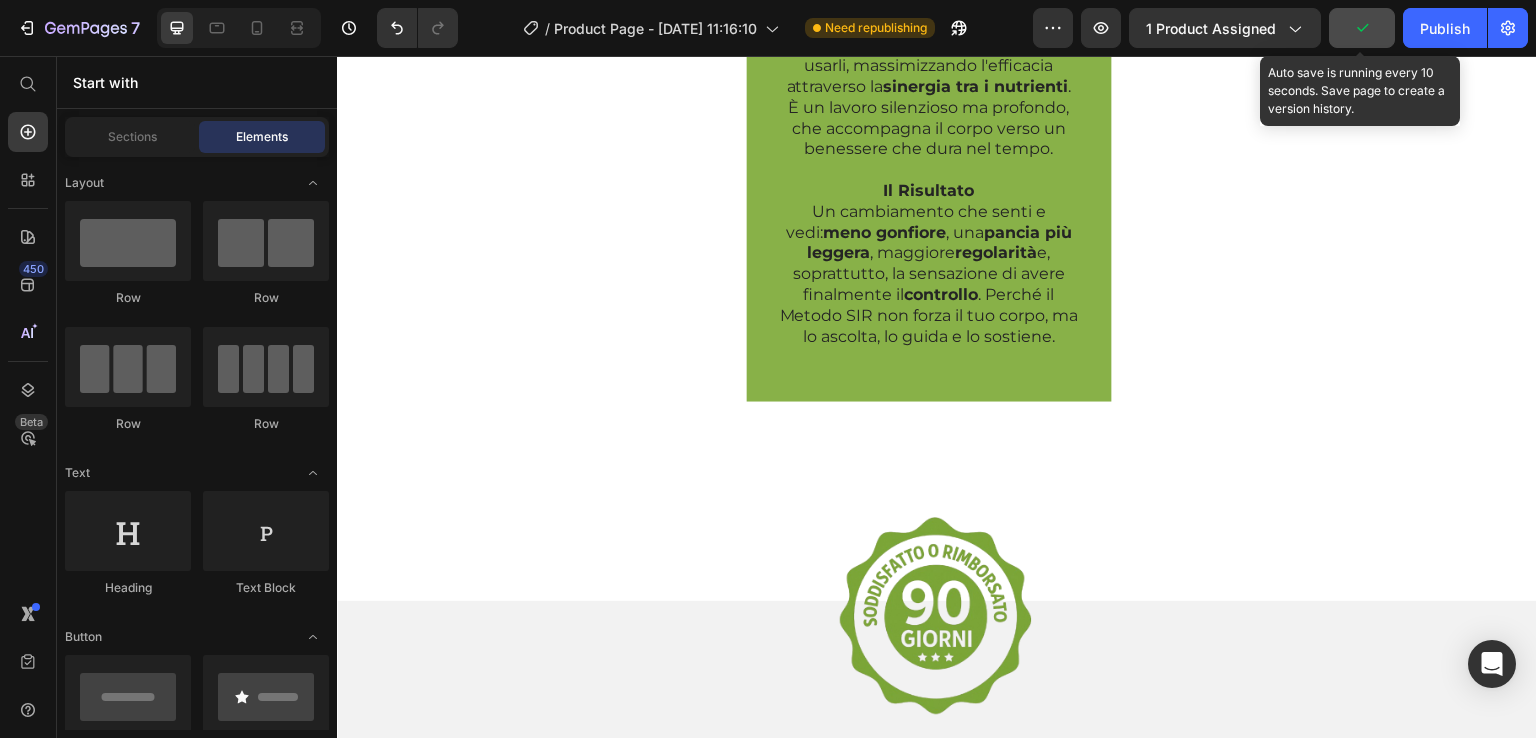 scroll, scrollTop: 2584, scrollLeft: 0, axis: vertical 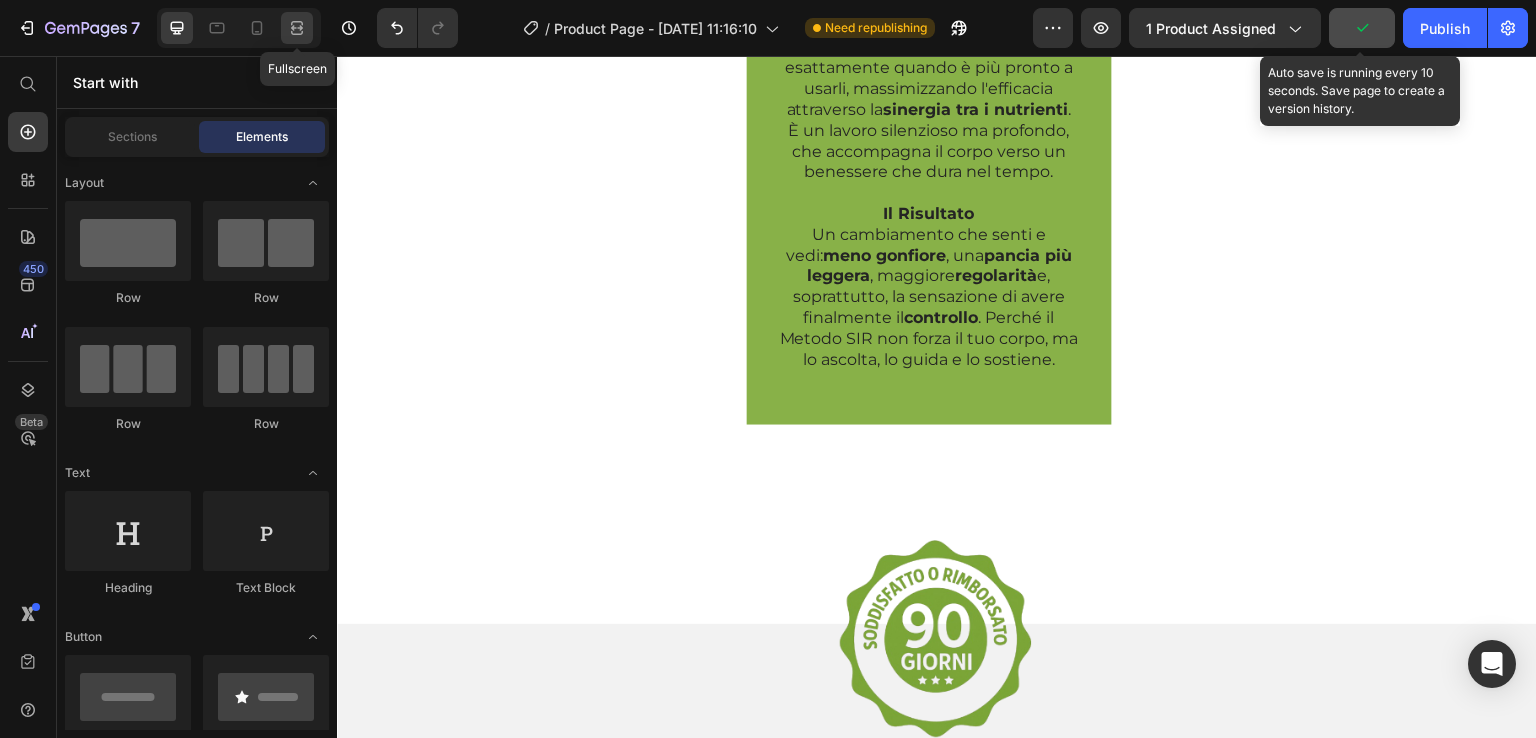 click 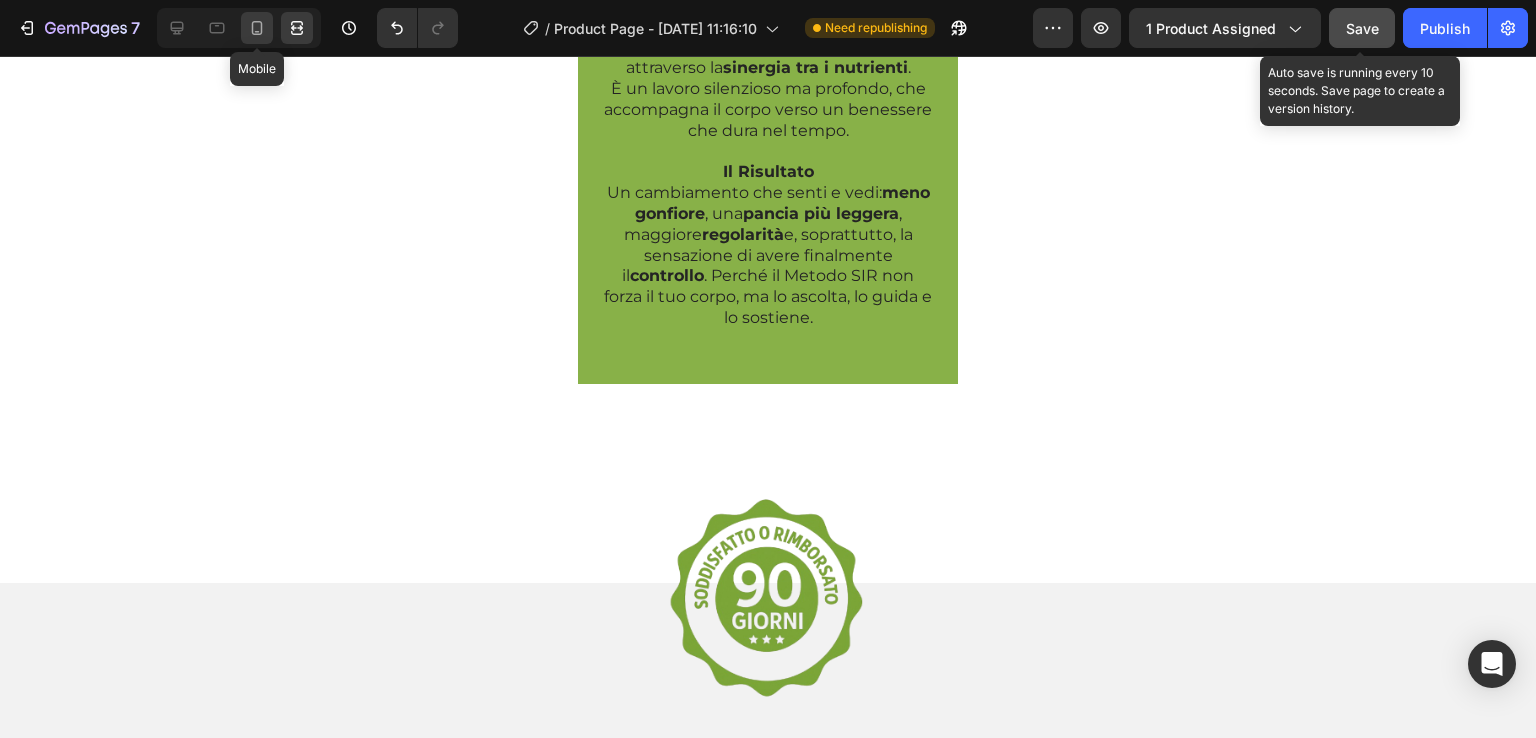 click 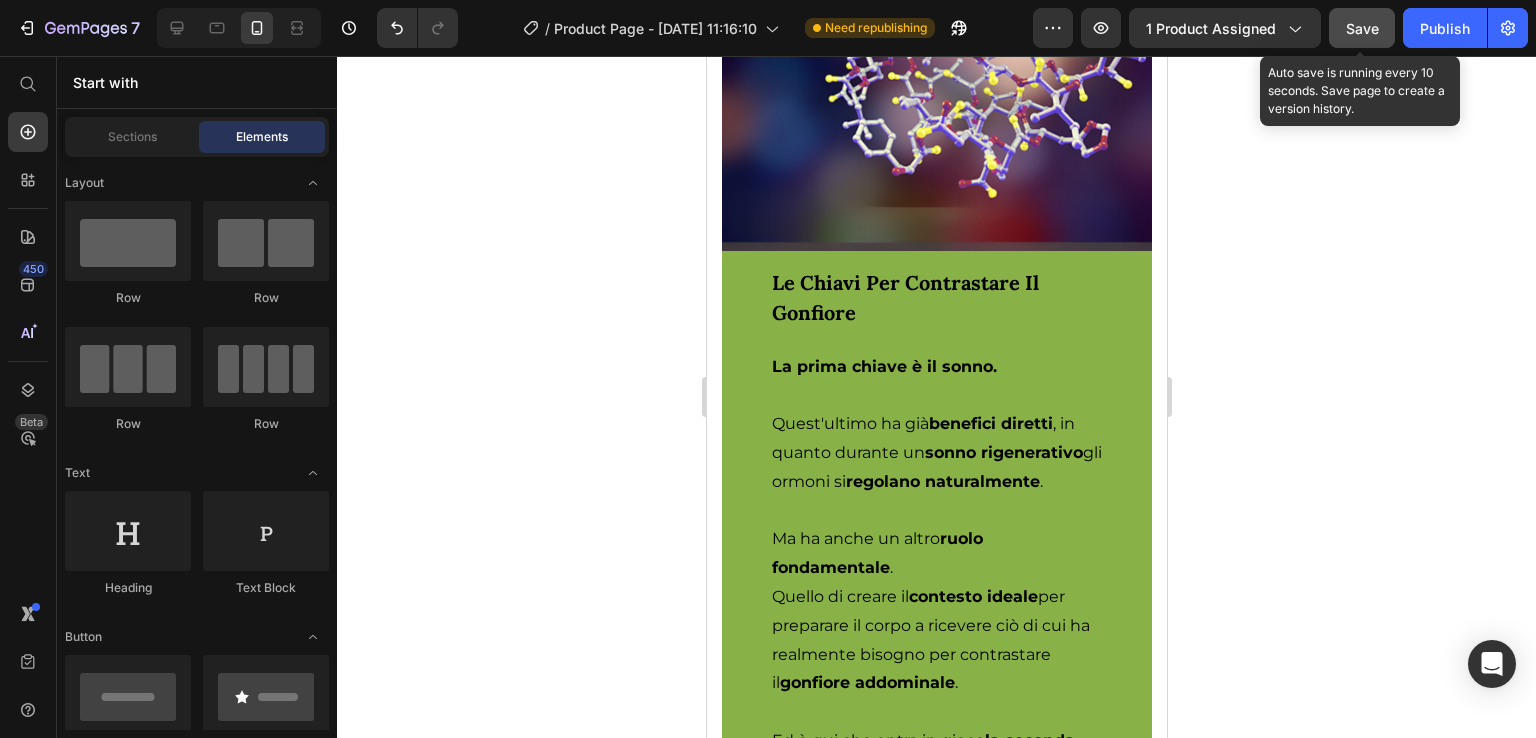scroll, scrollTop: 2732, scrollLeft: 0, axis: vertical 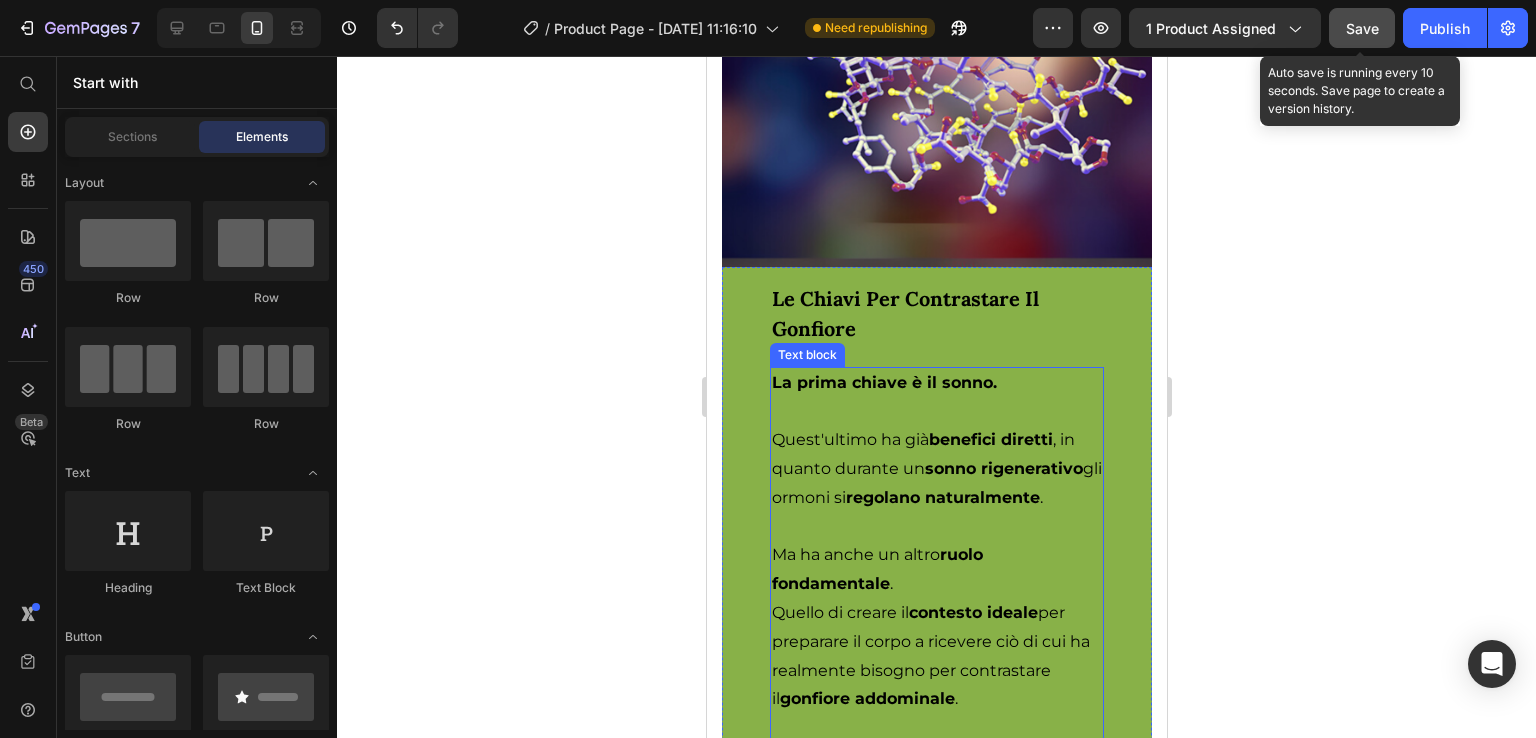 click on "La prima chiave è il sonno." at bounding box center [883, 382] 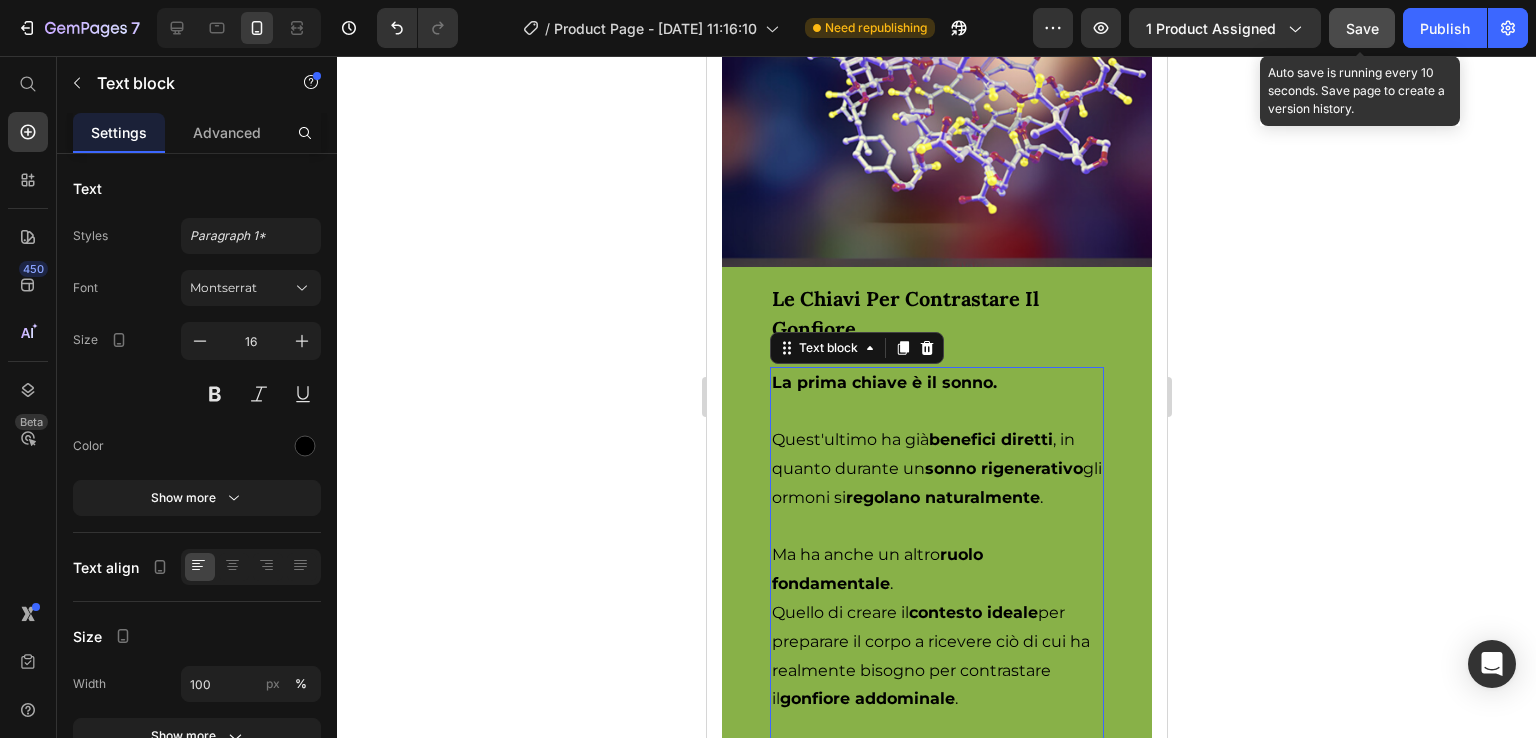 click on "La prima chiave è il sonno." at bounding box center (883, 382) 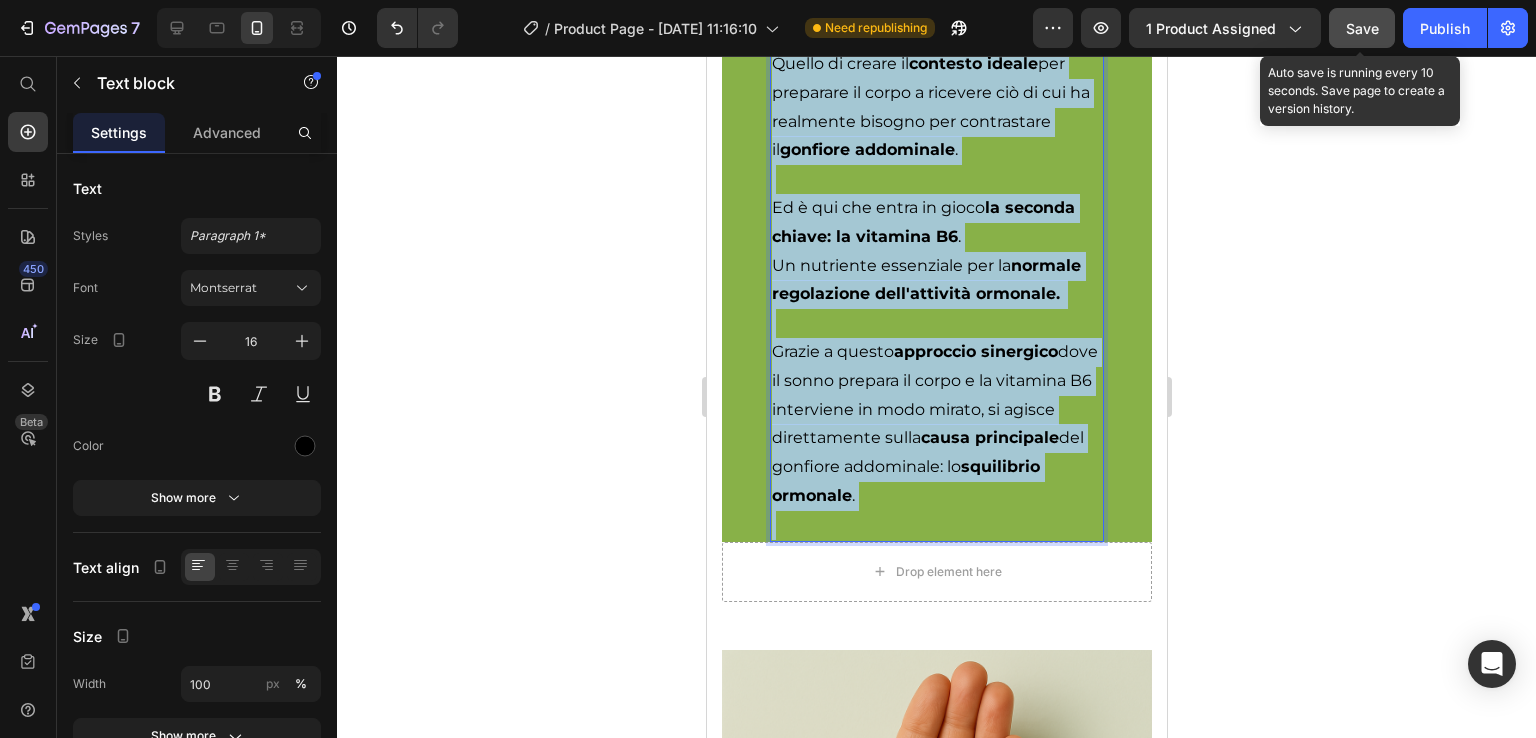 scroll, scrollTop: 3328, scrollLeft: 0, axis: vertical 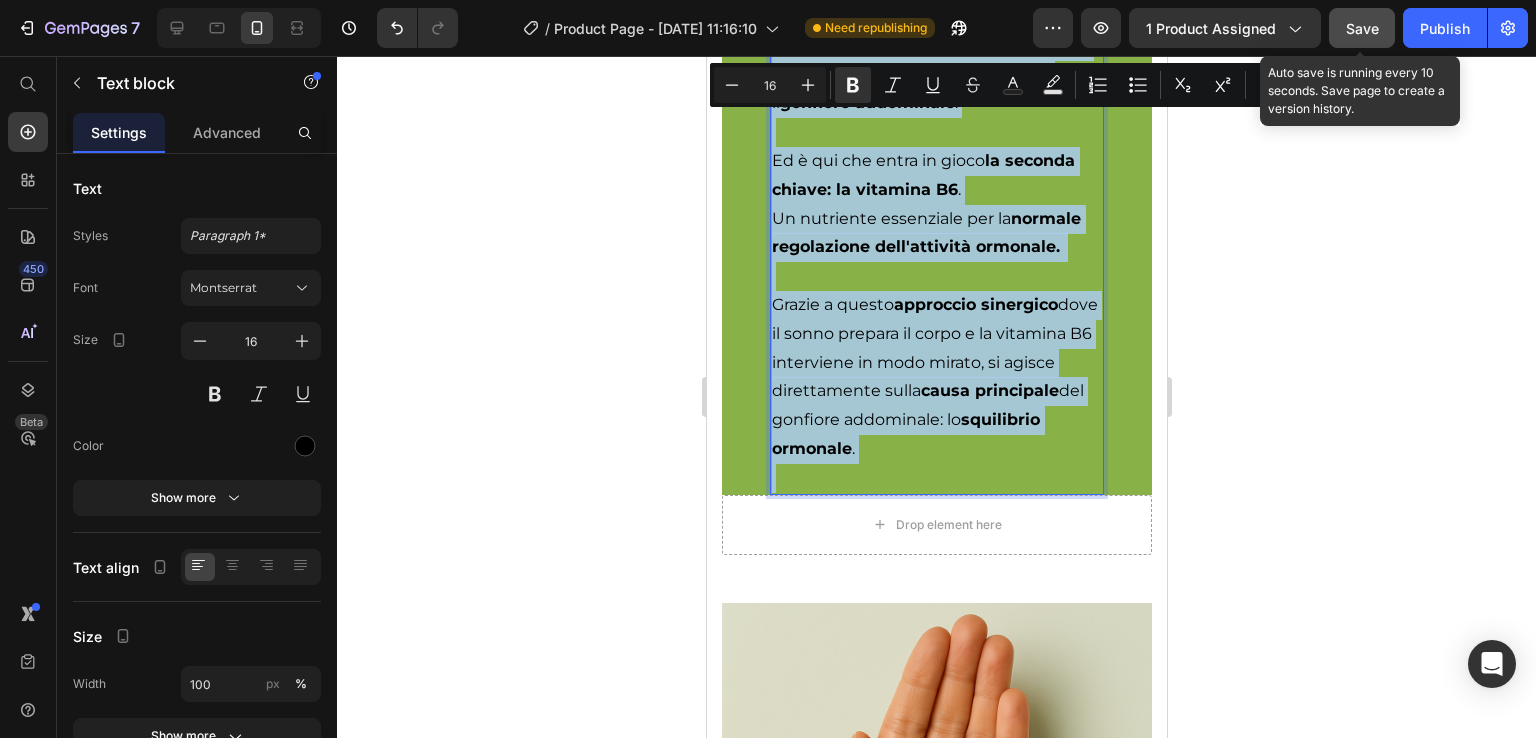 drag, startPoint x: 773, startPoint y: 351, endPoint x: 944, endPoint y: 447, distance: 196.10457 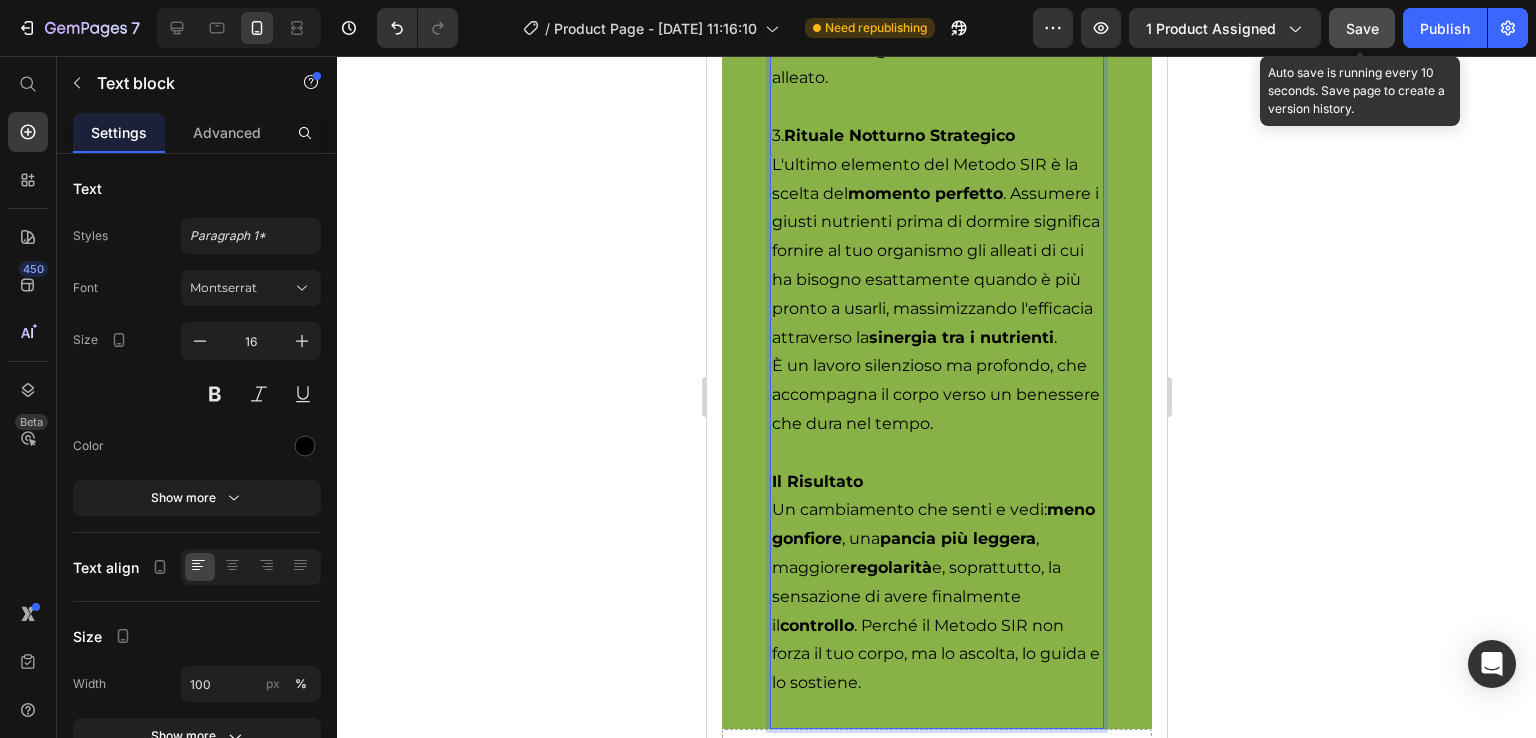 scroll, scrollTop: 4766, scrollLeft: 0, axis: vertical 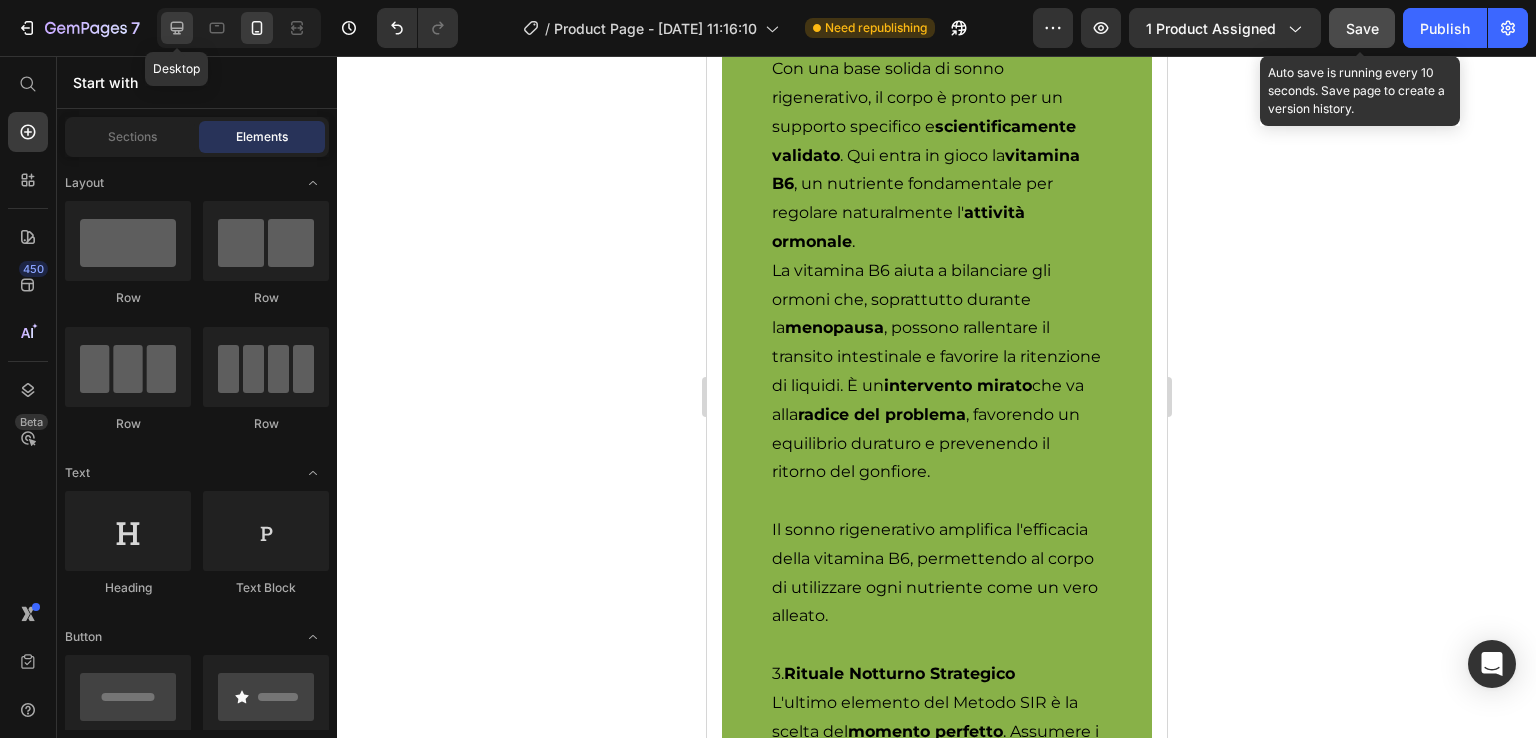 click 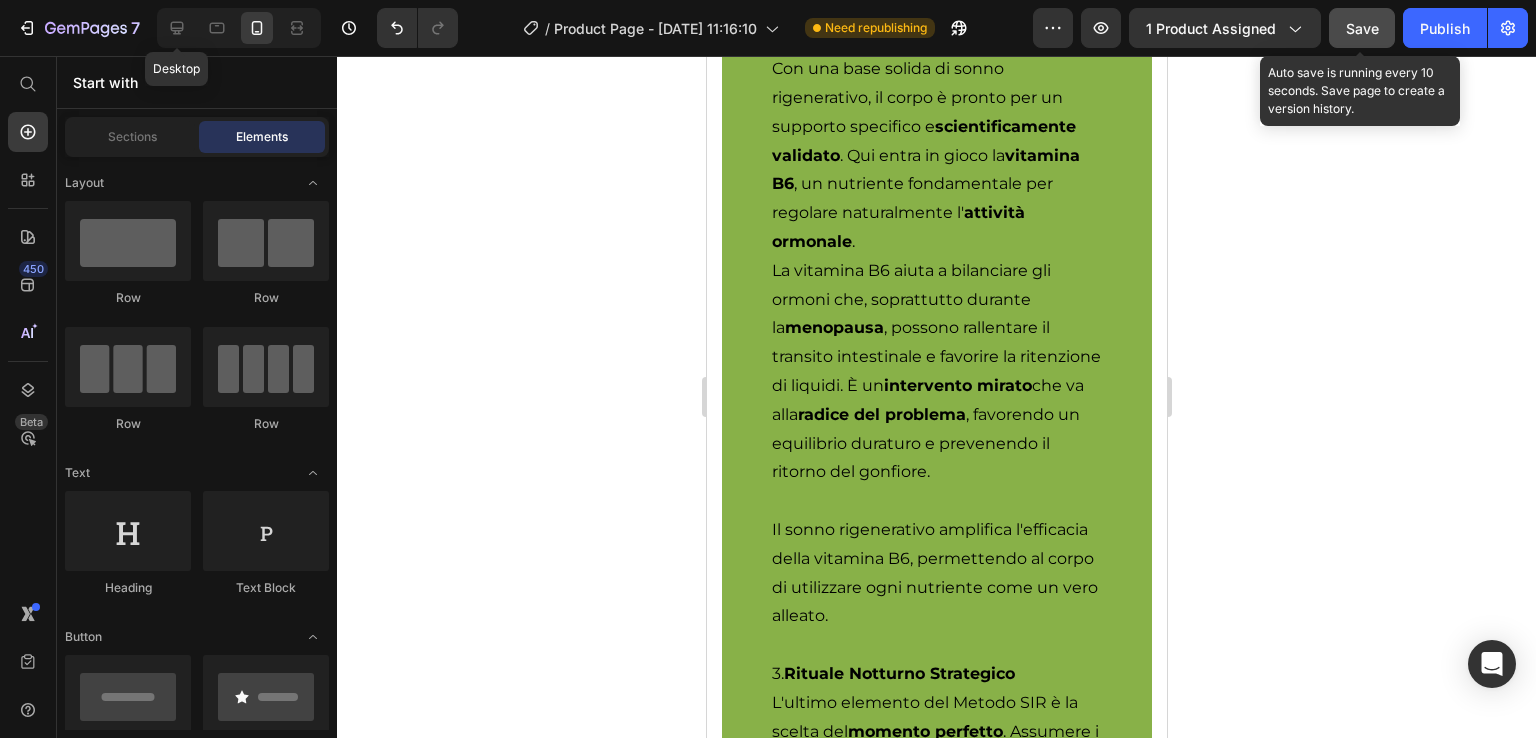 scroll, scrollTop: 4158, scrollLeft: 0, axis: vertical 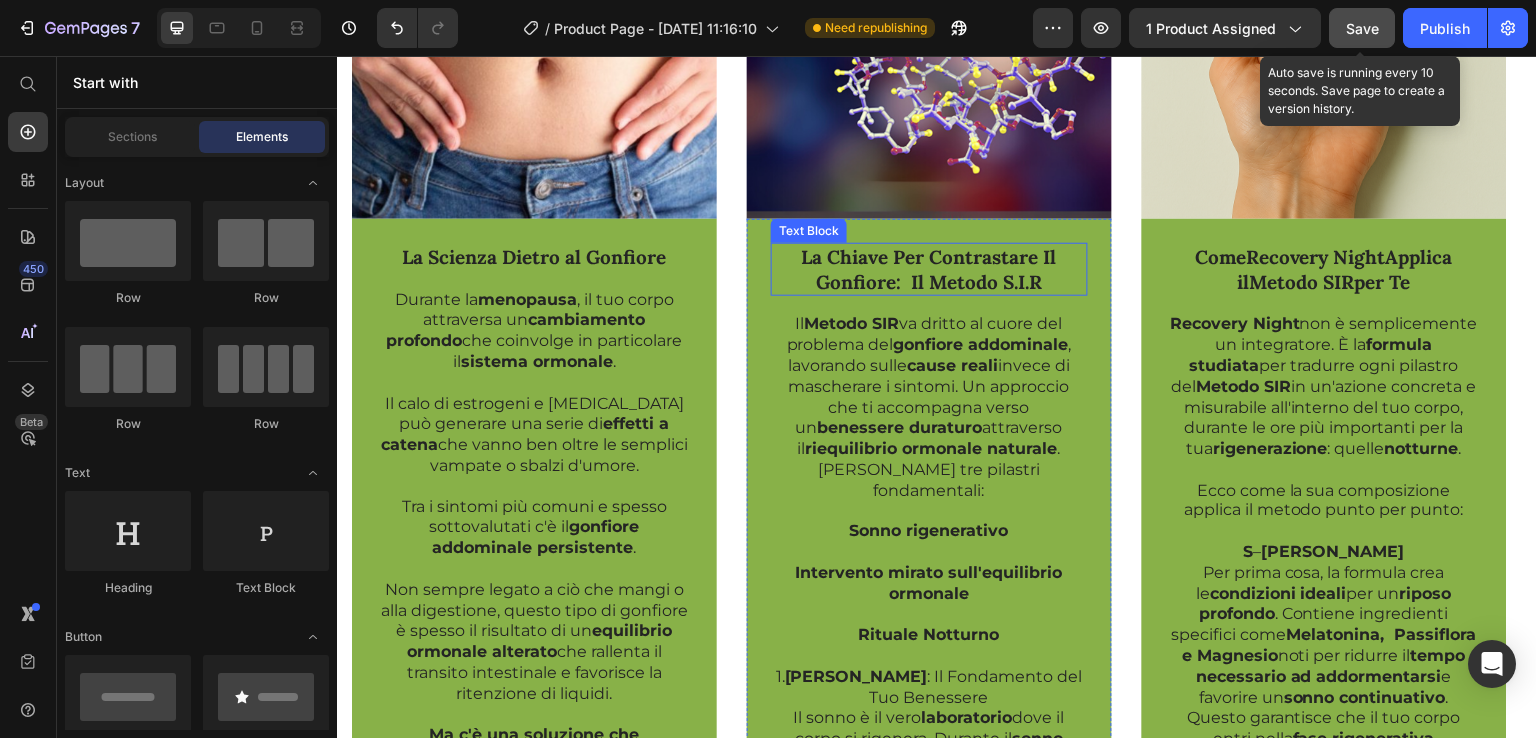 click on "La Chiave Per Contrastare Il Gonfiore:  Il Metodo S.I.R" at bounding box center (929, 269) 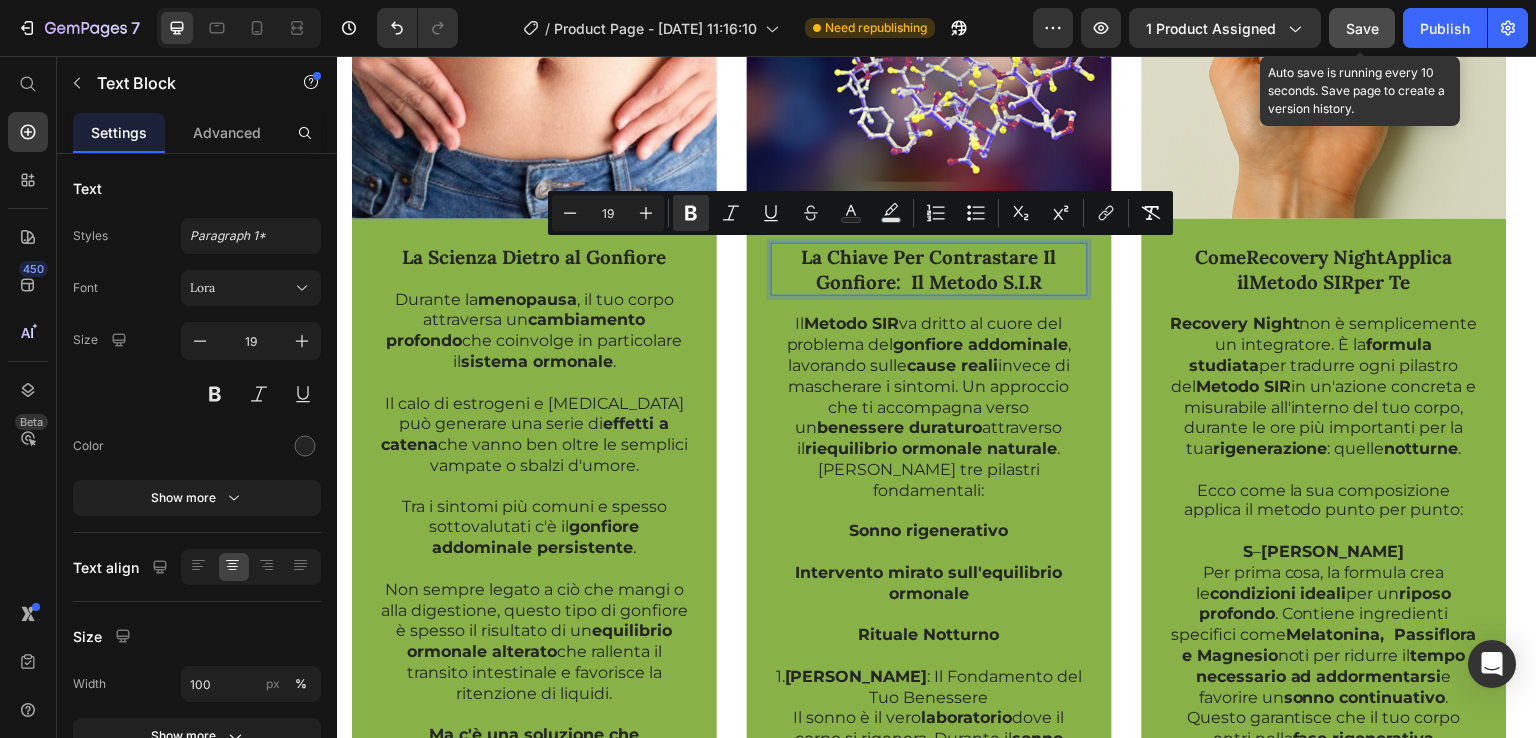 click on "La Chiave Per Contrastare Il Gonfiore:  Il Metodo S.I.R" at bounding box center [929, 269] 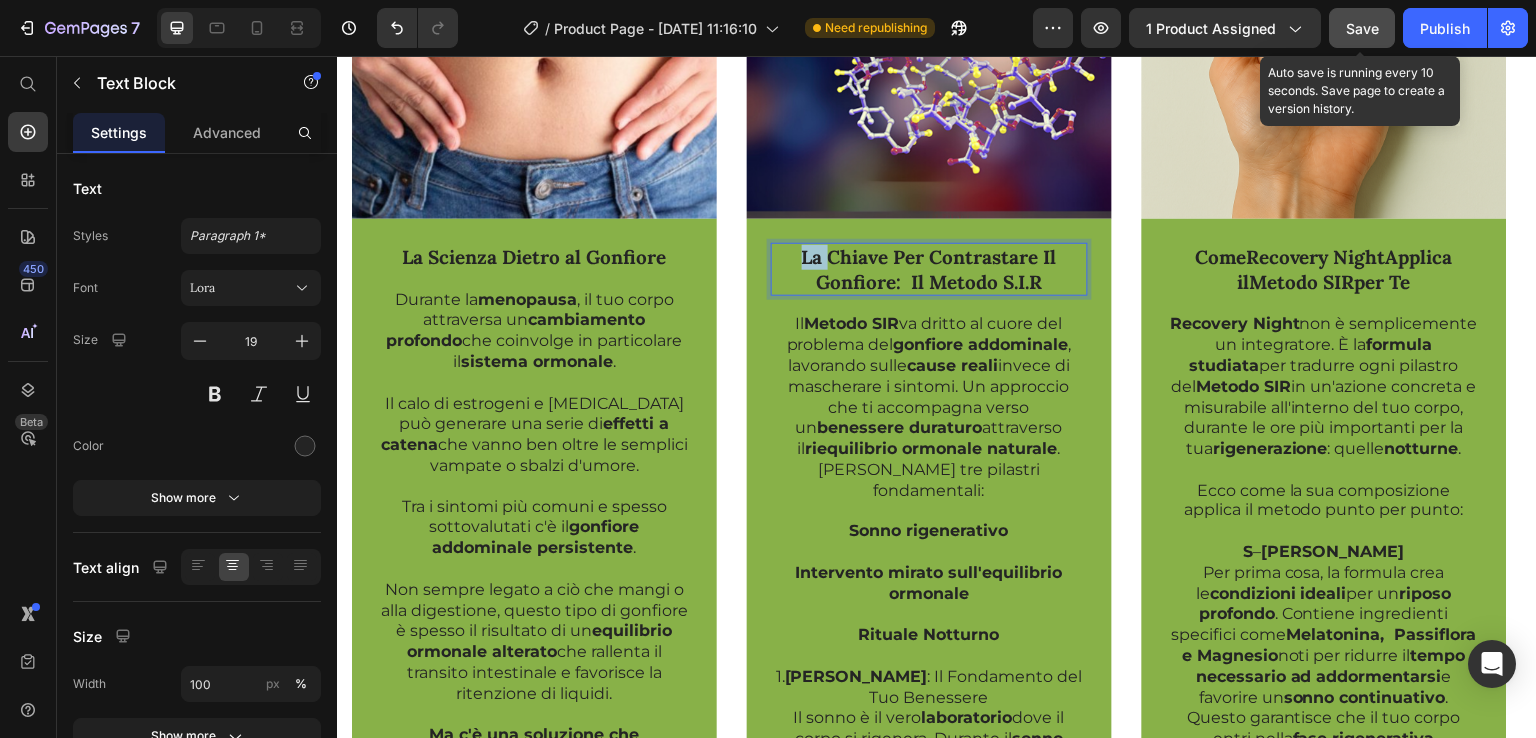 click on "La Chiave Per Contrastare Il Gonfiore:  Il Metodo S.I.R" at bounding box center [929, 269] 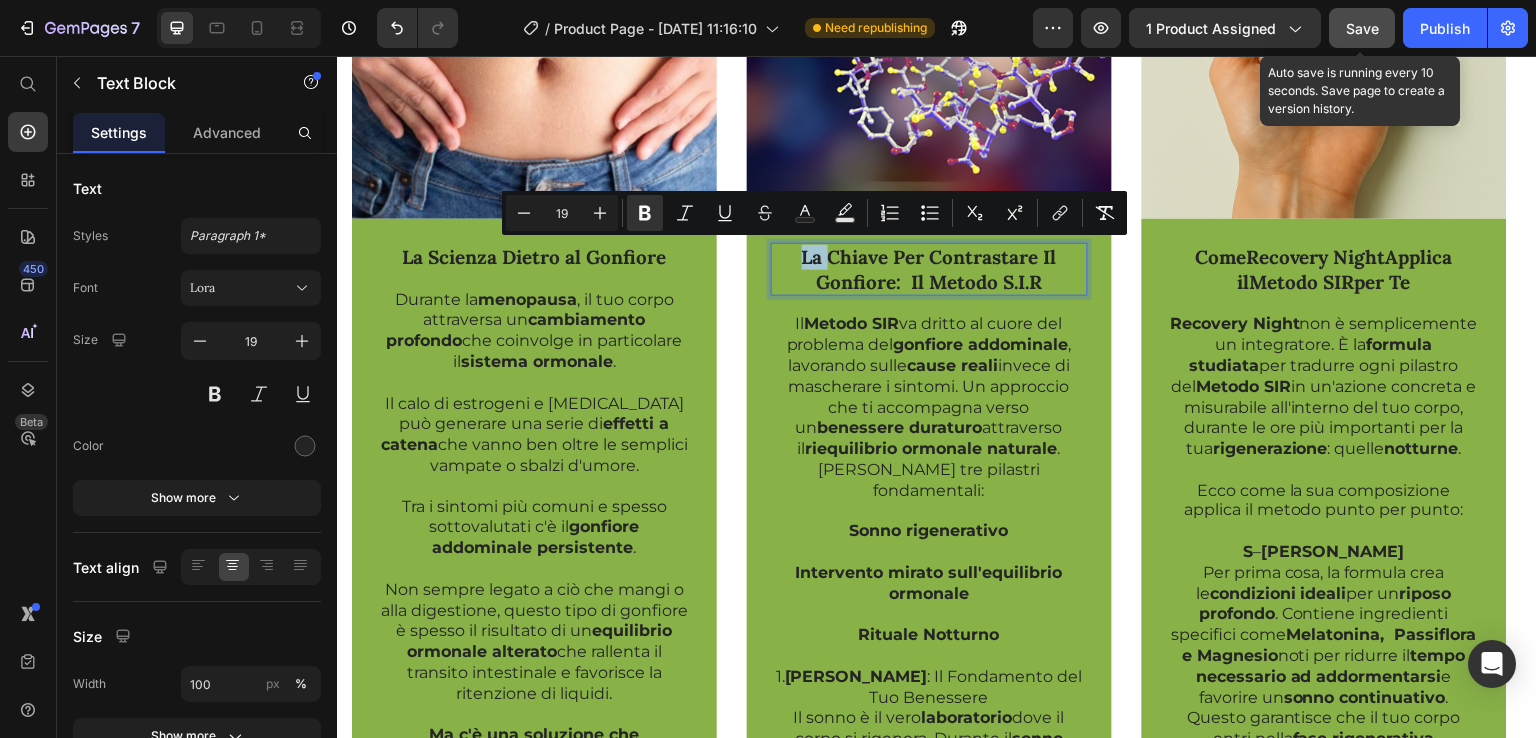 click on "La Chiave Per Contrastare Il Gonfiore:  Il Metodo S.I.R" at bounding box center [929, 269] 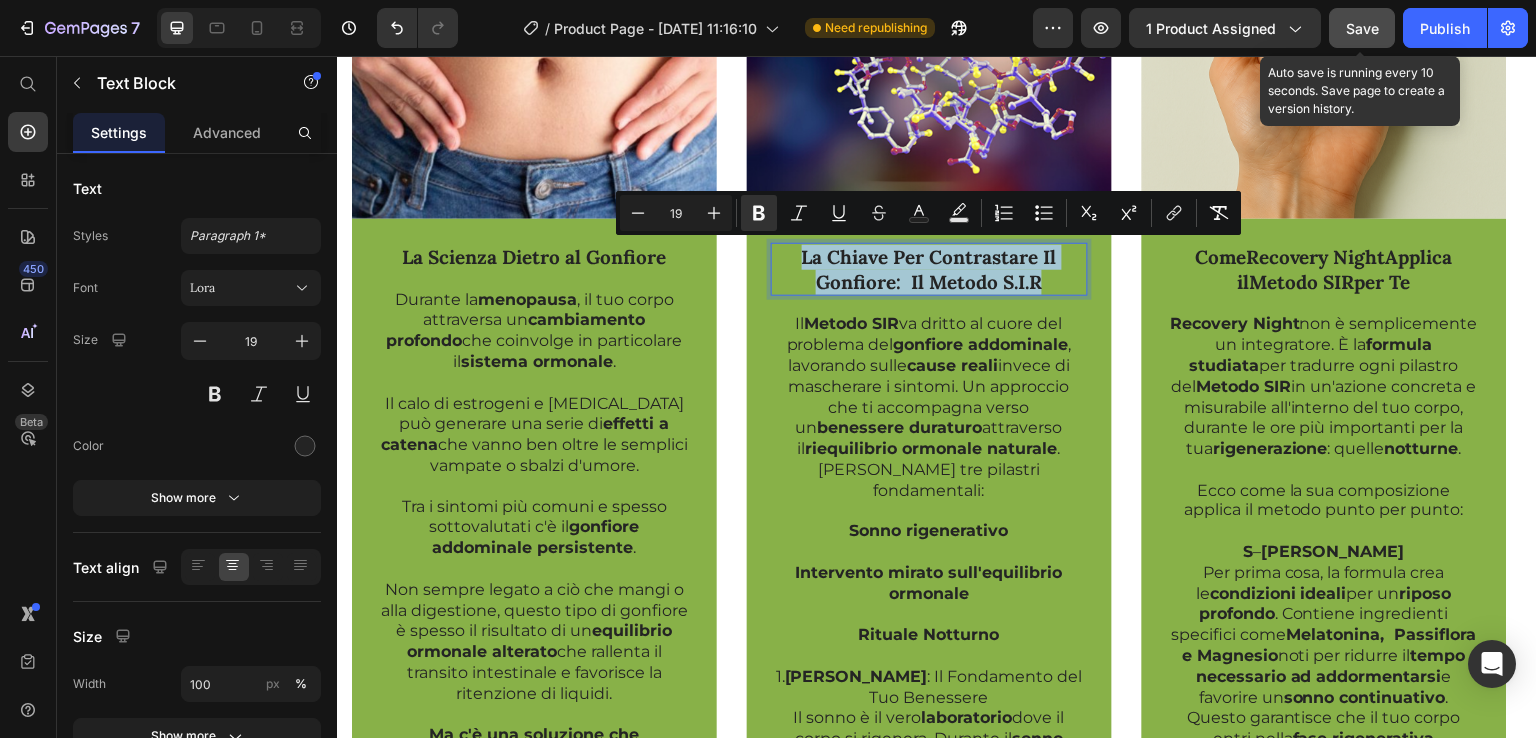 drag, startPoint x: 793, startPoint y: 259, endPoint x: 1042, endPoint y: 281, distance: 249.97 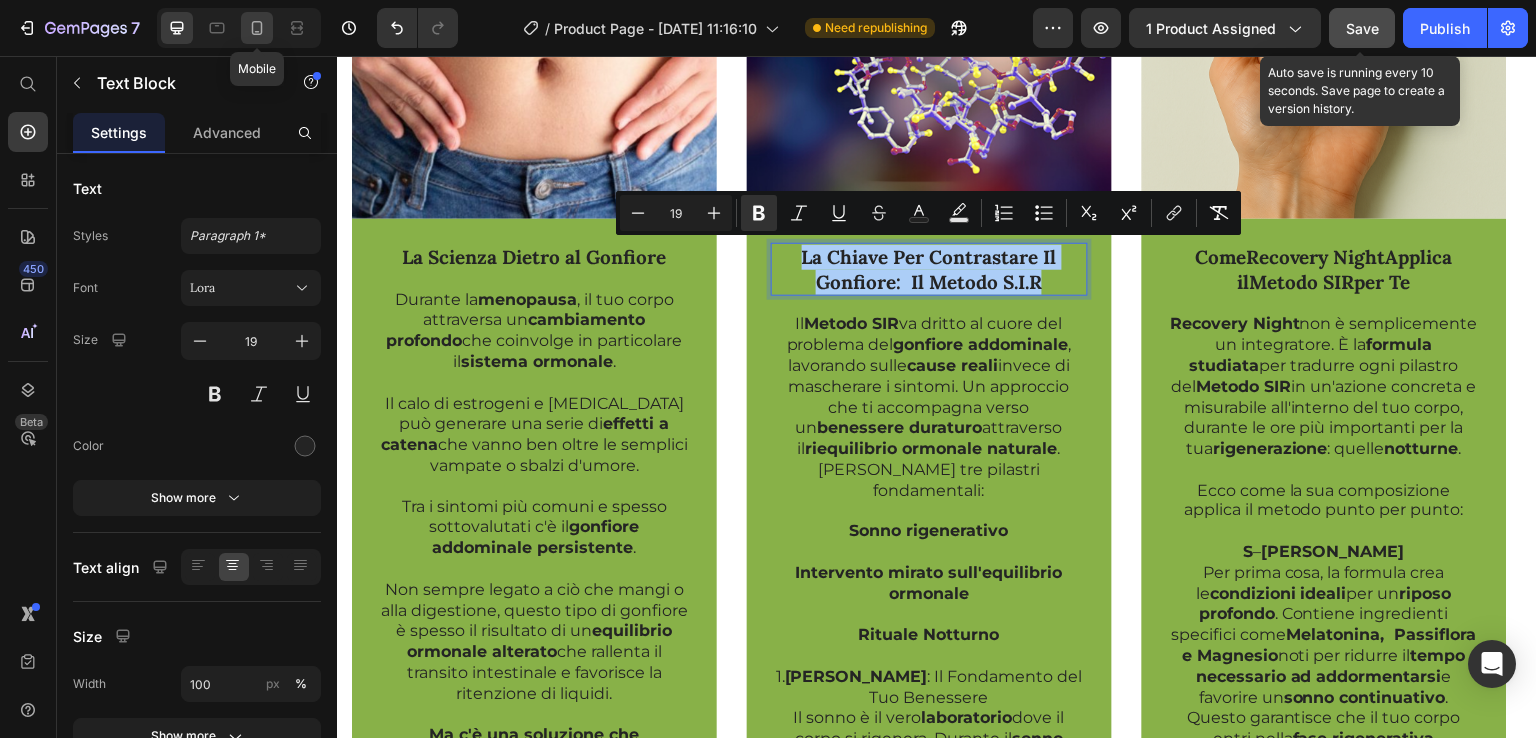 click 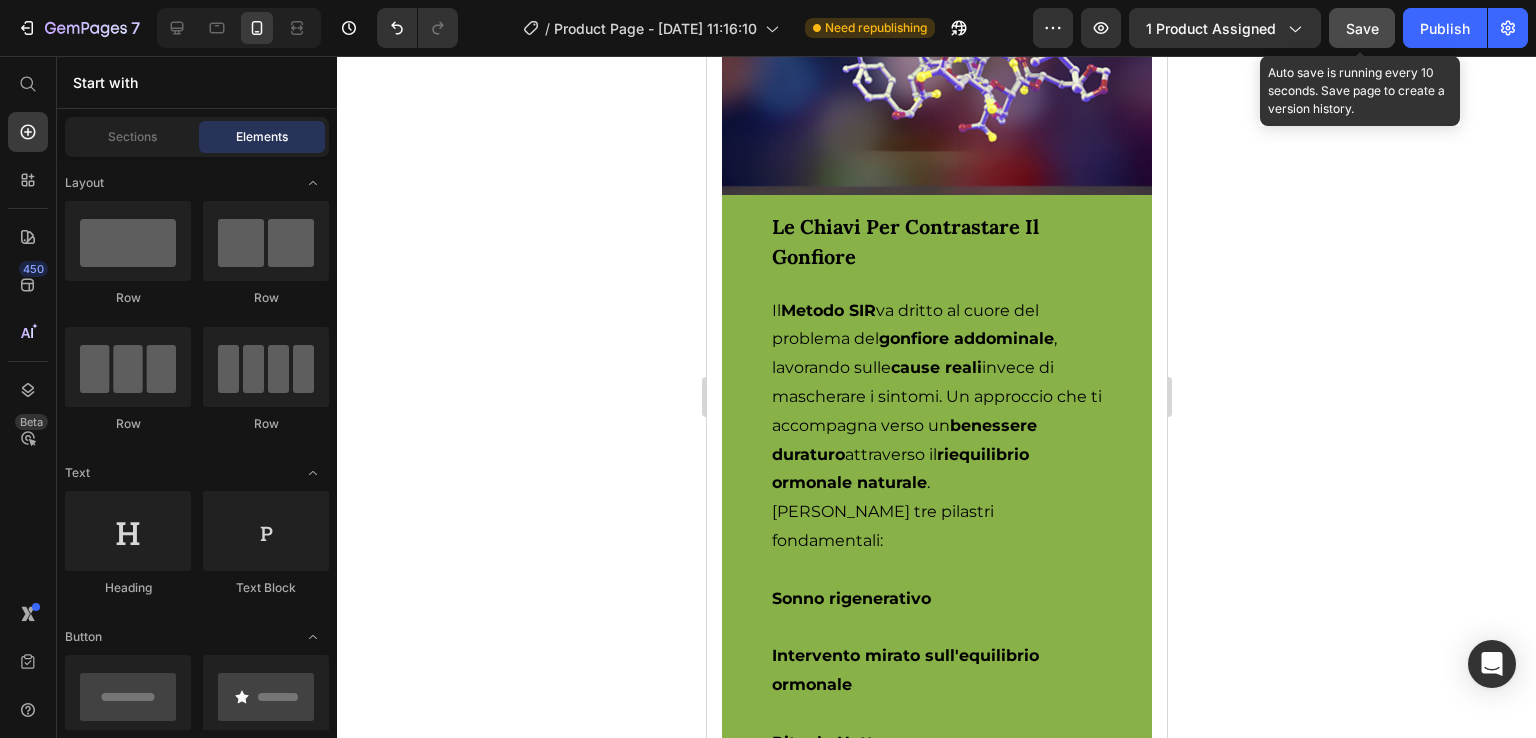 scroll, scrollTop: 2766, scrollLeft: 0, axis: vertical 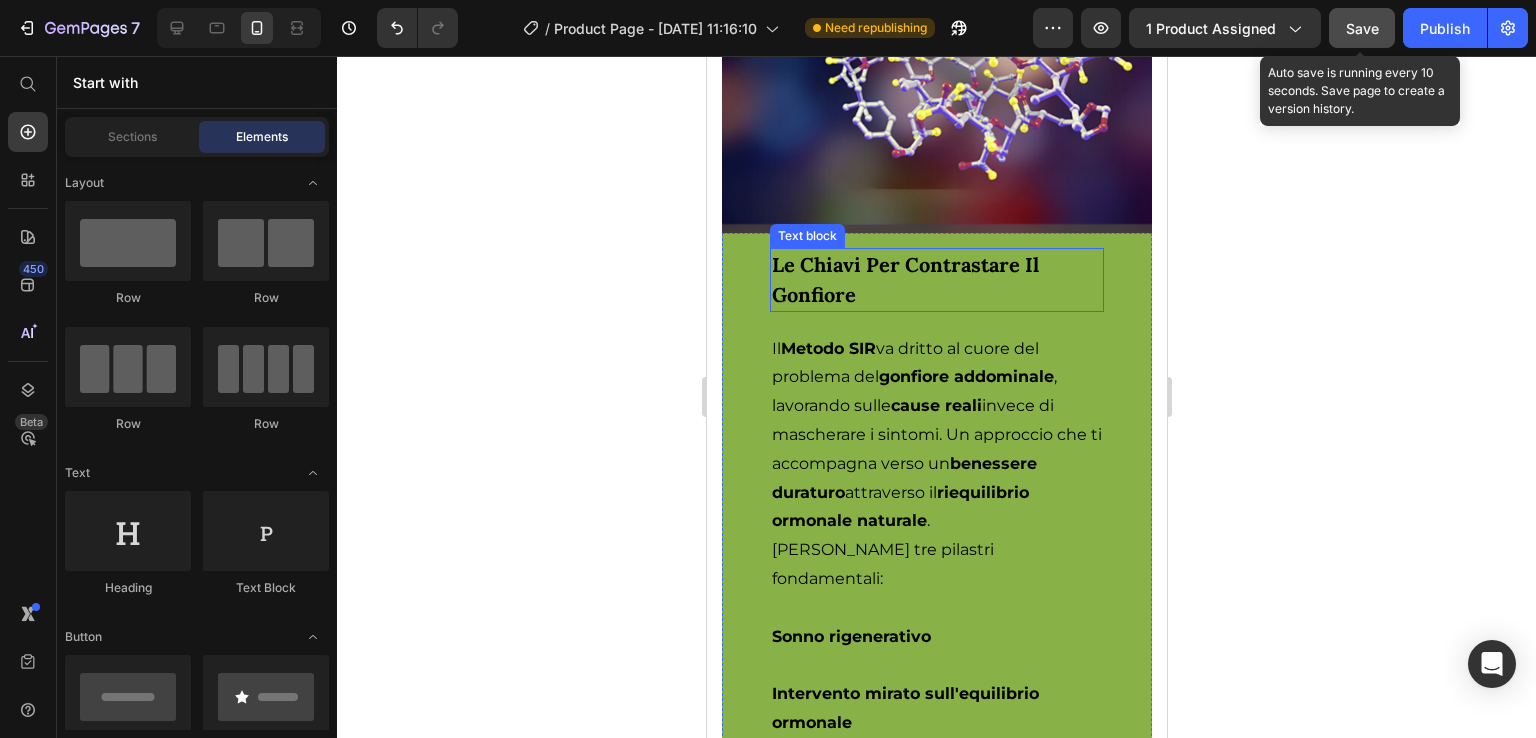 click on "Le Chiavi Per Contrastare Il Gonfiore" at bounding box center [904, 279] 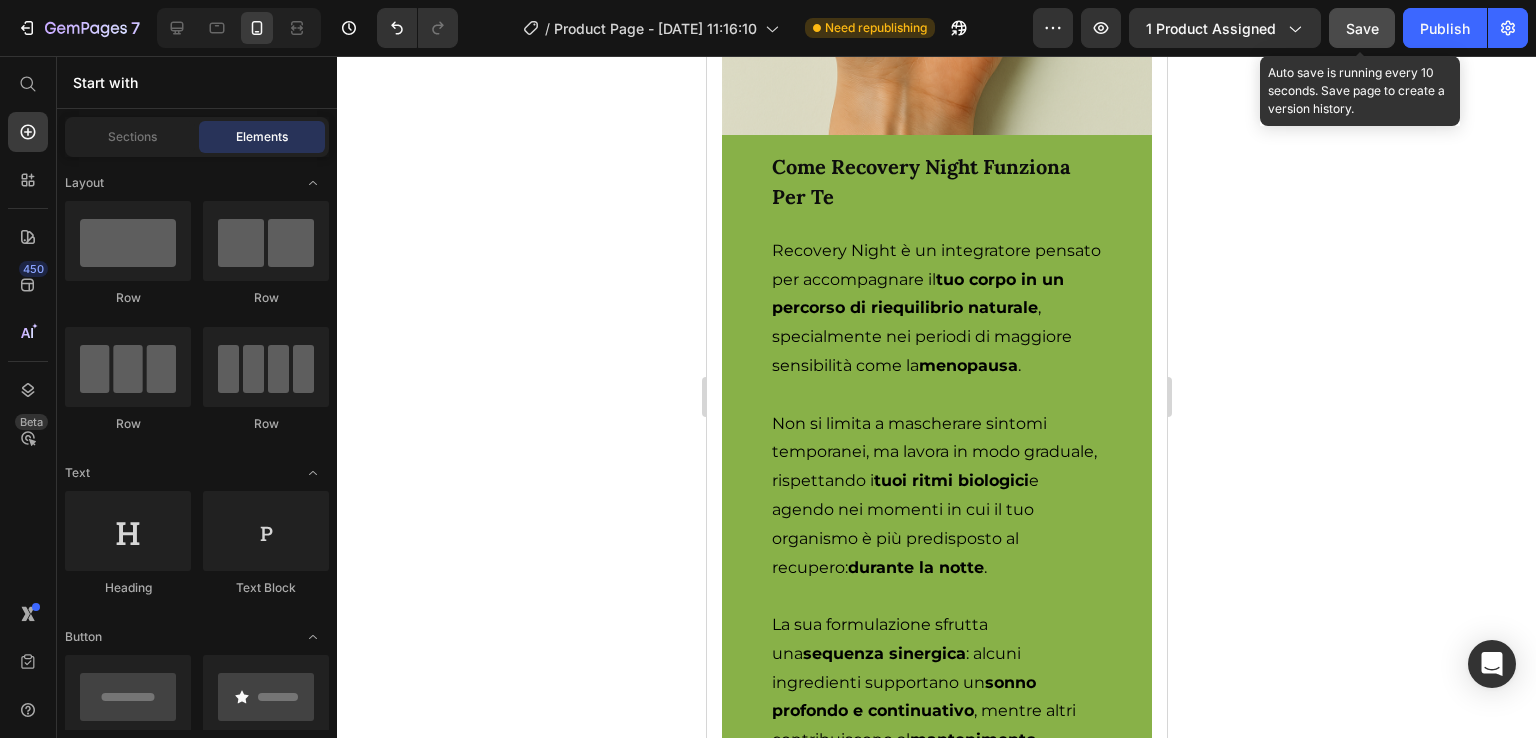 drag, startPoint x: 1151, startPoint y: 203, endPoint x: 1899, endPoint y: 392, distance: 771.50824 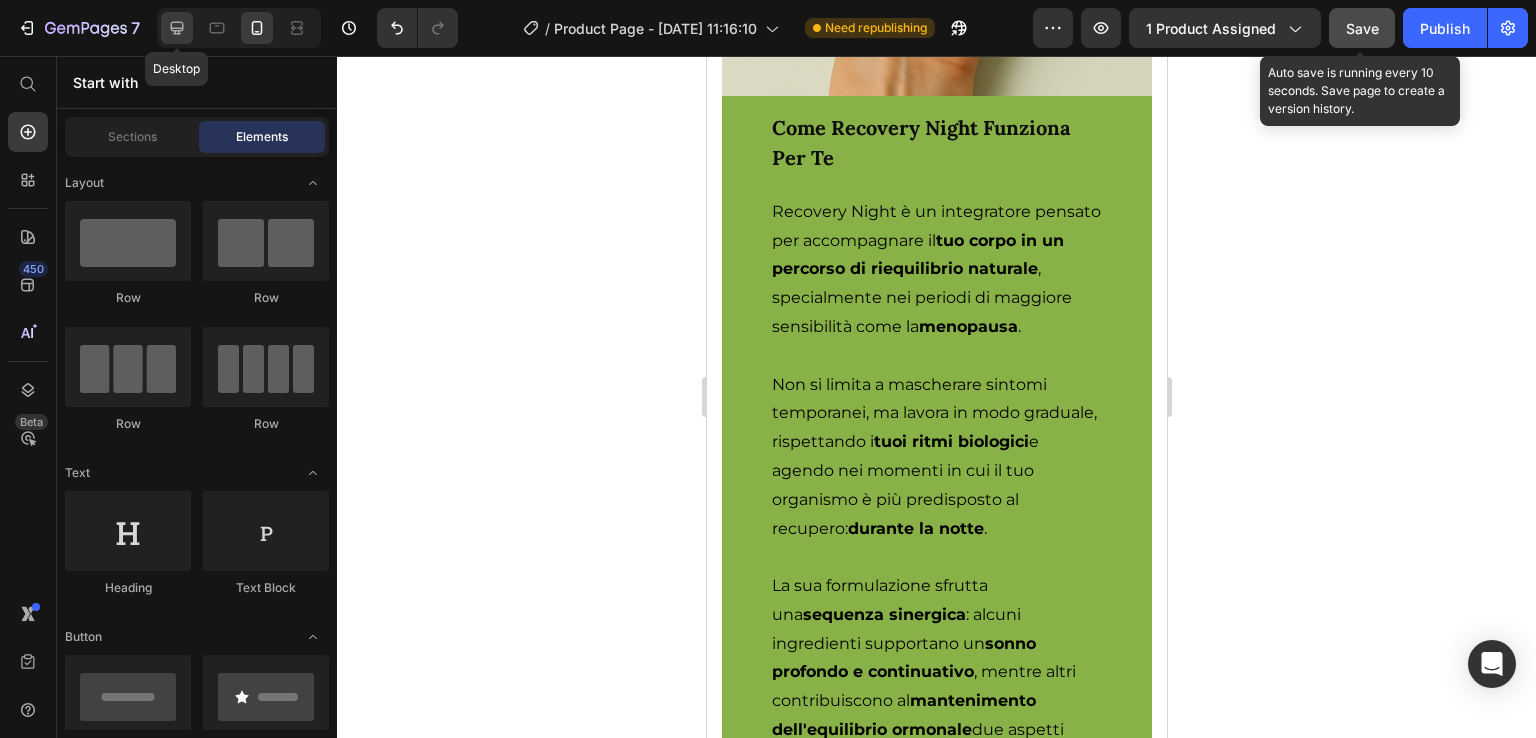 click 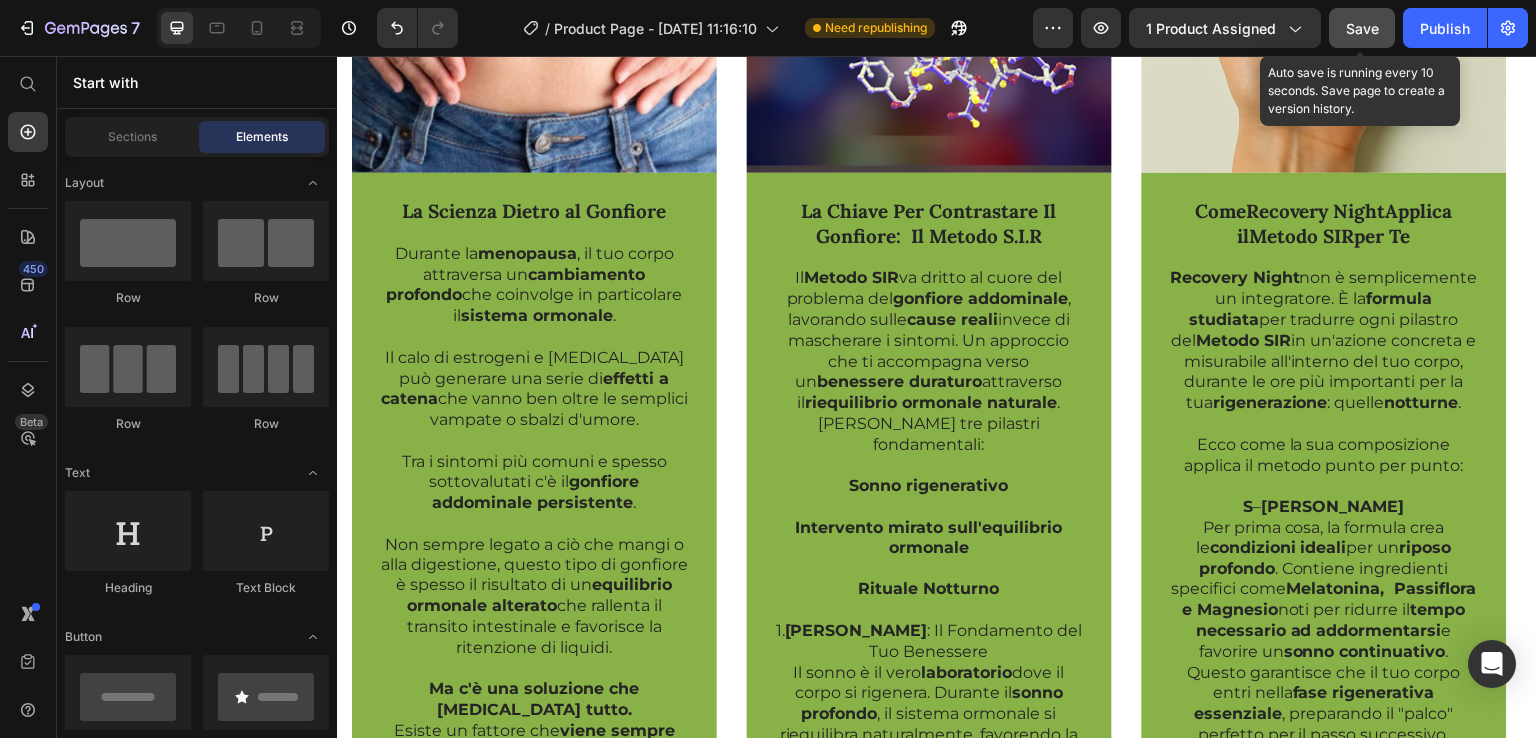 scroll, scrollTop: 1364, scrollLeft: 0, axis: vertical 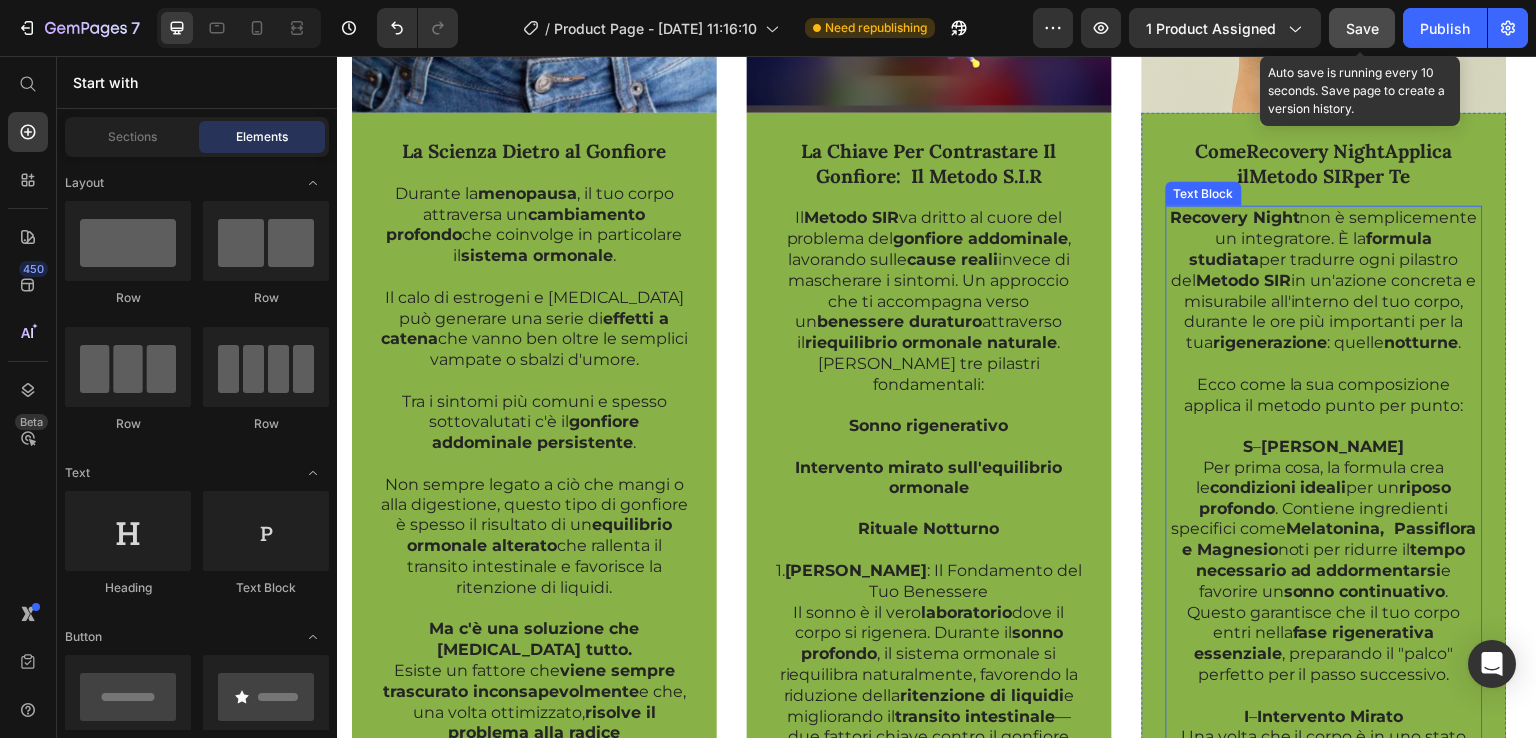 click on "Recovery Night" at bounding box center (1235, 217) 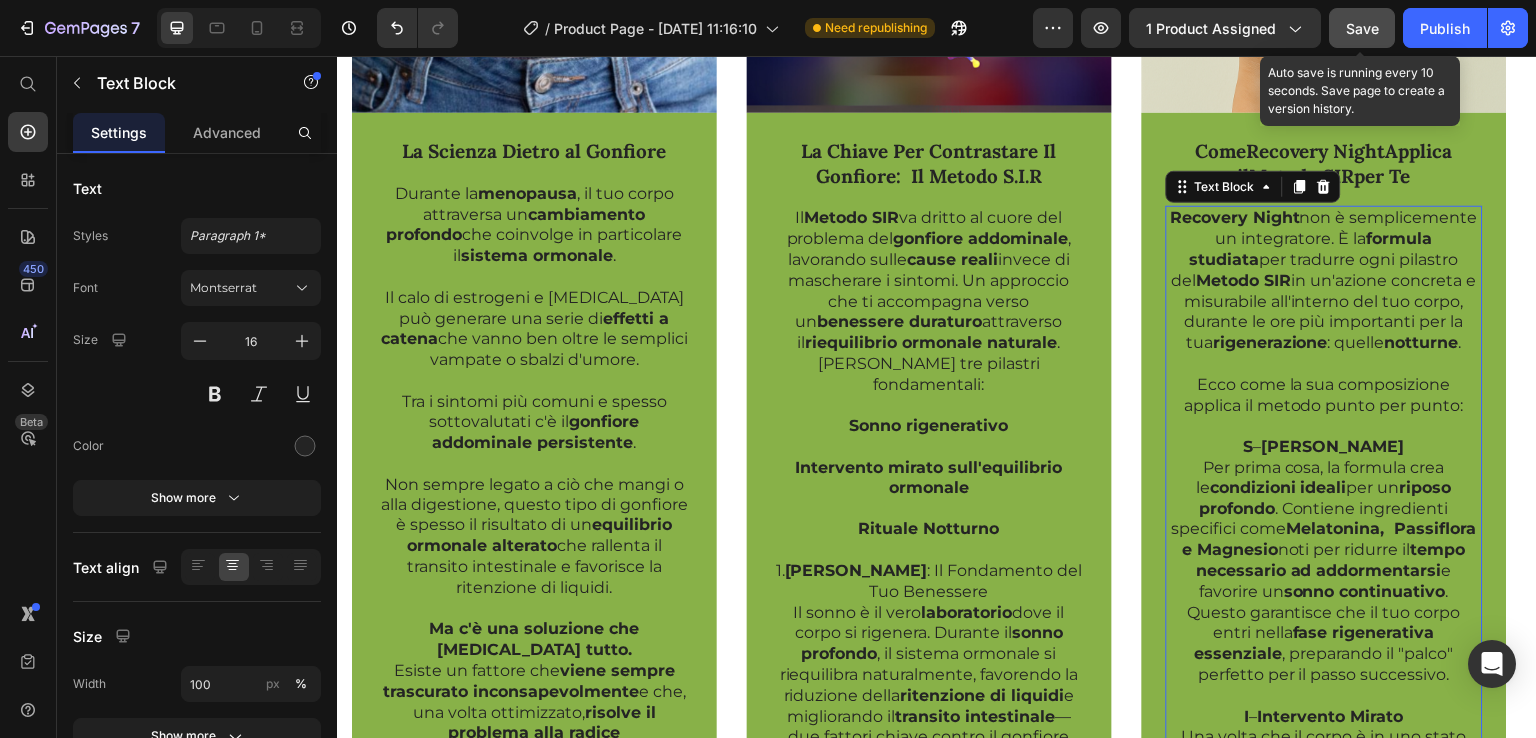 click on "Recovery Night" at bounding box center [1235, 217] 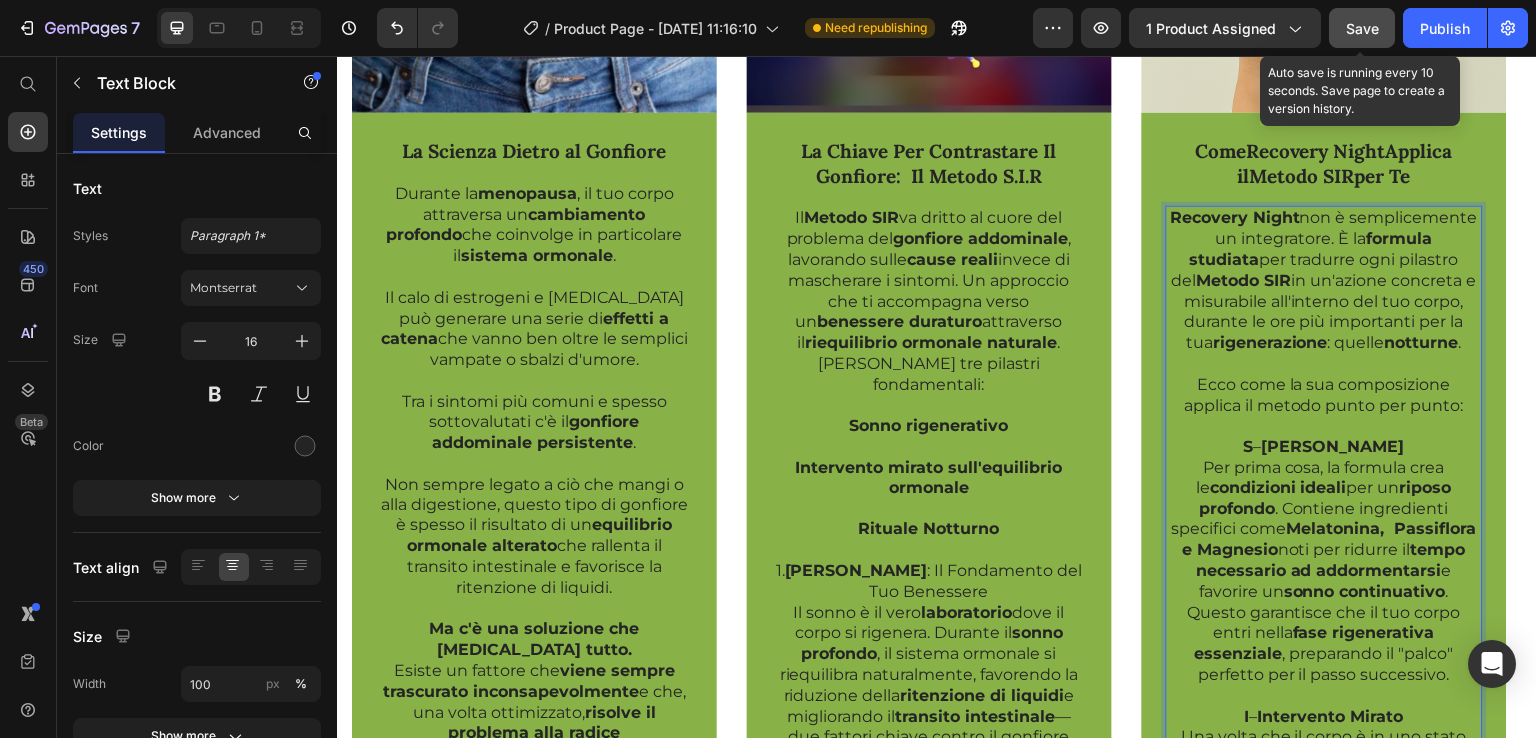 click on "Recovery Night" at bounding box center (1235, 217) 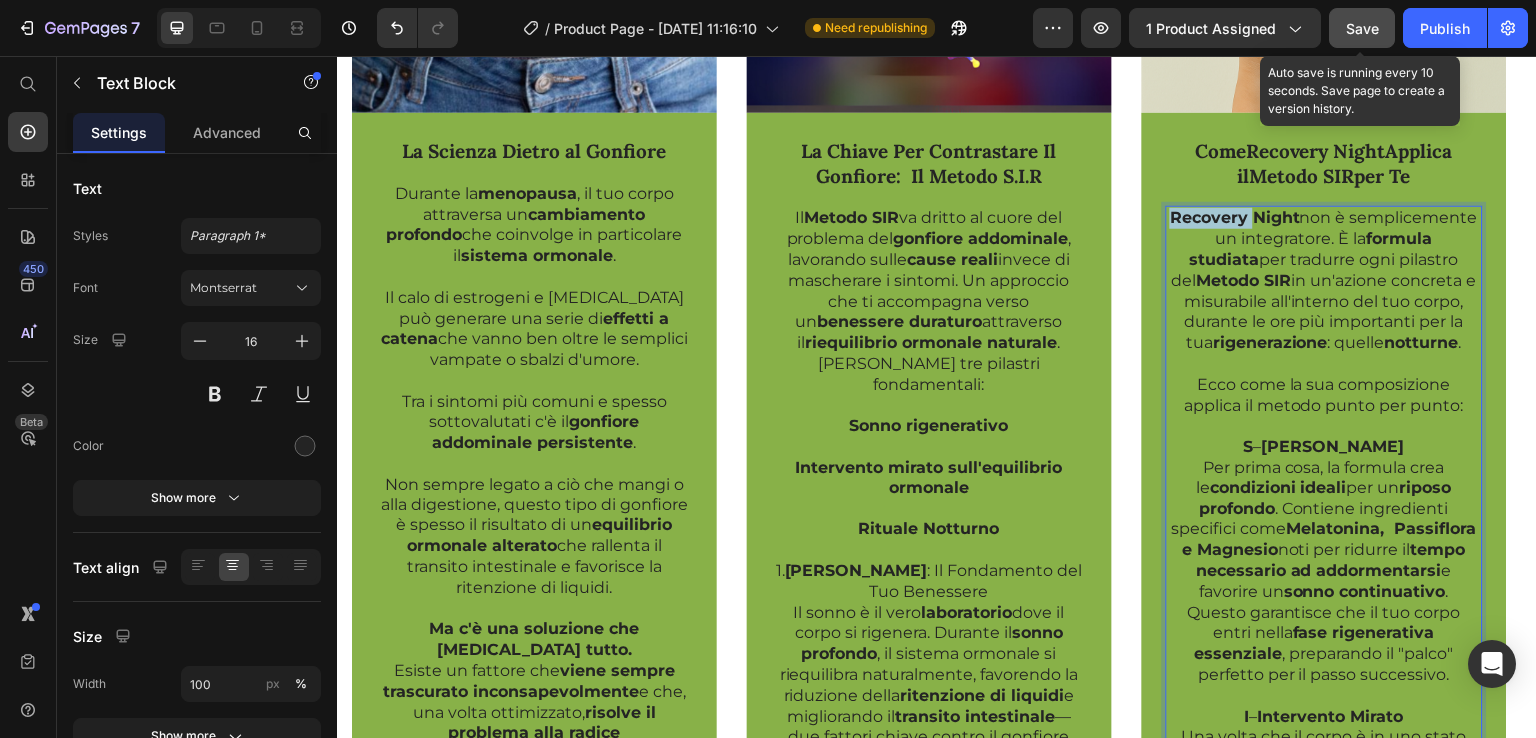 click on "Recovery Night" at bounding box center (1235, 217) 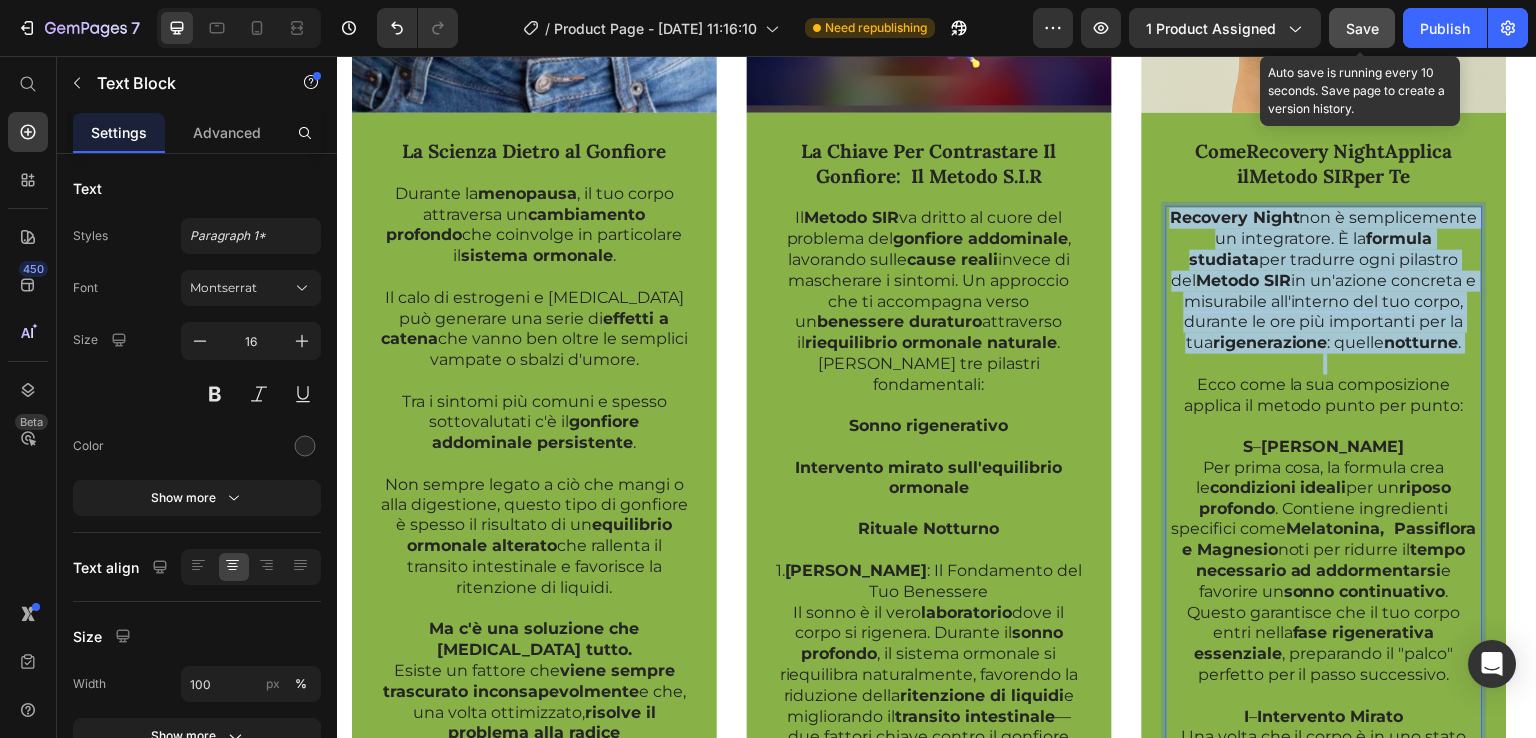 click on "Recovery Night" at bounding box center [1235, 217] 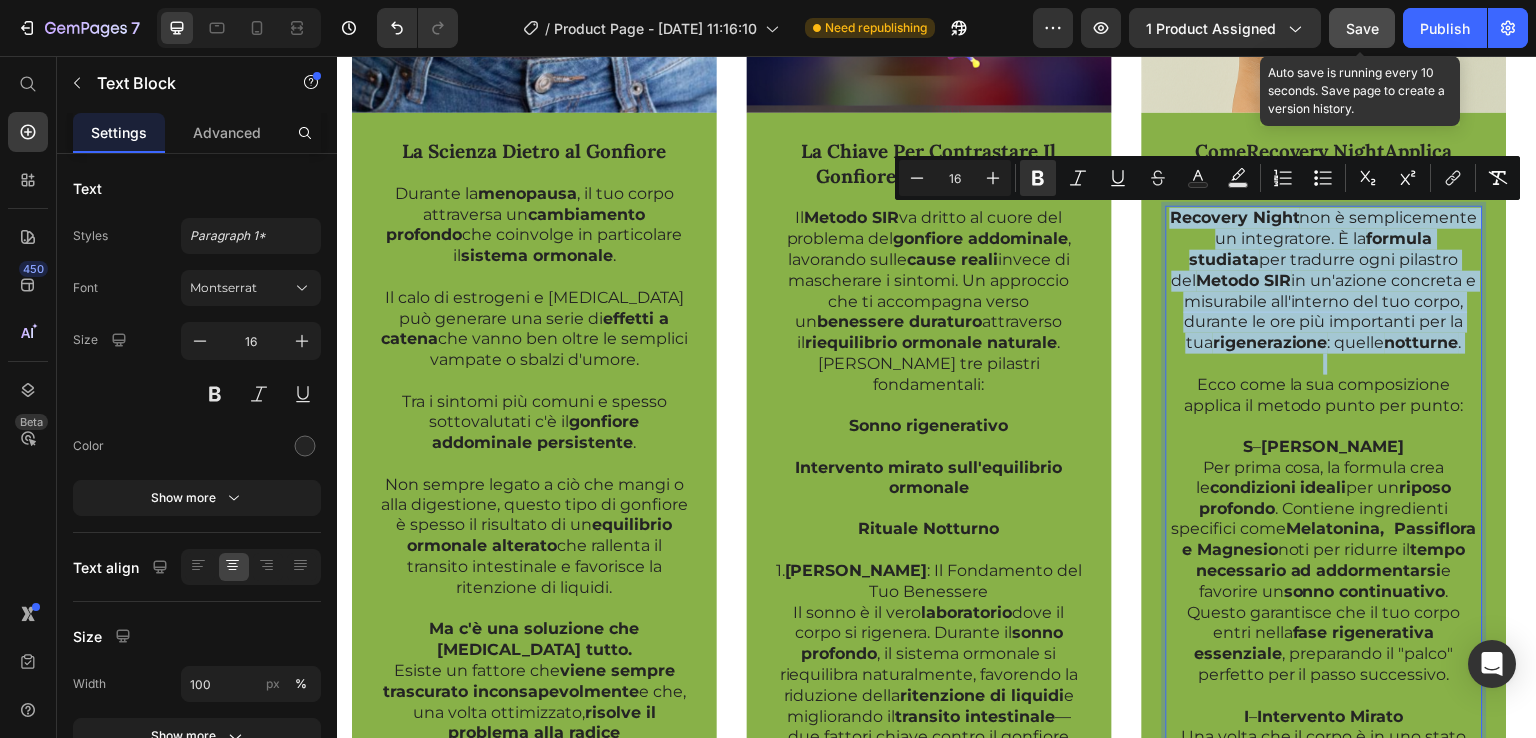 click on "Recovery Night" at bounding box center (1235, 217) 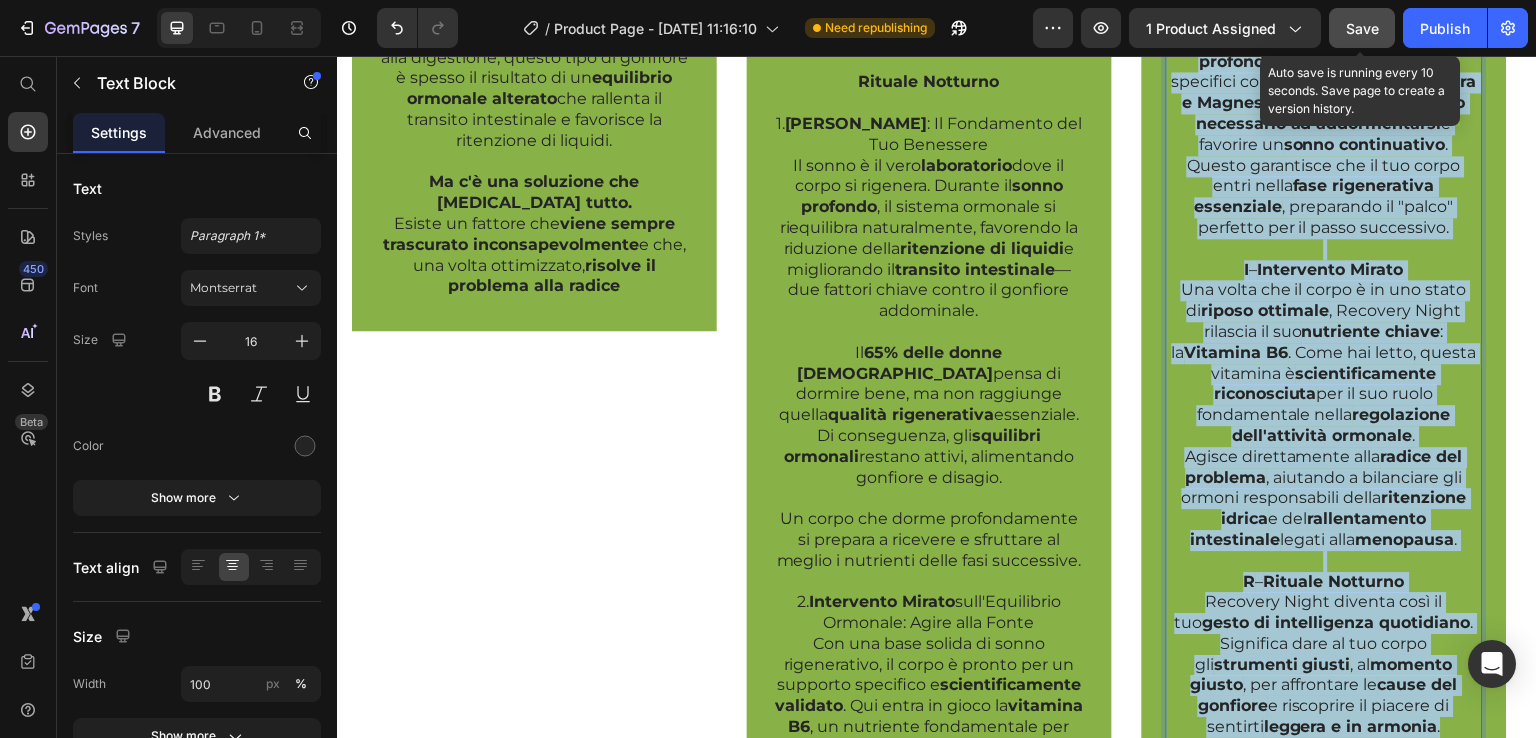 scroll, scrollTop: 2009, scrollLeft: 0, axis: vertical 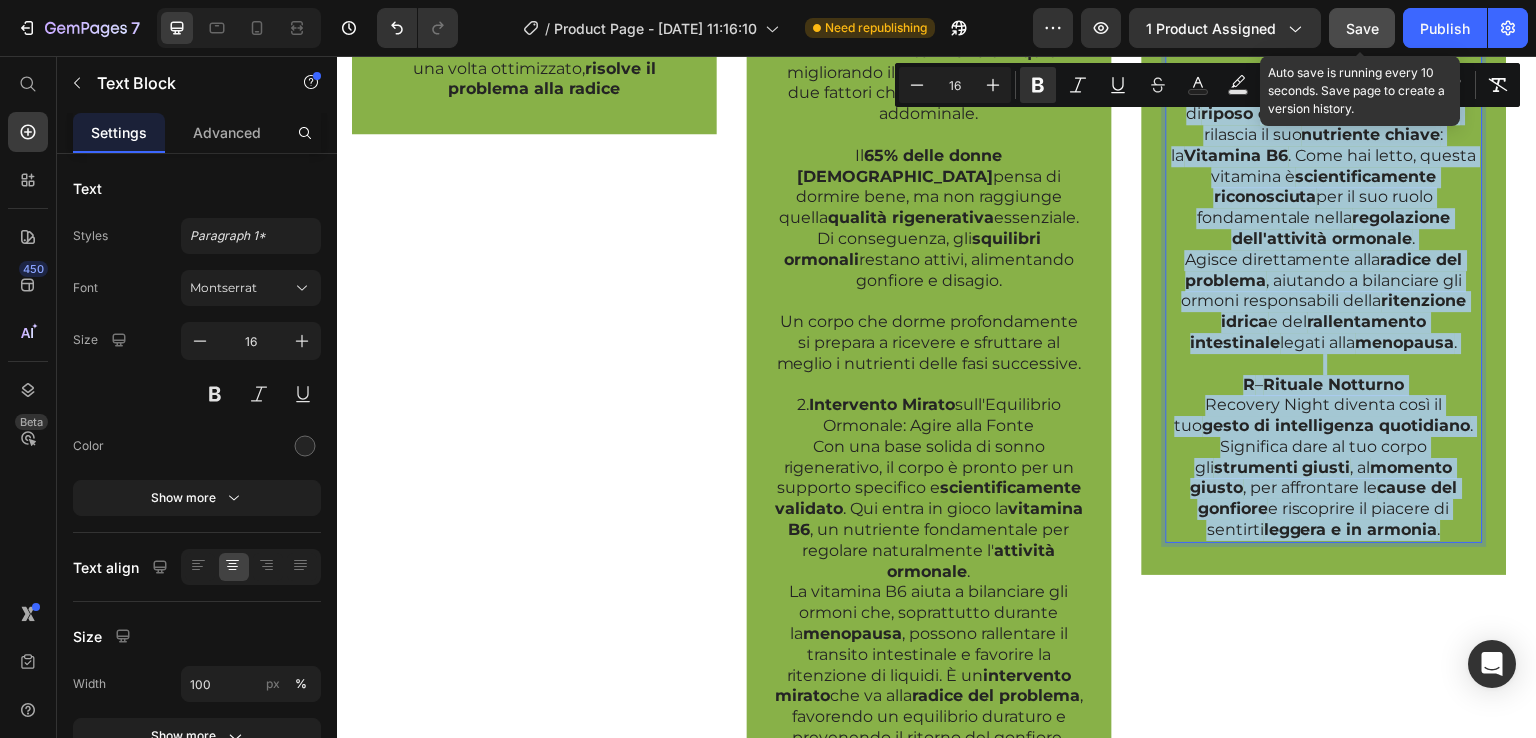 drag, startPoint x: 1173, startPoint y: 225, endPoint x: 1393, endPoint y: 527, distance: 373.6362 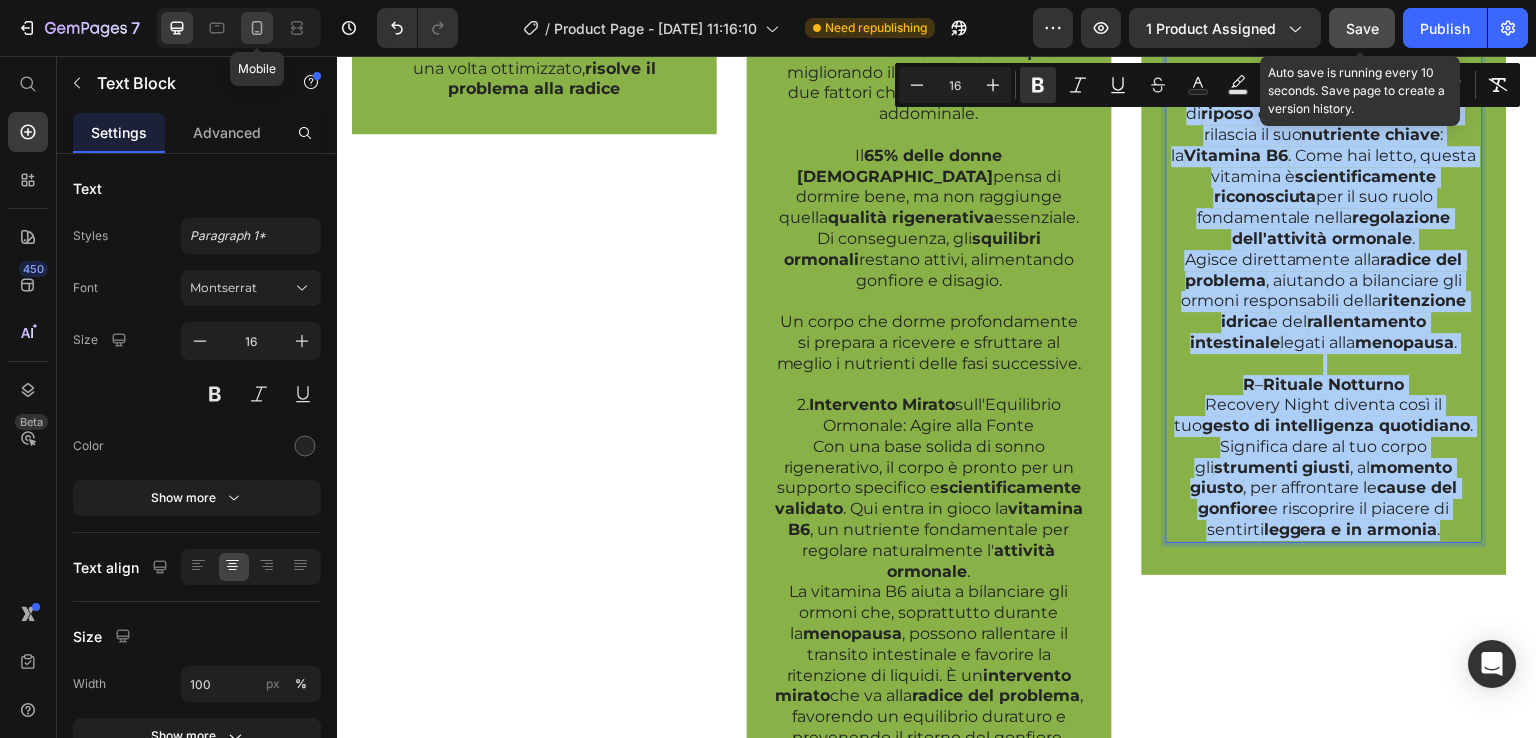 click 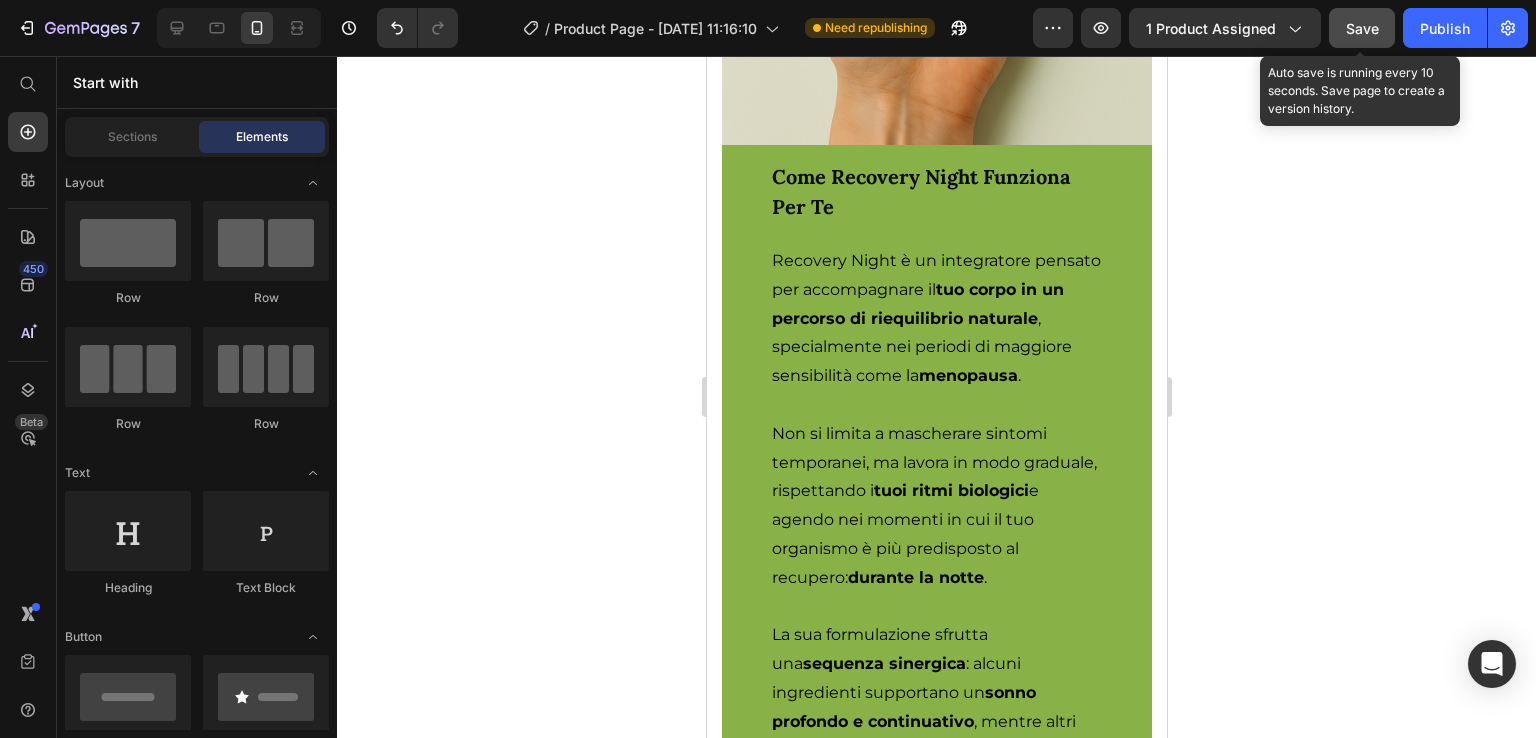 scroll, scrollTop: 5530, scrollLeft: 0, axis: vertical 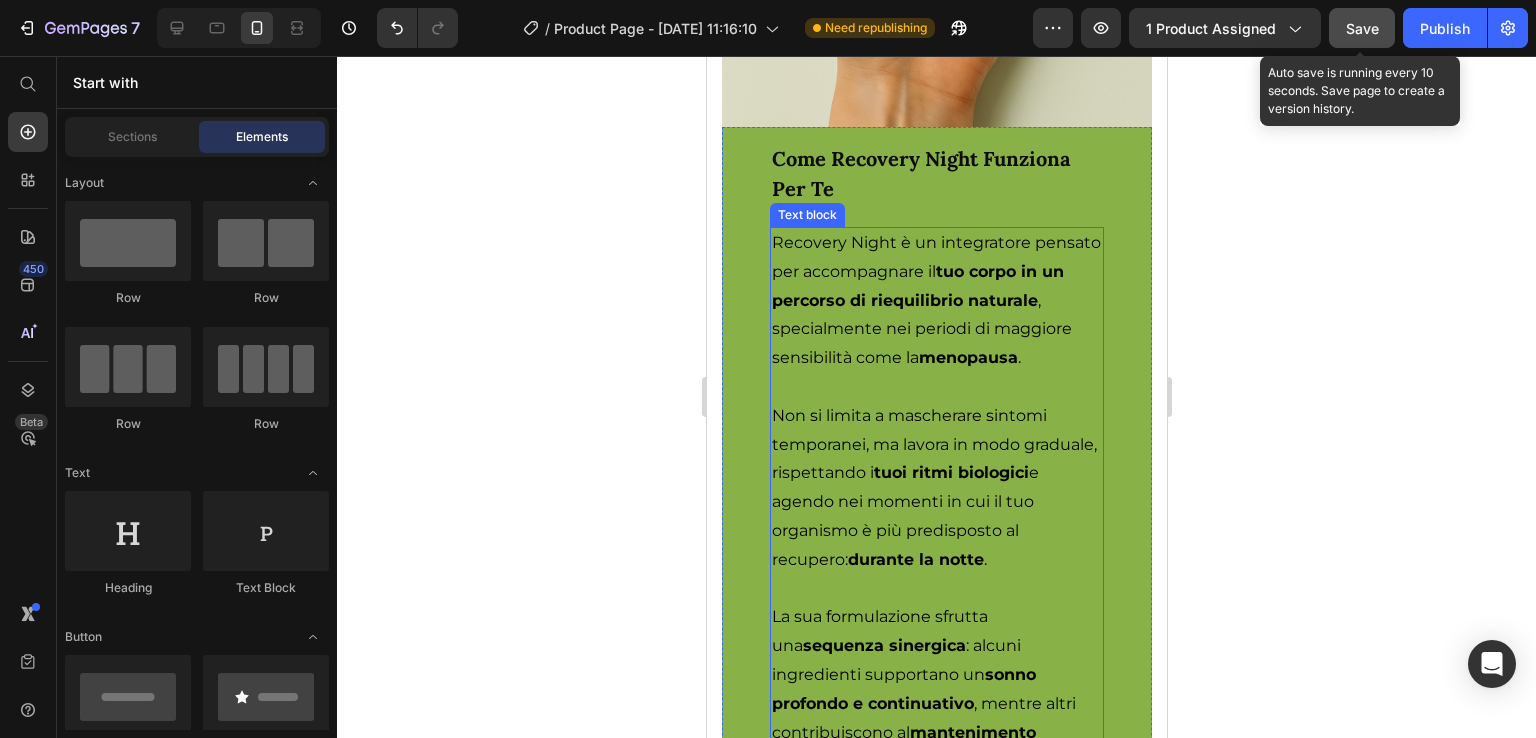 click on "Recovery Night è un integratore pensato per accompagnare il  tuo corpo in un percorso di riequilibrio naturale , specialmente nei periodi di maggiore sensibilità come la  menopausa ." at bounding box center [936, 301] 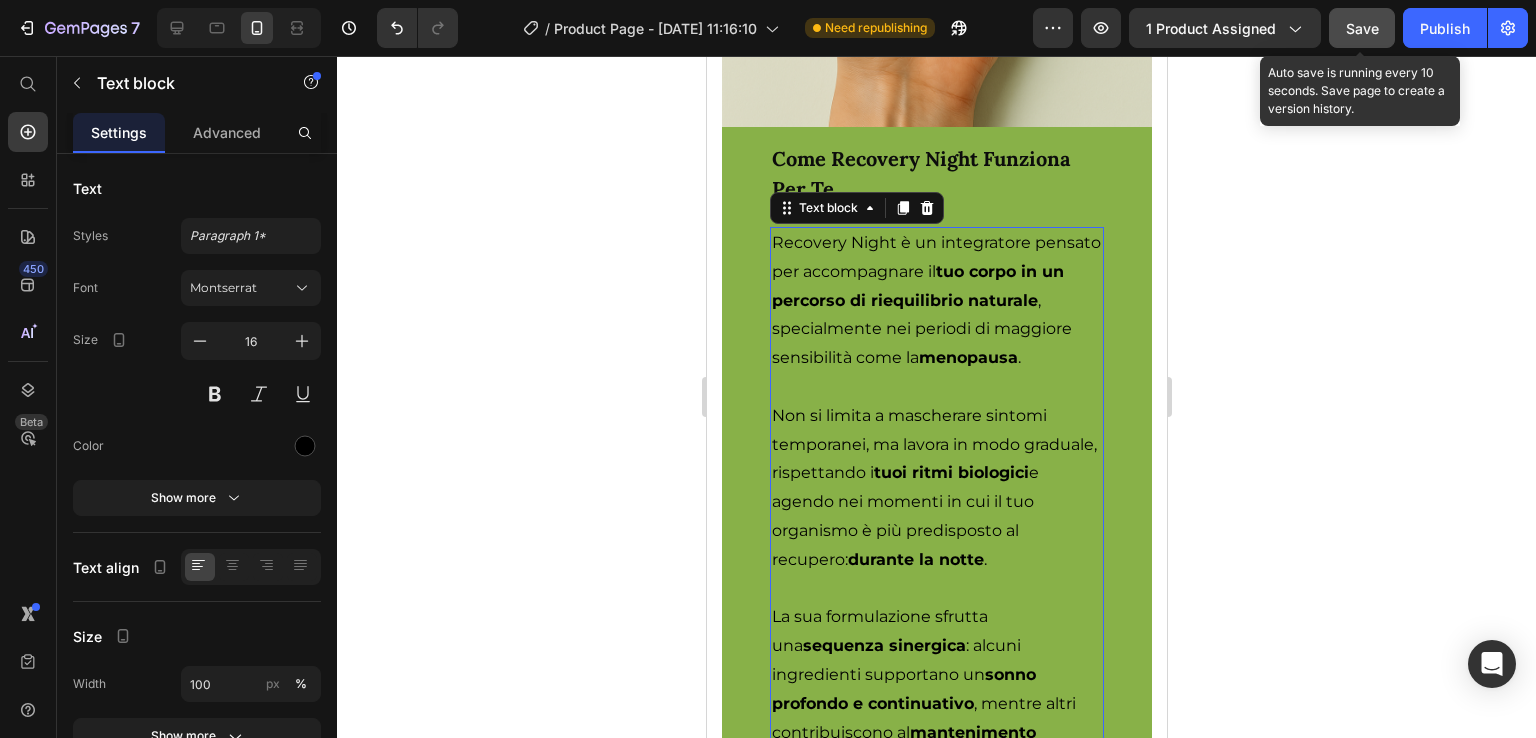 click on "Recovery Night è un integratore pensato per accompagnare il  tuo corpo in un percorso di riequilibrio naturale , specialmente nei periodi di maggiore sensibilità come la  menopausa ." at bounding box center (936, 301) 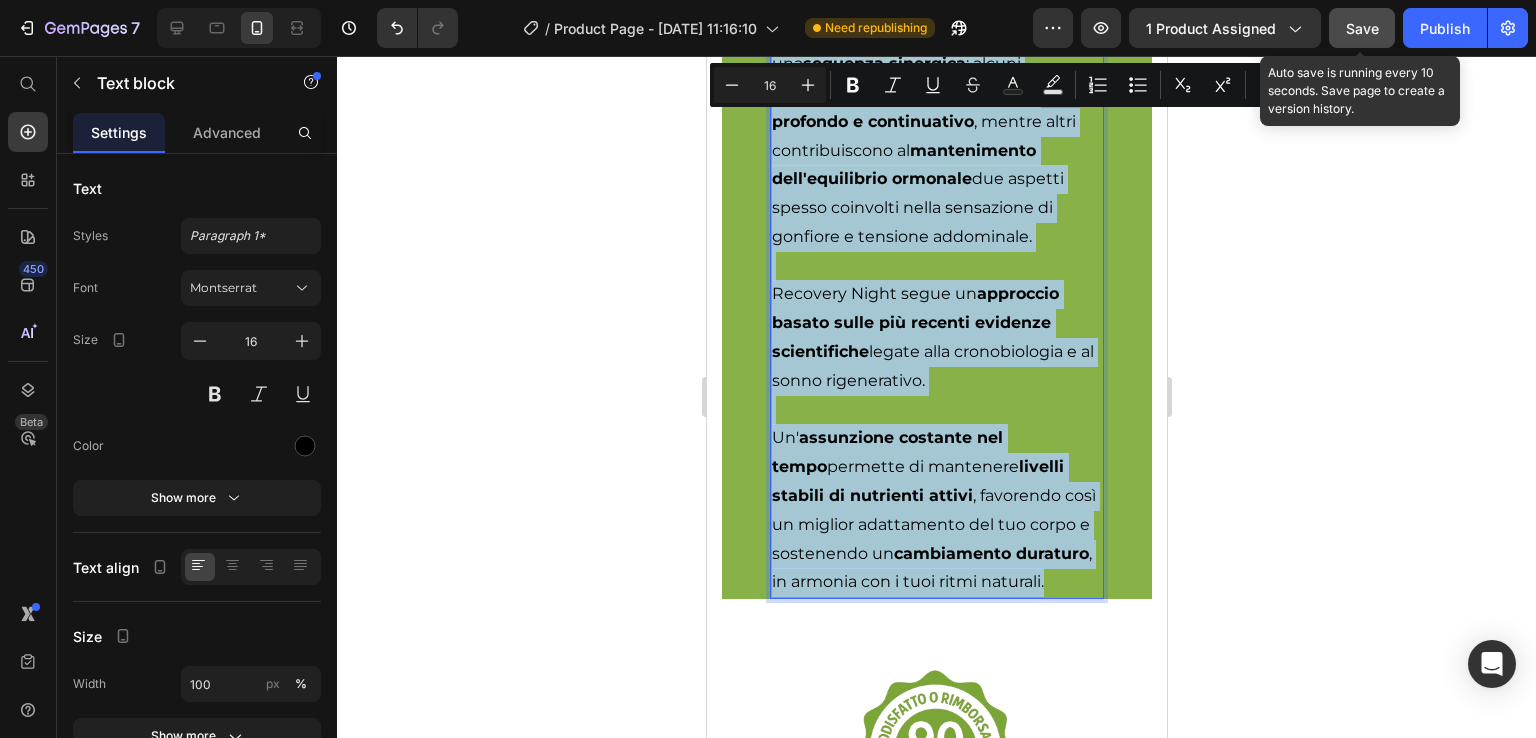 scroll, scrollTop: 6253, scrollLeft: 0, axis: vertical 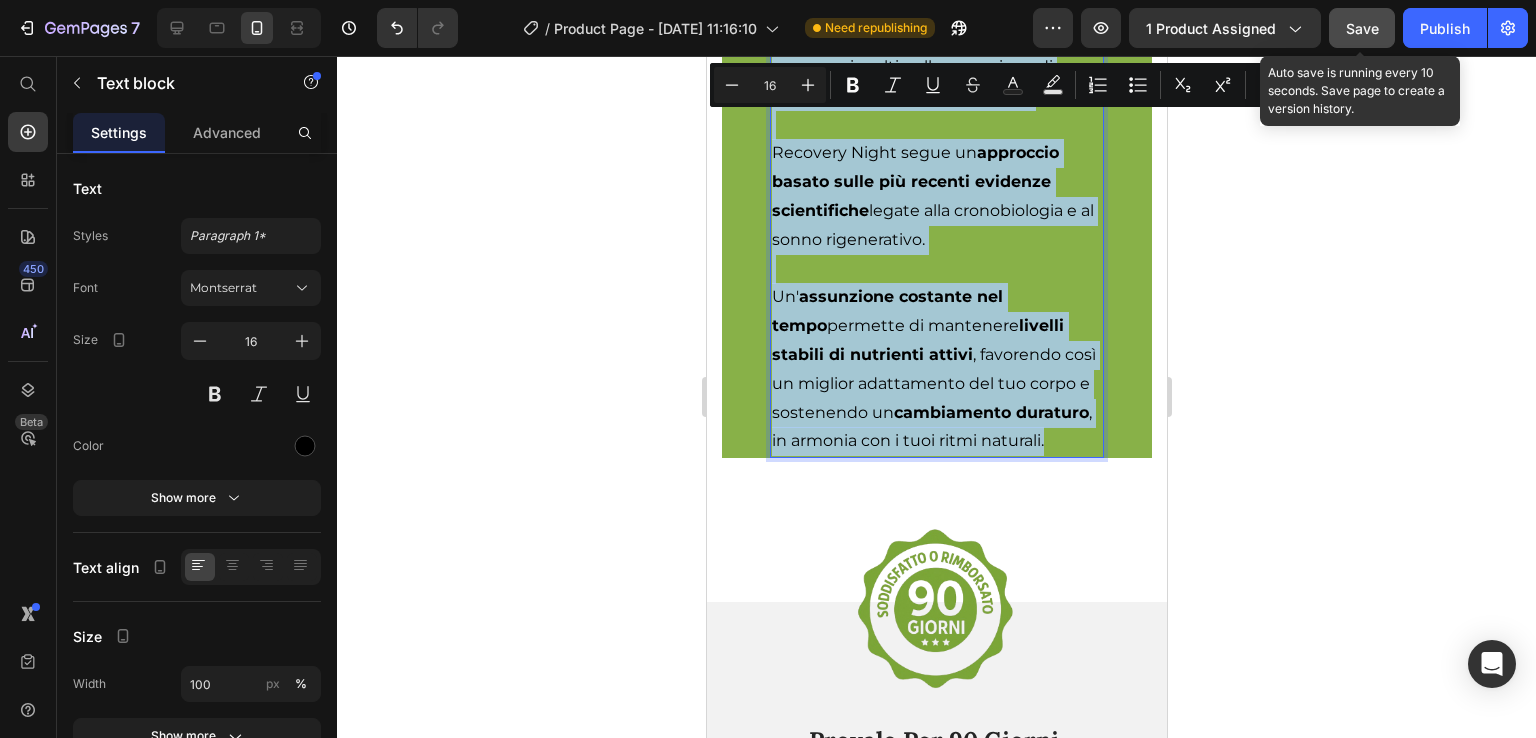 drag, startPoint x: 772, startPoint y: 224, endPoint x: 901, endPoint y: 472, distance: 279.54428 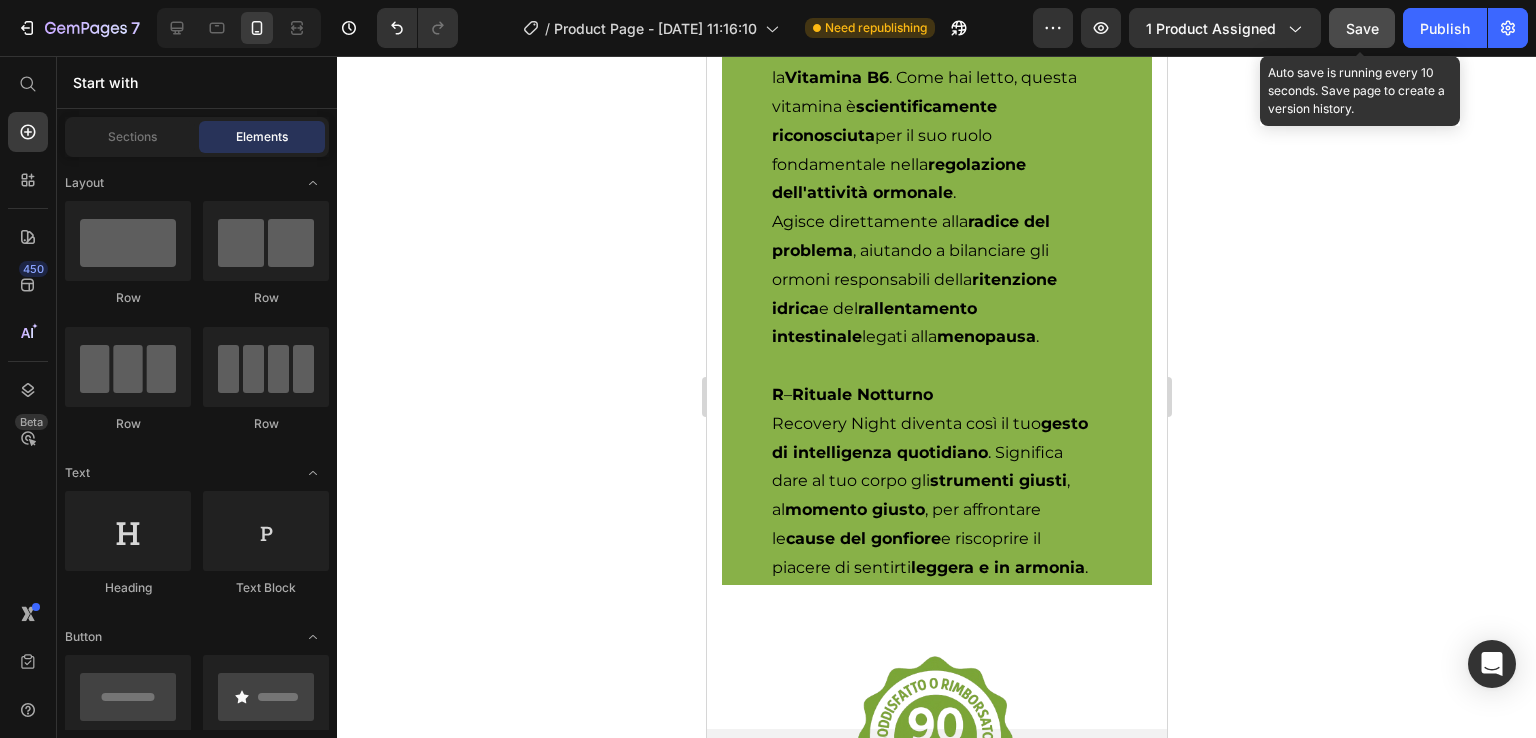 scroll, scrollTop: 6540, scrollLeft: 0, axis: vertical 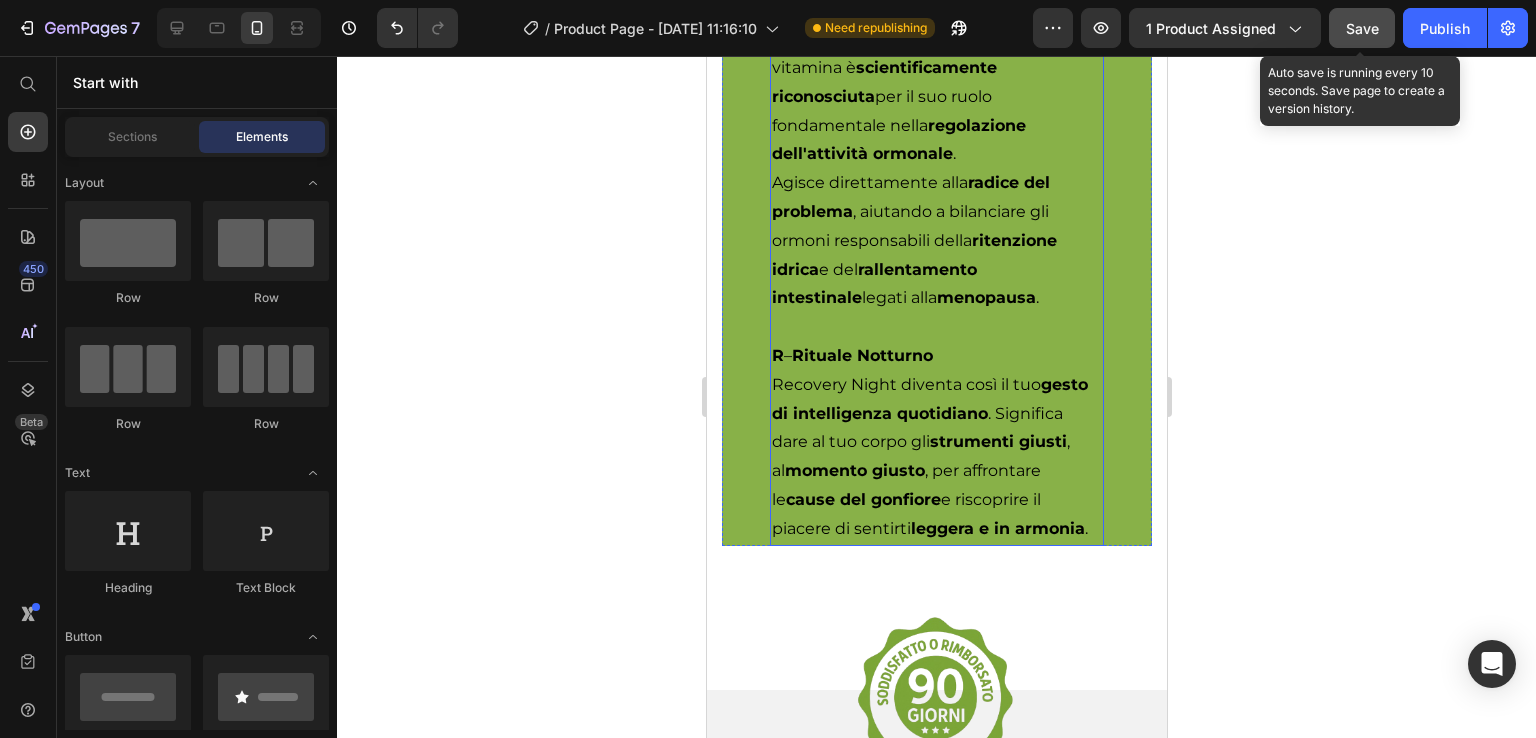 click on "Recovery Night diventa così il tuo  gesto di intelligenza quotidiano . Significa dare al tuo corpo gli  strumenti giusti , al  momento giusto , per affrontare le  cause del gonfiore  e riscoprire il piacere di sentirti  leggera e in armonia ." at bounding box center [936, 457] 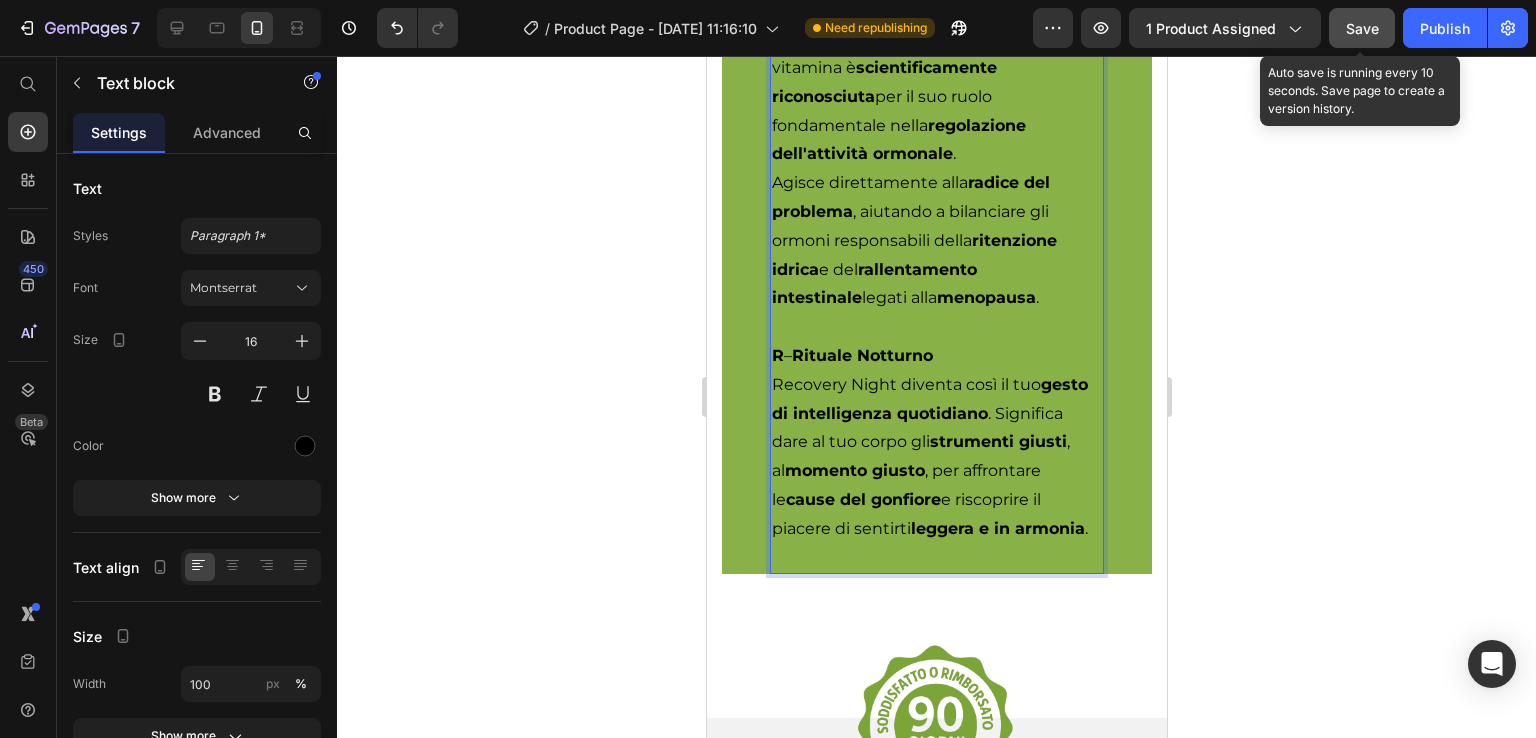 click 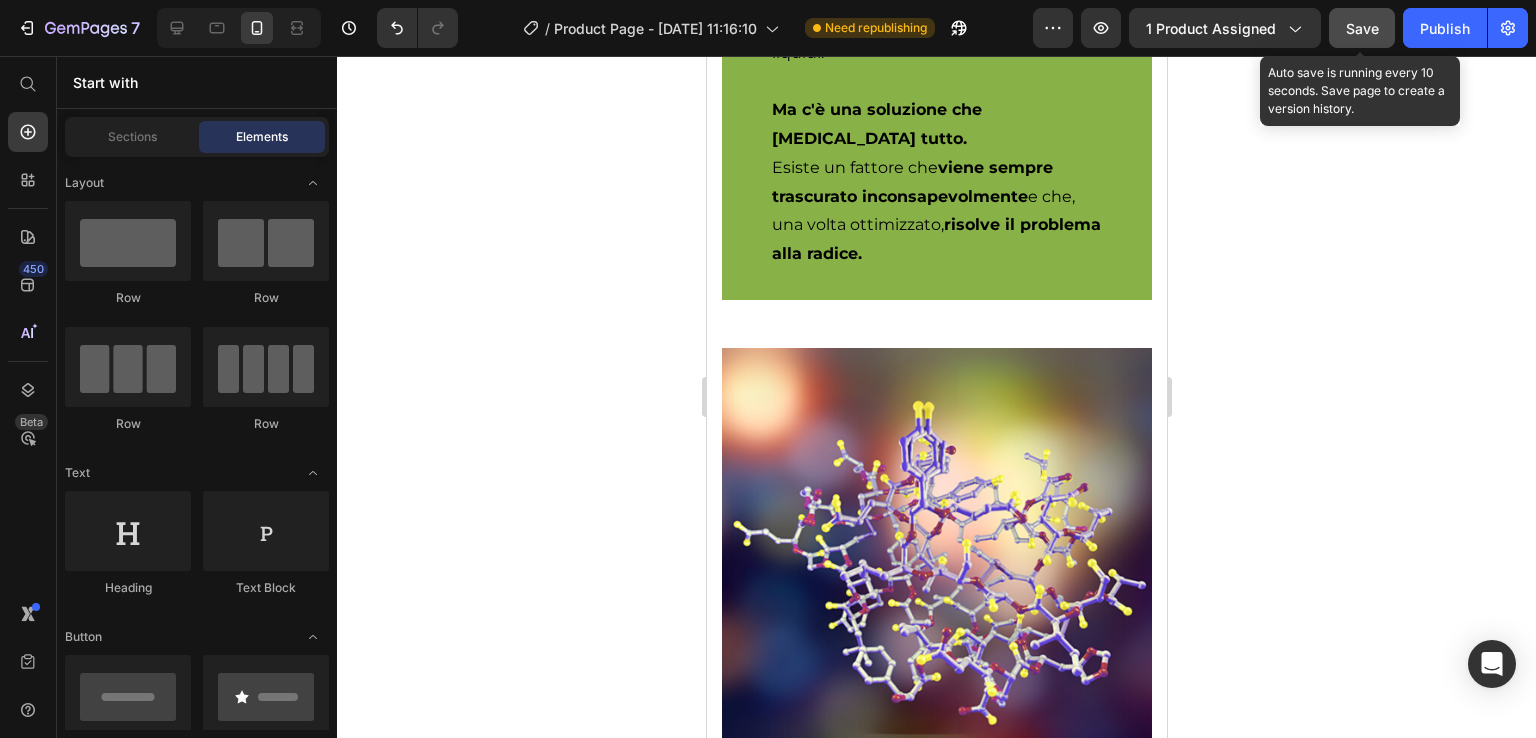 scroll, scrollTop: 1828, scrollLeft: 0, axis: vertical 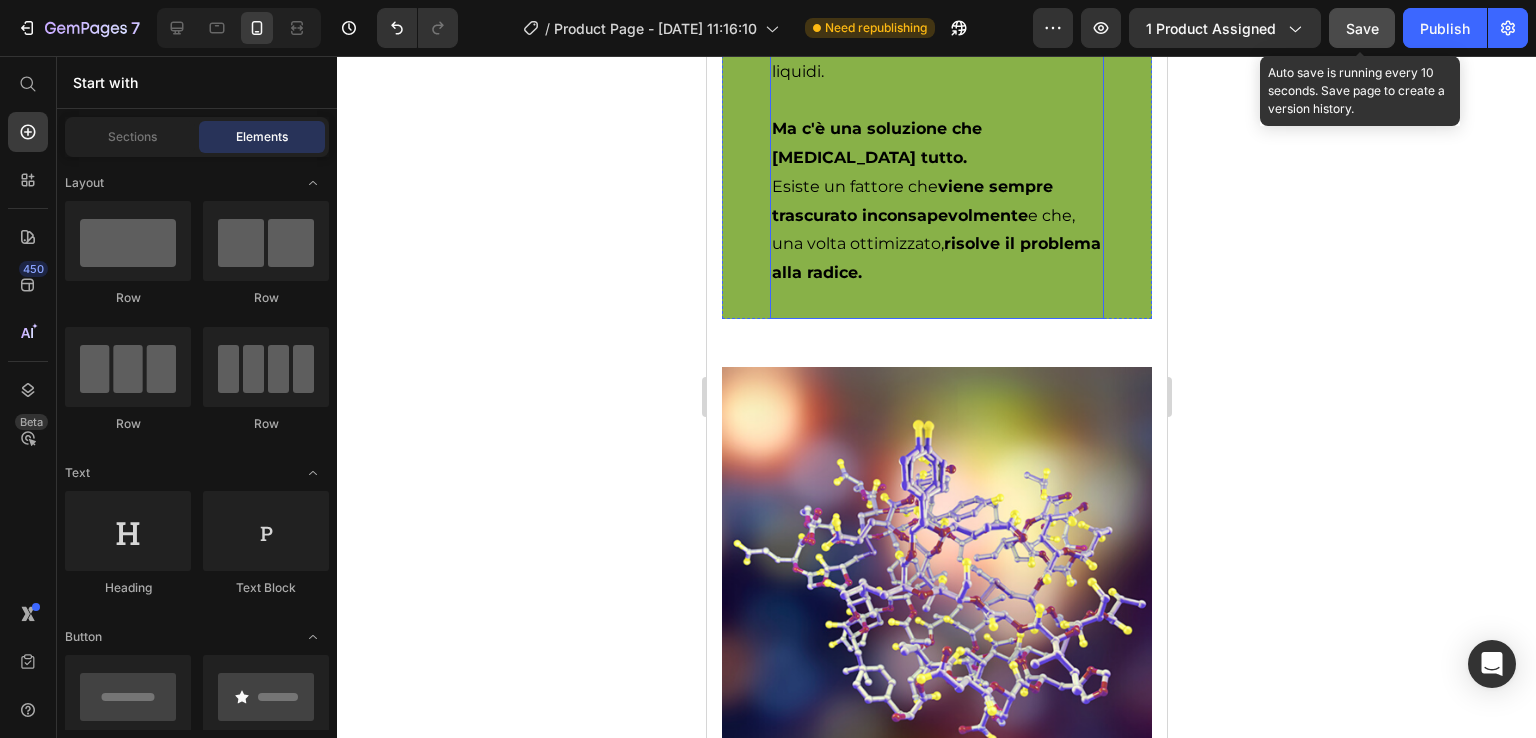 click on "Ma c'è una soluzione che [MEDICAL_DATA] tutto." at bounding box center [876, 143] 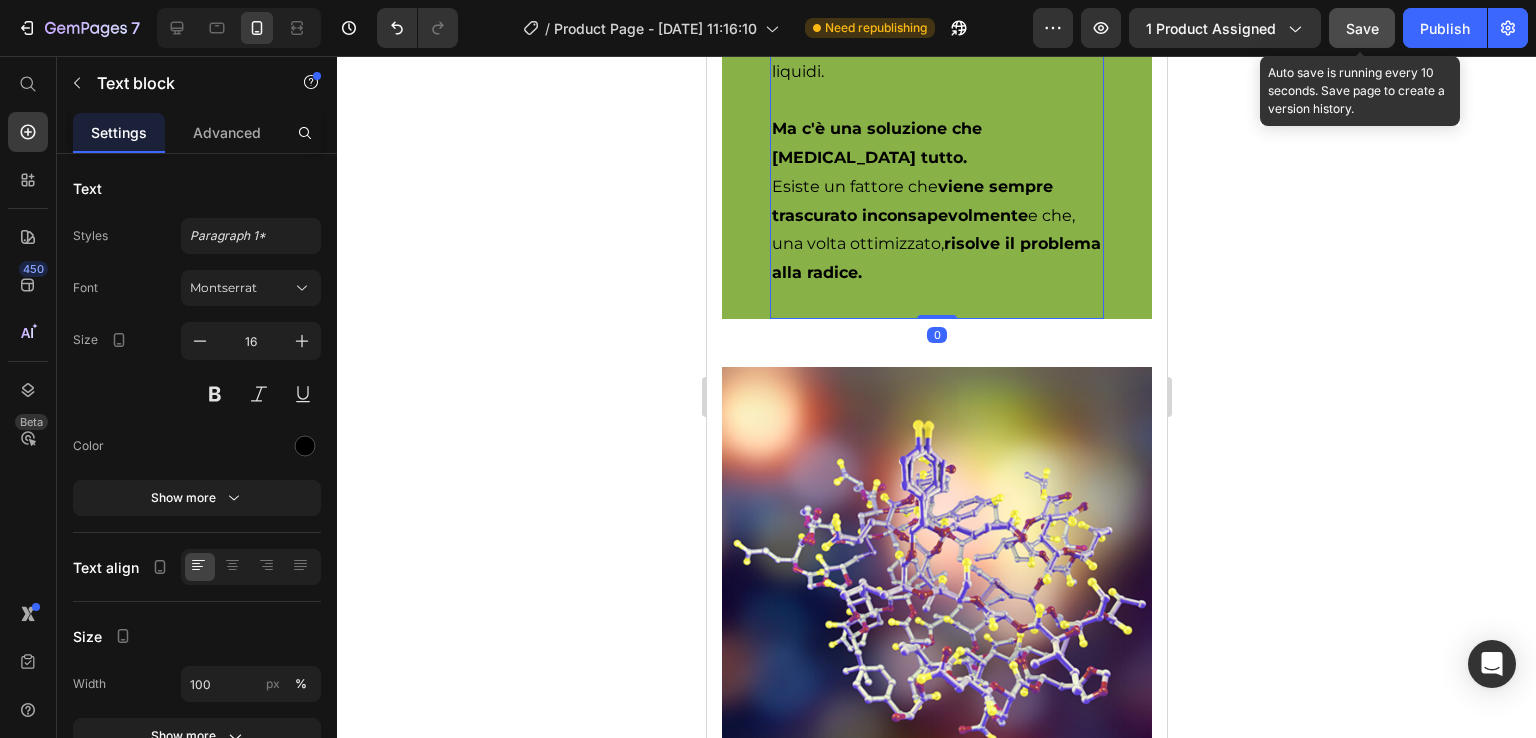 click on "Ma c'è una soluzione che [MEDICAL_DATA] tutto." at bounding box center (876, 143) 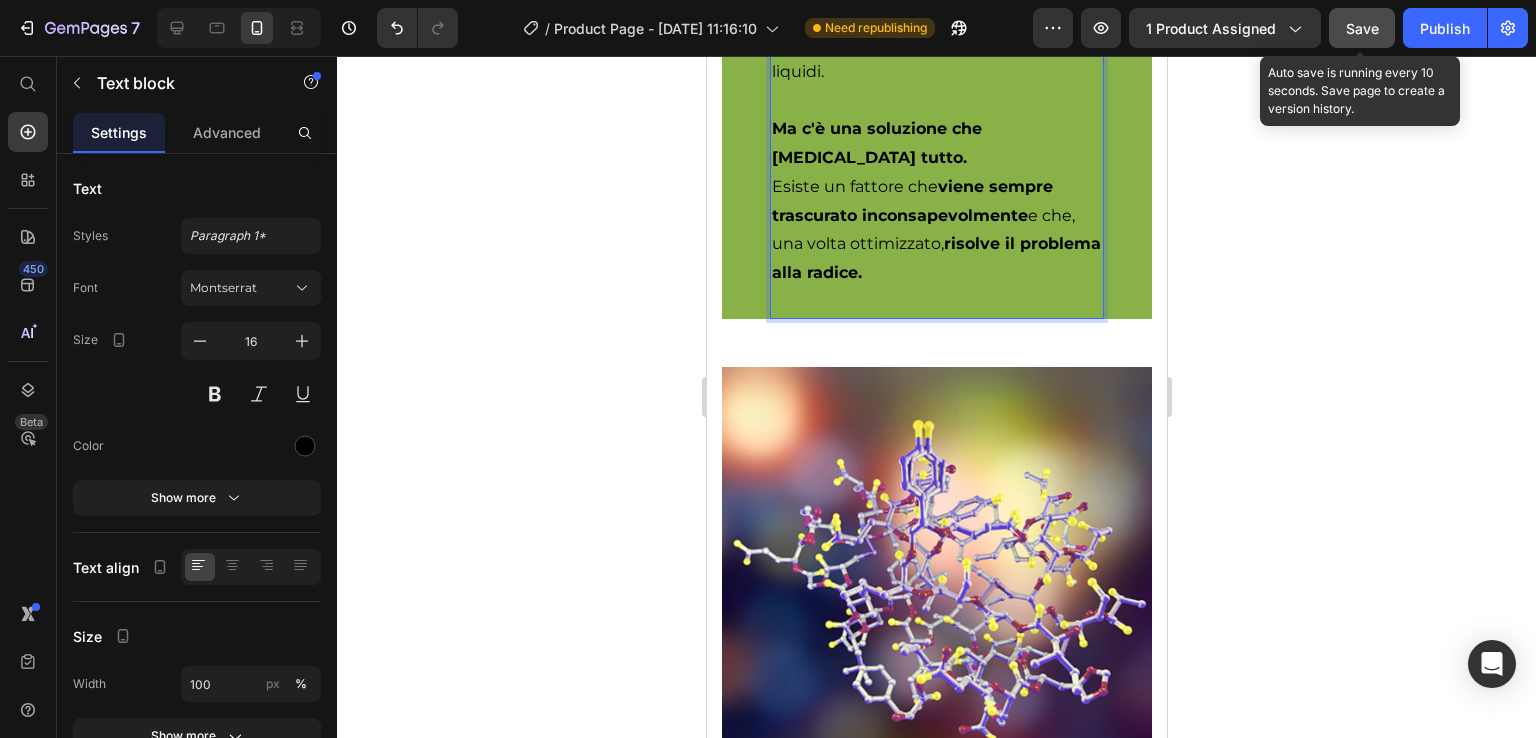 click on "Ma c'è una soluzione che [MEDICAL_DATA] tutto." at bounding box center (876, 143) 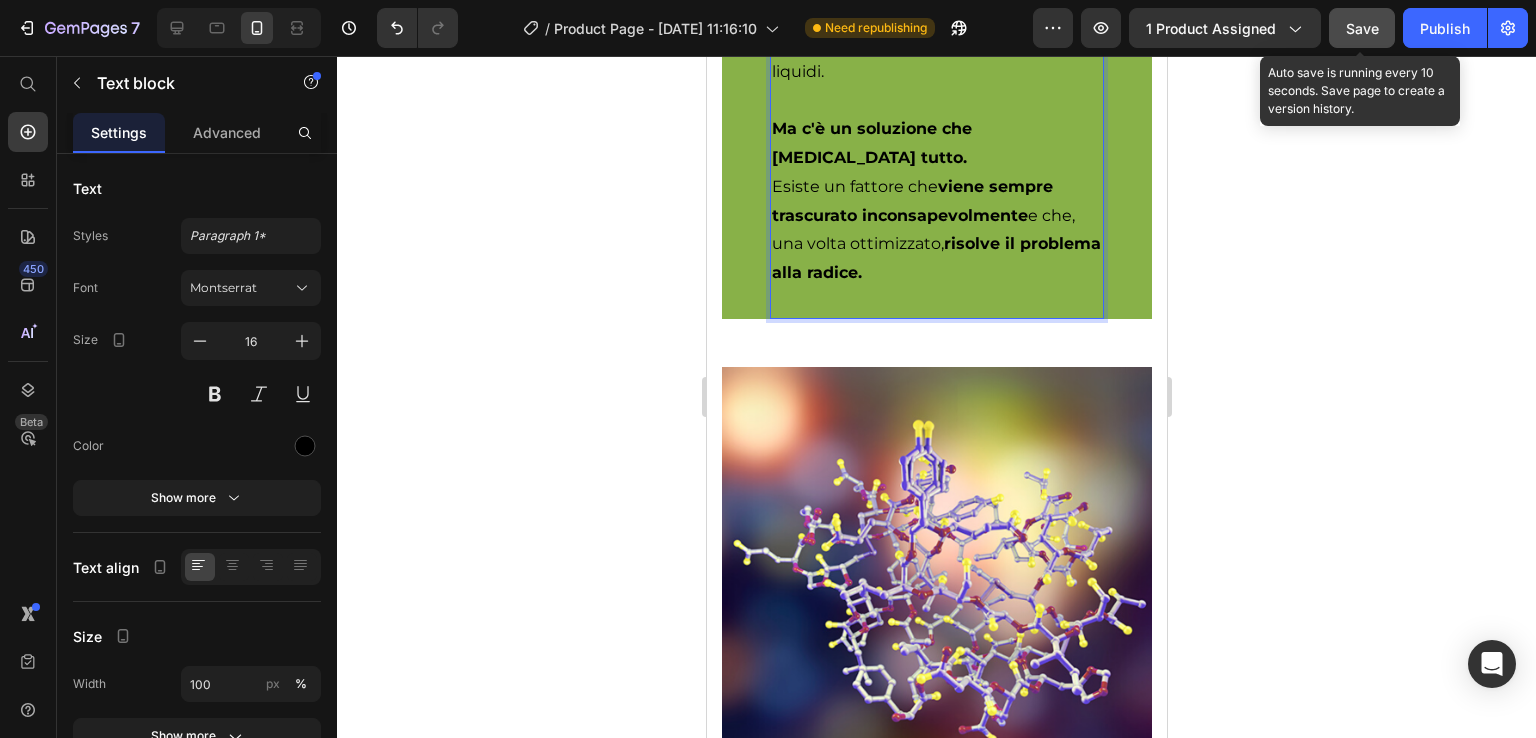 click on "Ma c'è un soluzione che [MEDICAL_DATA] tutto." at bounding box center (871, 143) 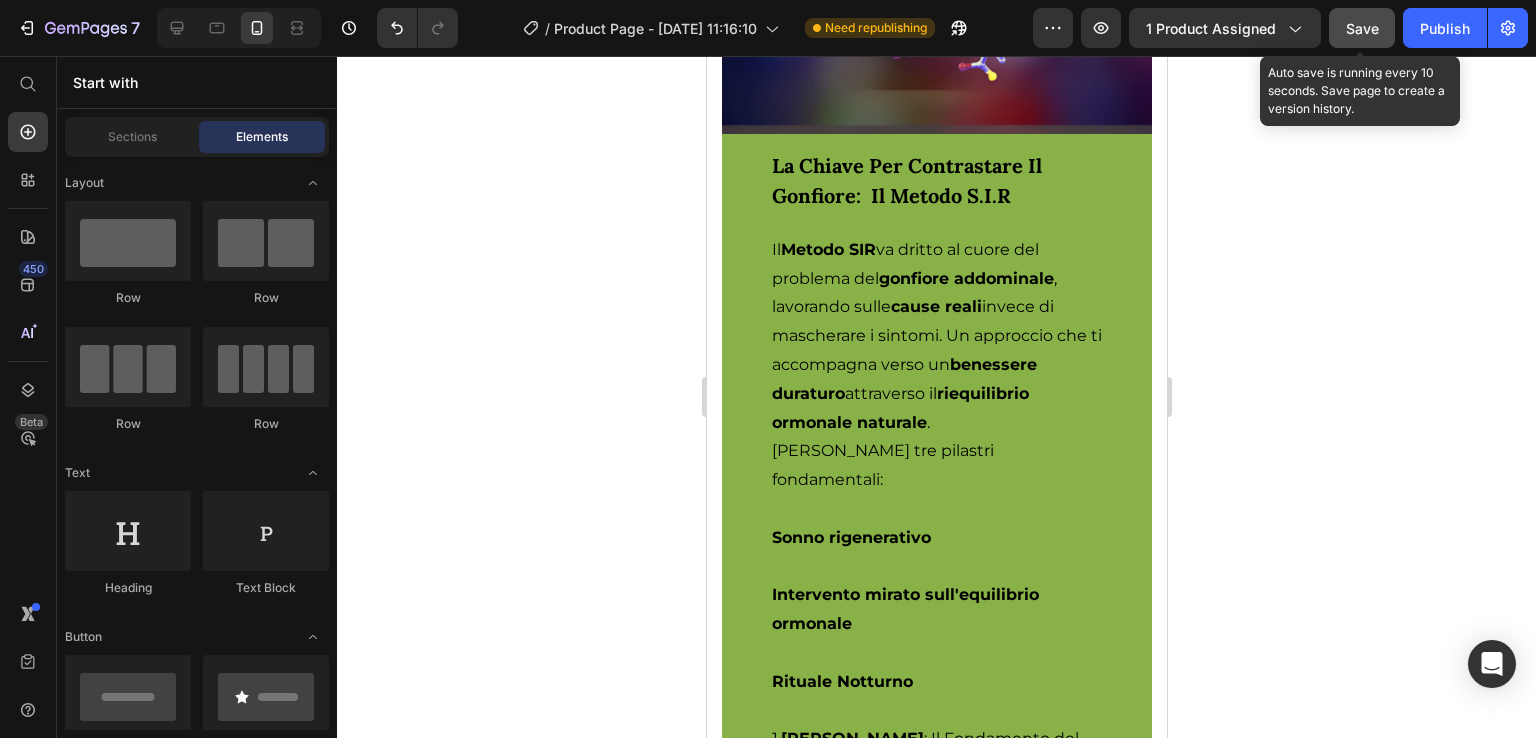 scroll, scrollTop: 2433, scrollLeft: 0, axis: vertical 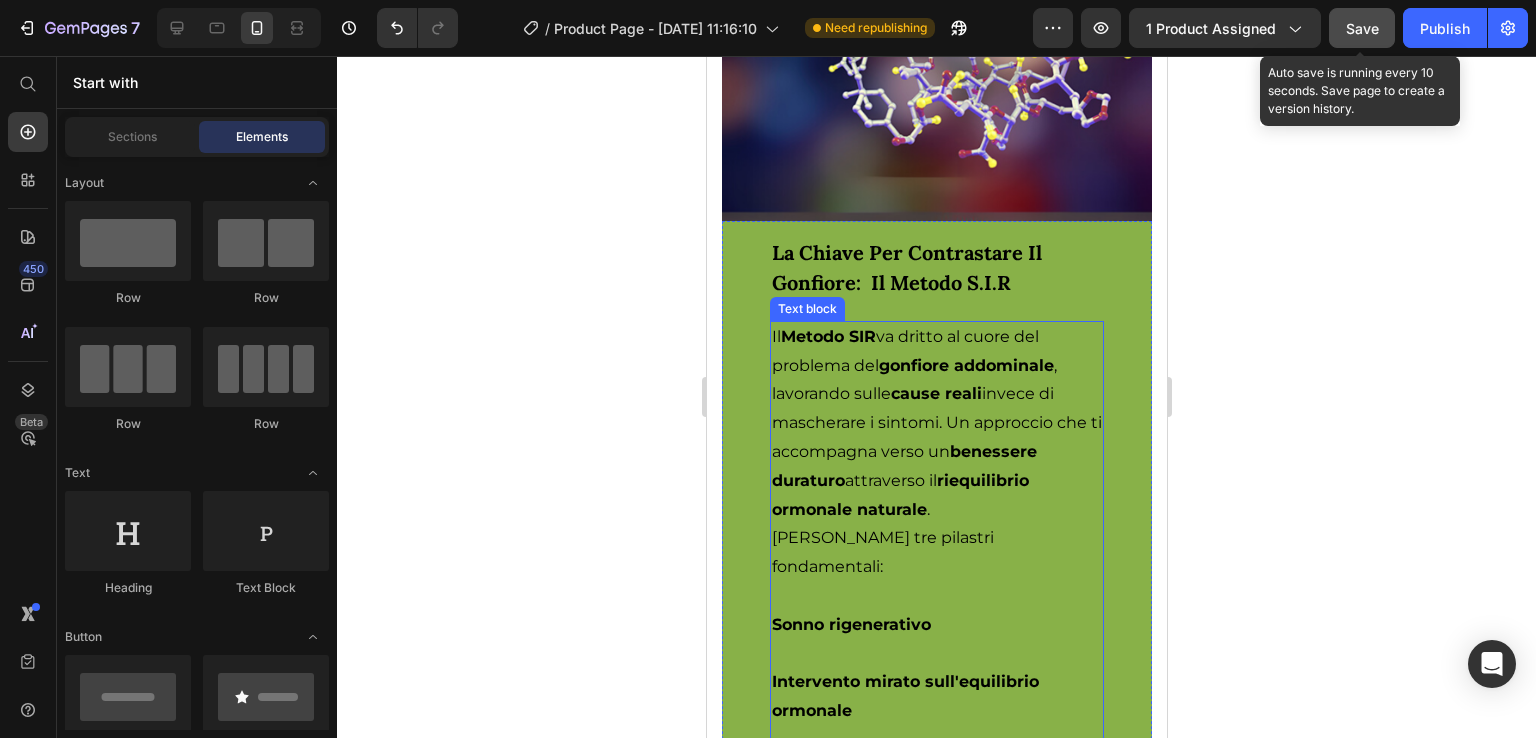 click on "gonfiore addominale" at bounding box center [965, 365] 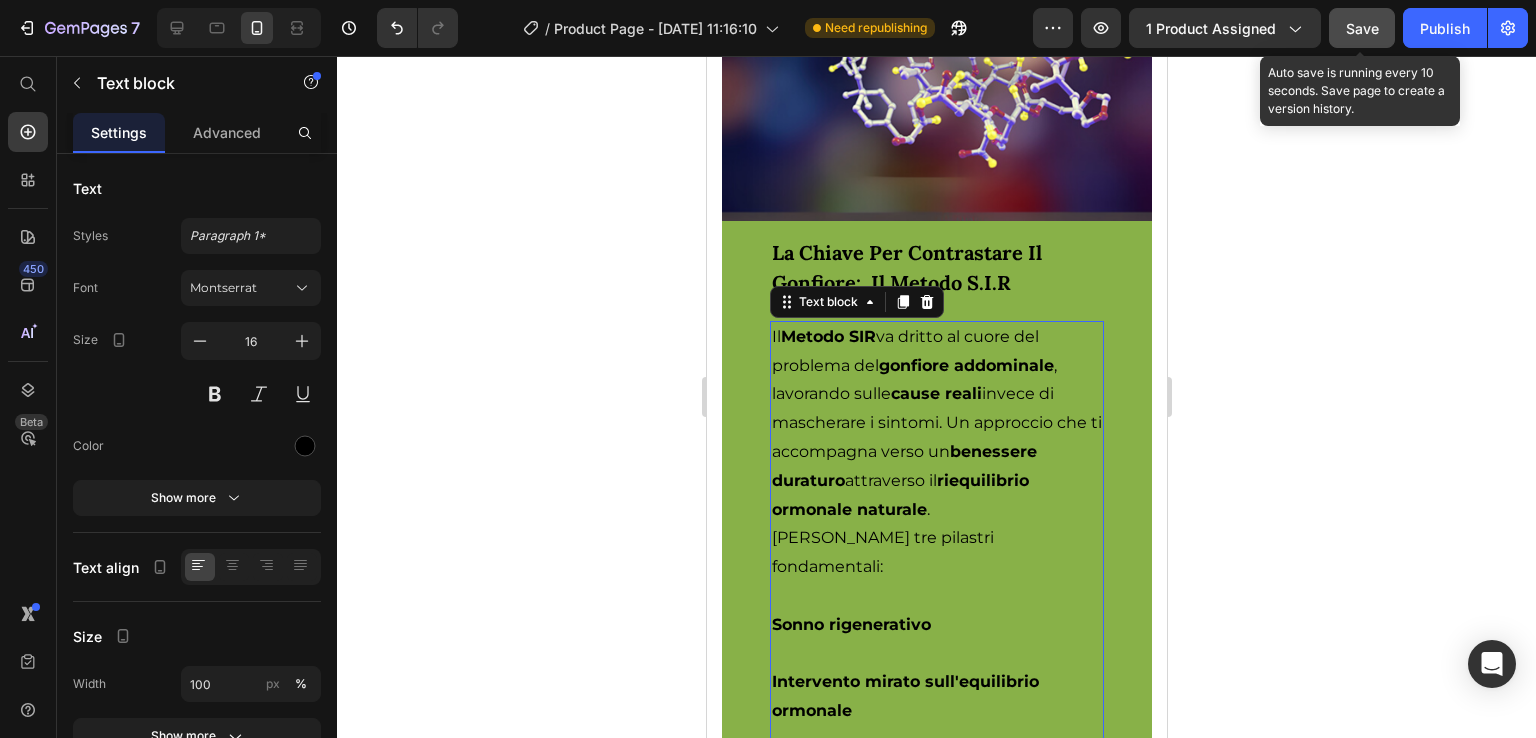 click on "gonfiore addominale" at bounding box center (965, 365) 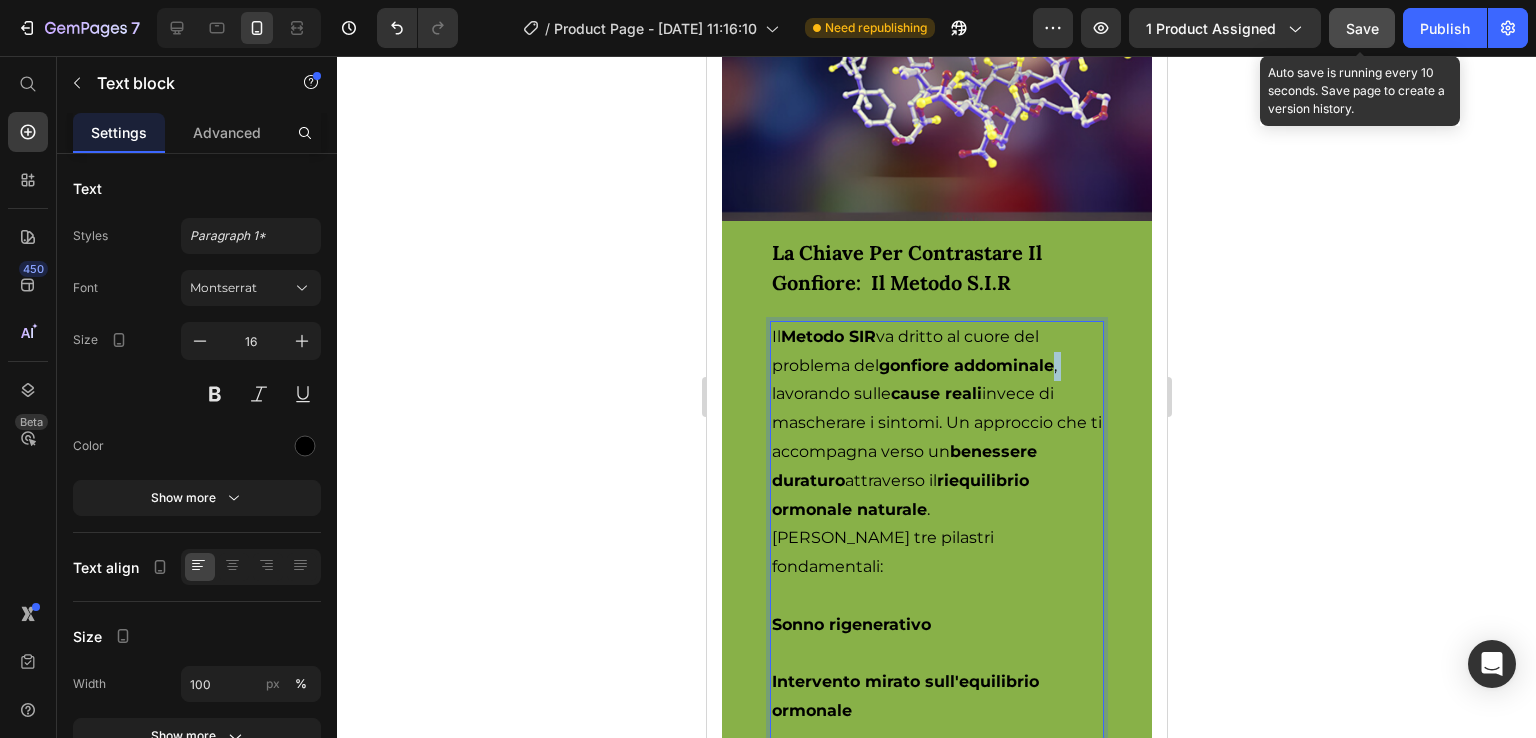 click on "gonfiore addominale" at bounding box center [965, 365] 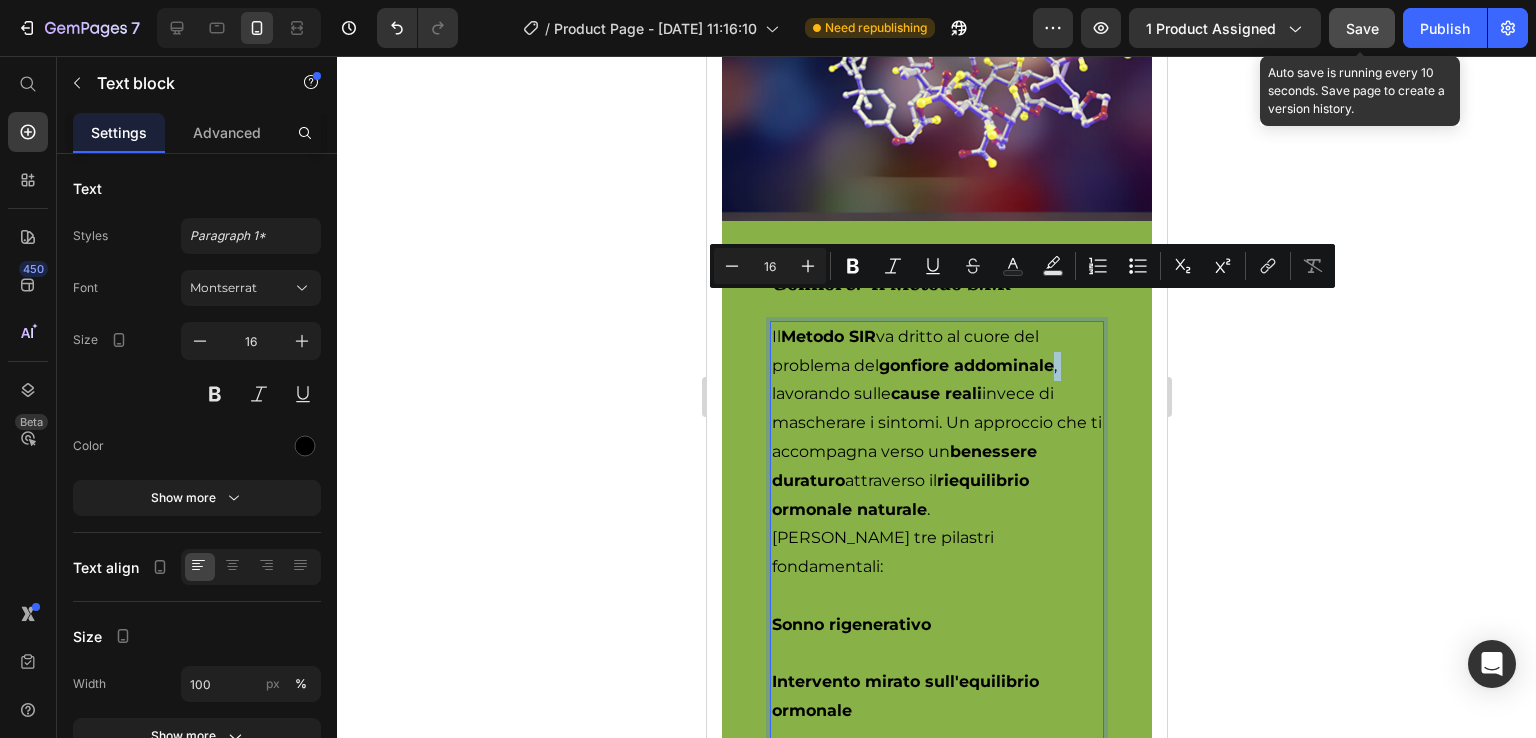 click on "Il  Metodo SIR  va dritto al cuore del problema del  gonfiore addominale , lavorando sulle  cause reali  invece di mascherare i sintomi. Un approccio che ti accompagna verso un  benessere duraturo  attraverso il  riequilibrio ormonale naturale ." at bounding box center (936, 424) 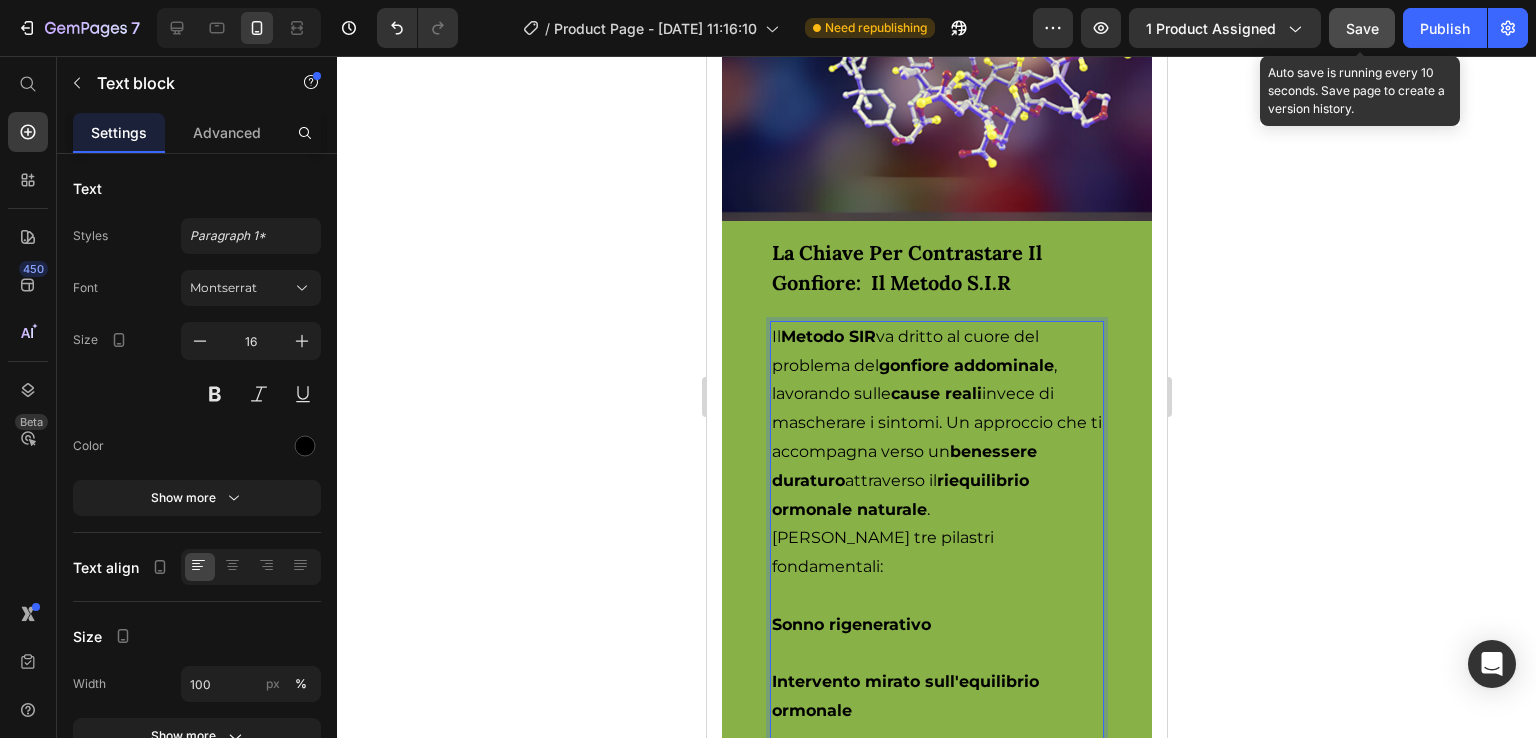 click on "Il  Metodo SIR  va dritto al cuore del problema del  gonfiore addominale , lavorando sulle  cause reali  invece di mascherare i sintomi. Un approccio che ti accompagna verso un  benessere duraturo  attraverso il  riequilibrio ormonale naturale ." at bounding box center (936, 424) 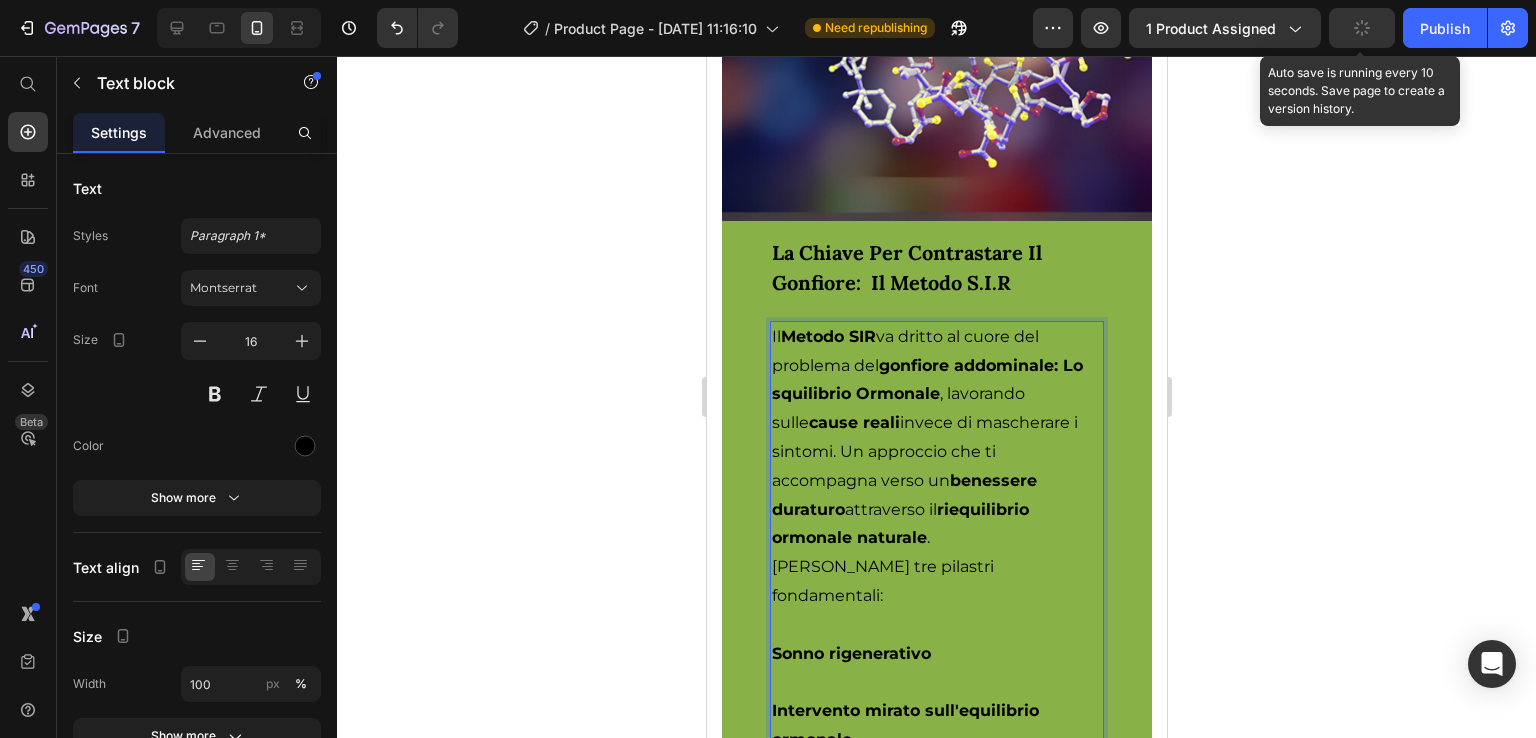 click 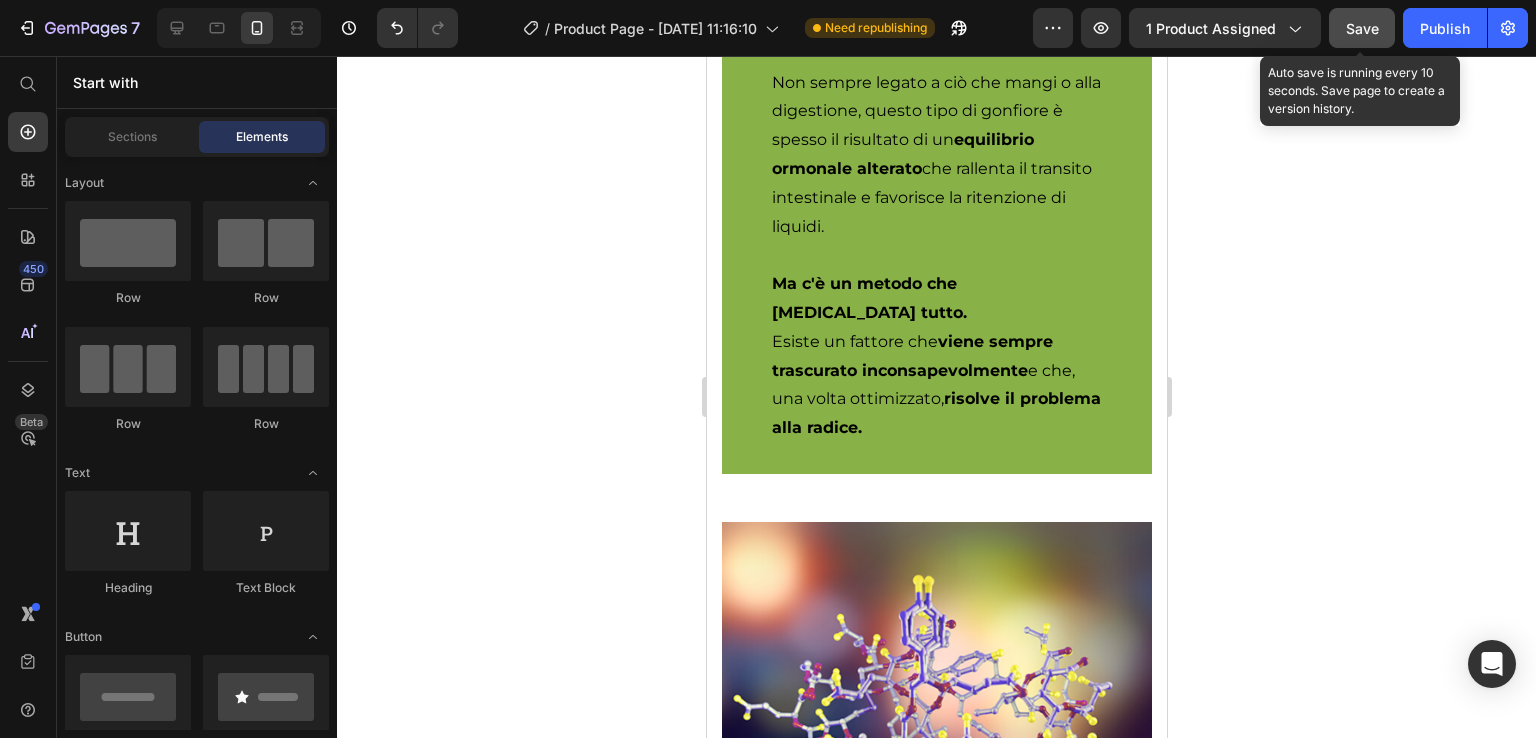 scroll, scrollTop: 1692, scrollLeft: 0, axis: vertical 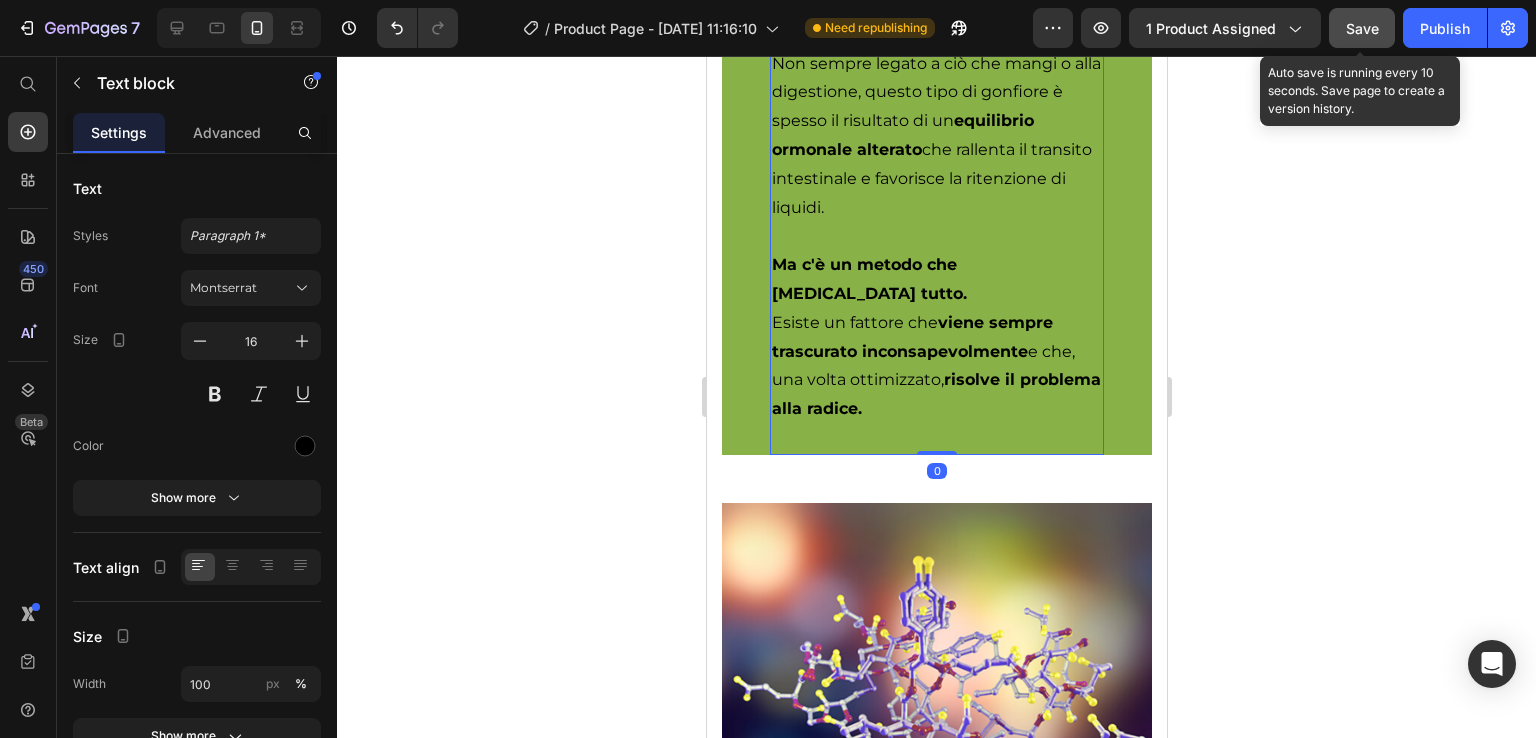 click on "Durante la  menopausa , il tuo corpo attraversa un  cambiamento profondo  che coinvolge in particolare il  sistema ormonale .  Il calo di estrogeni e [MEDICAL_DATA] può generare una serie di  effetti a catena  che vanno ben oltre le semplici vampate o sbalzi d'umore. Tra i sintomi più comuni e spesso sottovalutati c'è il  gonfiore addominale persistente .  Non sempre legato a ciò che mangi o alla digestione, questo tipo di gonfiore è spesso il risultato di un  equilibrio ormonale alterato  che rallenta il transito intestinale e favorisce la ritenzione di liquidi. Ma c'è un metodo che [MEDICAL_DATA] tutto. Esiste un fattore che  viene sempre trascurato inconsapevolmente  e che, una volta ottimizzato,  risolve il problema alla radice." at bounding box center [936, 50] 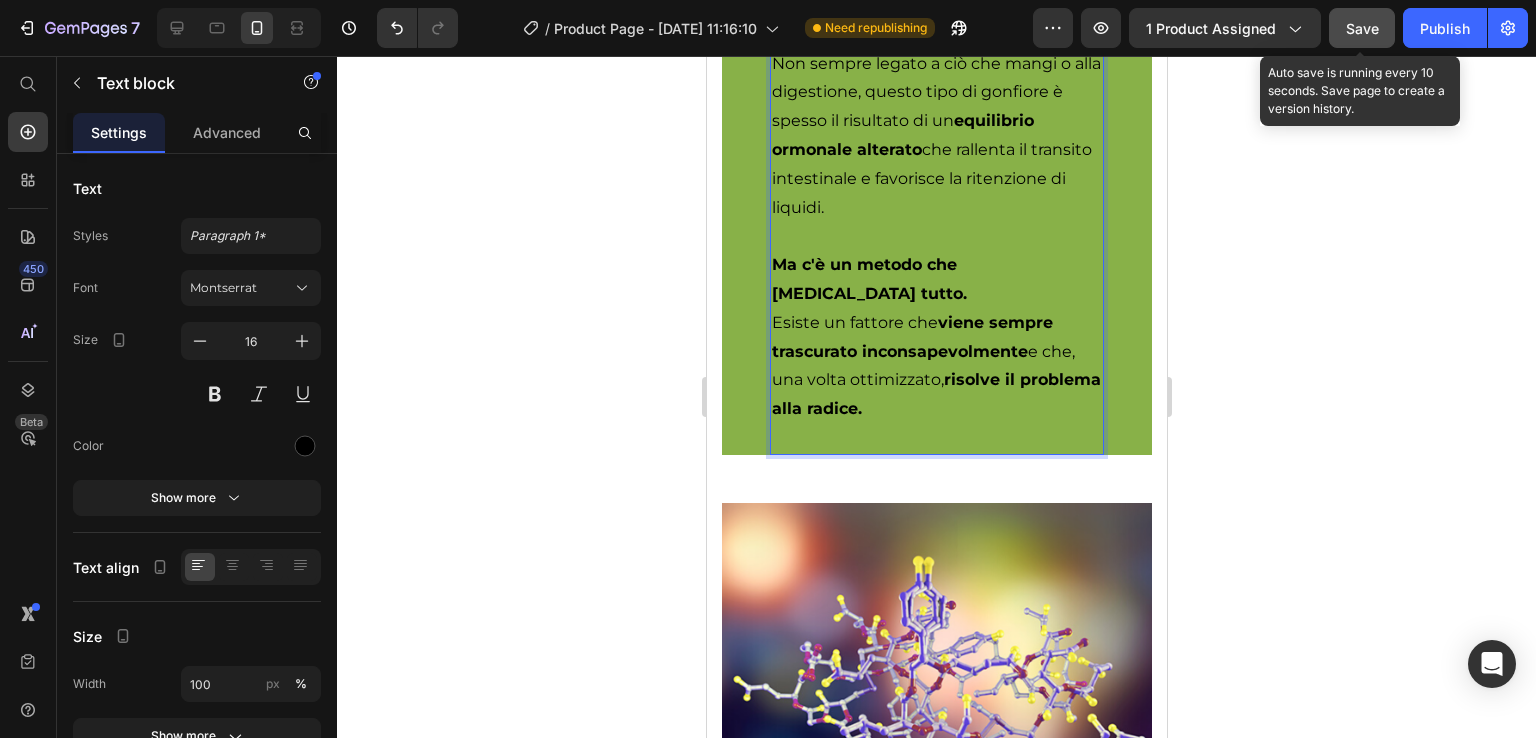 click on "Durante la  menopausa , il tuo corpo attraversa un  cambiamento profondo  che coinvolge in particolare il  sistema ormonale .  Il calo di estrogeni e [MEDICAL_DATA] può generare una serie di  effetti a catena  che vanno ben oltre le semplici vampate o sbalzi d'umore. Tra i sintomi più comuni e spesso sottovalutati c'è il  gonfiore addominale persistente .  Non sempre legato a ciò che mangi o alla digestione, questo tipo di gonfiore è spesso il risultato di un  equilibrio ormonale alterato  che rallenta il transito intestinale e favorisce la ritenzione di liquidi. Ma c'è un metodo che [MEDICAL_DATA] tutto. Esiste un fattore che  viene sempre trascurato inconsapevolmente  e che, una volta ottimizzato,  risolve il problema alla radice." at bounding box center (936, 50) 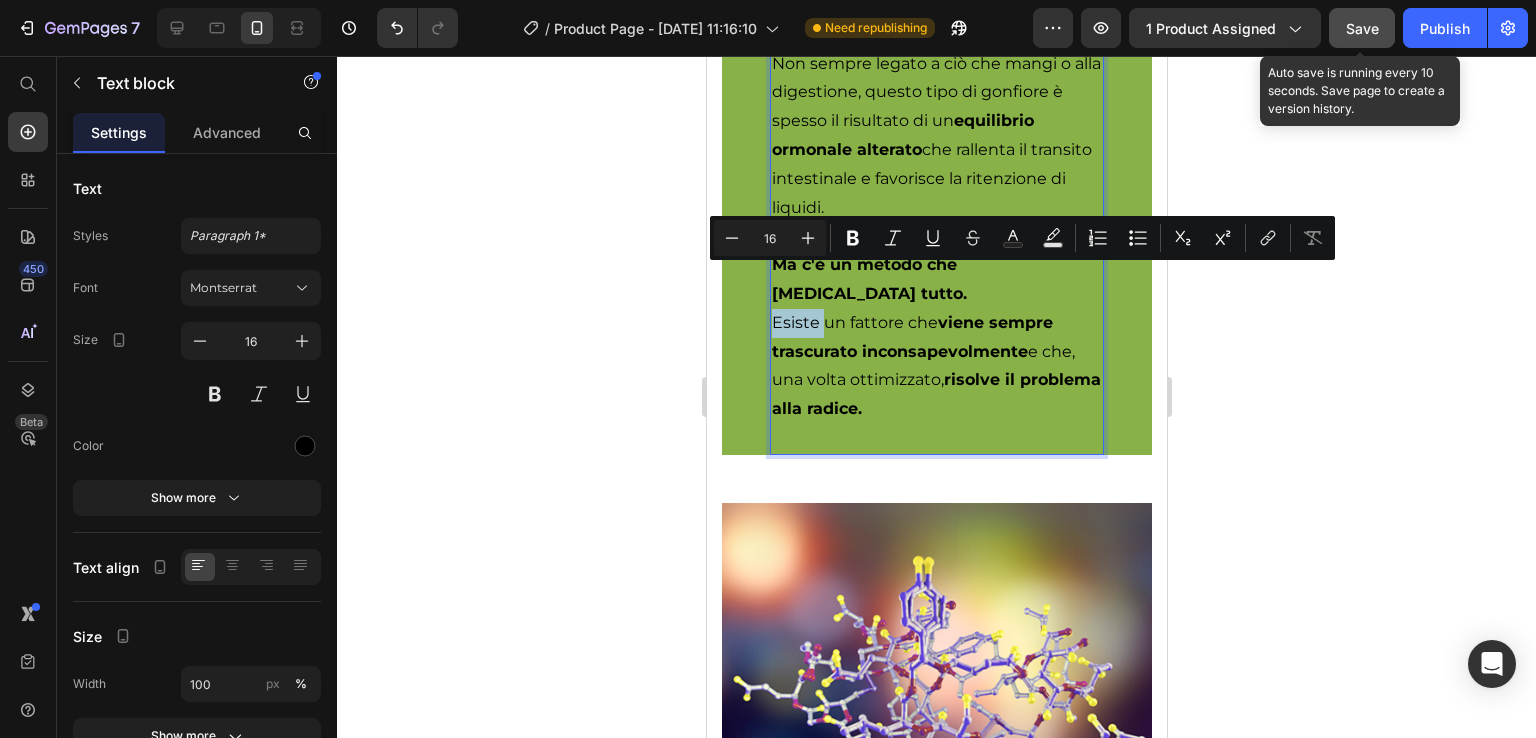 click on "Durante la  menopausa , il tuo corpo attraversa un  cambiamento profondo  che coinvolge in particolare il  sistema ormonale .  Il calo di estrogeni e [MEDICAL_DATA] può generare una serie di  effetti a catena  che vanno ben oltre le semplici vampate o sbalzi d'umore. Tra i sintomi più comuni e spesso sottovalutati c'è il  gonfiore addominale persistente .  Non sempre legato a ciò che mangi o alla digestione, questo tipo di gonfiore è spesso il risultato di un  equilibrio ormonale alterato  che rallenta il transito intestinale e favorisce la ritenzione di liquidi. Ma c'è un metodo che [MEDICAL_DATA] tutto. Esiste un fattore che  viene sempre trascurato inconsapevolmente  e che, una volta ottimizzato,  risolve il problema alla radice." at bounding box center [936, 50] 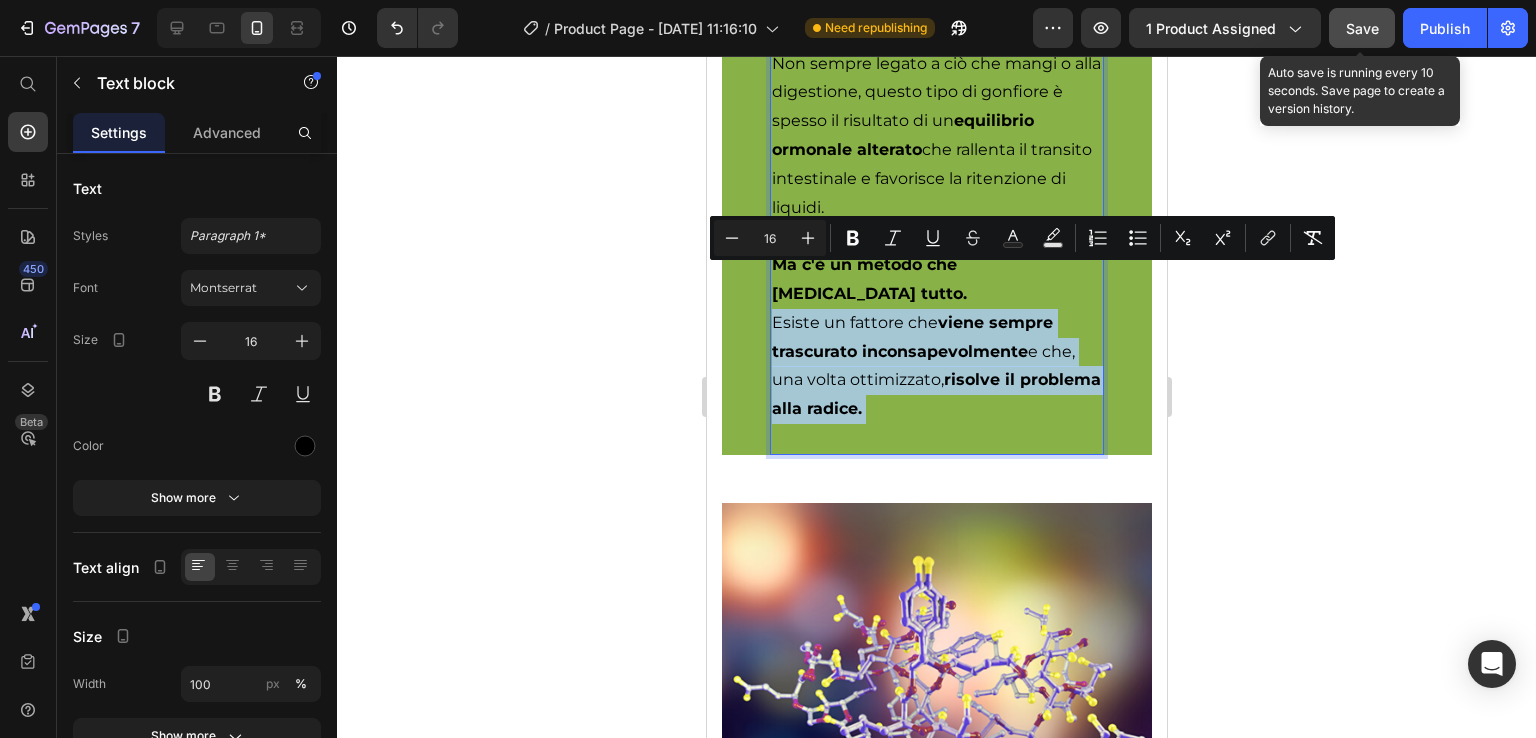 click on "Durante la  menopausa , il tuo corpo attraversa un  cambiamento profondo  che coinvolge in particolare il  sistema ormonale .  Il calo di estrogeni e [MEDICAL_DATA] può generare una serie di  effetti a catena  che vanno ben oltre le semplici vampate o sbalzi d'umore. Tra i sintomi più comuni e spesso sottovalutati c'è il  gonfiore addominale persistente .  Non sempre legato a ciò che mangi o alla digestione, questo tipo di gonfiore è spesso il risultato di un  equilibrio ormonale alterato  che rallenta il transito intestinale e favorisce la ritenzione di liquidi. Ma c'è un metodo che [MEDICAL_DATA] tutto. Esiste un fattore che  viene sempre trascurato inconsapevolmente  e che, una volta ottimizzato,  risolve il problema alla radice." at bounding box center [936, 50] 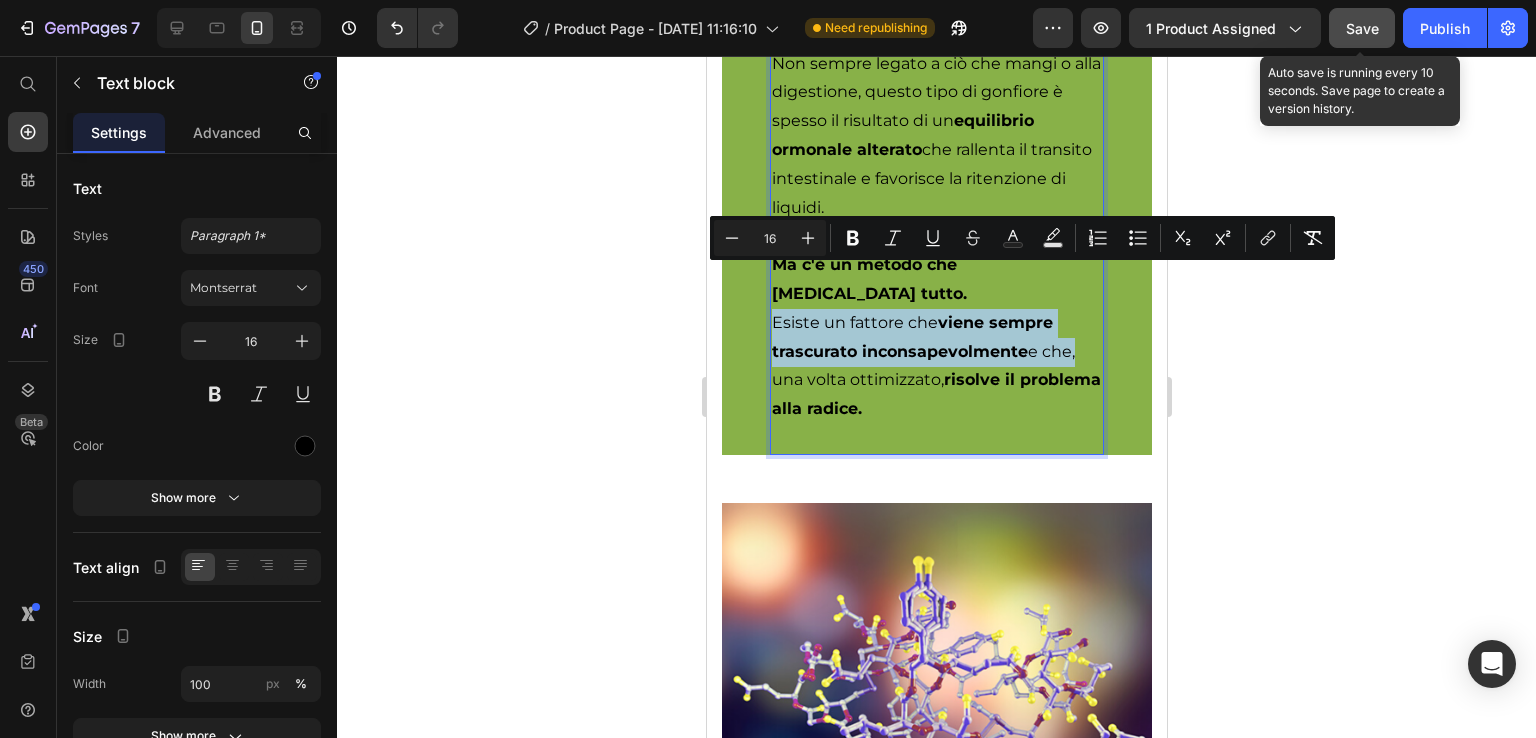 drag, startPoint x: 771, startPoint y: 280, endPoint x: 1075, endPoint y: 307, distance: 305.19666 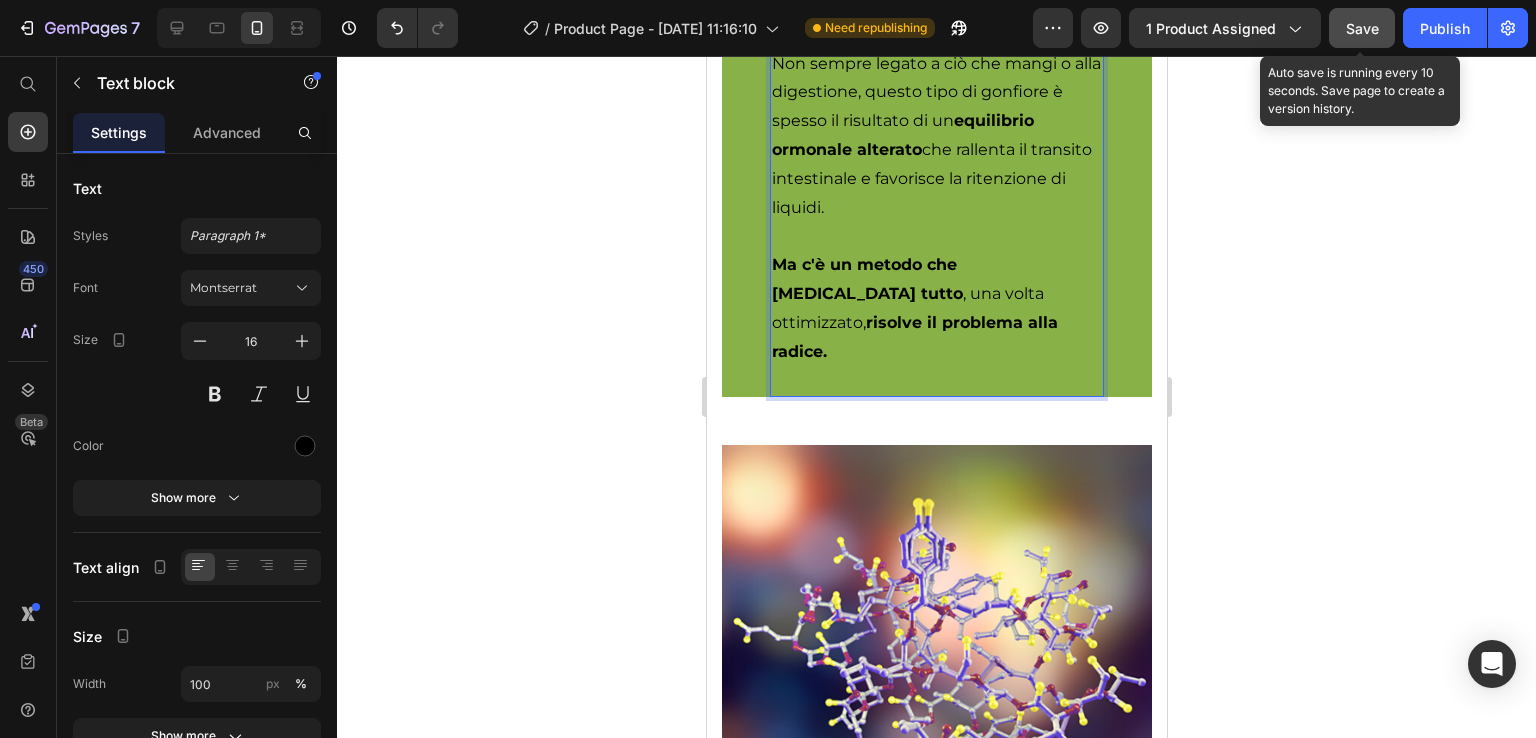 click on "Ma c'è un metodo che [MEDICAL_DATA] tutto , una volta ottimizzato,  risolve il problema alla radice." at bounding box center [936, 308] 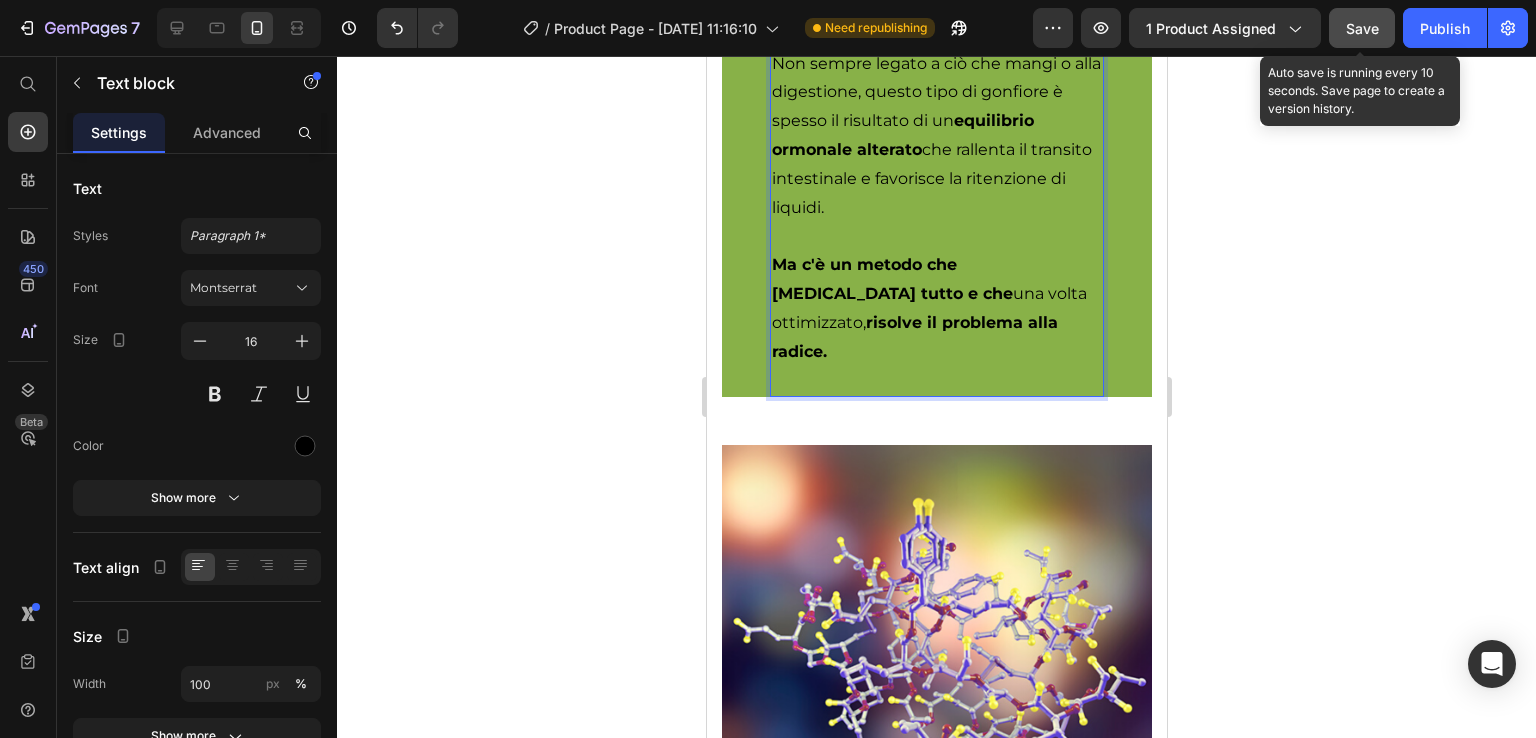 click on "Ma c'è un metodo che [MEDICAL_DATA] tutto e che" at bounding box center (891, 279) 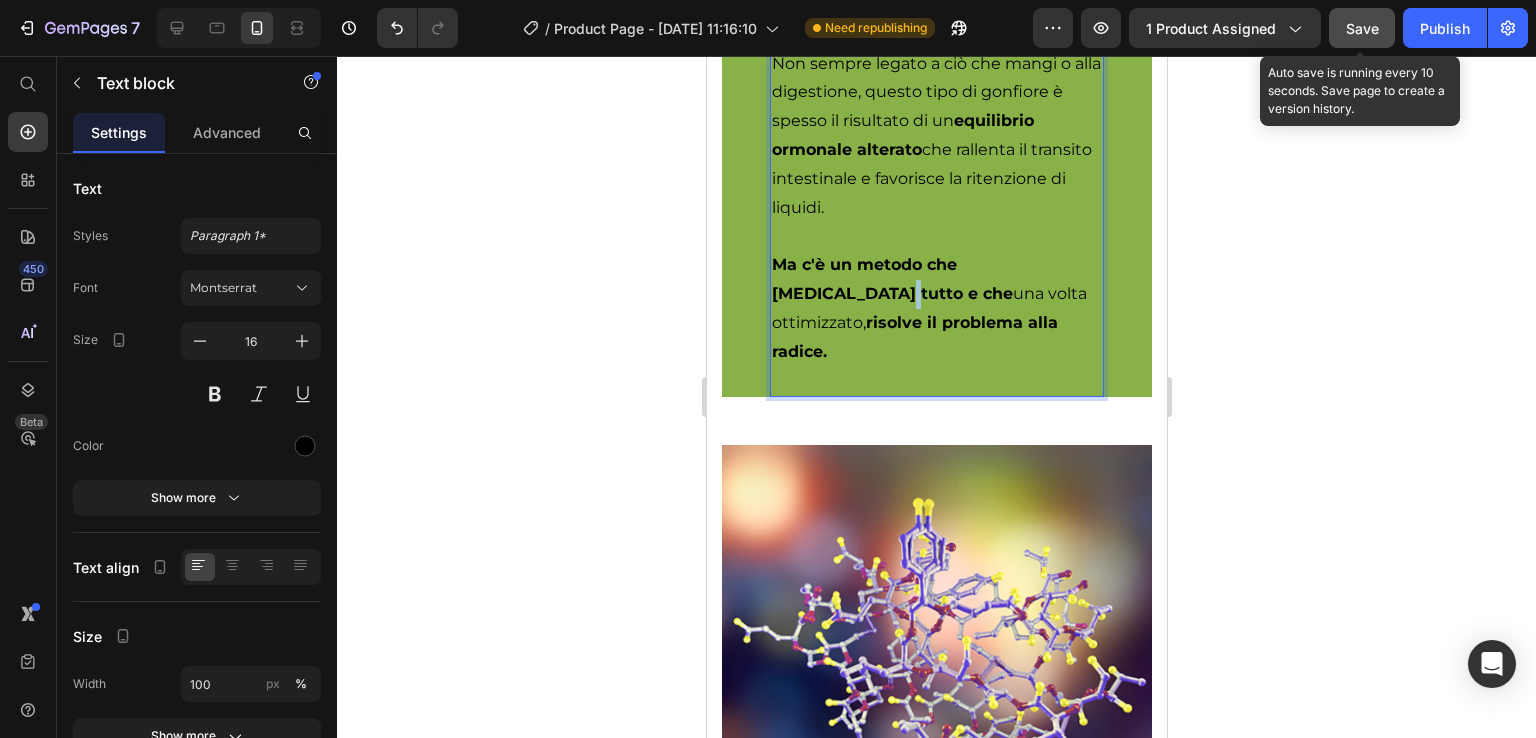 click on "Ma c'è un metodo che [MEDICAL_DATA] tutto e che" at bounding box center [891, 279] 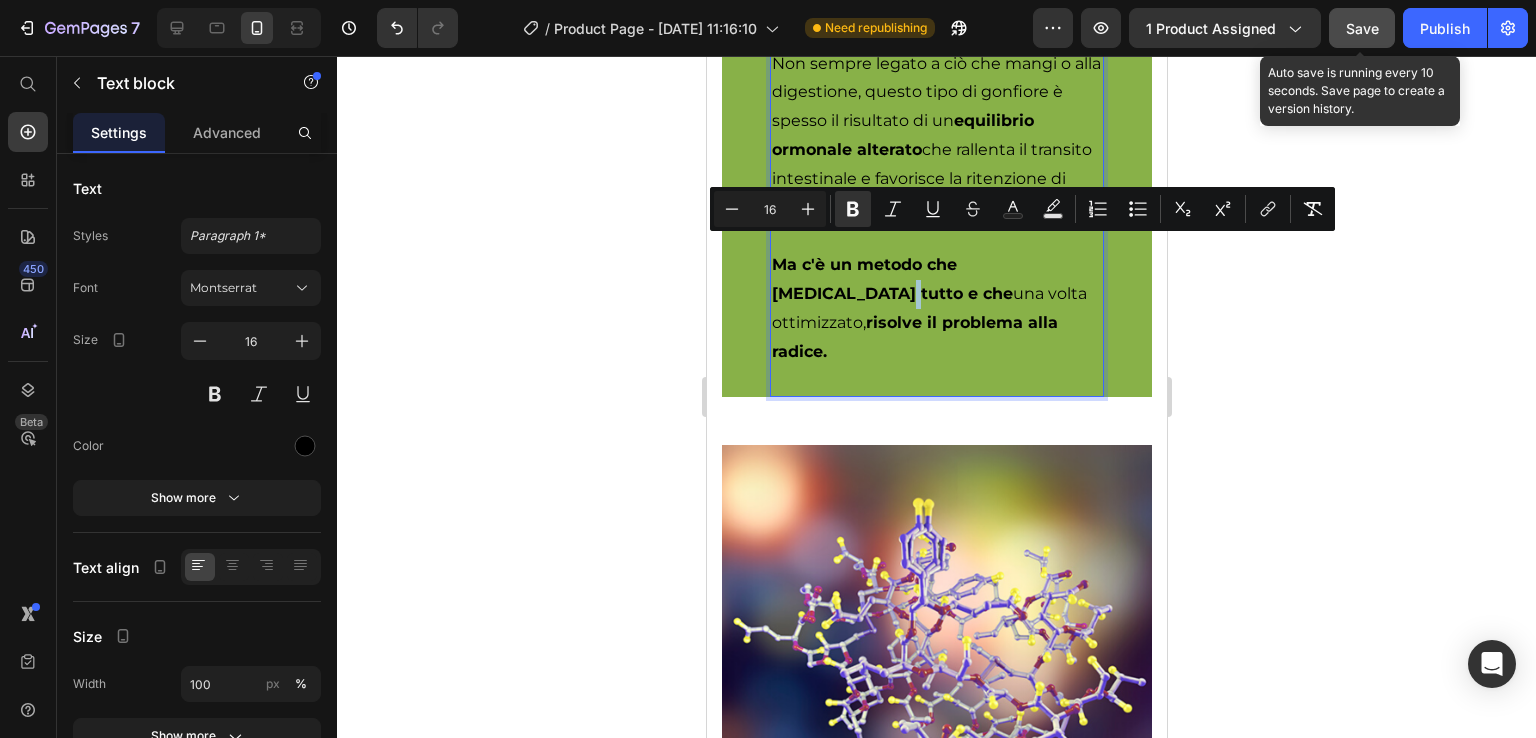 click on "Ma c'è un metodo che [MEDICAL_DATA] tutto e che" at bounding box center [891, 279] 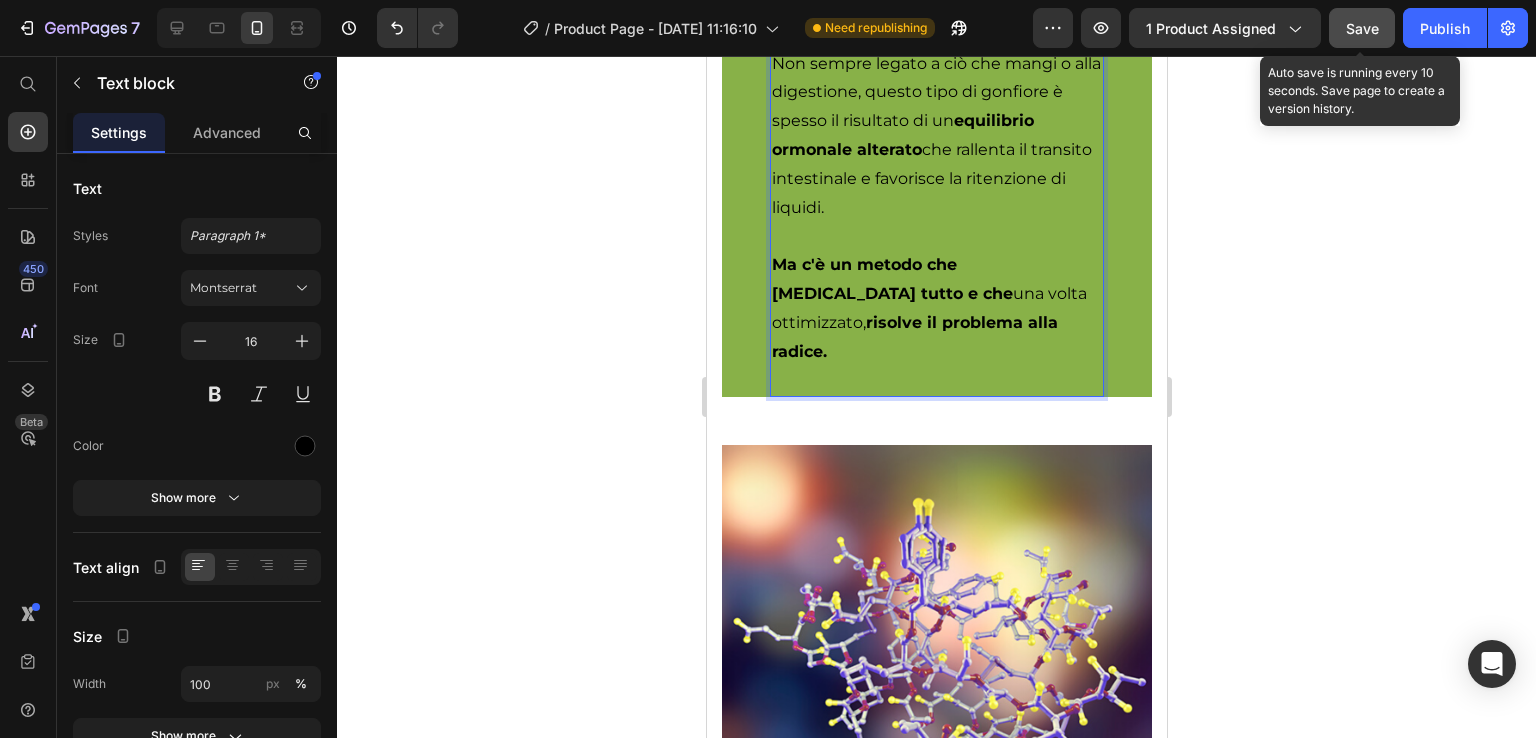 click on "Ma c'è un metodo che [MEDICAL_DATA] tutto e che" at bounding box center [891, 279] 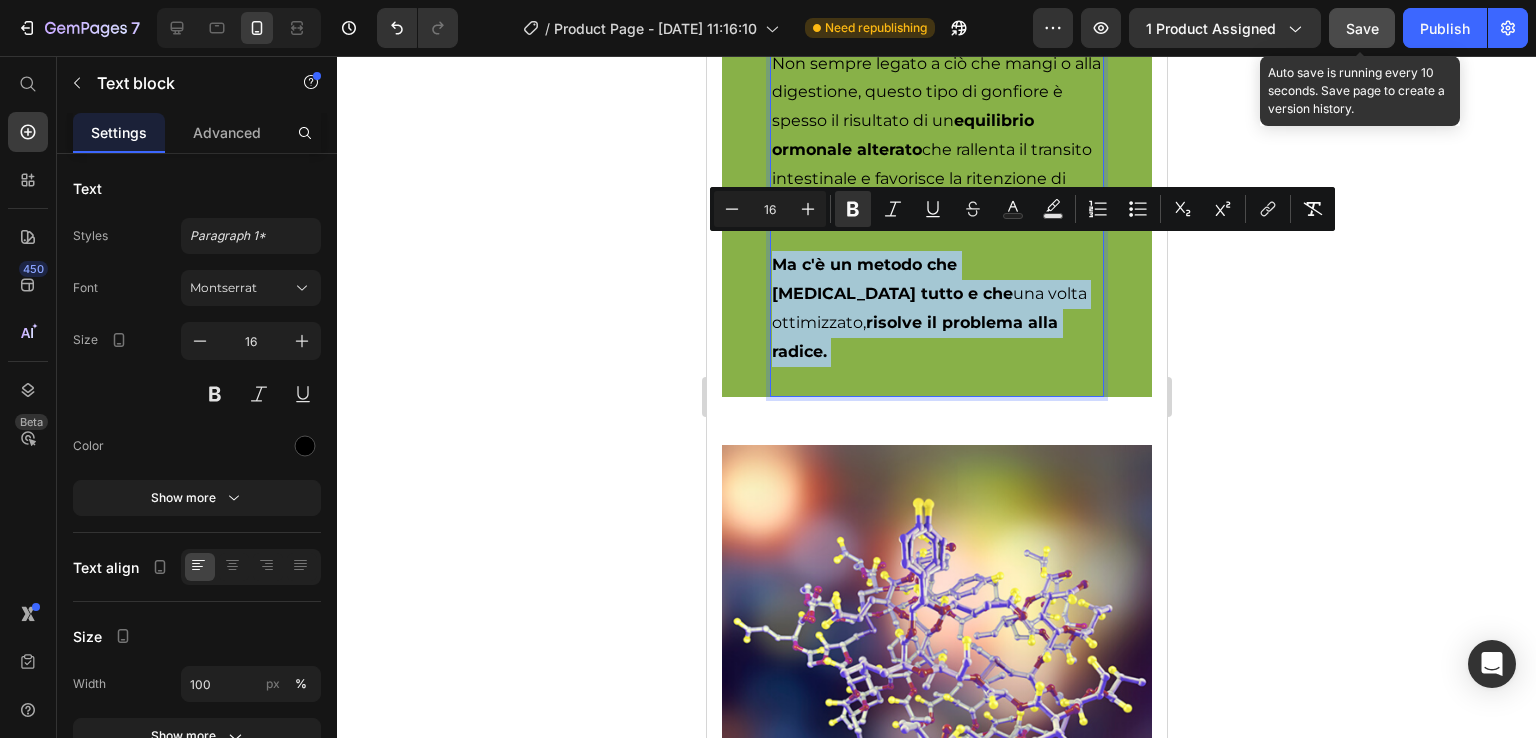 click on "Ma c'è un metodo che [MEDICAL_DATA] tutto e che" at bounding box center [891, 279] 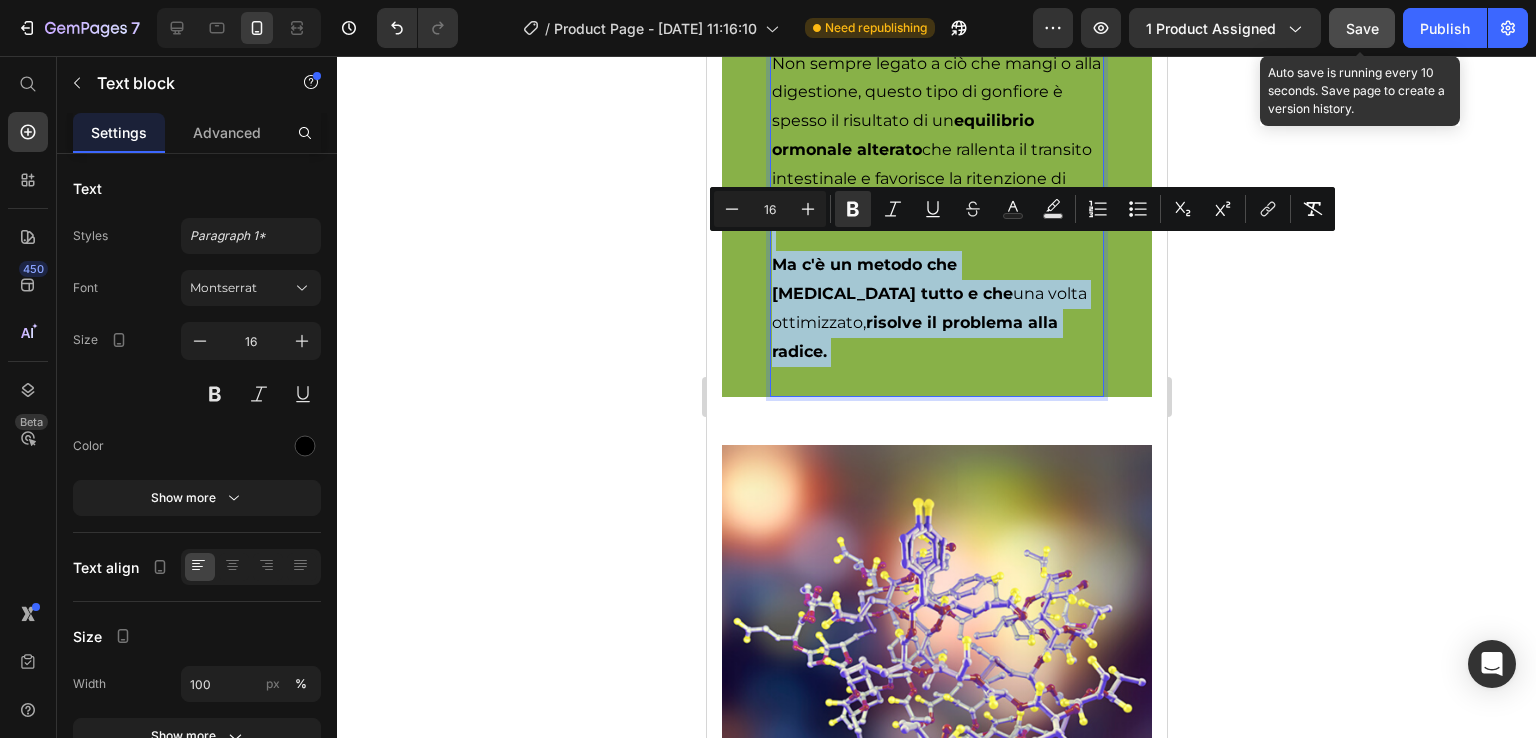 click on "Ma c'è un metodo che [MEDICAL_DATA] tutto e che" at bounding box center [891, 279] 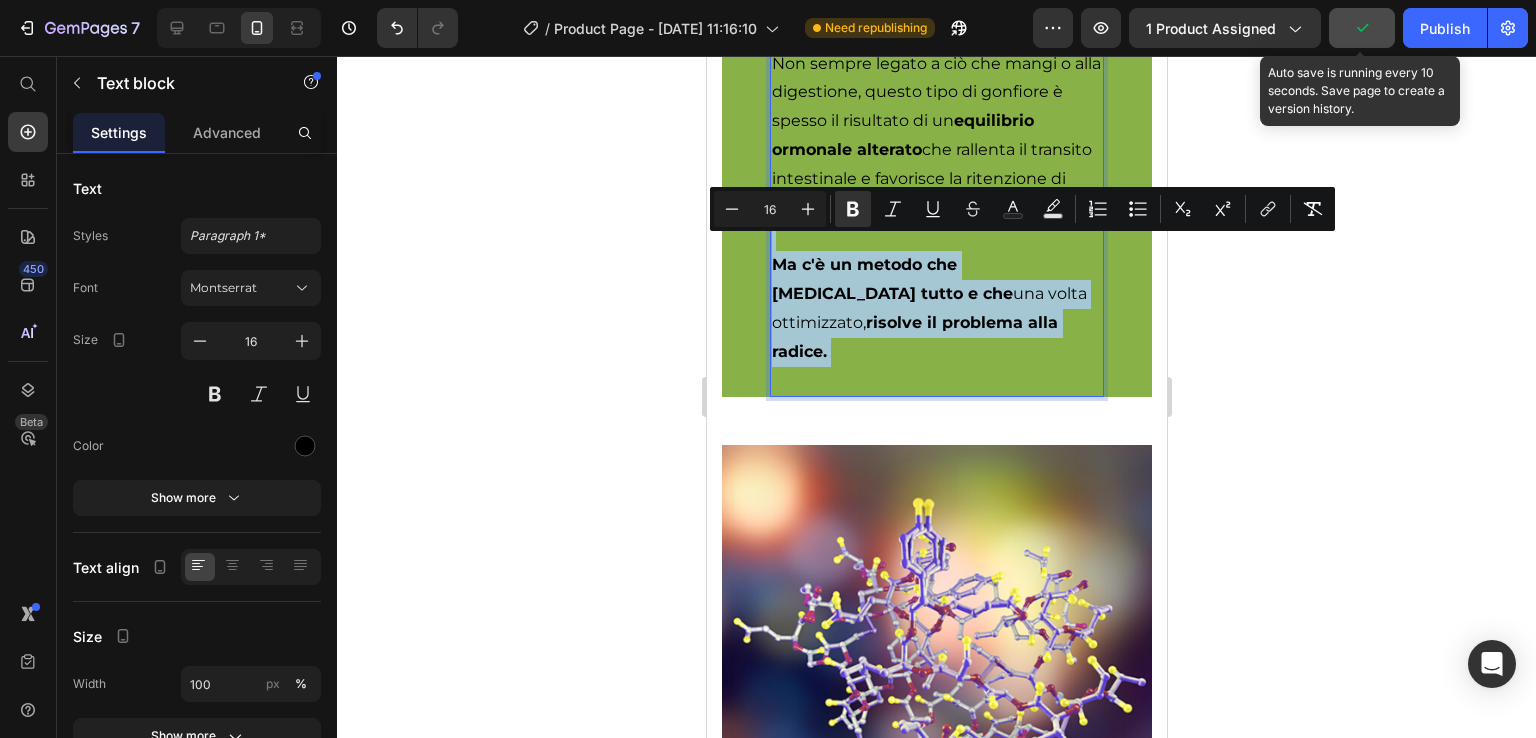 click on "Ma c'è un metodo che [MEDICAL_DATA] tutto e che  una volta ottimizzato,  risolve il problema alla radice." at bounding box center (936, 308) 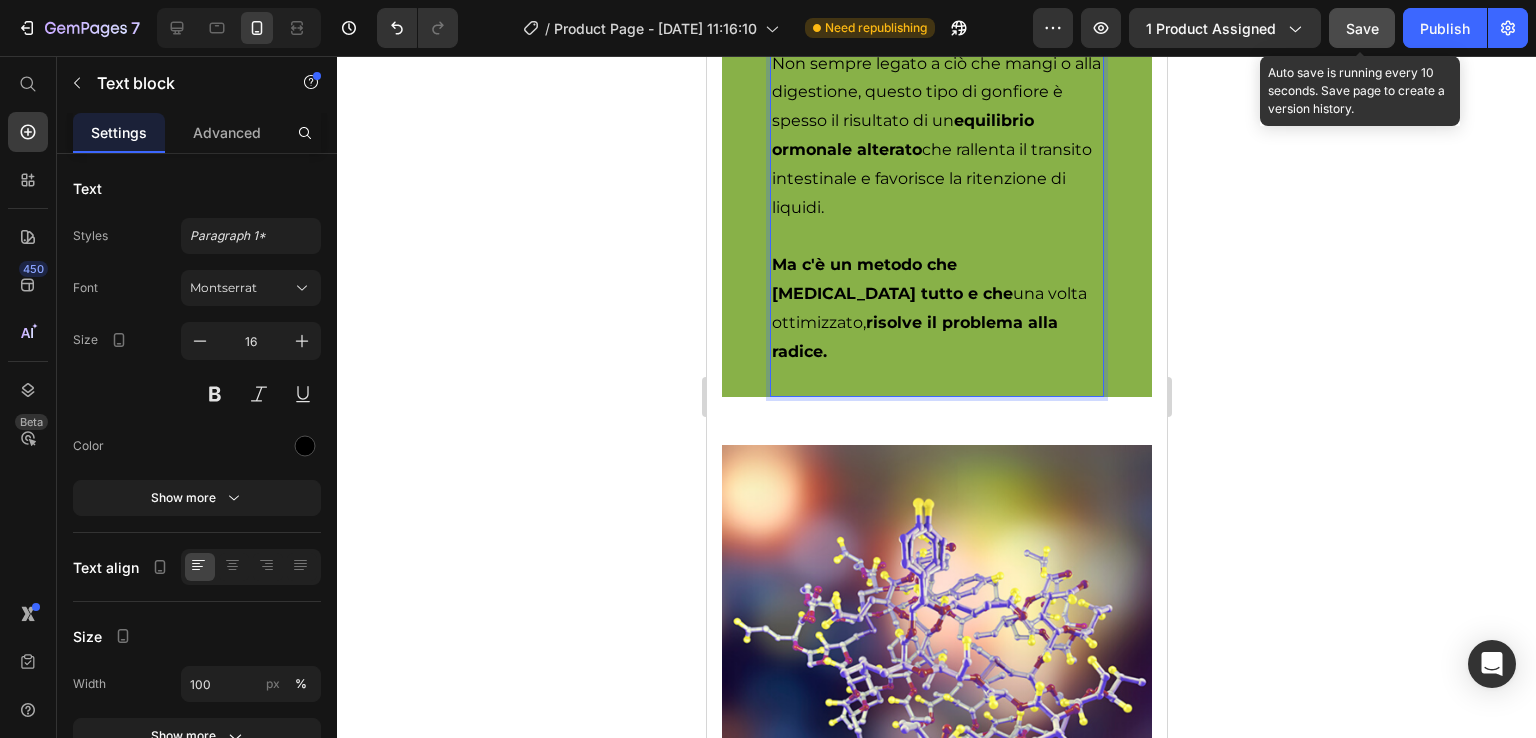 click on "Ma c'è un metodo che [MEDICAL_DATA] tutto e che" at bounding box center (891, 279) 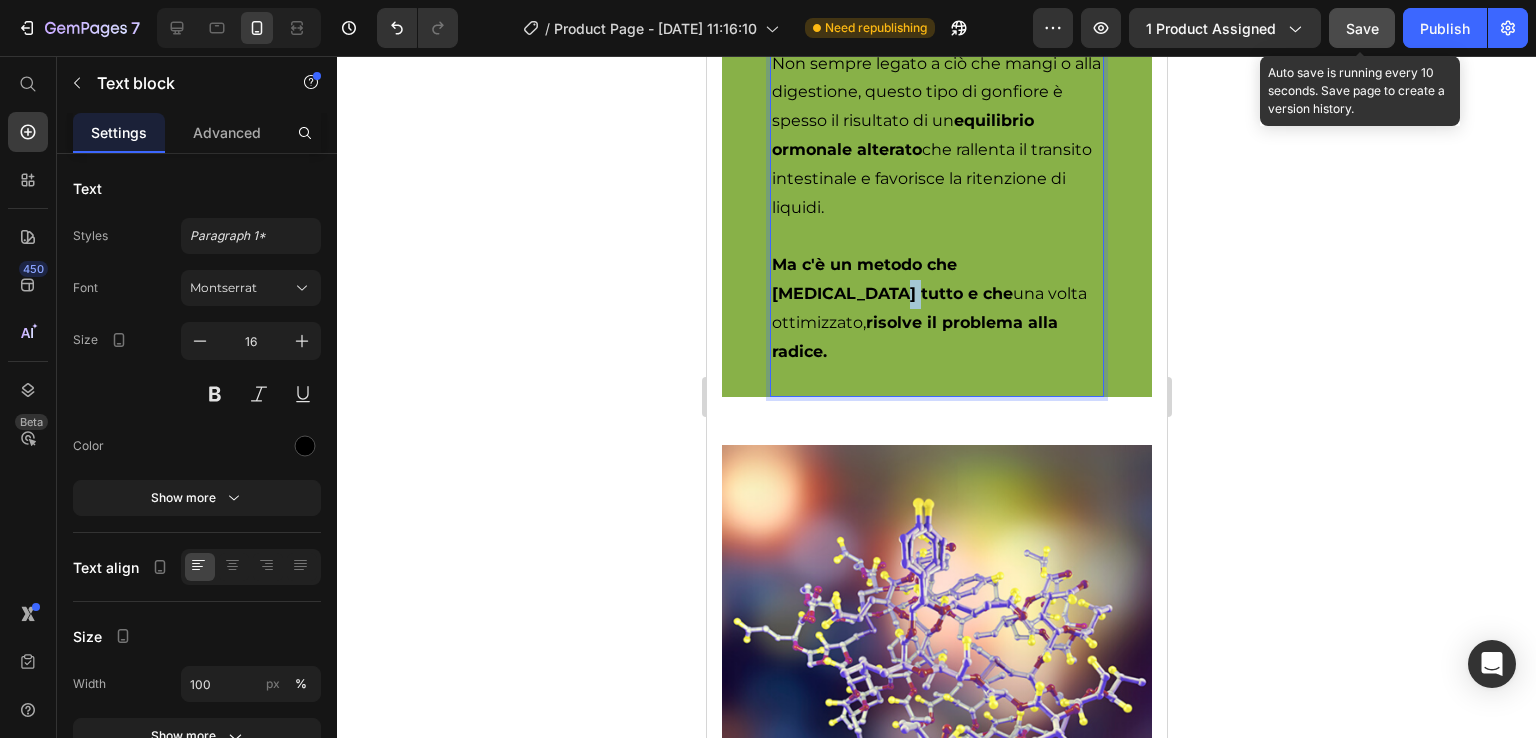 click on "Ma c'è un metodo che [MEDICAL_DATA] tutto e che" at bounding box center [891, 279] 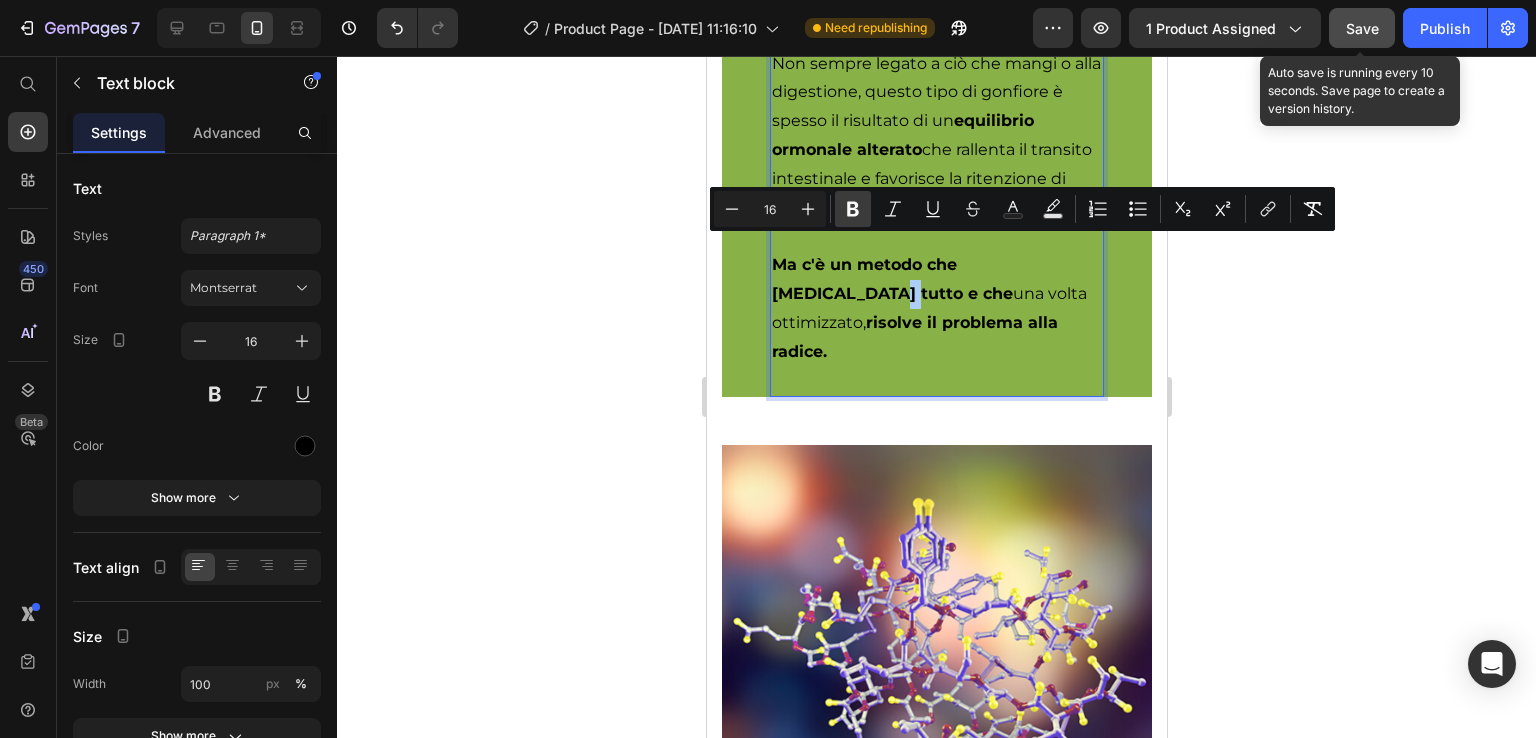 click 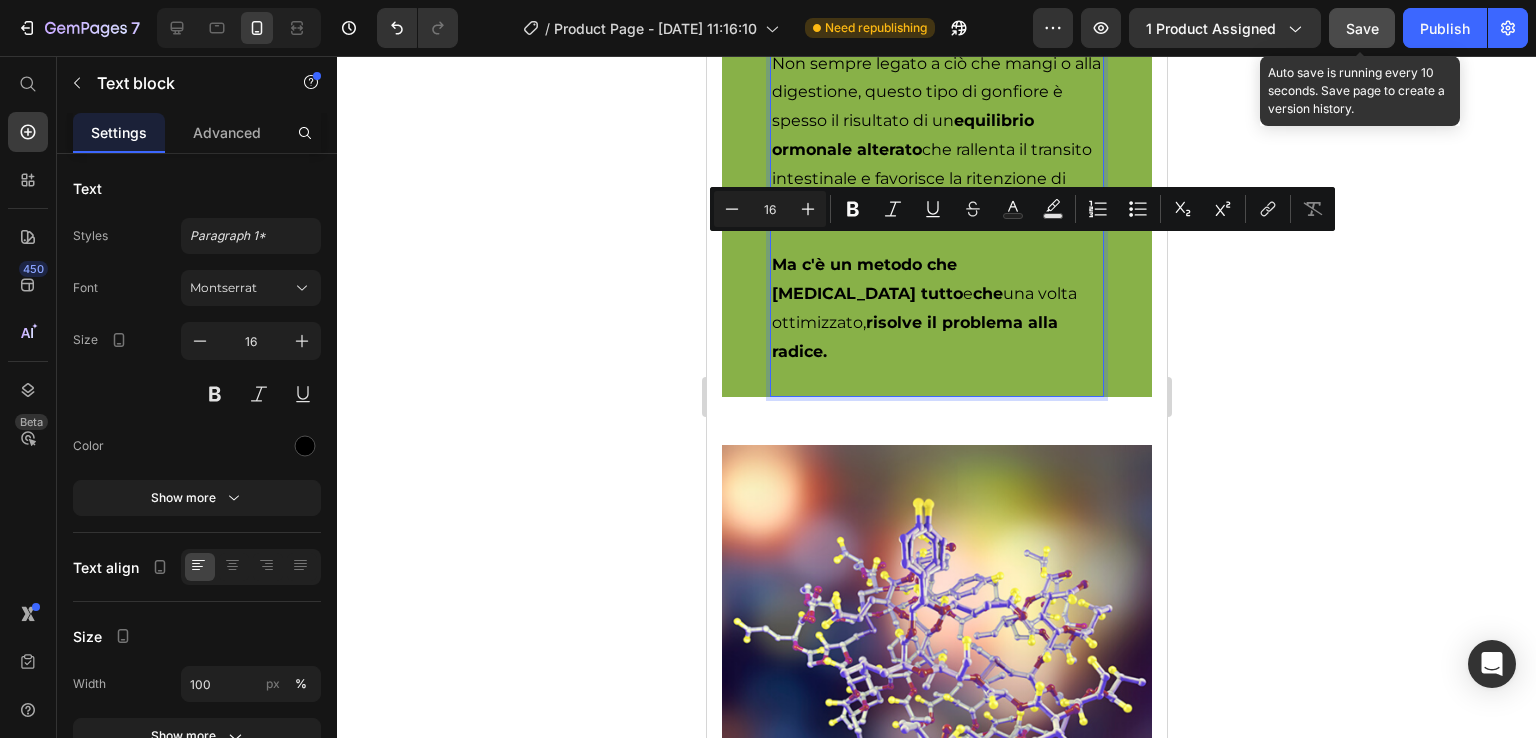 click on "Ma c'è un metodo che [MEDICAL_DATA] tutto  e  che  una volta ottimizzato,  risolve il problema alla radice." at bounding box center [936, 308] 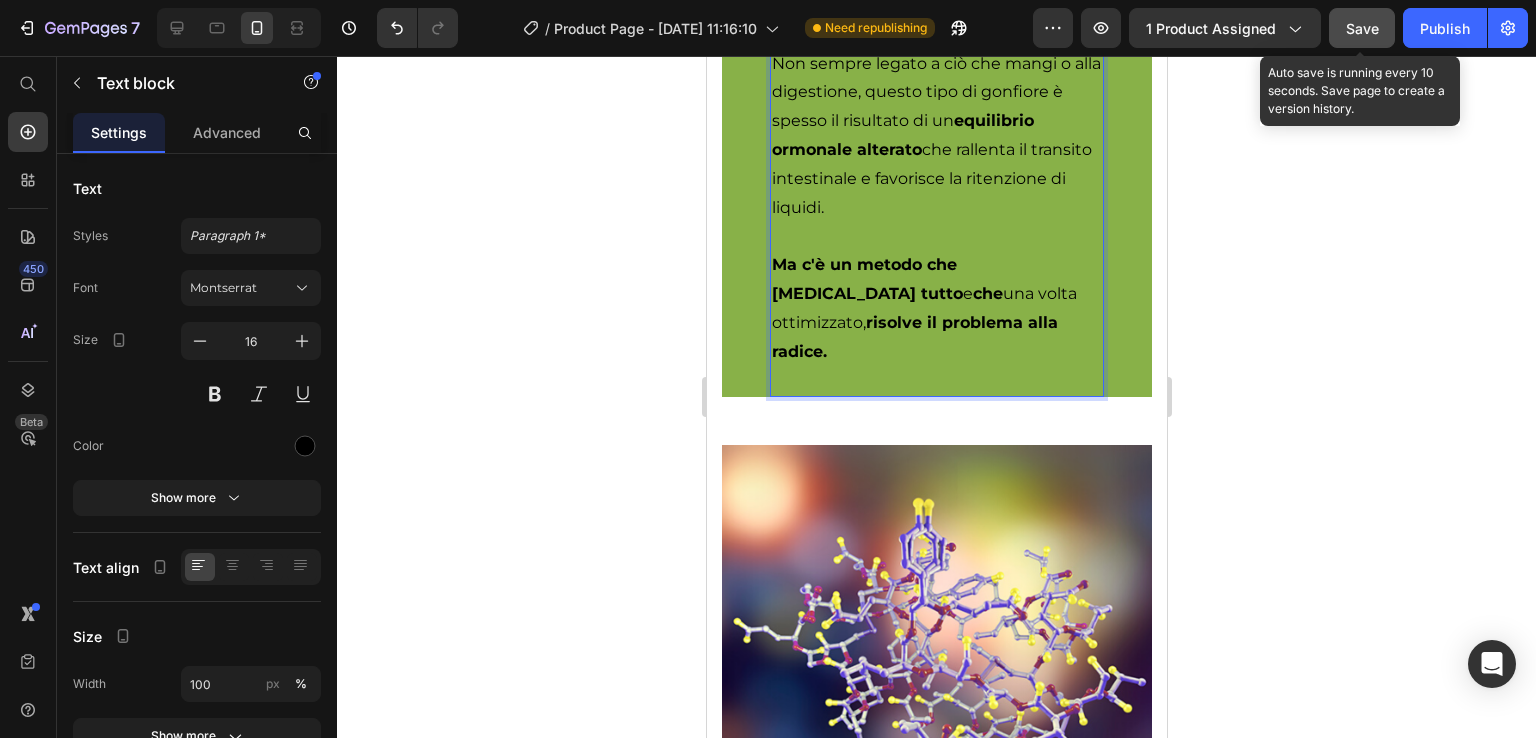 click on "che" at bounding box center [987, 293] 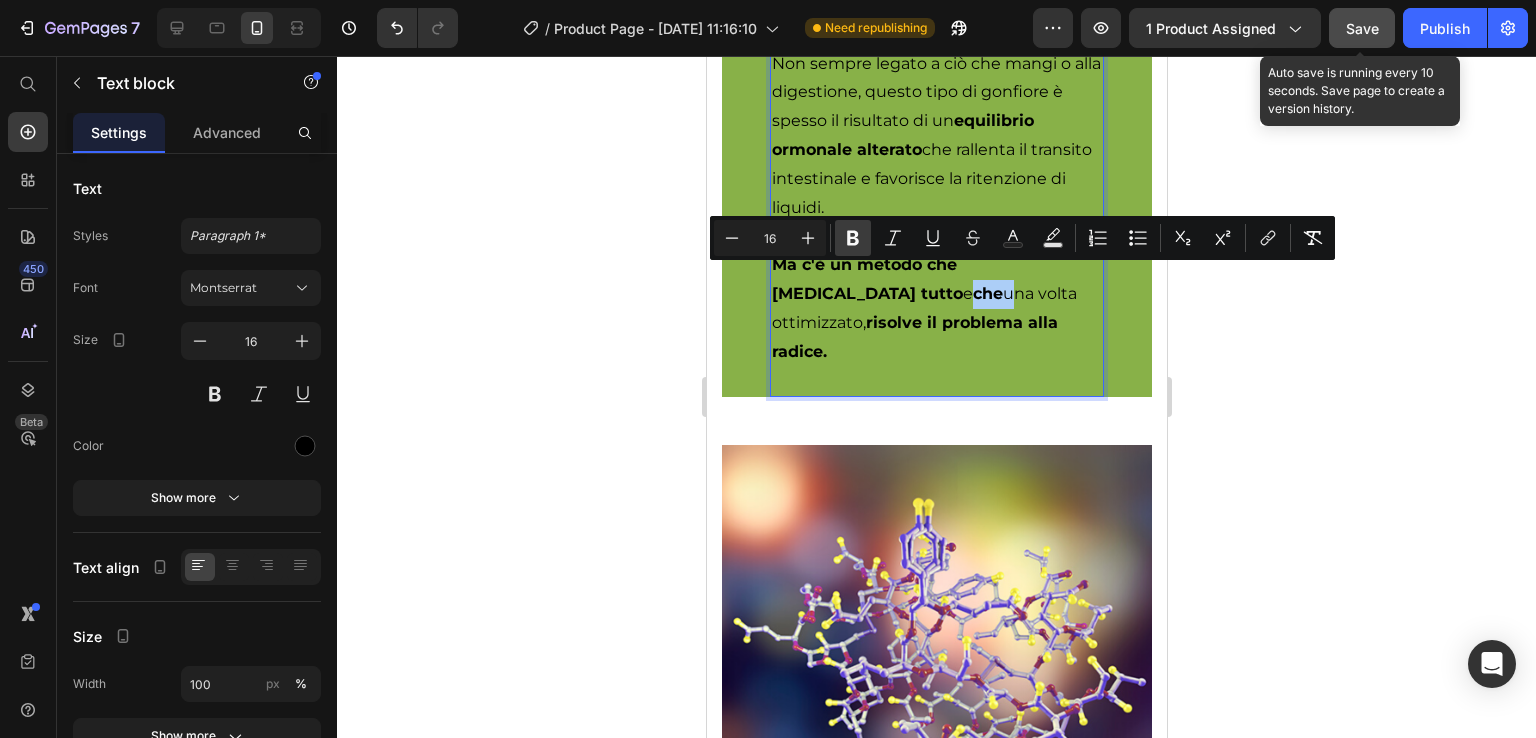 click 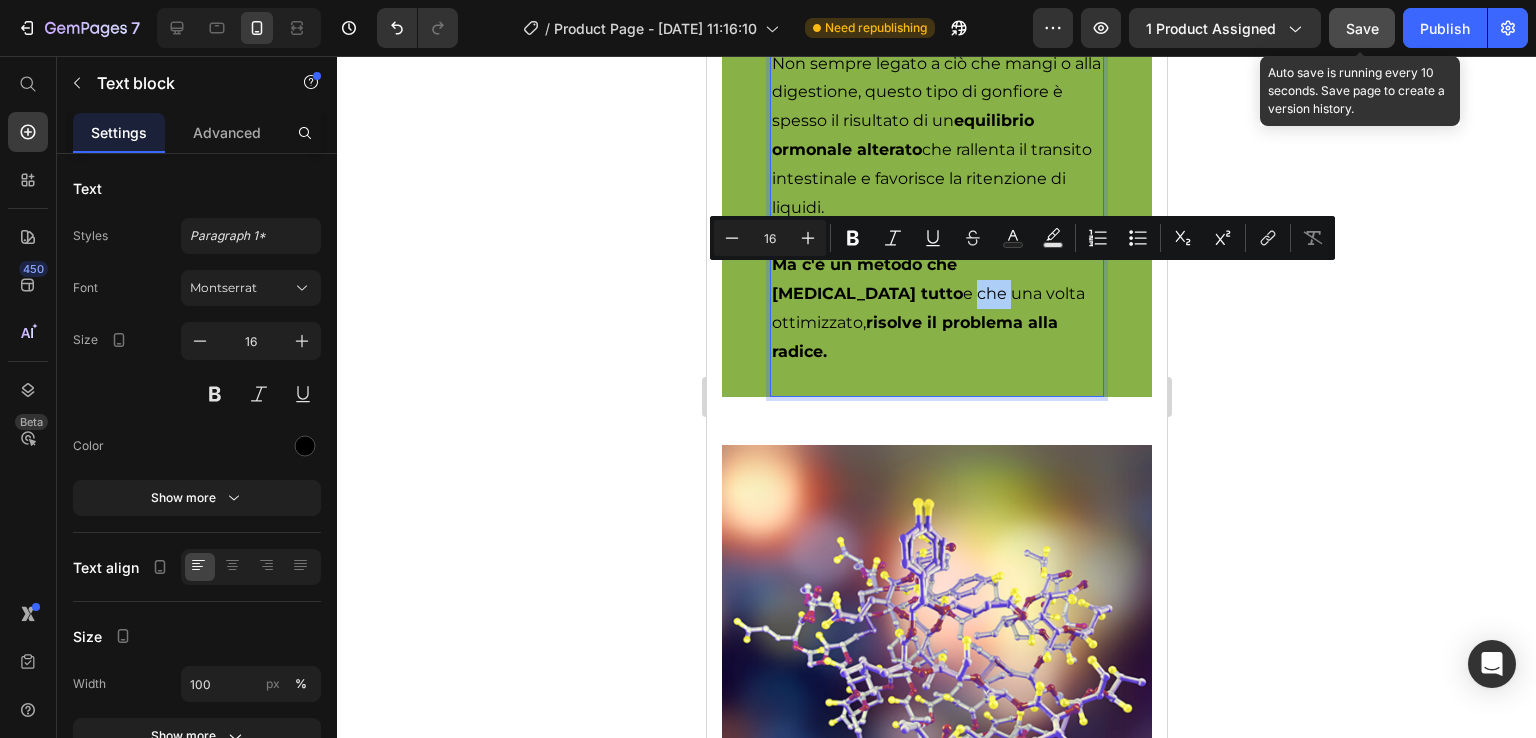 click 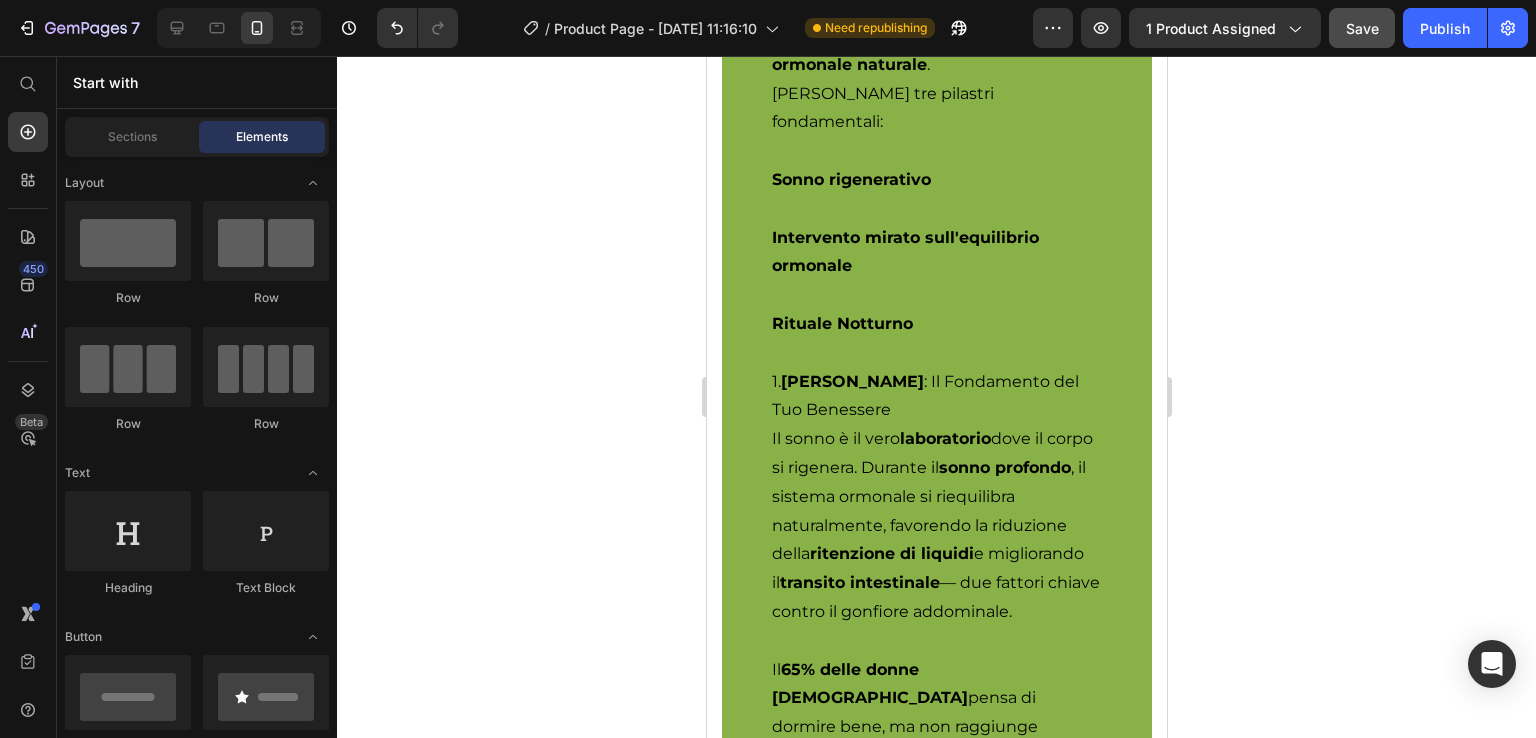scroll, scrollTop: 2859, scrollLeft: 0, axis: vertical 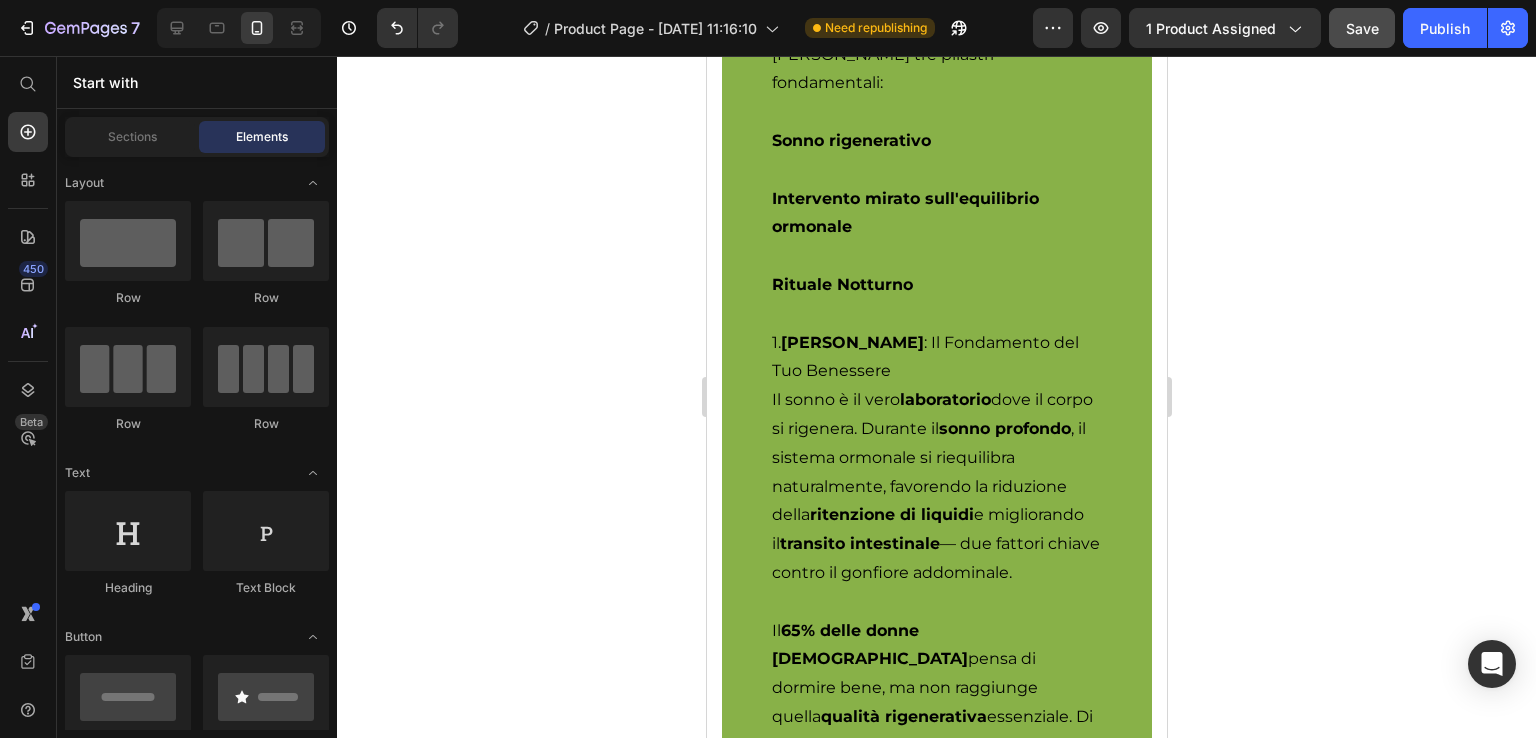 drag, startPoint x: 1160, startPoint y: 191, endPoint x: 1878, endPoint y: 262, distance: 721.5019 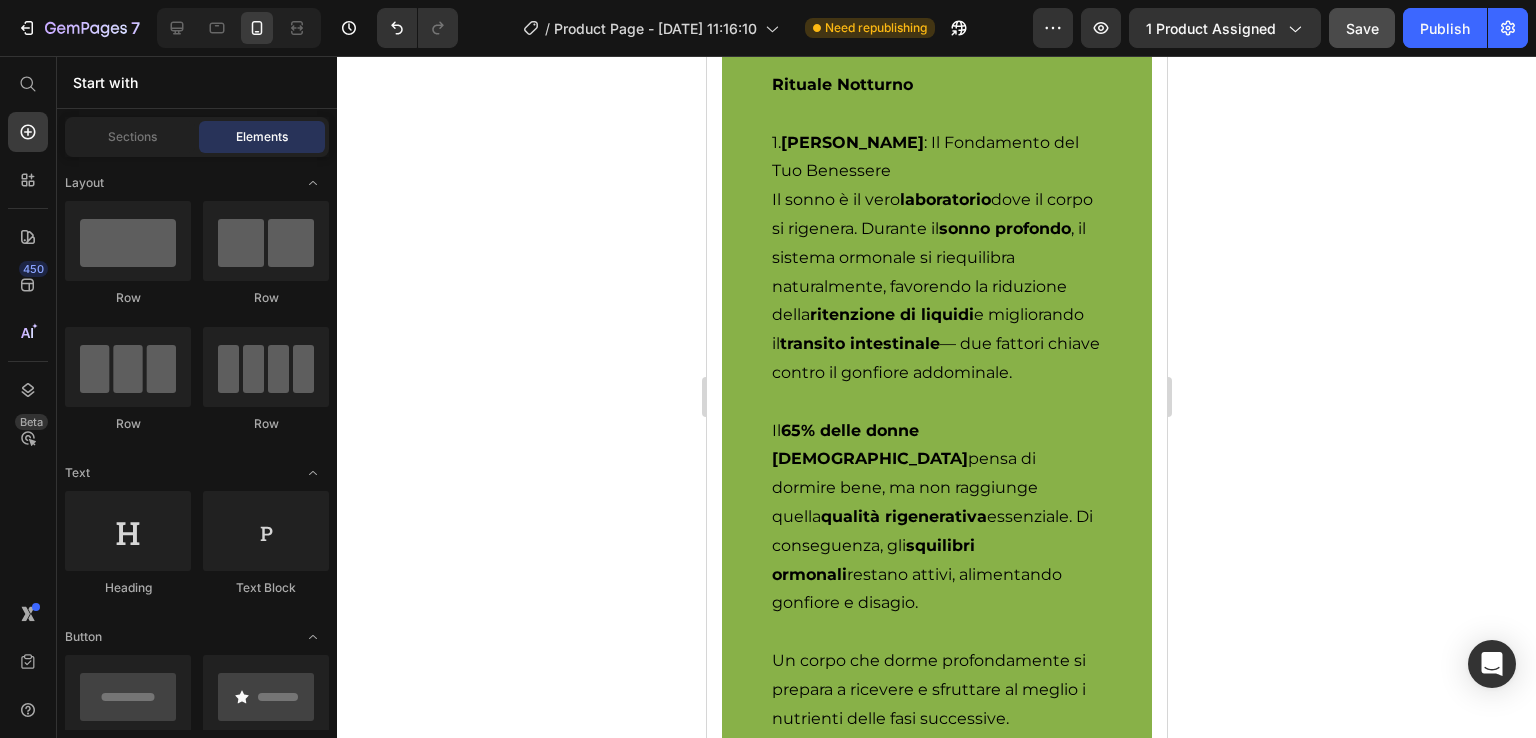 scroll, scrollTop: 3040, scrollLeft: 0, axis: vertical 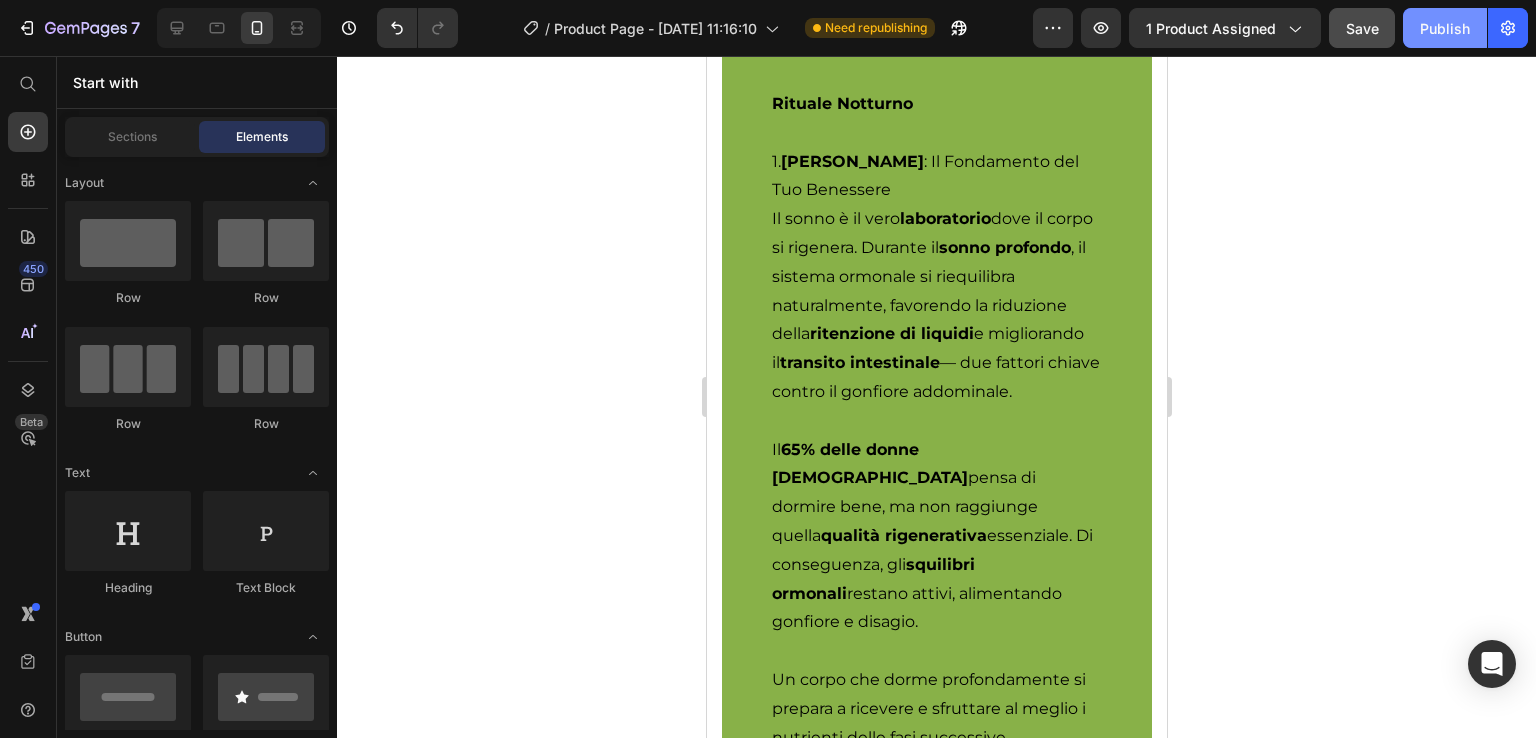 click on "Publish" at bounding box center [1445, 28] 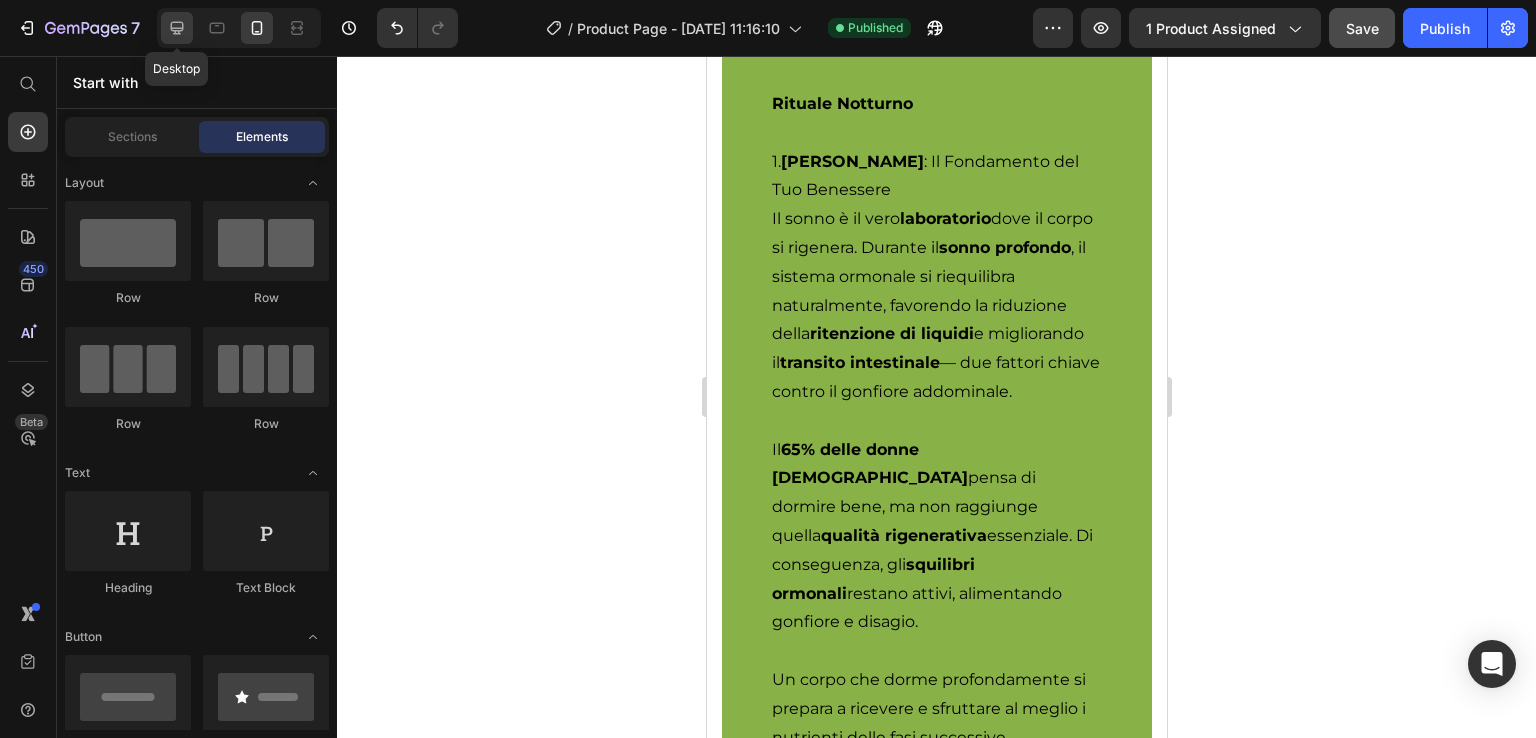 click 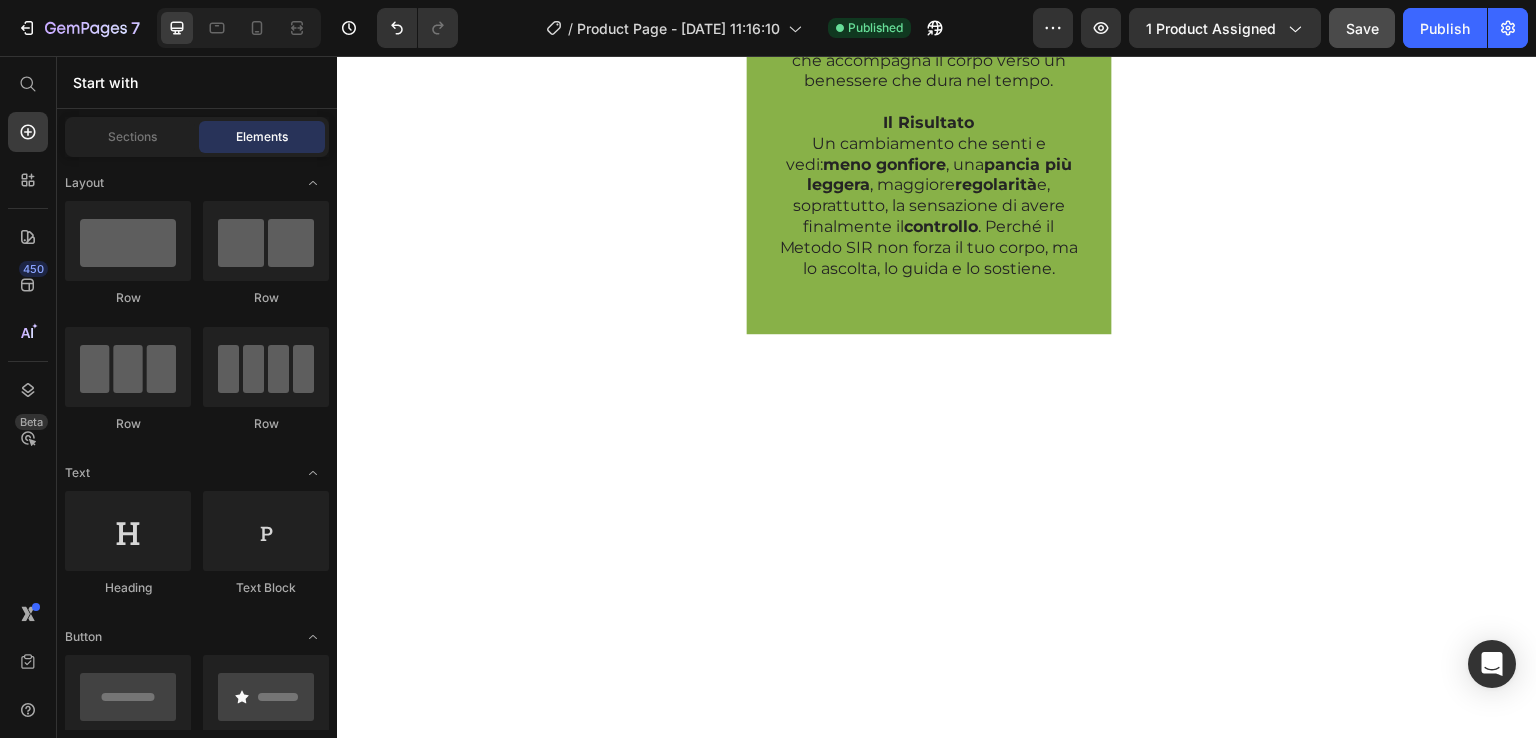 scroll, scrollTop: 64, scrollLeft: 0, axis: vertical 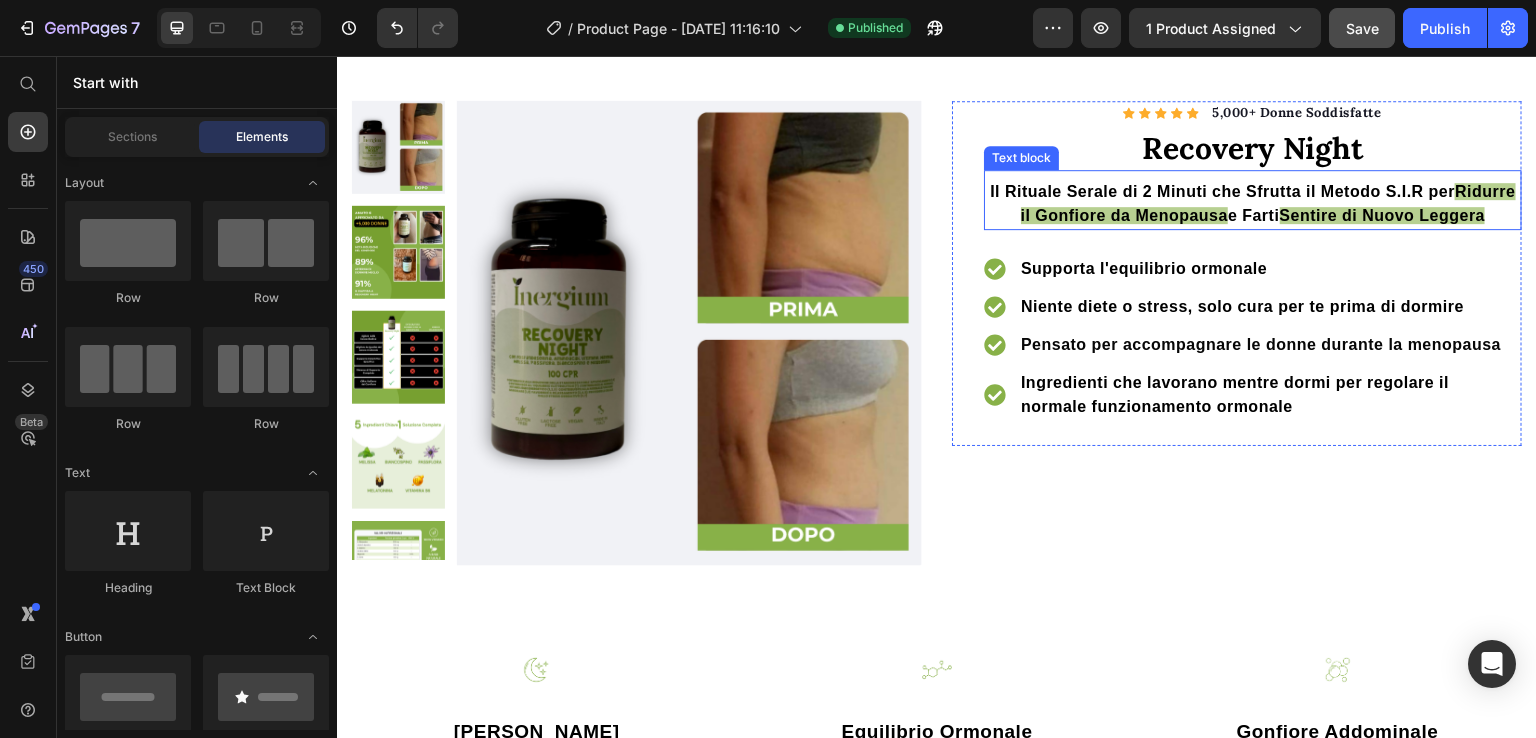 click on "Il Rituale Serale di 2 Minuti che Sfrutta il Metodo S.I.R per" at bounding box center [1222, 191] 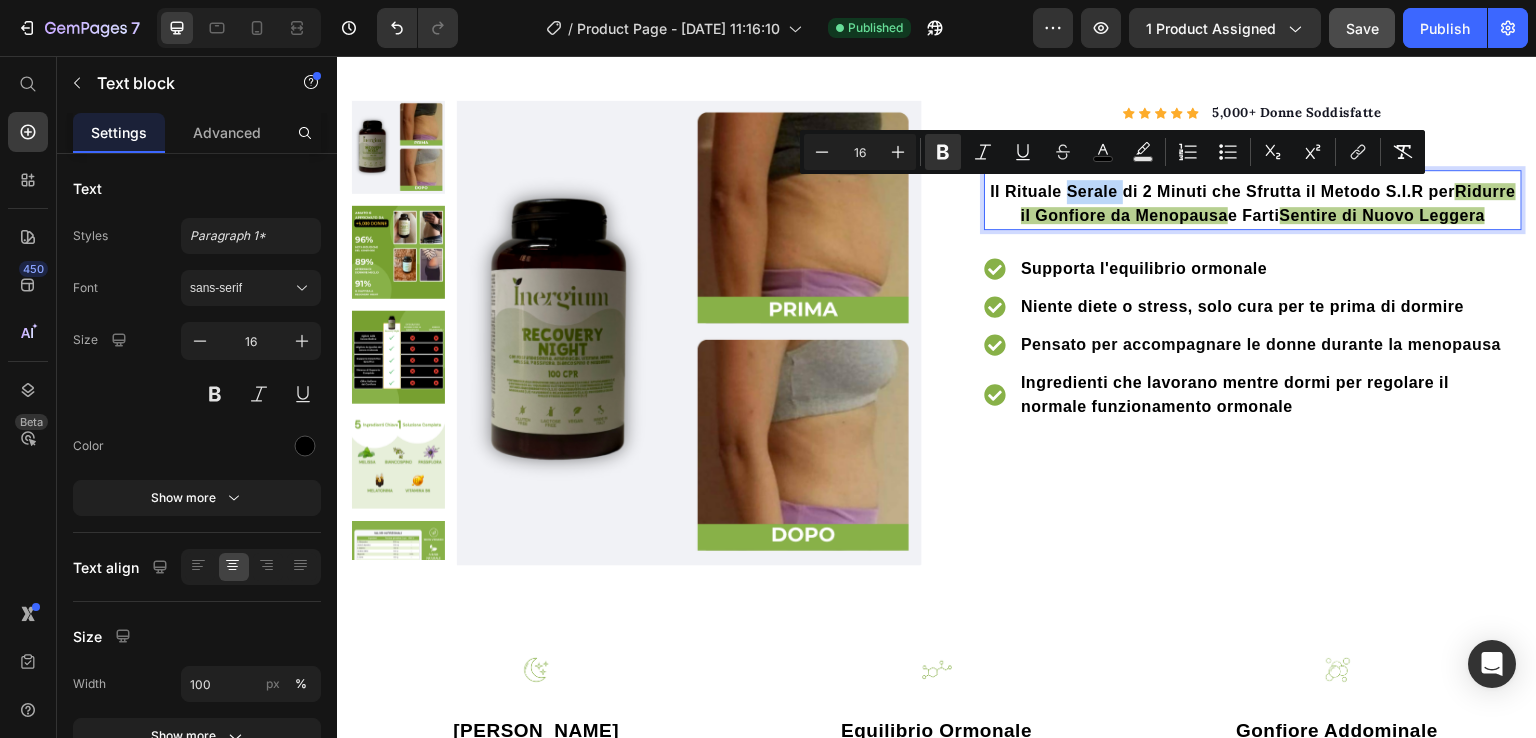 click on "Il Rituale Serale di 2 Minuti che Sfrutta il Metodo S.I.R per" at bounding box center [1222, 191] 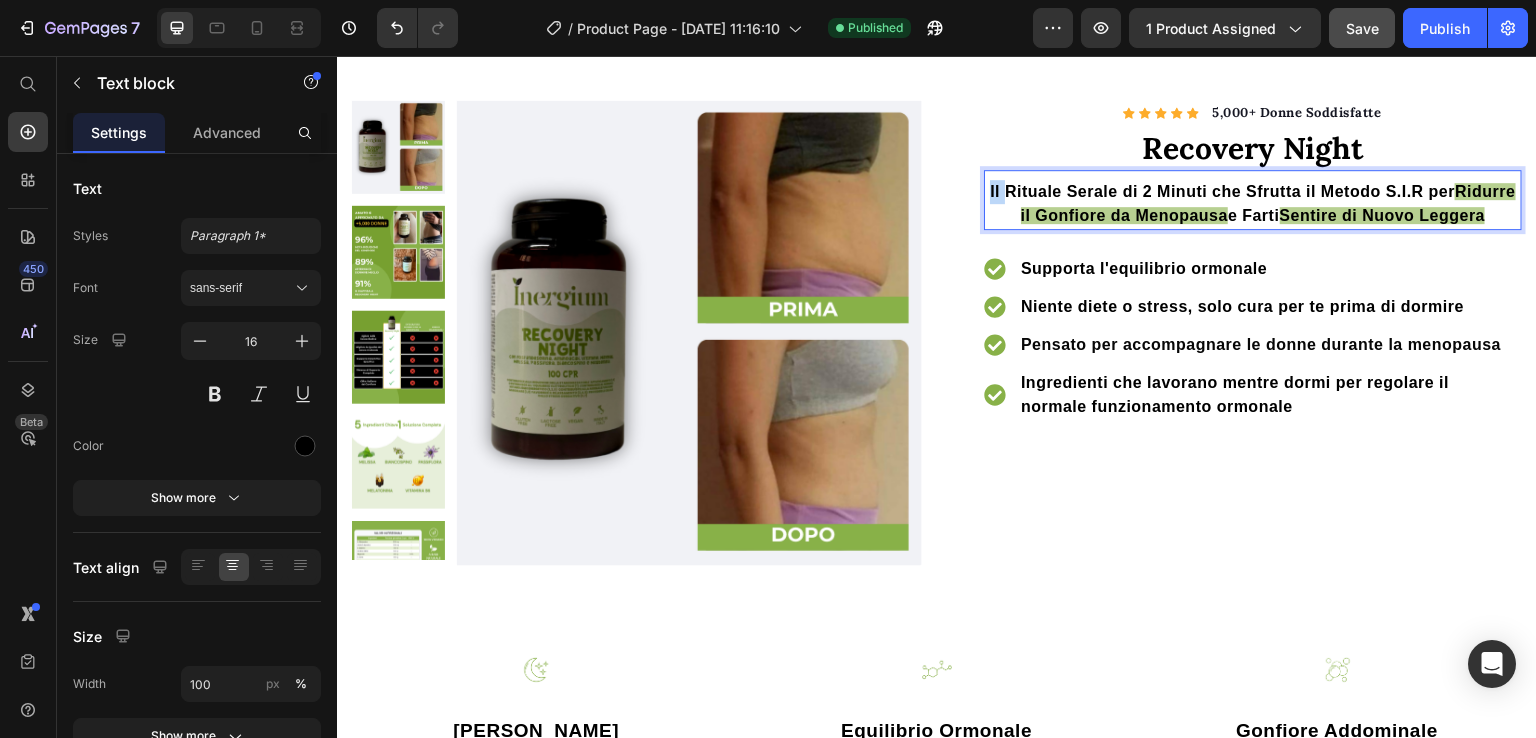 click on "Il Rituale Serale di 2 Minuti che Sfrutta il Metodo S.I.R per" at bounding box center [1222, 191] 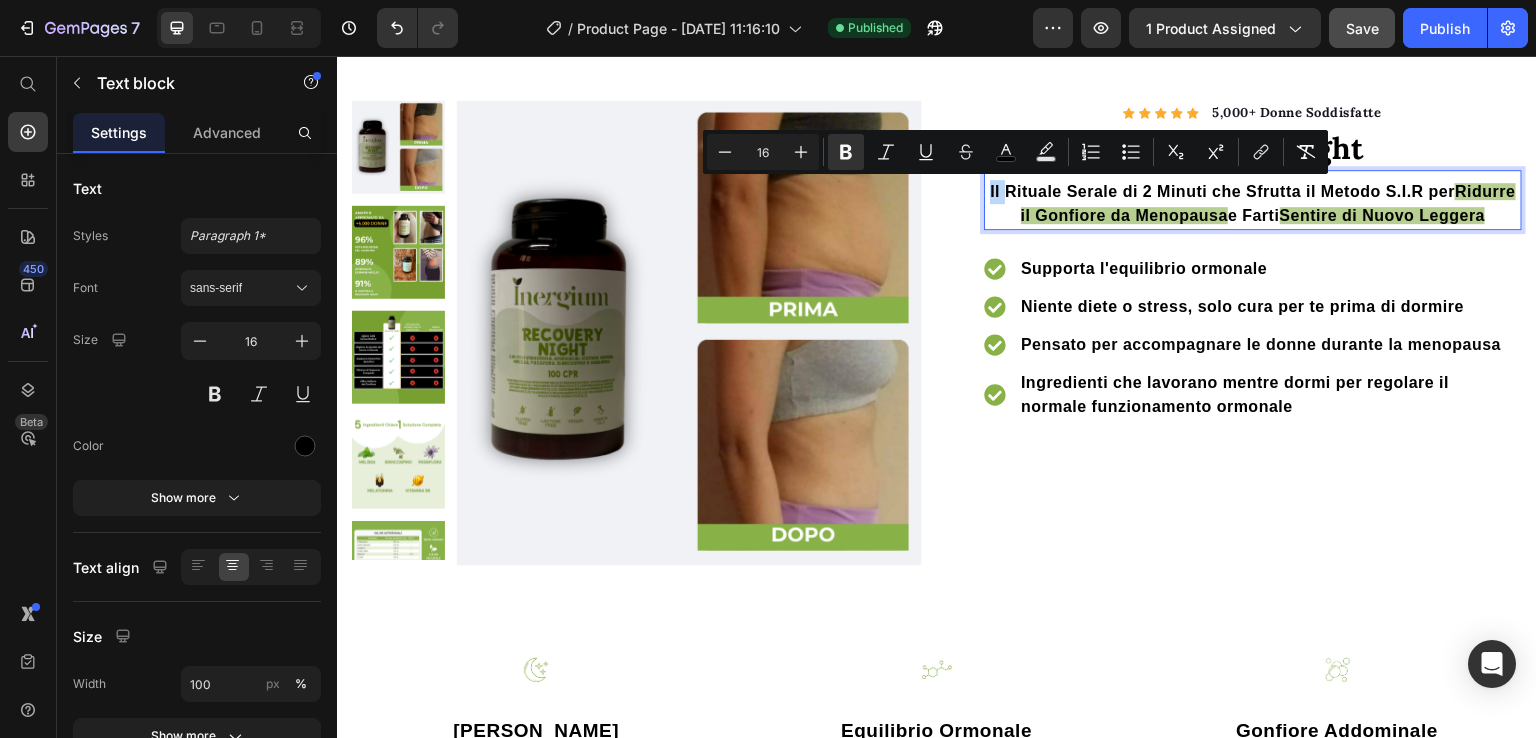 click on "Il Rituale Serale di 2 Minuti che Sfrutta il Metodo S.I.R per" at bounding box center [1222, 191] 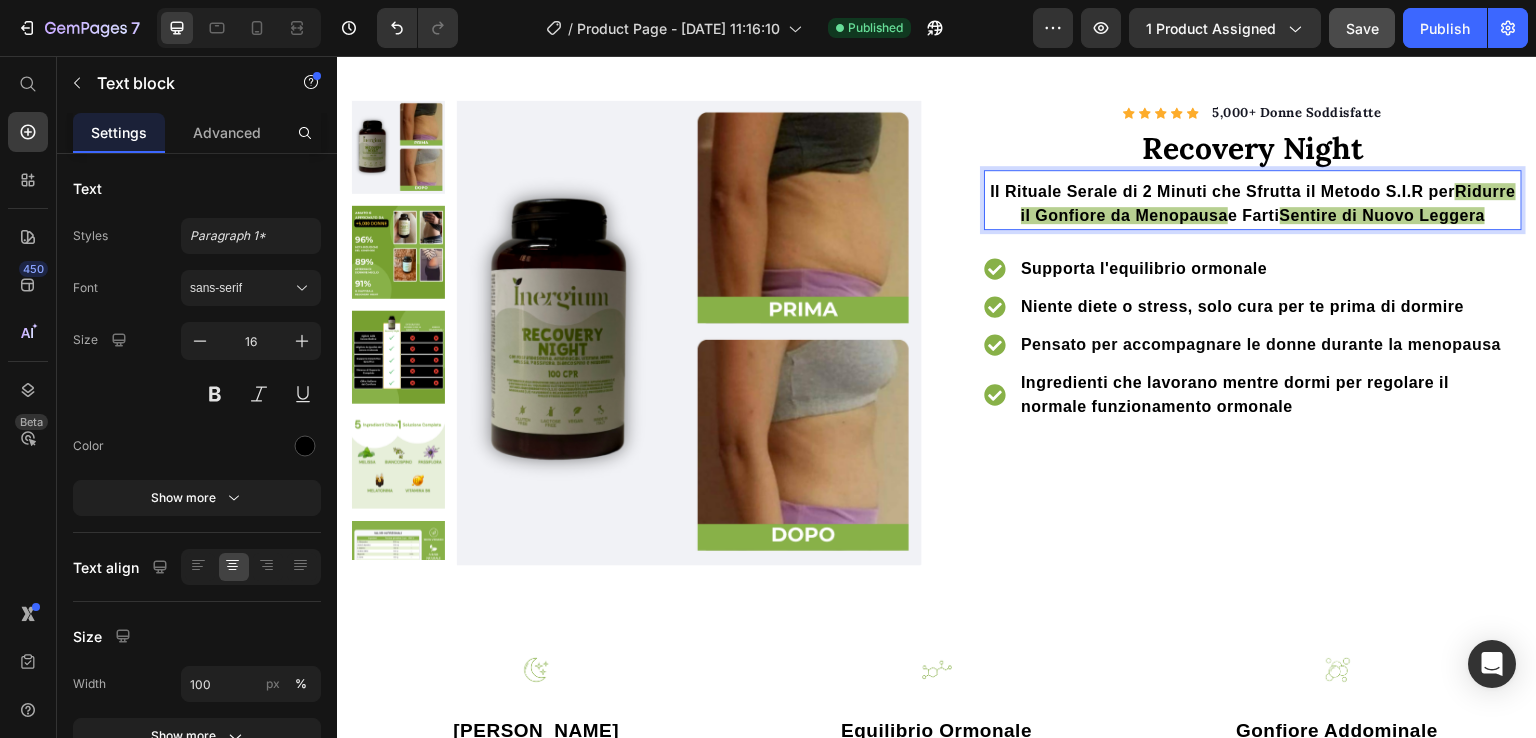 click on "Il Rituale Serale di 2 Minuti che Sfrutta il Metodo S.I.R per  Ridurre il Gonfiore da Menopausa  e Farti  Sentire di Nuovo Leggera" at bounding box center [1253, 204] 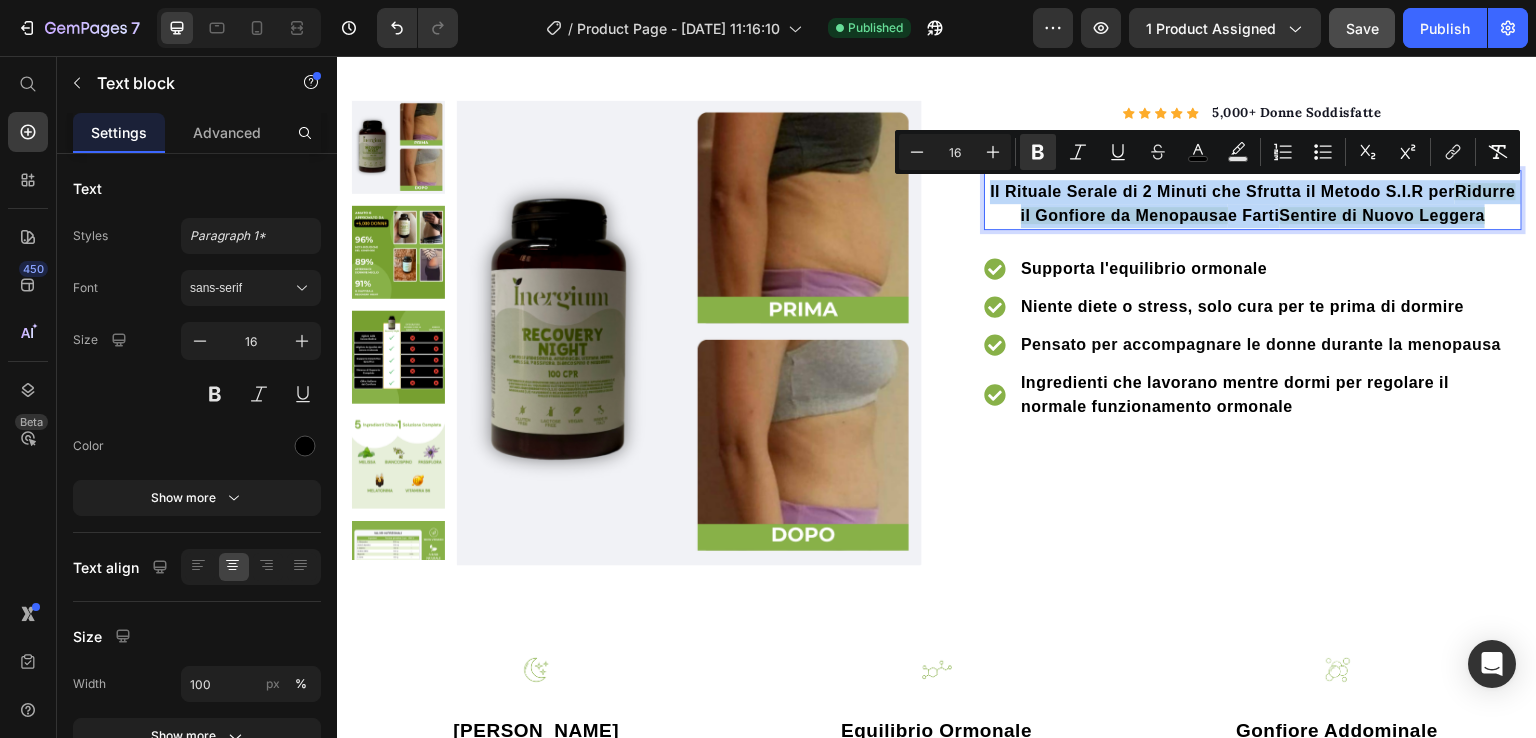 drag, startPoint x: 1007, startPoint y: 188, endPoint x: 1310, endPoint y: 233, distance: 306.32336 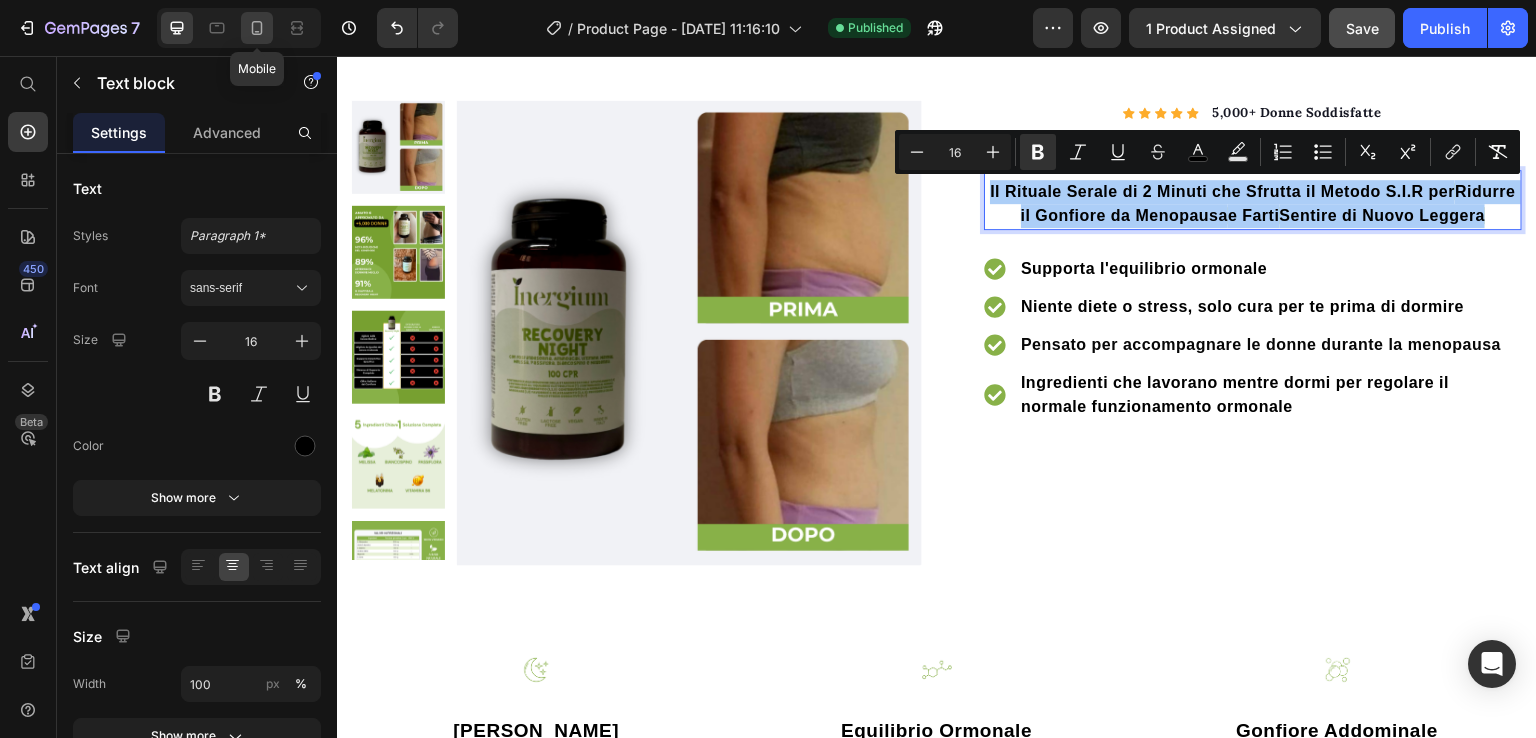 click 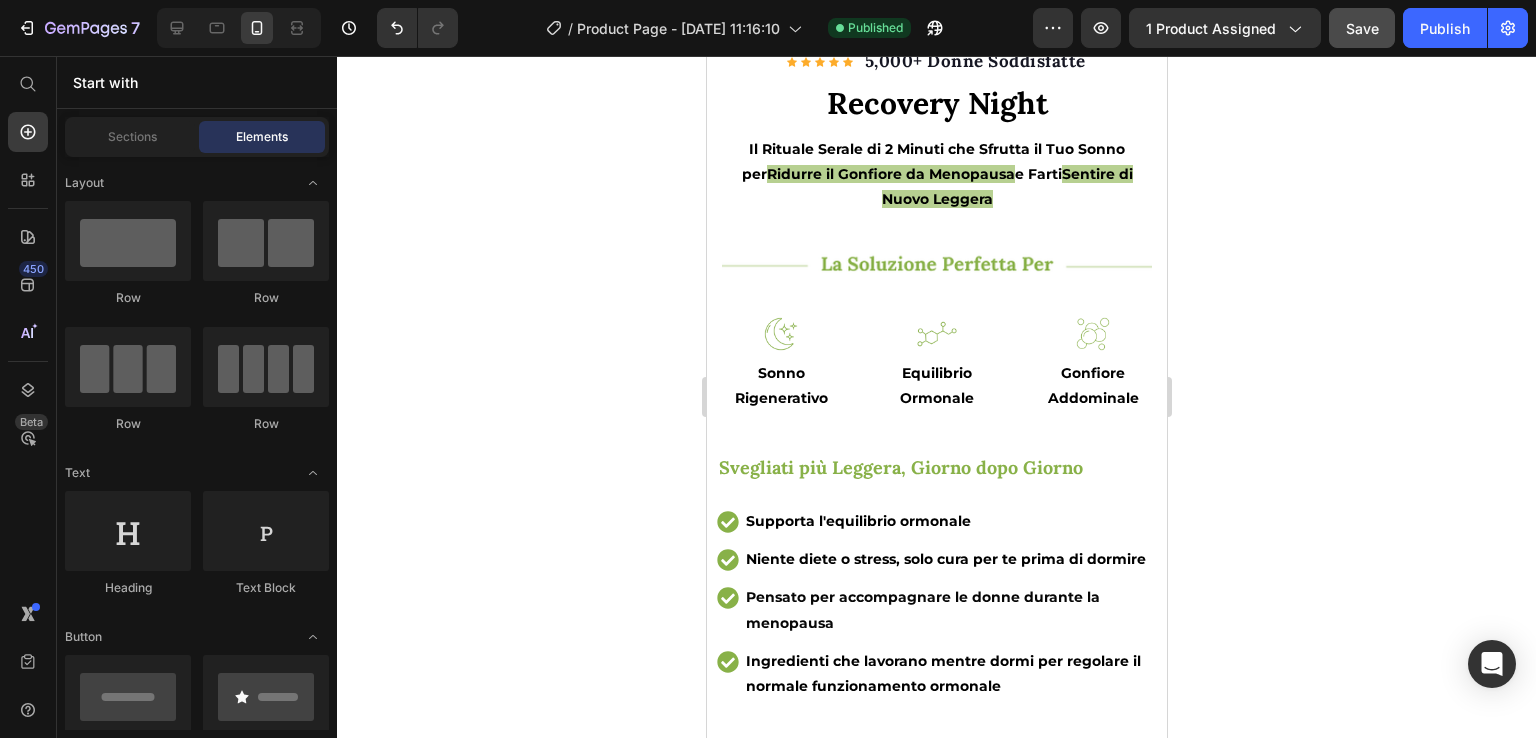 scroll, scrollTop: 546, scrollLeft: 0, axis: vertical 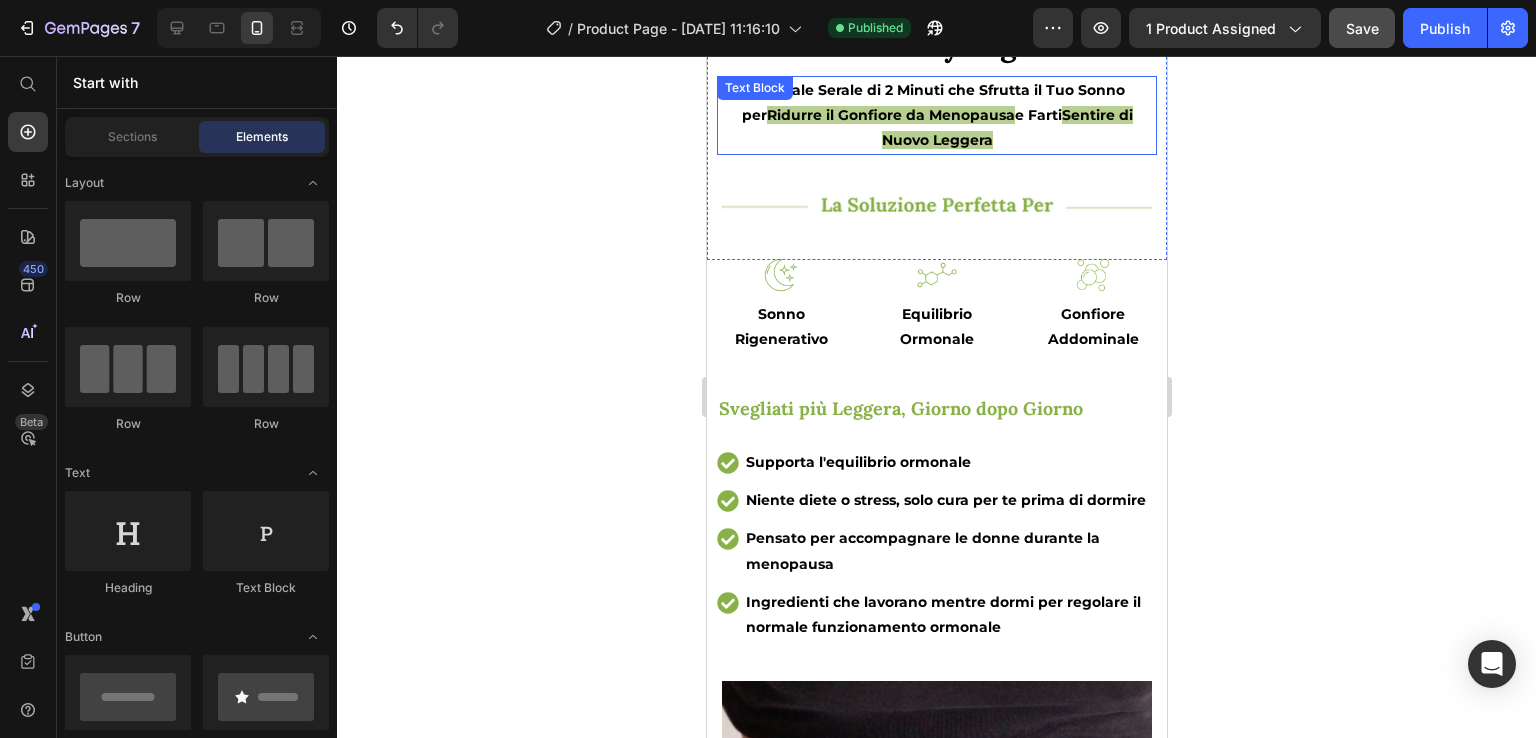 click on "Ridurre il Gonfiore da Menopausa" at bounding box center [890, 115] 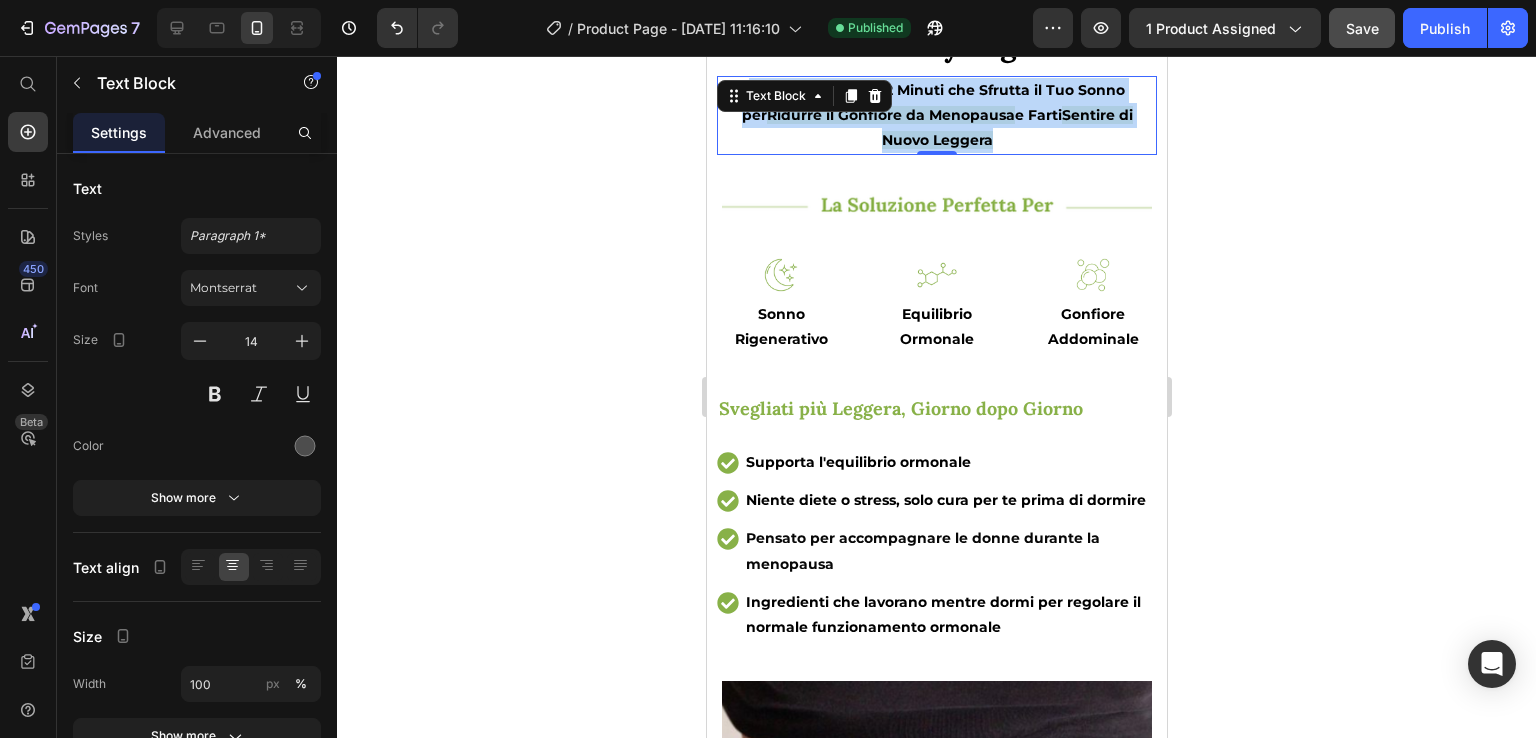 click on "Ridurre il Gonfiore da Menopausa" at bounding box center (890, 115) 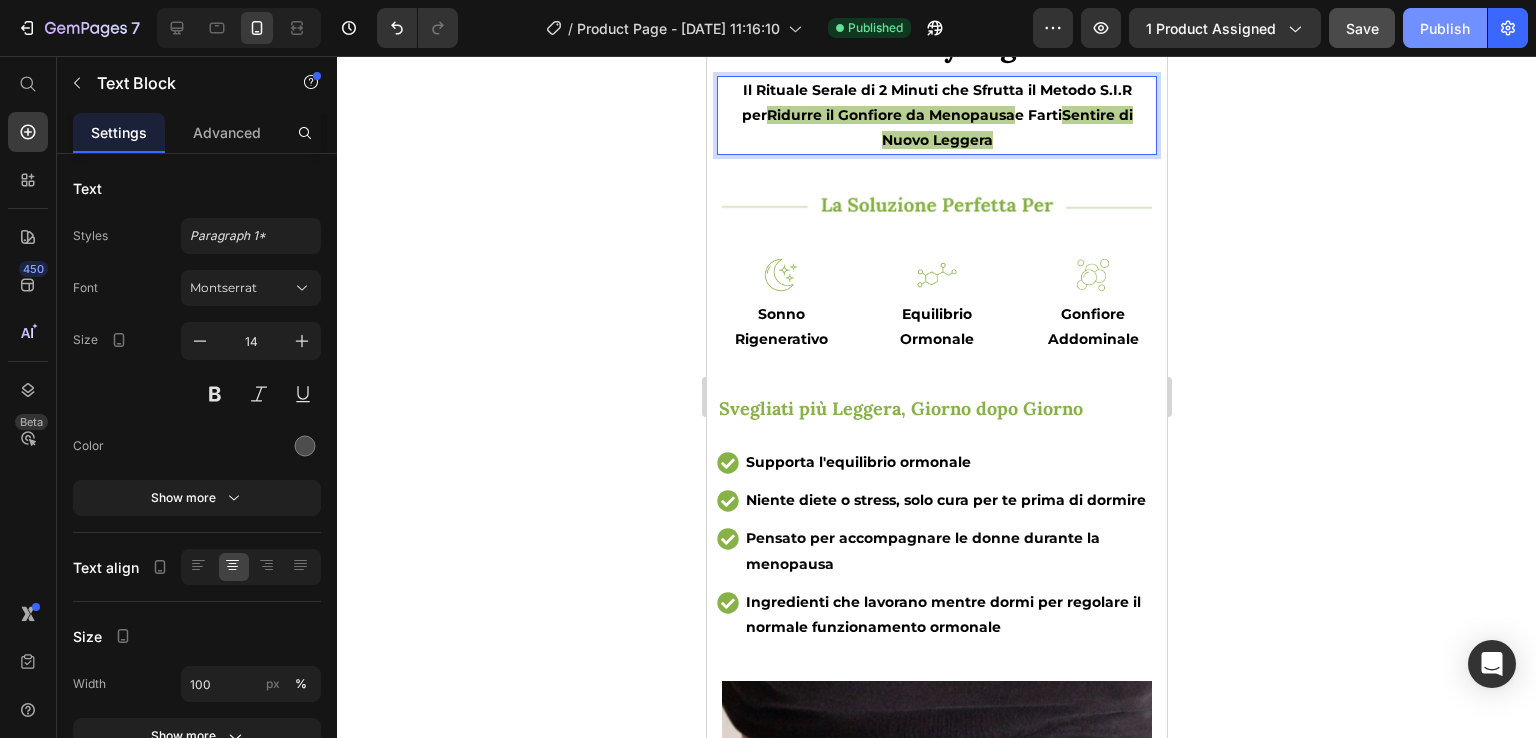 click on "Publish" at bounding box center (1445, 28) 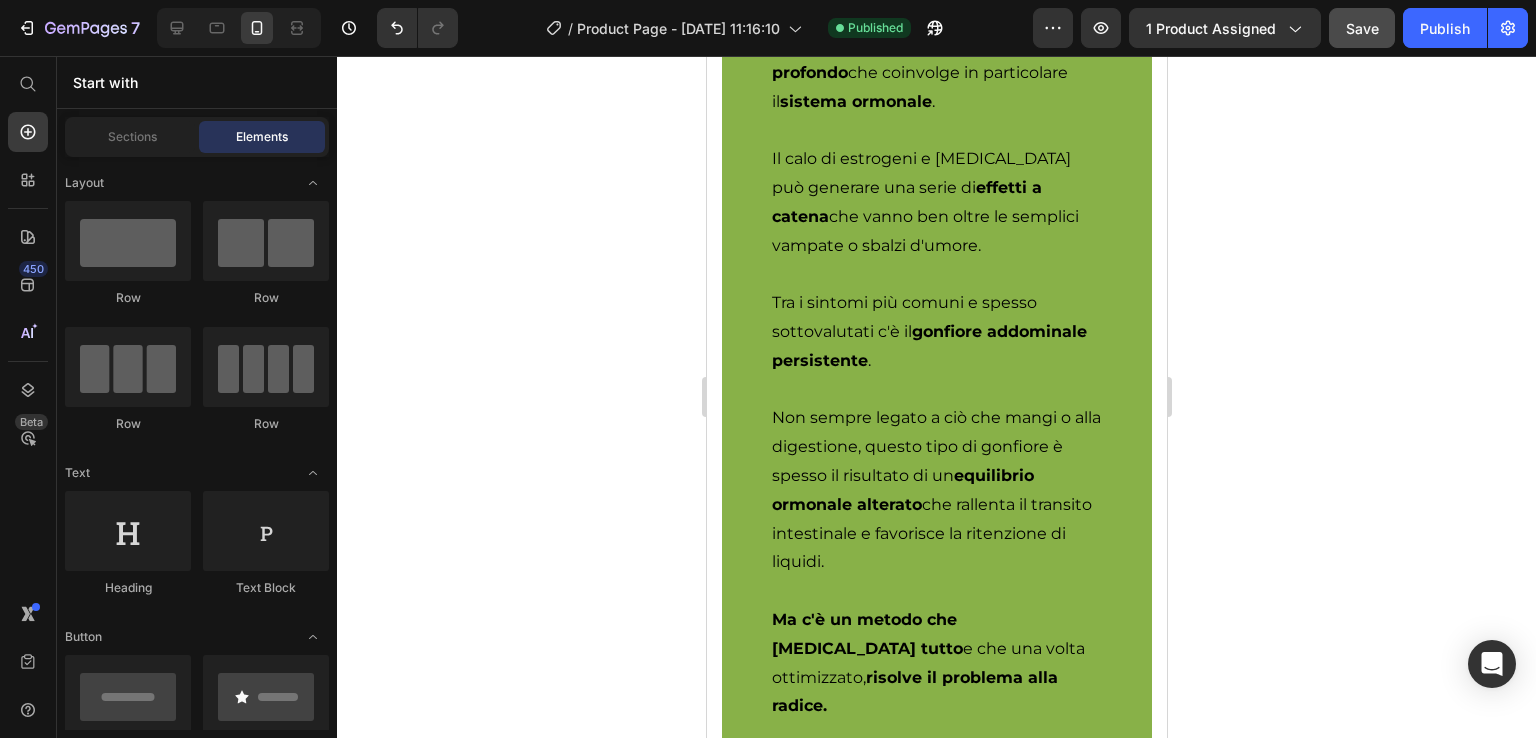 scroll, scrollTop: 1652, scrollLeft: 0, axis: vertical 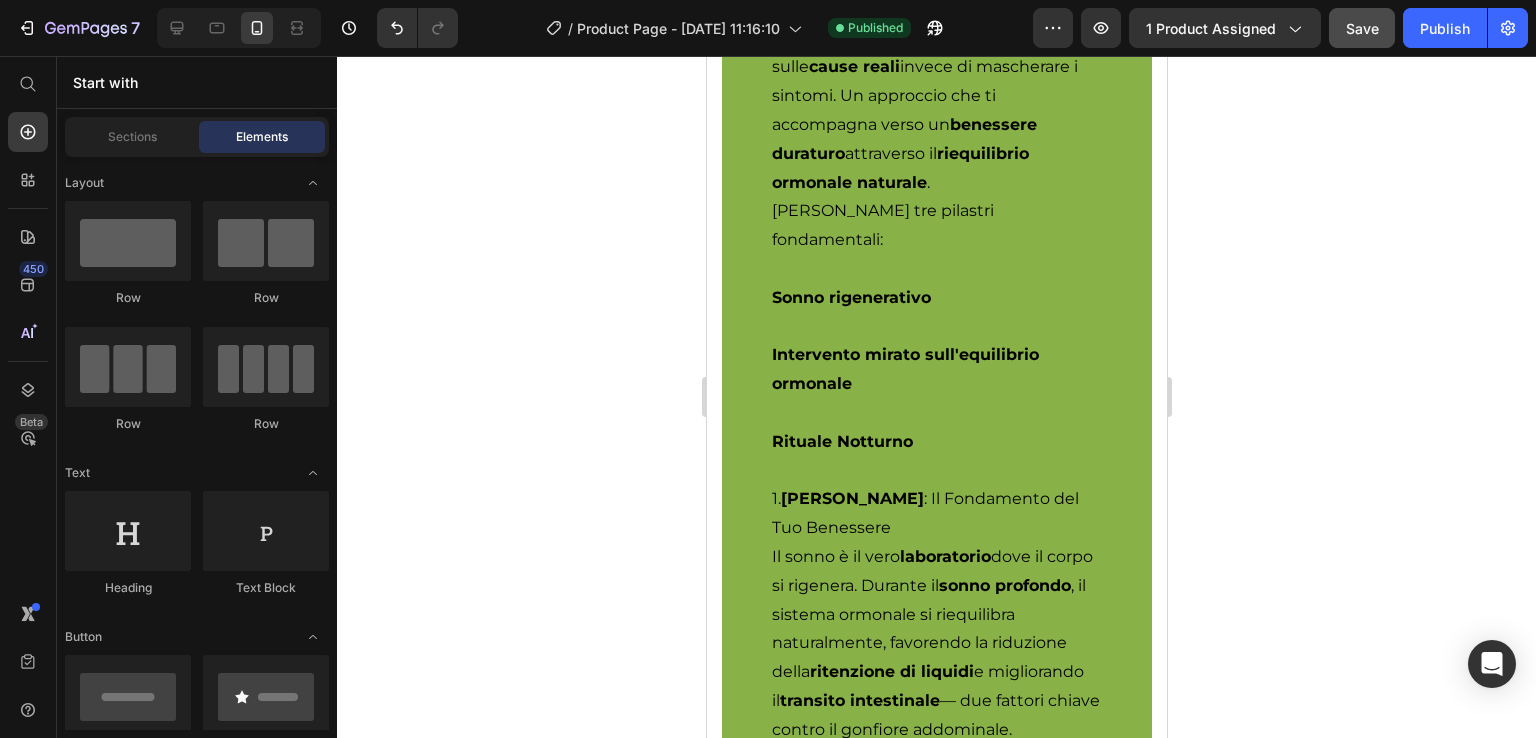 drag, startPoint x: 1159, startPoint y: 106, endPoint x: 1894, endPoint y: 267, distance: 752.42676 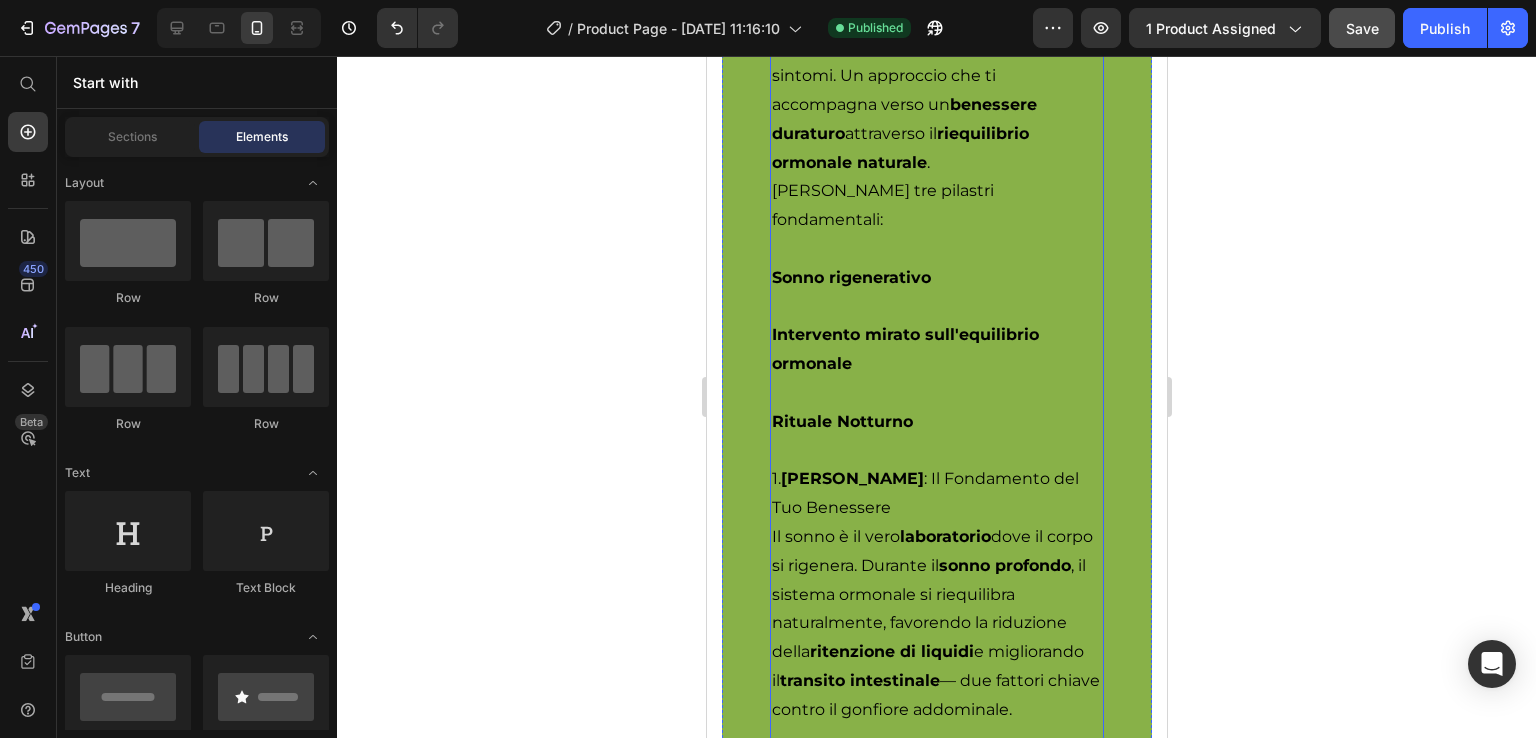 click on "Il sonno è il vero  laboratorio  dove il corpo si rigenera. Durante il  sonno profondo , il sistema ormonale si riequilibra naturalmente, favorendo la riduzione della  ritenzione di liquidi  e migliorando il  transito intestinale  — due fattori chiave contro il gonfiore addominale." at bounding box center (936, 624) 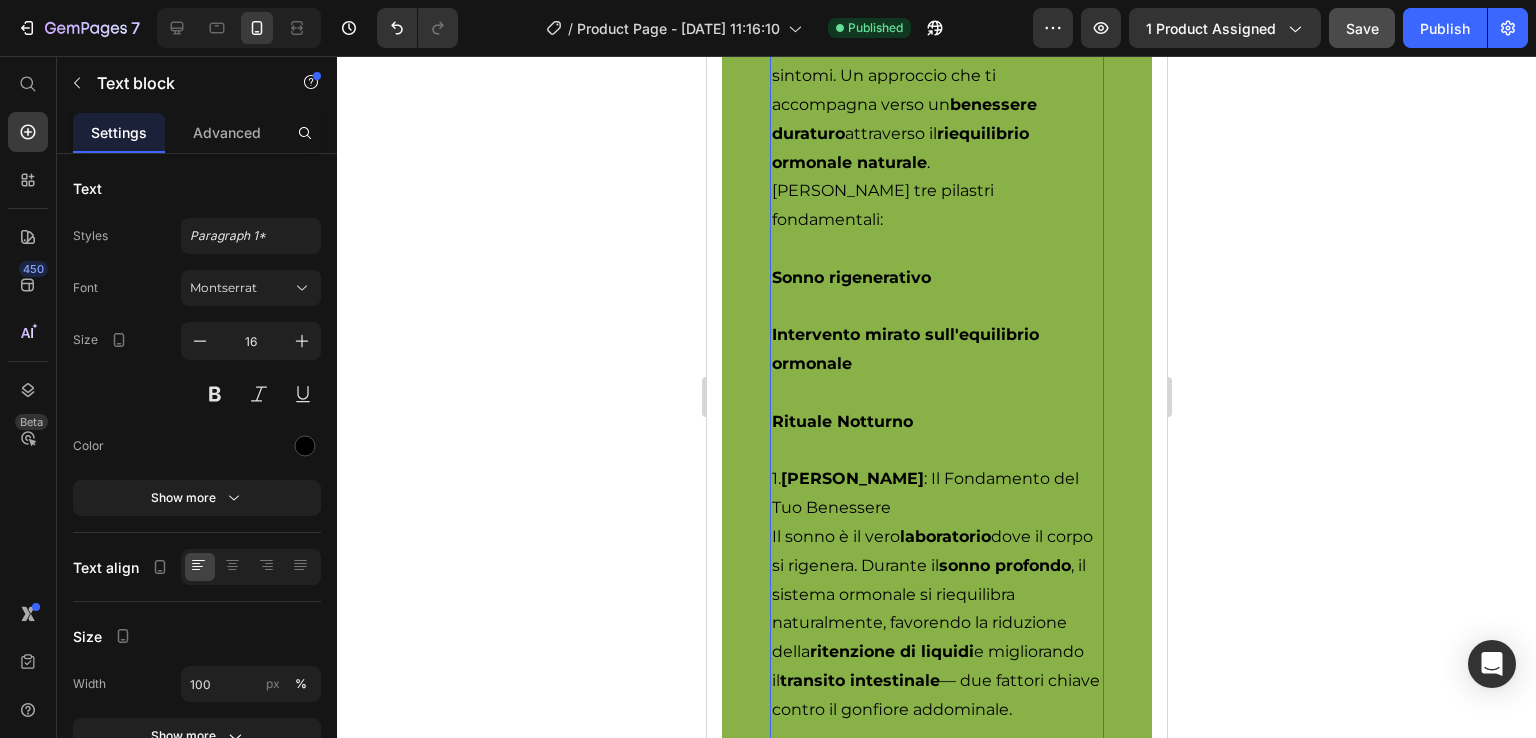 click on "Il sonno è il vero  laboratorio  dove il corpo si rigenera. Durante il  sonno profondo , il sistema ormonale si riequilibra naturalmente, favorendo la riduzione della  ritenzione di liquidi  e migliorando il  transito intestinale  — due fattori chiave contro il gonfiore addominale." at bounding box center [936, 624] 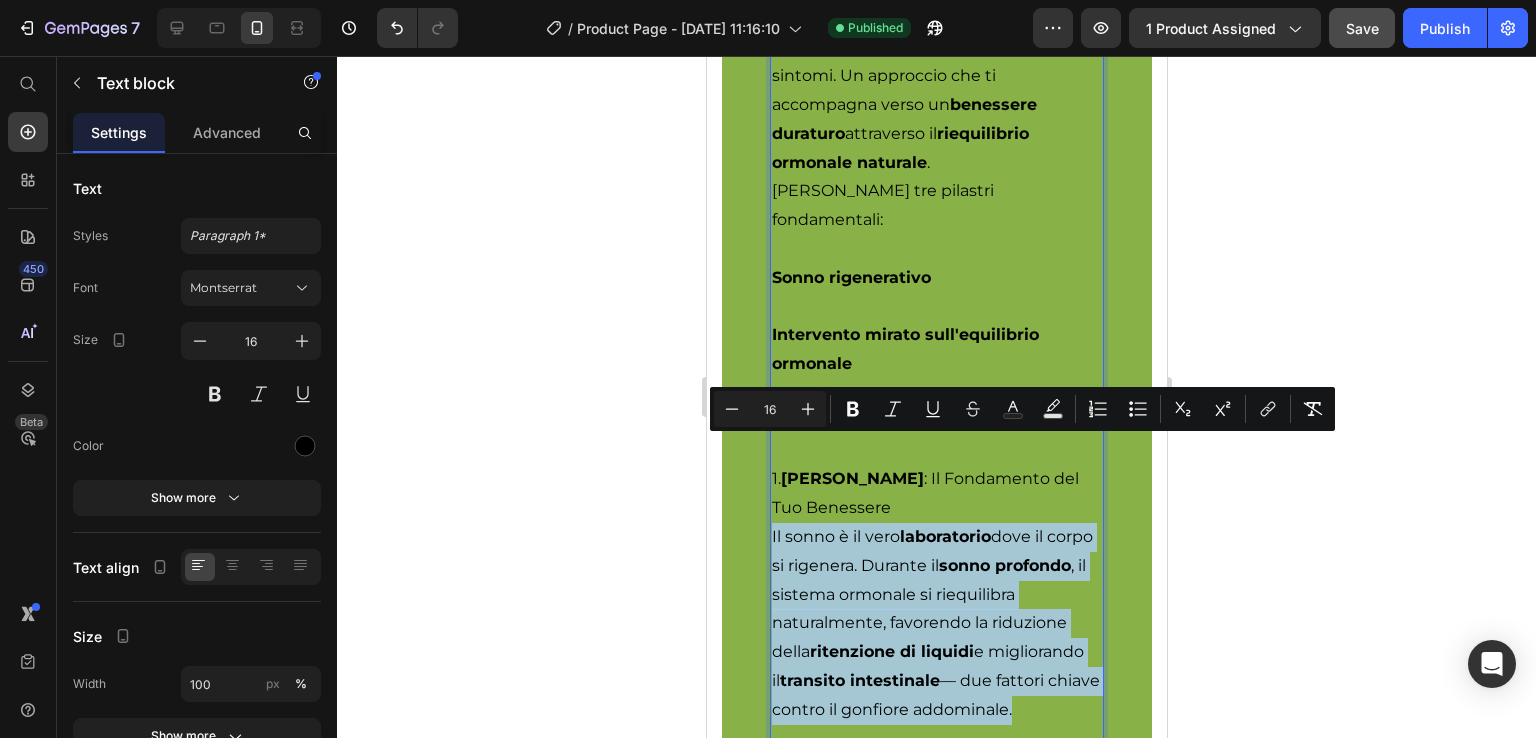 click on "Il sonno è il vero  laboratorio  dove il corpo si rigenera. Durante il  sonno profondo , il sistema ormonale si riequilibra naturalmente, favorendo la riduzione della  ritenzione di liquidi  e migliorando il  transito intestinale  — due fattori chiave contro il gonfiore addominale." at bounding box center (936, 624) 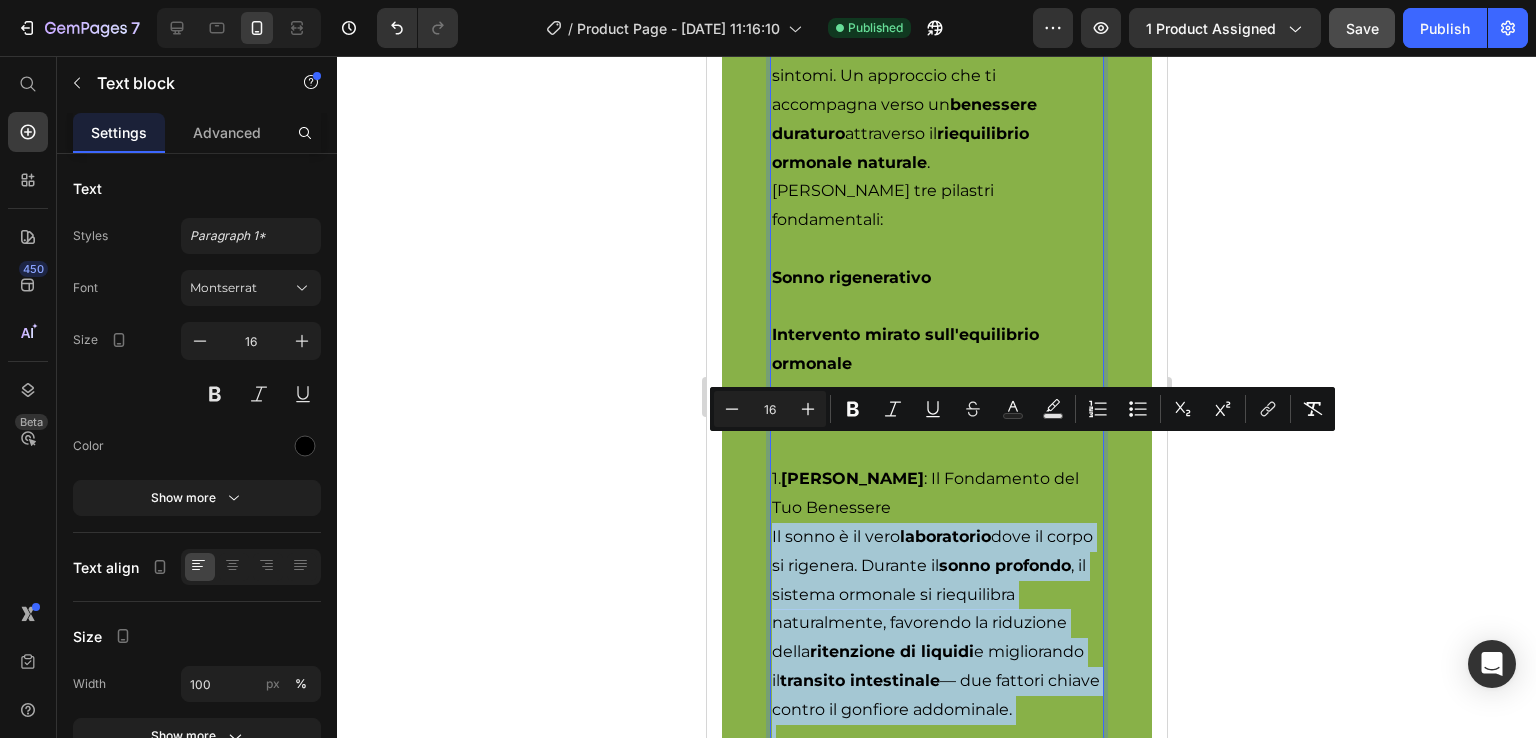 click on "Il sonno è il vero  laboratorio  dove il corpo si rigenera. Durante il  sonno profondo , il sistema ormonale si riequilibra naturalmente, favorendo la riduzione della  ritenzione di liquidi  e migliorando il  transito intestinale  — due fattori chiave contro il gonfiore addominale." at bounding box center [936, 624] 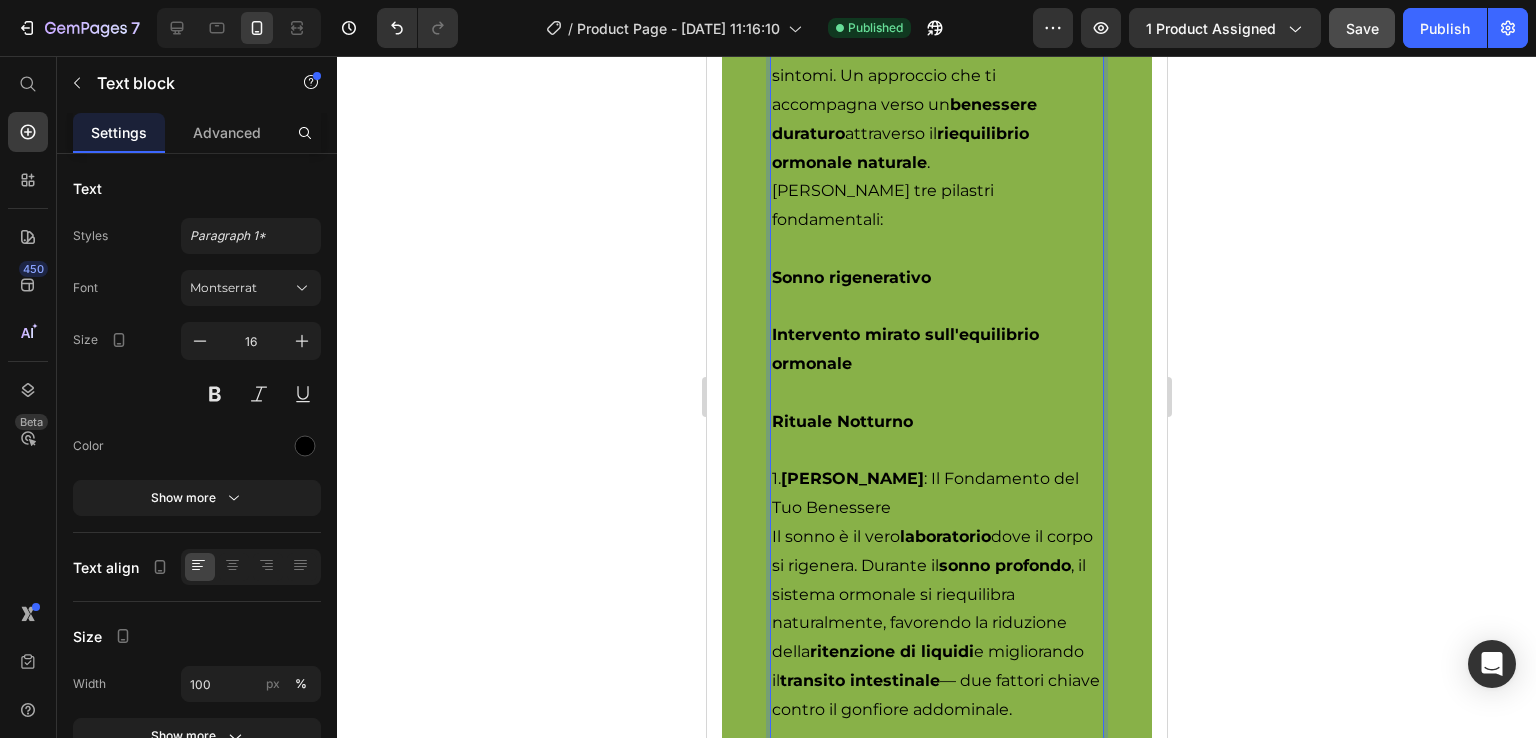 click on "Il sonno è il vero  laboratorio  dove il corpo si rigenera. Durante il  sonno profondo , il sistema ormonale si riequilibra naturalmente, favorendo la riduzione della  ritenzione di liquidi  e migliorando il  transito intestinale  — due fattori chiave contro il gonfiore addominale." at bounding box center [936, 624] 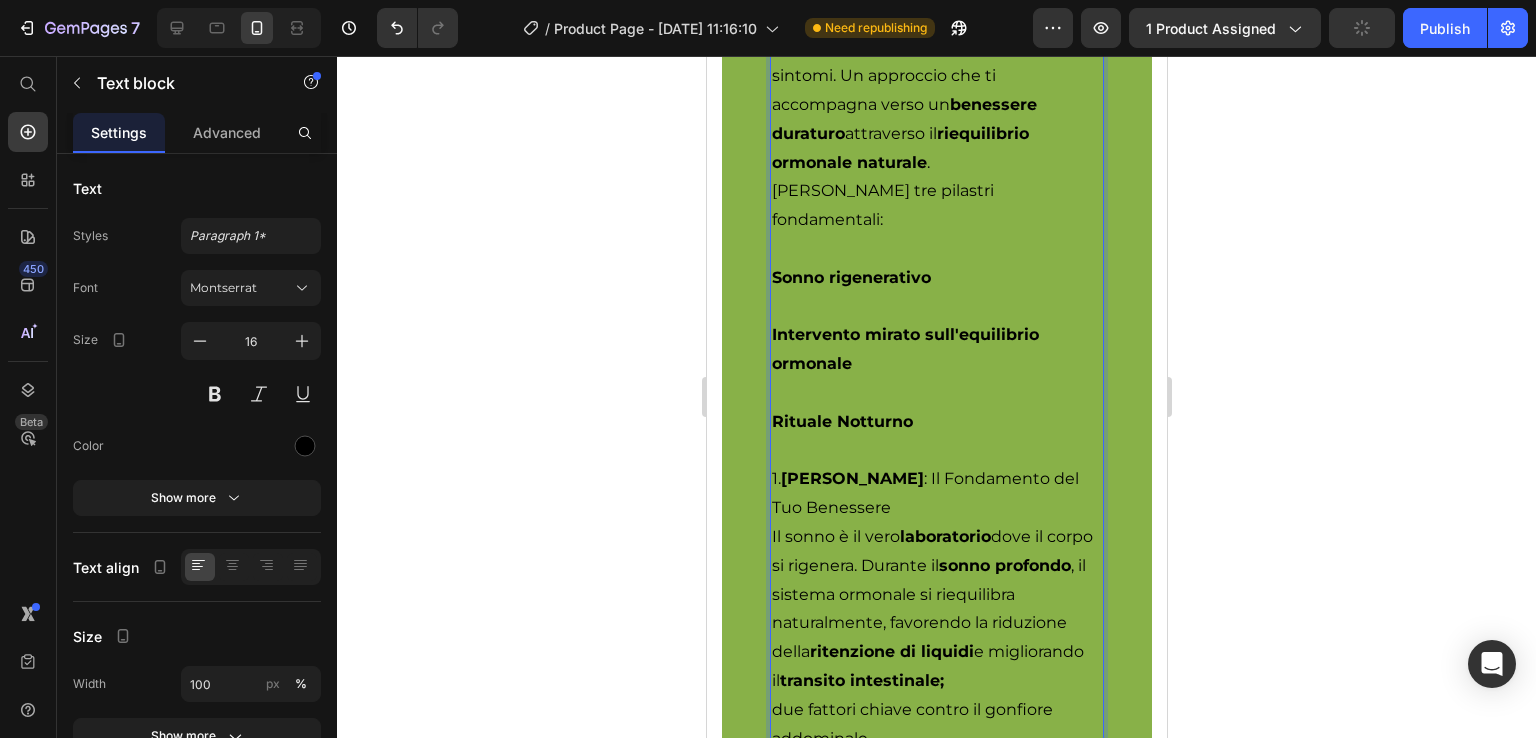 click 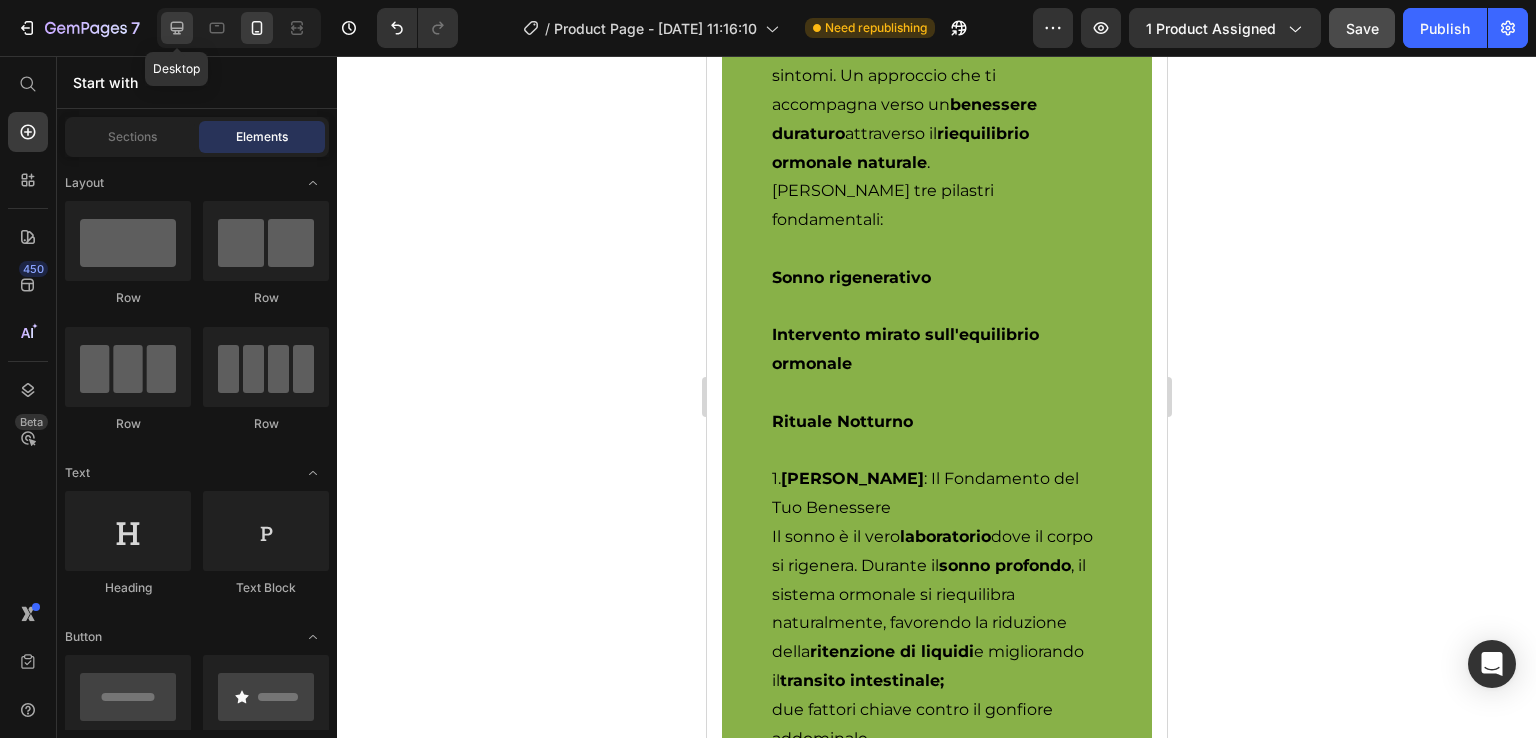 click 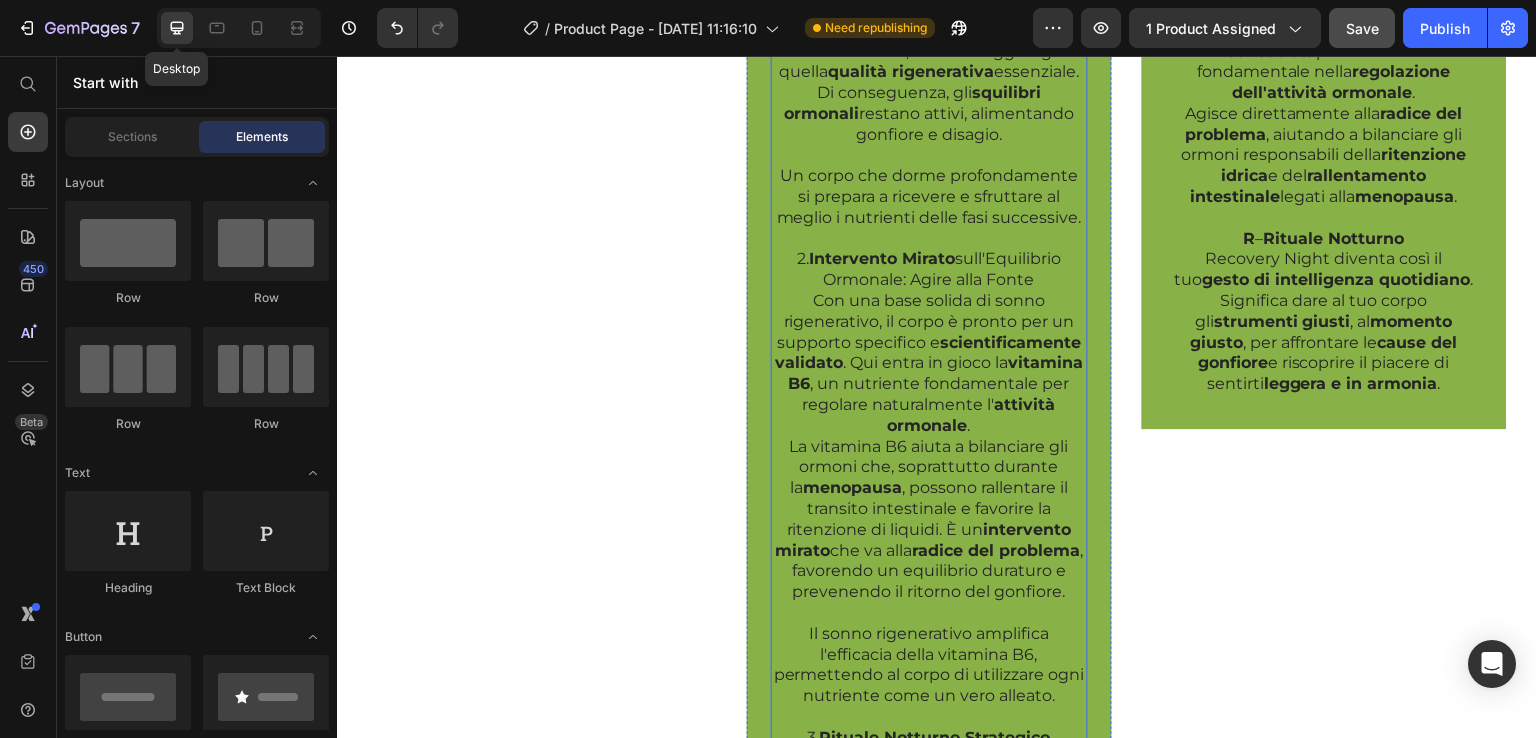 scroll, scrollTop: 3202, scrollLeft: 0, axis: vertical 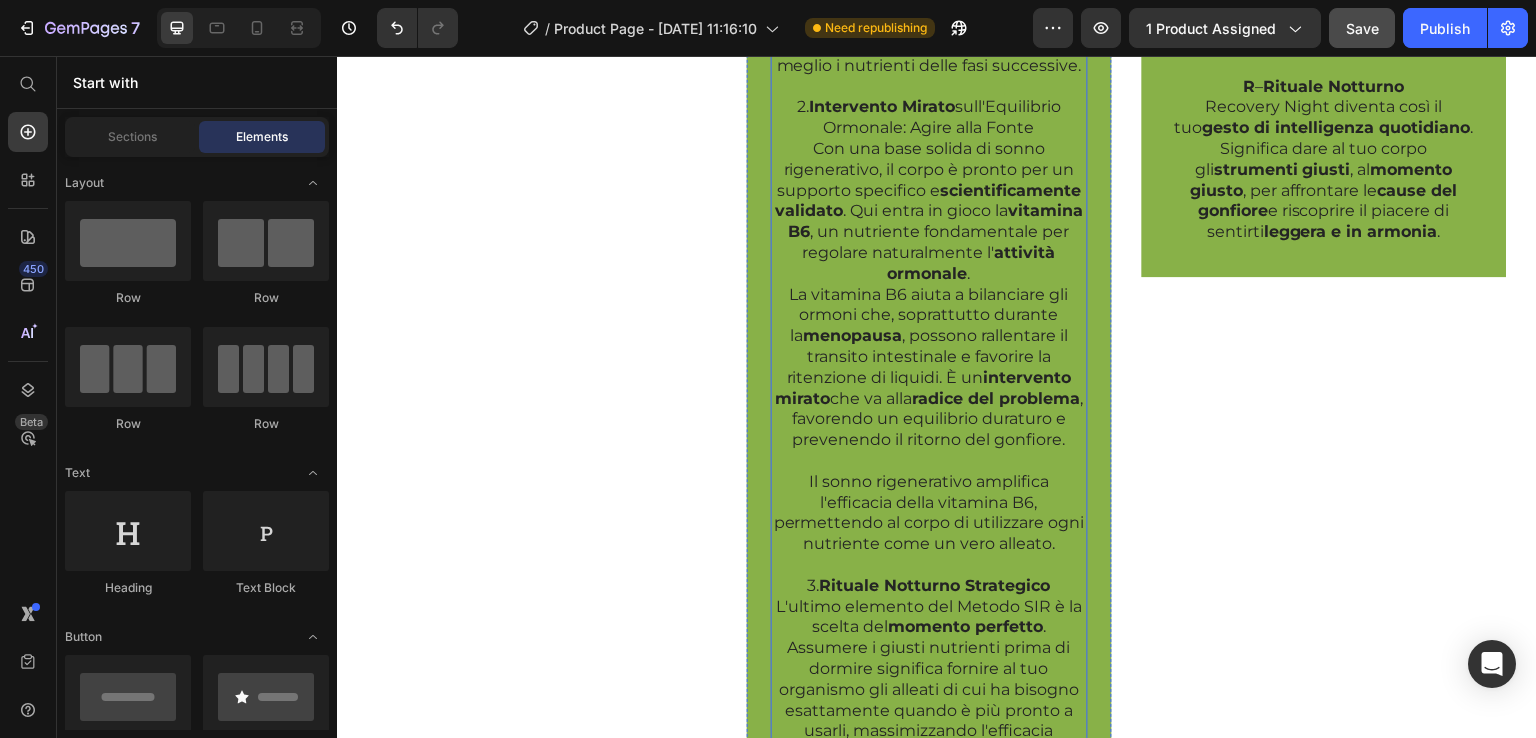 click on "Il sonno rigenerativo amplifica l'efficacia della vitamina B6, permettendo al corpo di utilizzare ogni nutriente come un vero alleato." at bounding box center (929, 513) 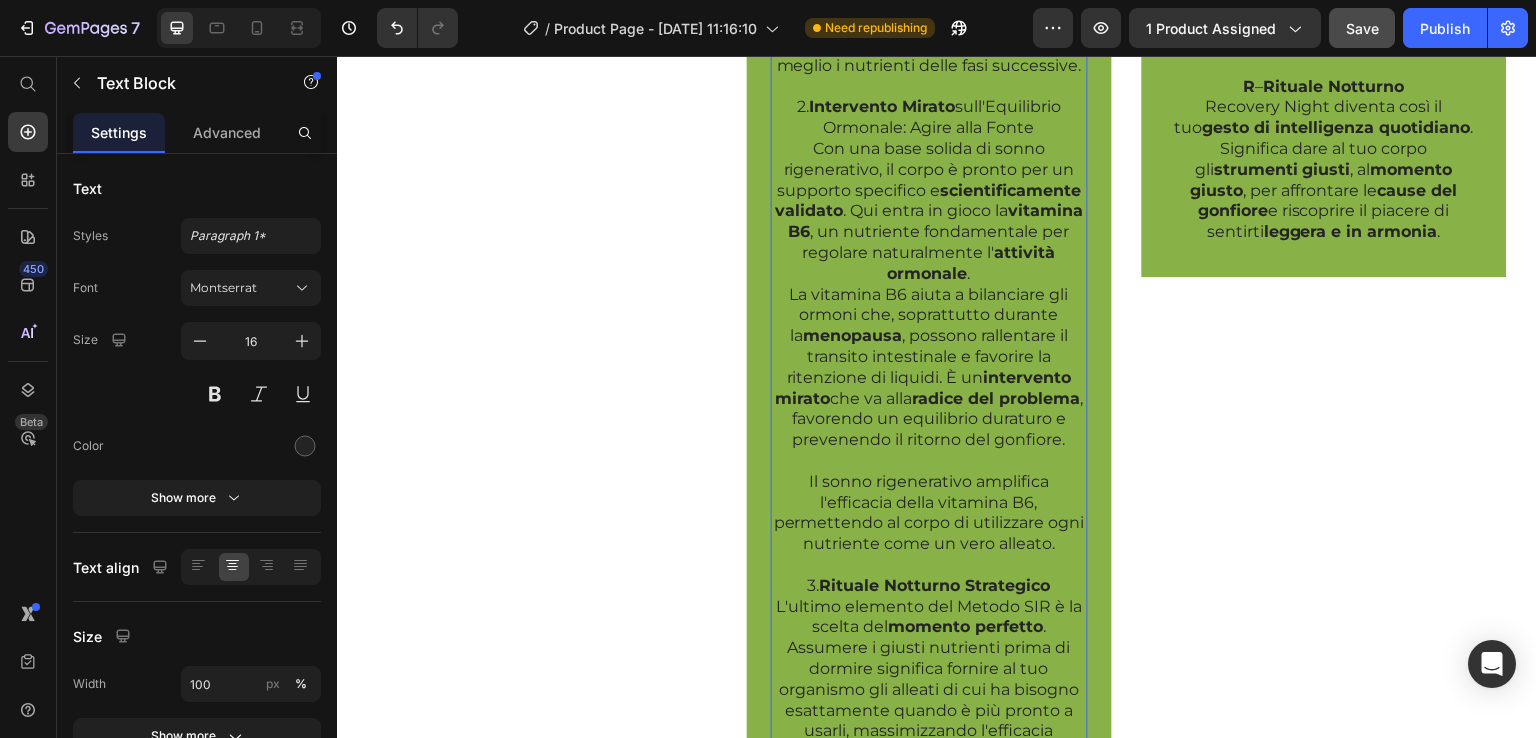 click on "Il sonno rigenerativo amplifica l'efficacia della vitamina B6, permettendo al corpo di utilizzare ogni nutriente come un vero alleato." at bounding box center [929, 513] 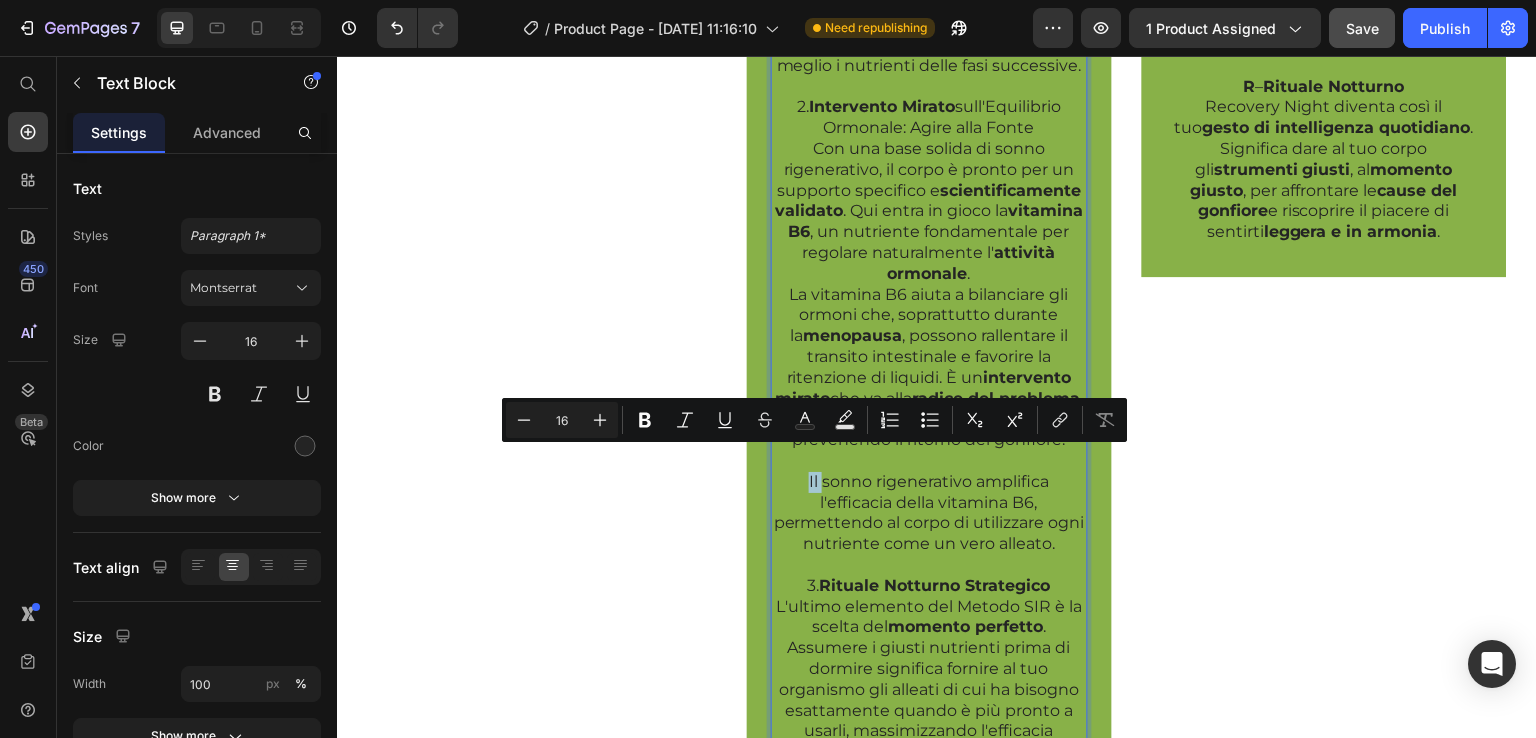 click on "Il sonno rigenerativo amplifica l'efficacia della vitamina B6, permettendo al corpo di utilizzare ogni nutriente come un vero alleato." at bounding box center [929, 513] 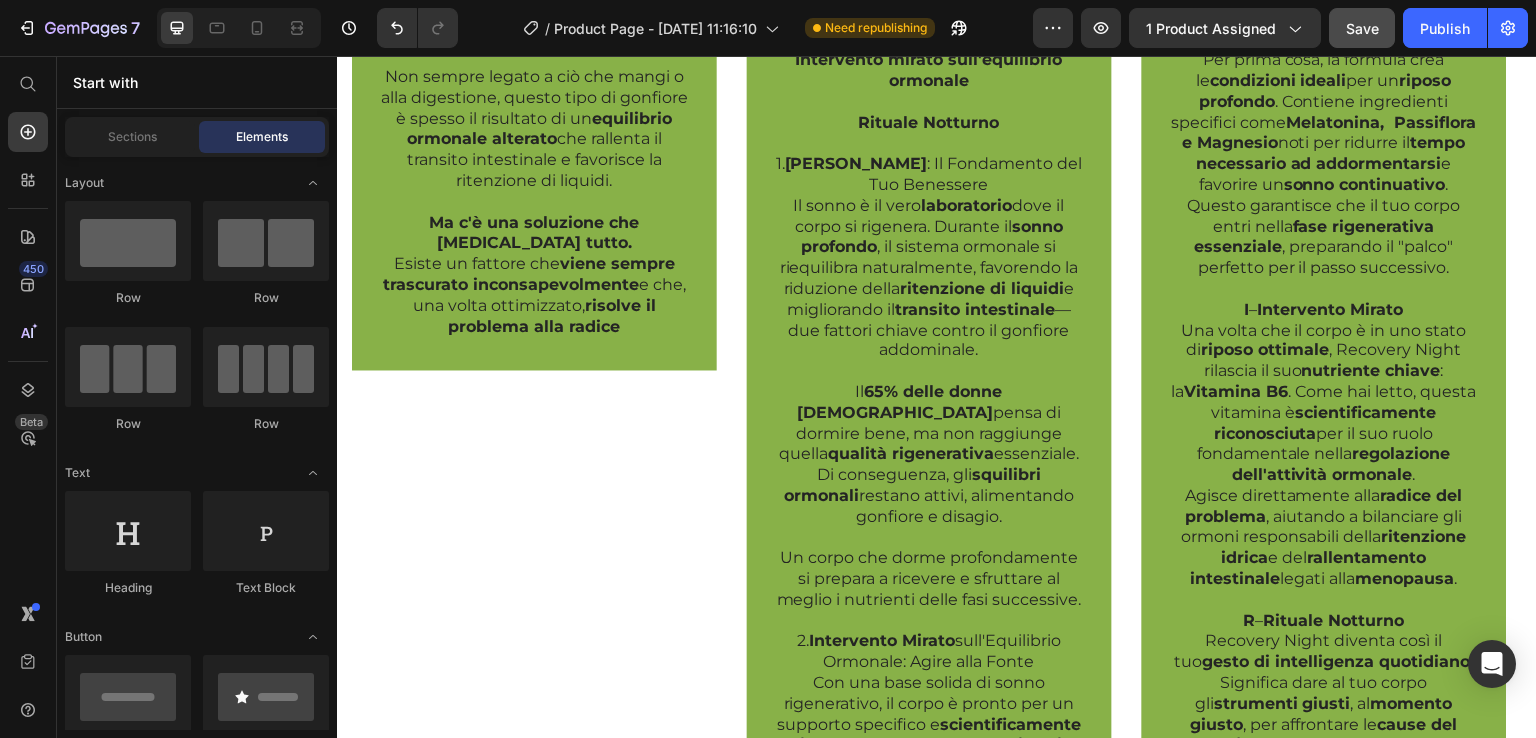 scroll, scrollTop: 2700, scrollLeft: 0, axis: vertical 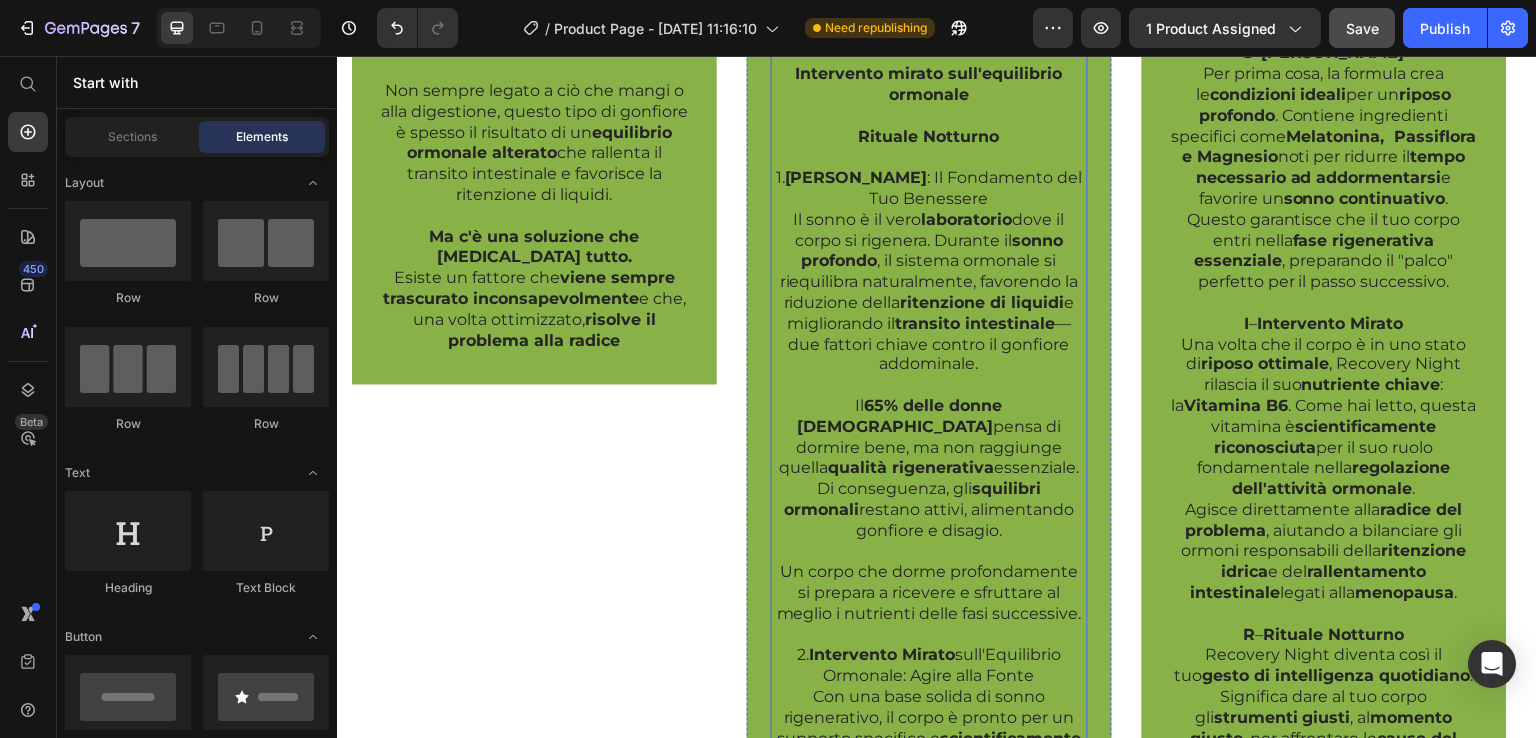 click on "Il sonno è il vero  laboratorio  dove il corpo si rigenera. Durante il  sonno profondo , il sistema ormonale si riequilibra naturalmente, favorendo la riduzione della  ritenzione di liquidi  e migliorando il  transito intestinale  — due fattori chiave contro il gonfiore addominale." at bounding box center (929, 292) 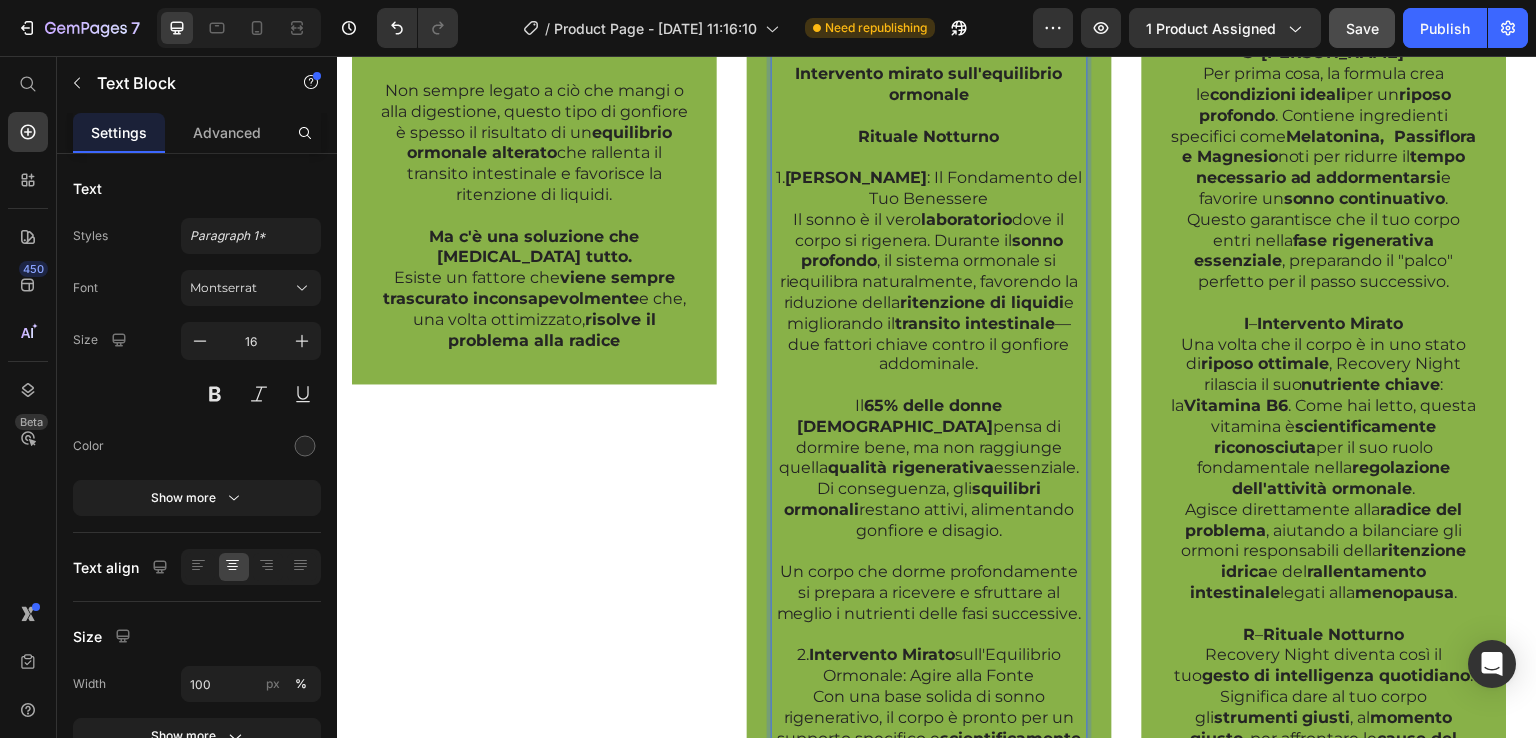 click on "Il sonno è il vero  laboratorio  dove il corpo si rigenera. Durante il  sonno profondo , il sistema ormonale si riequilibra naturalmente, favorendo la riduzione della  ritenzione di liquidi  e migliorando il  transito intestinale  — due fattori chiave contro il gonfiore addominale." at bounding box center [929, 292] 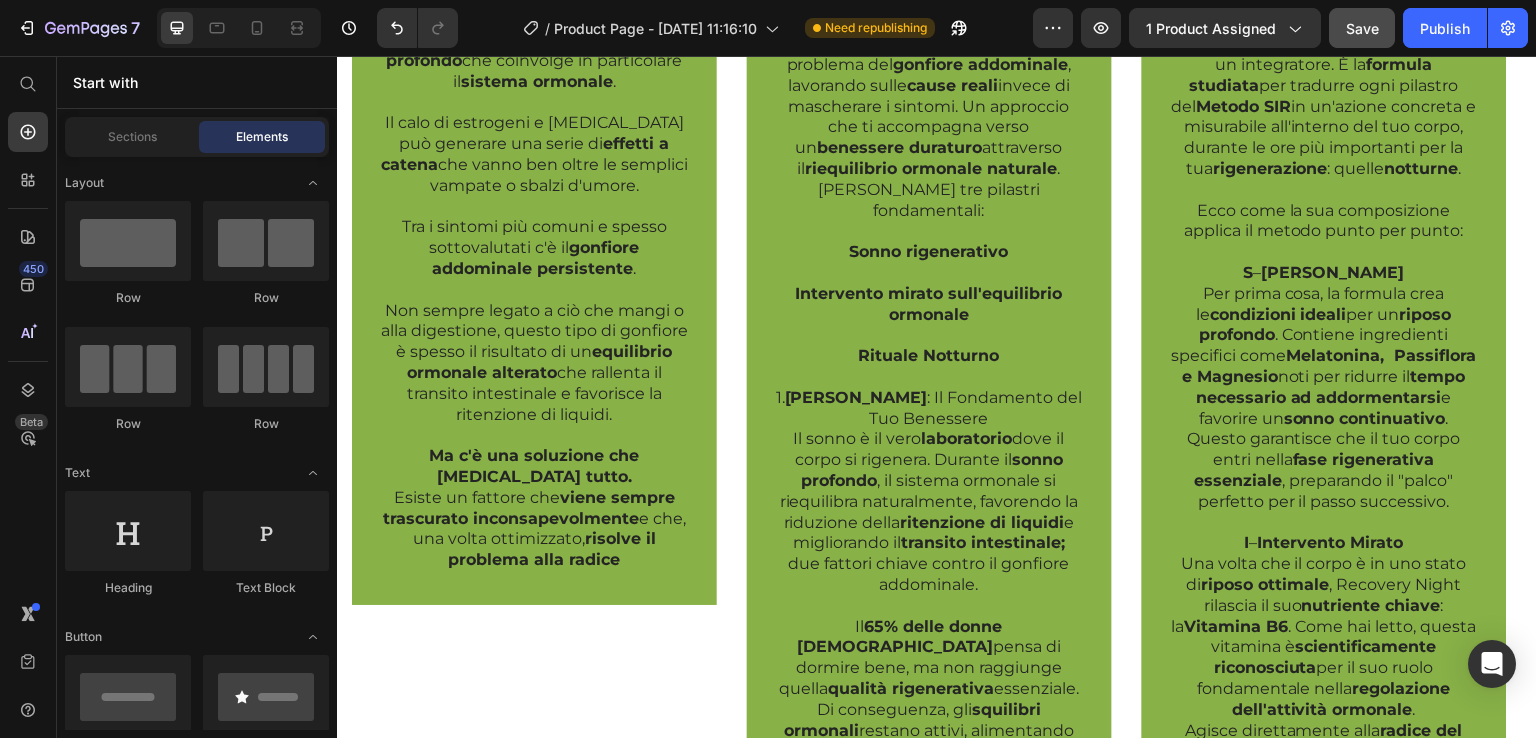 scroll, scrollTop: 1724, scrollLeft: 0, axis: vertical 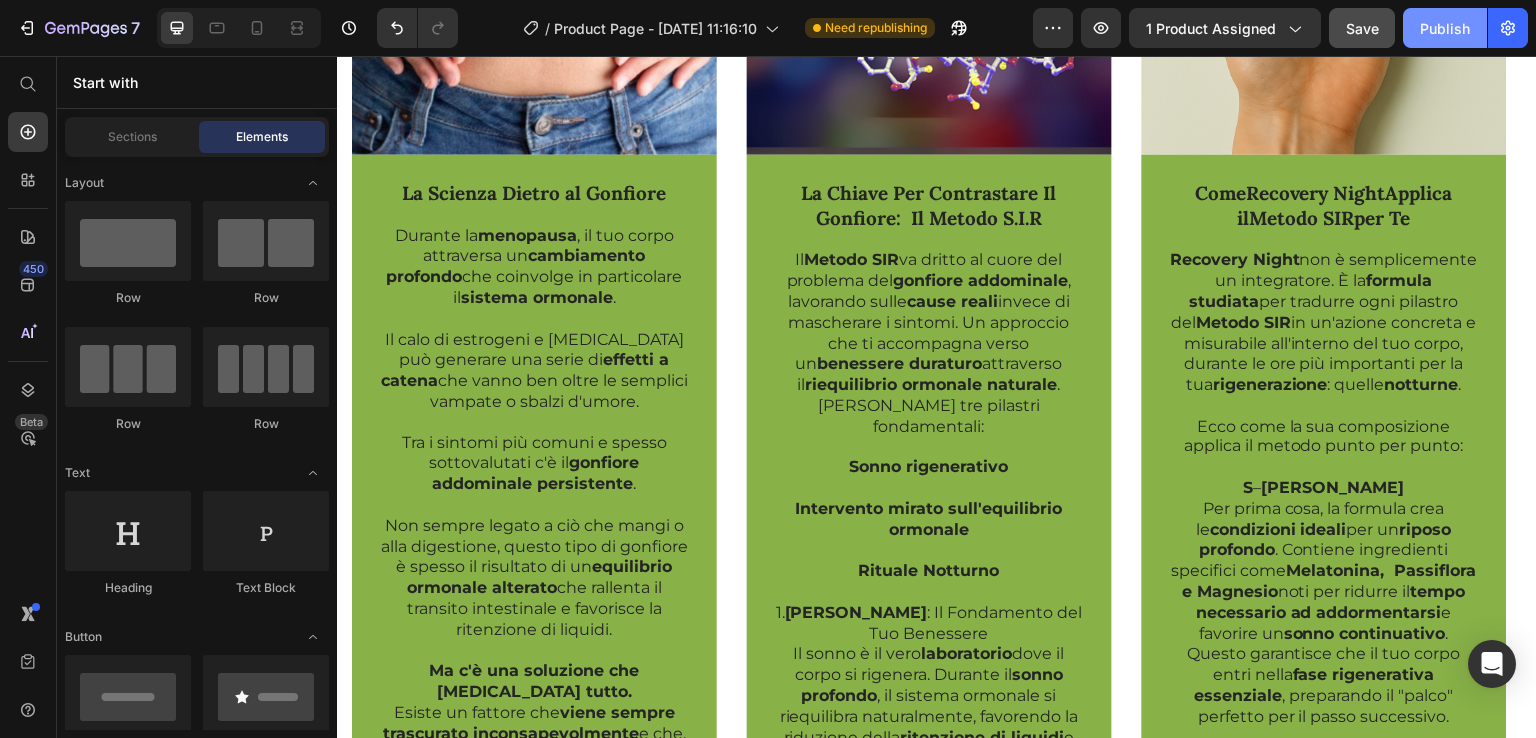 click on "Publish" 